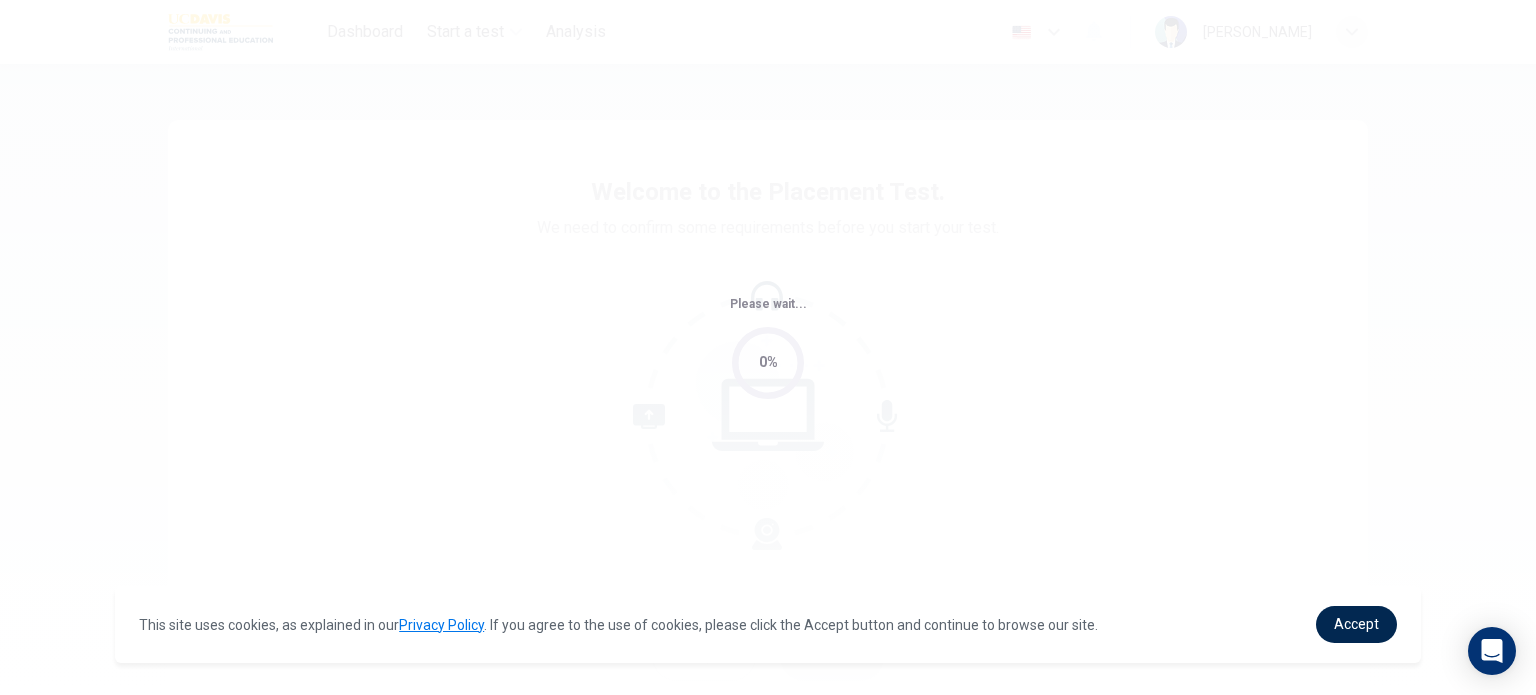 scroll, scrollTop: 0, scrollLeft: 0, axis: both 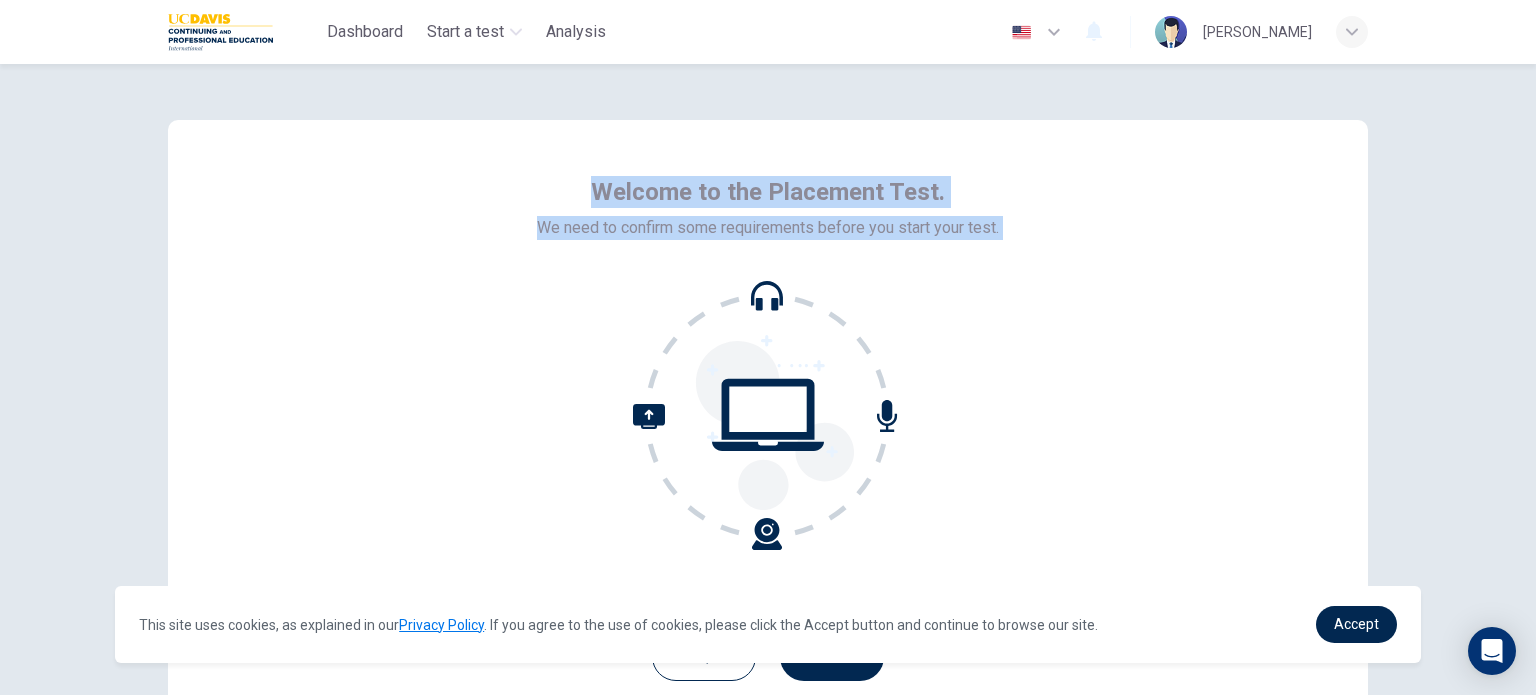 click on "Welcome to the Placement Test. We need to confirm some requirements before you start your test." at bounding box center (768, 360) 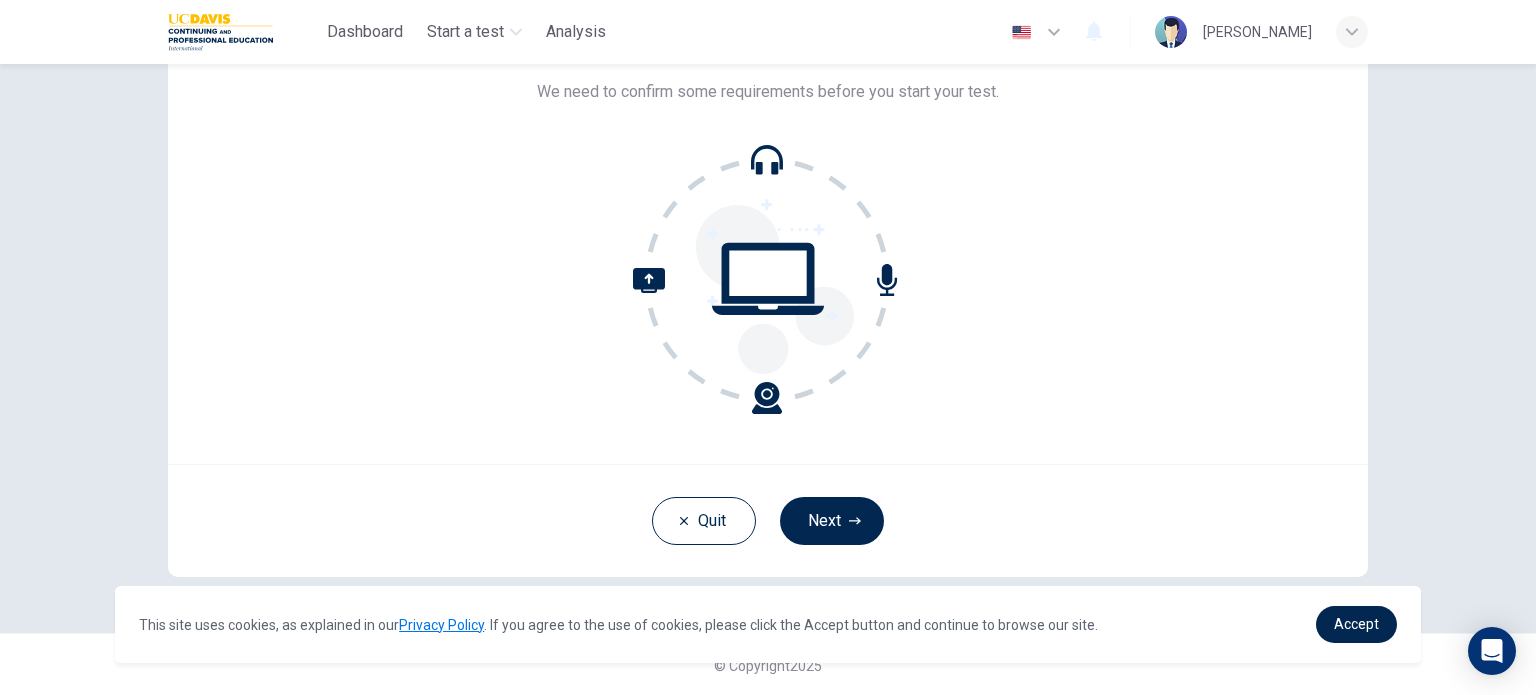 scroll, scrollTop: 136, scrollLeft: 0, axis: vertical 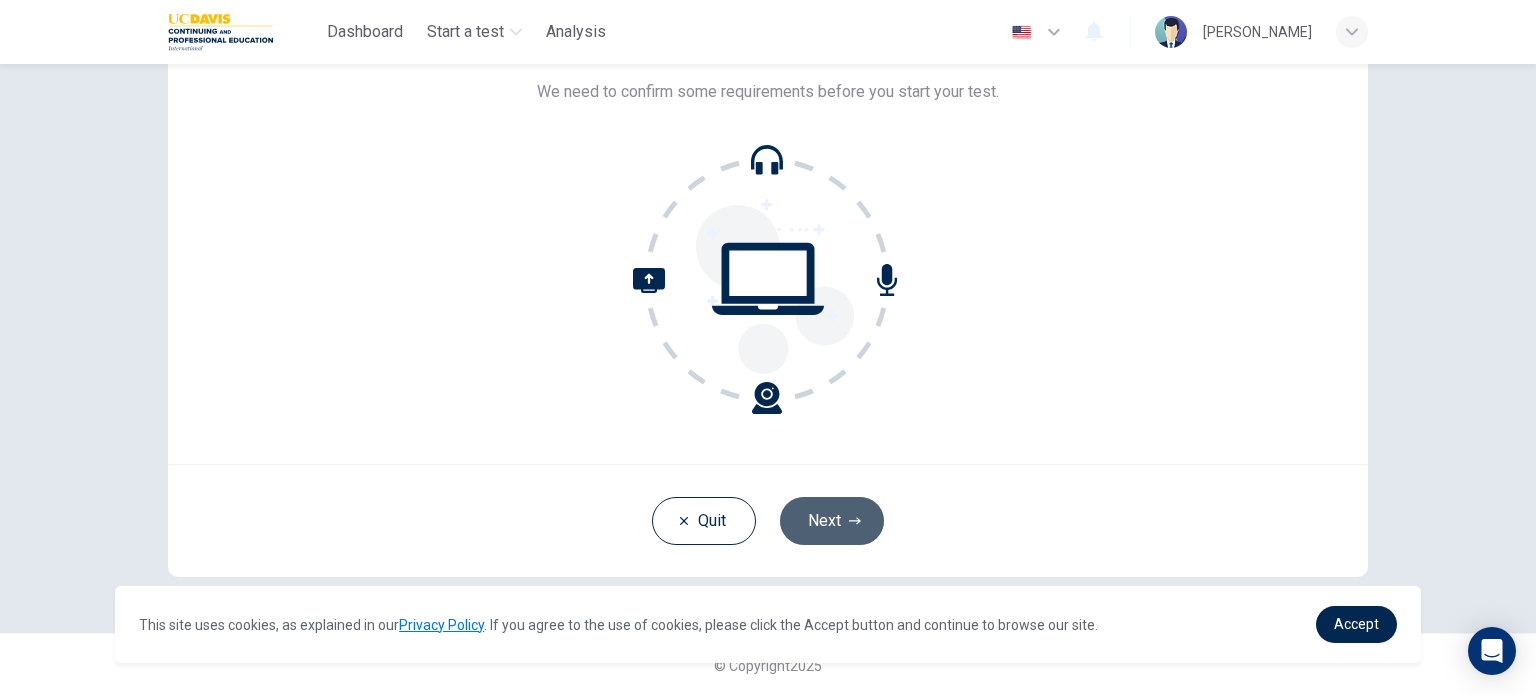 click on "Next" at bounding box center (832, 521) 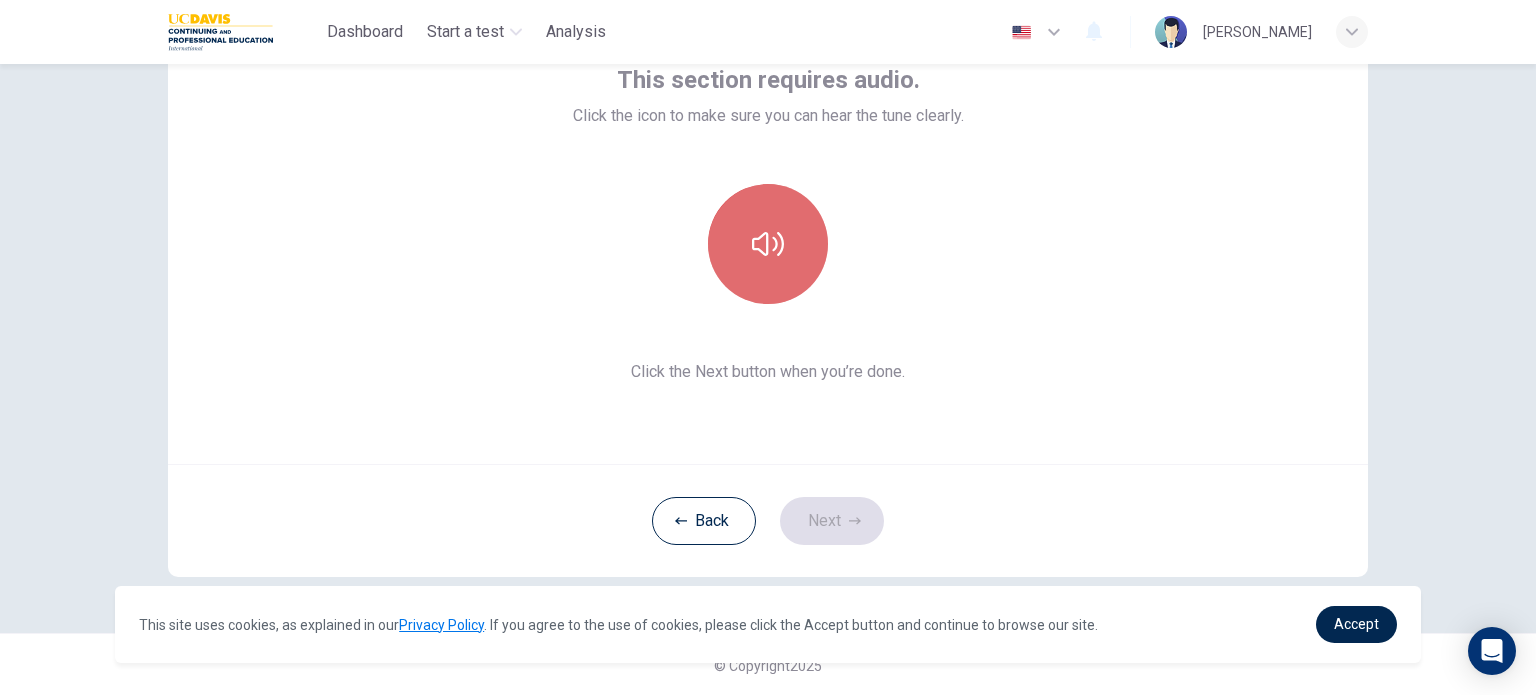 click at bounding box center [768, 244] 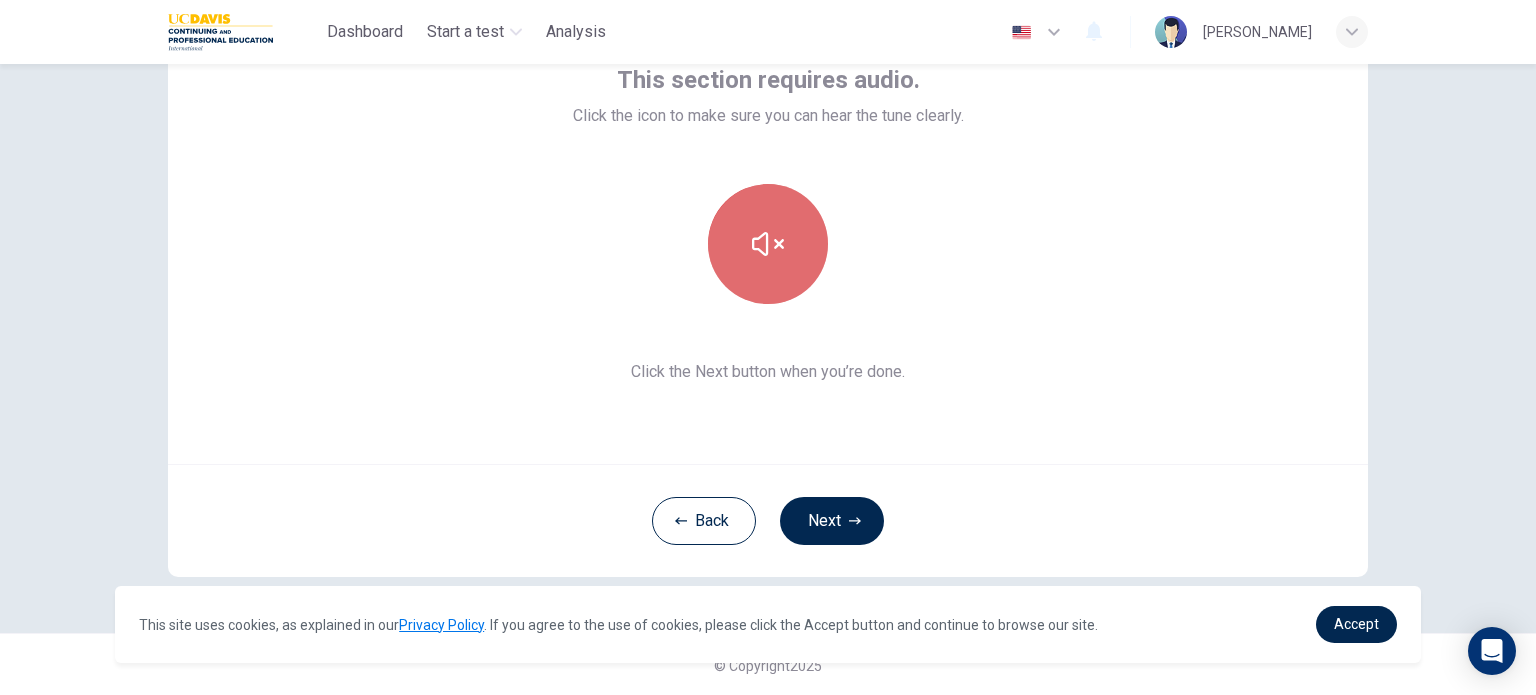 click at bounding box center (768, 244) 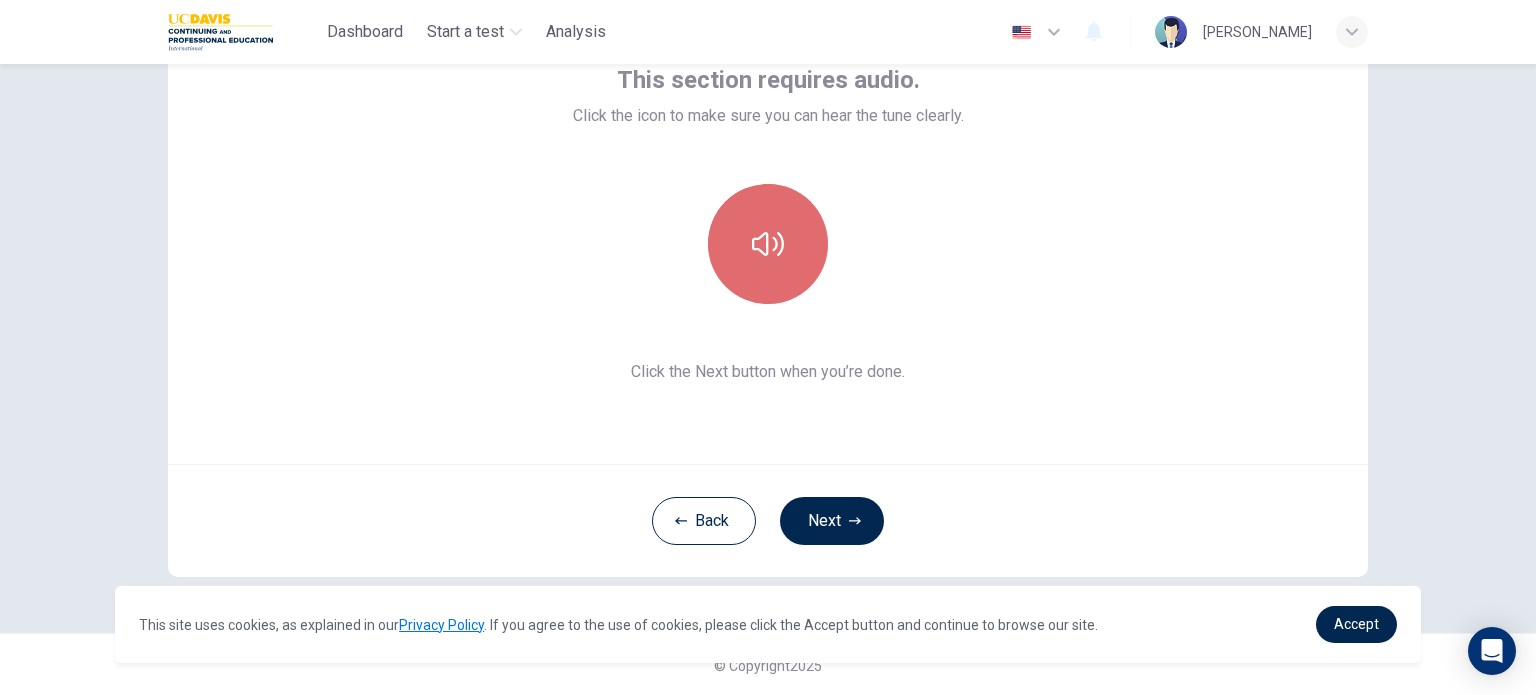 click at bounding box center (768, 244) 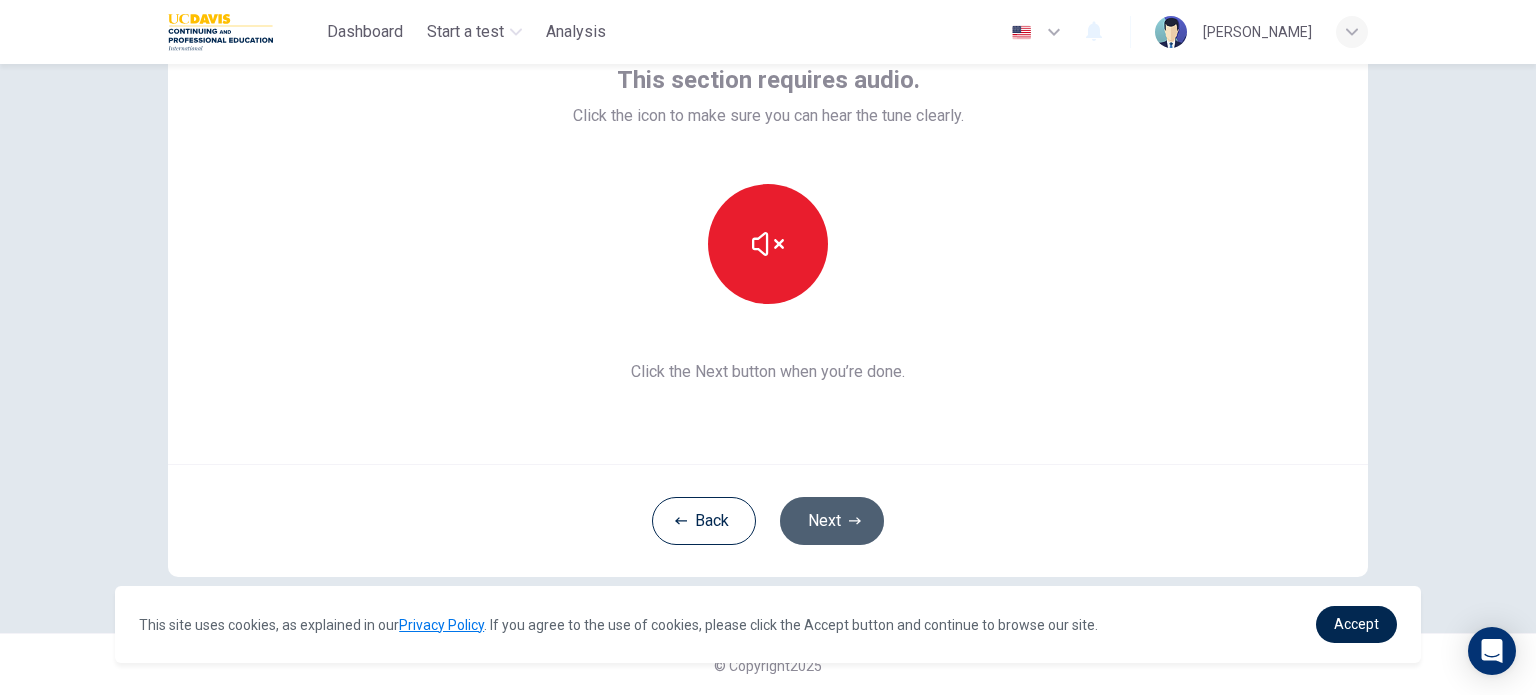 click 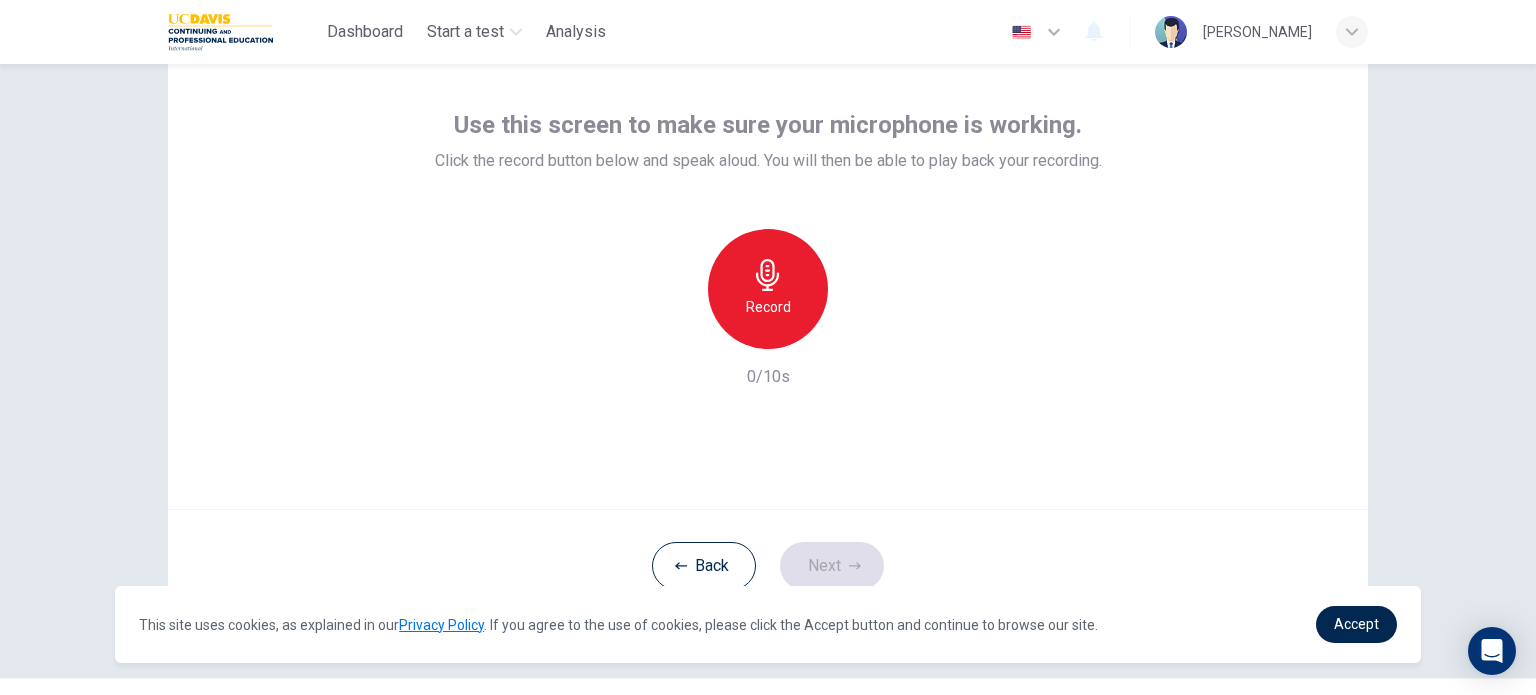 scroll, scrollTop: 82, scrollLeft: 0, axis: vertical 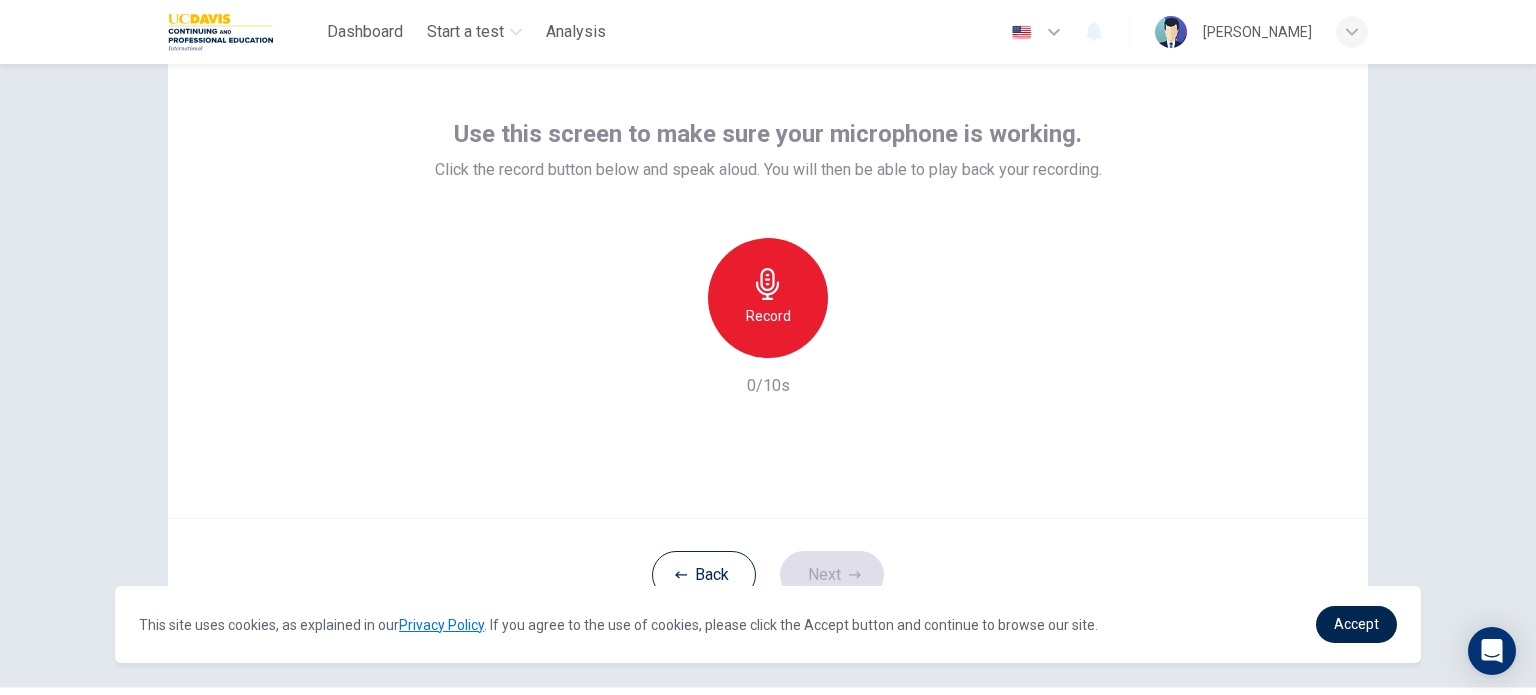 click on "Use this screen to make sure your microphone is working. Click the record button below and speak aloud. You will then be able to play back your recording." at bounding box center [768, 150] 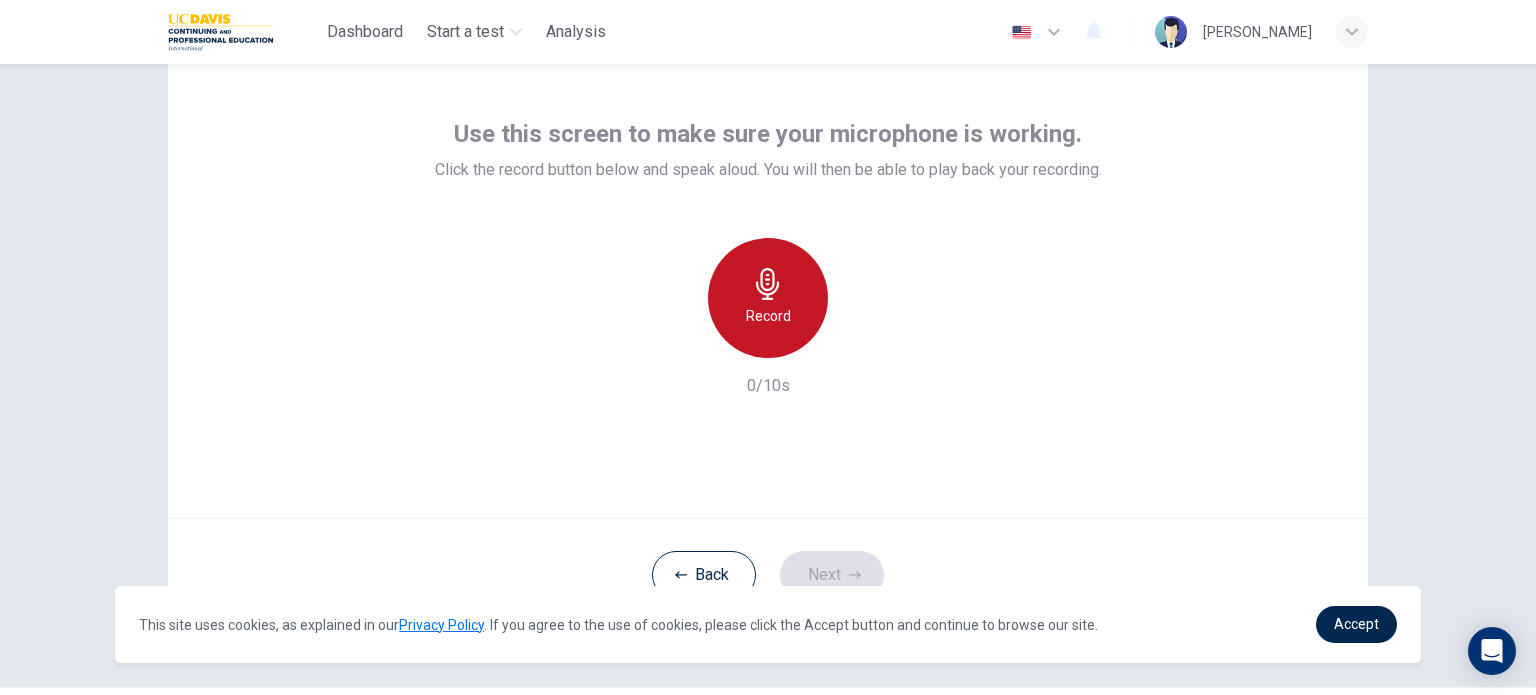click on "Record" at bounding box center (768, 298) 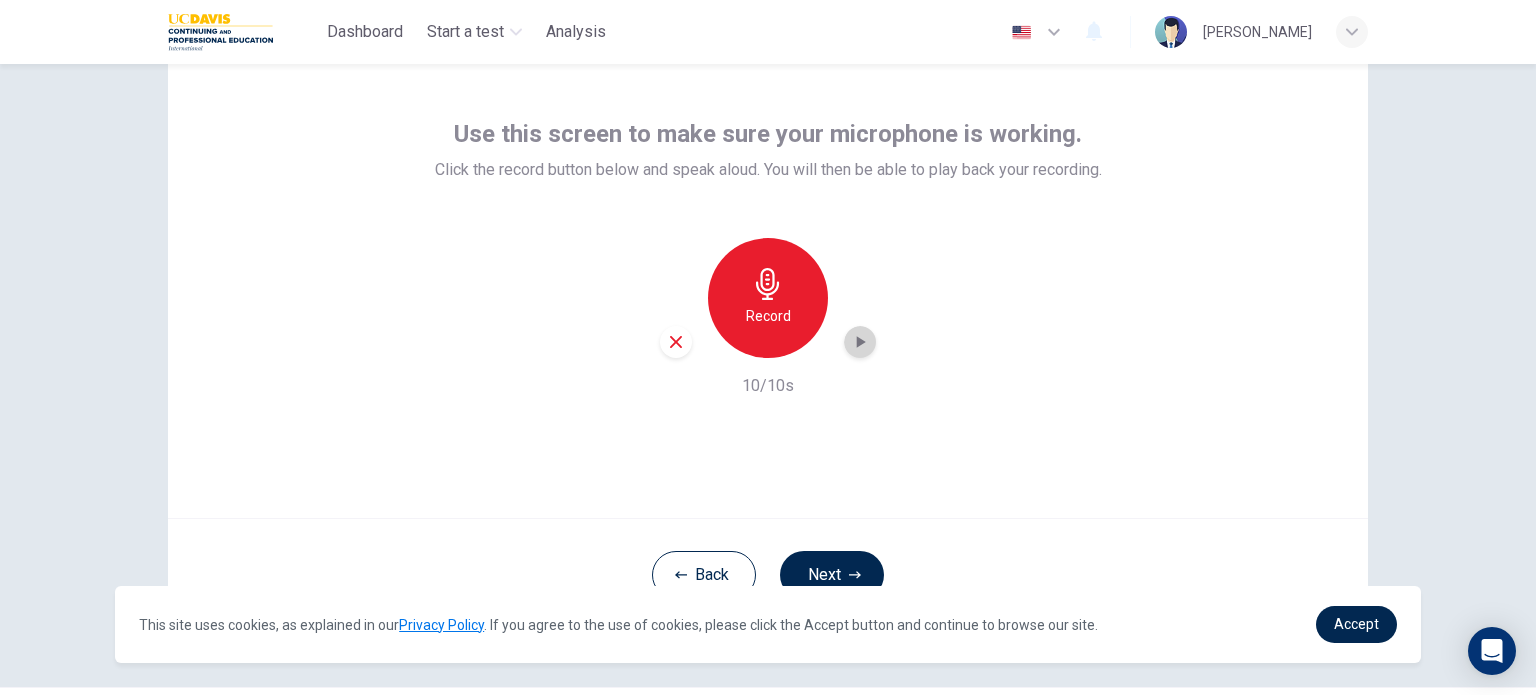 click 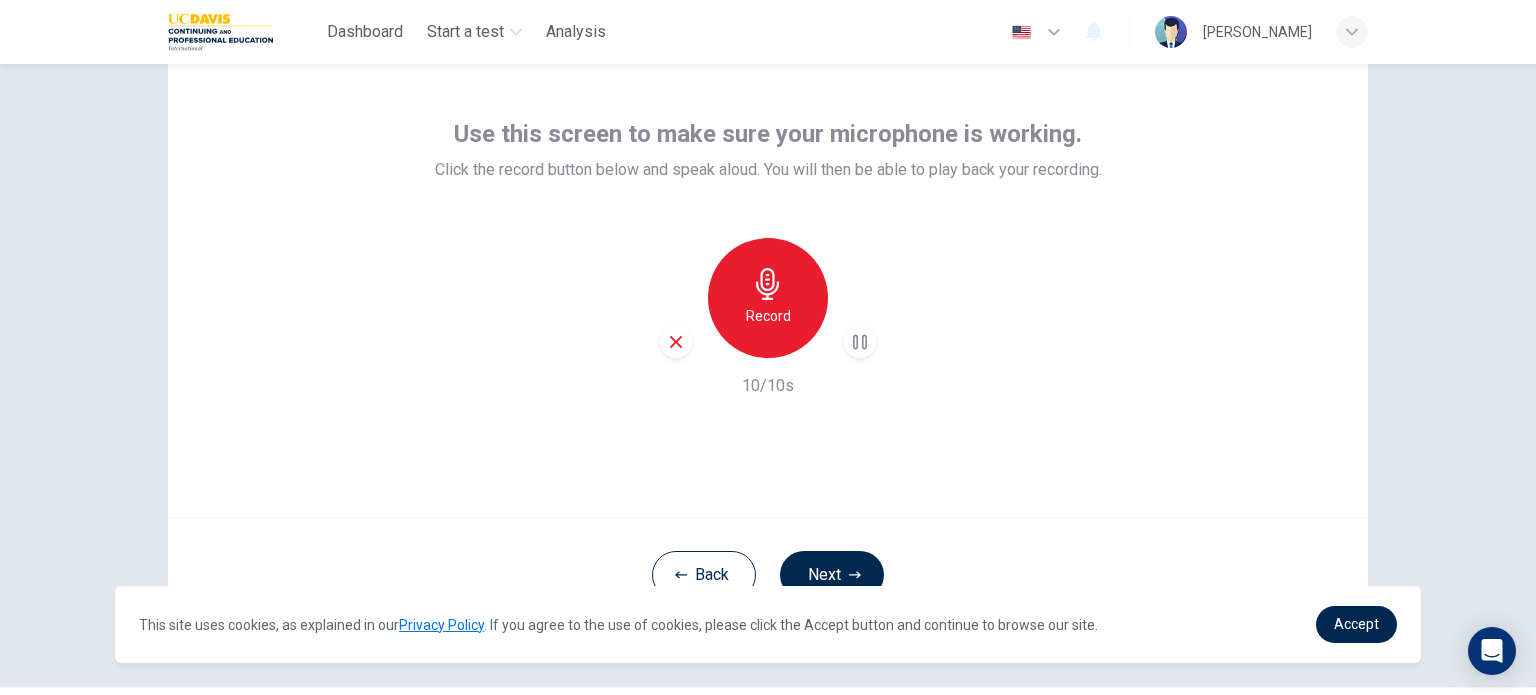 scroll, scrollTop: 137, scrollLeft: 0, axis: vertical 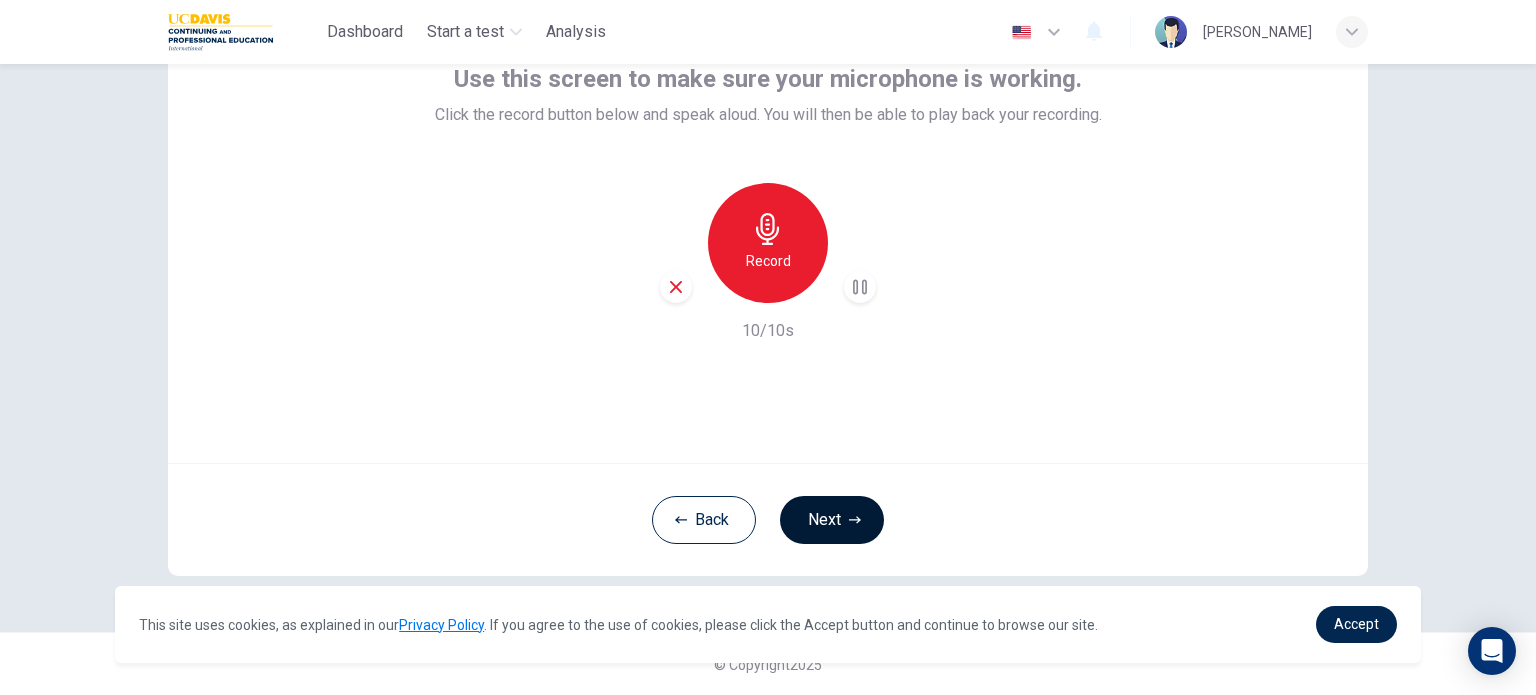 click on "Next" at bounding box center (832, 520) 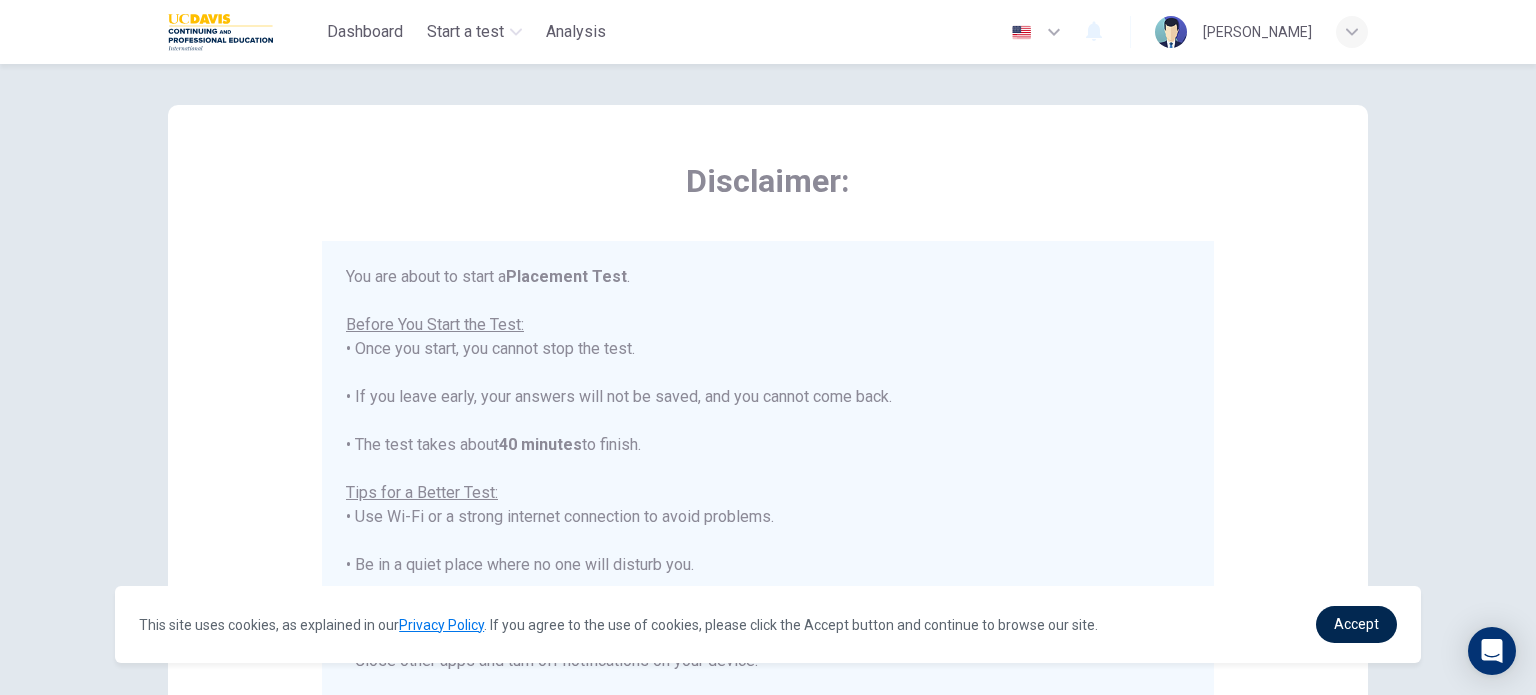 scroll, scrollTop: 16, scrollLeft: 0, axis: vertical 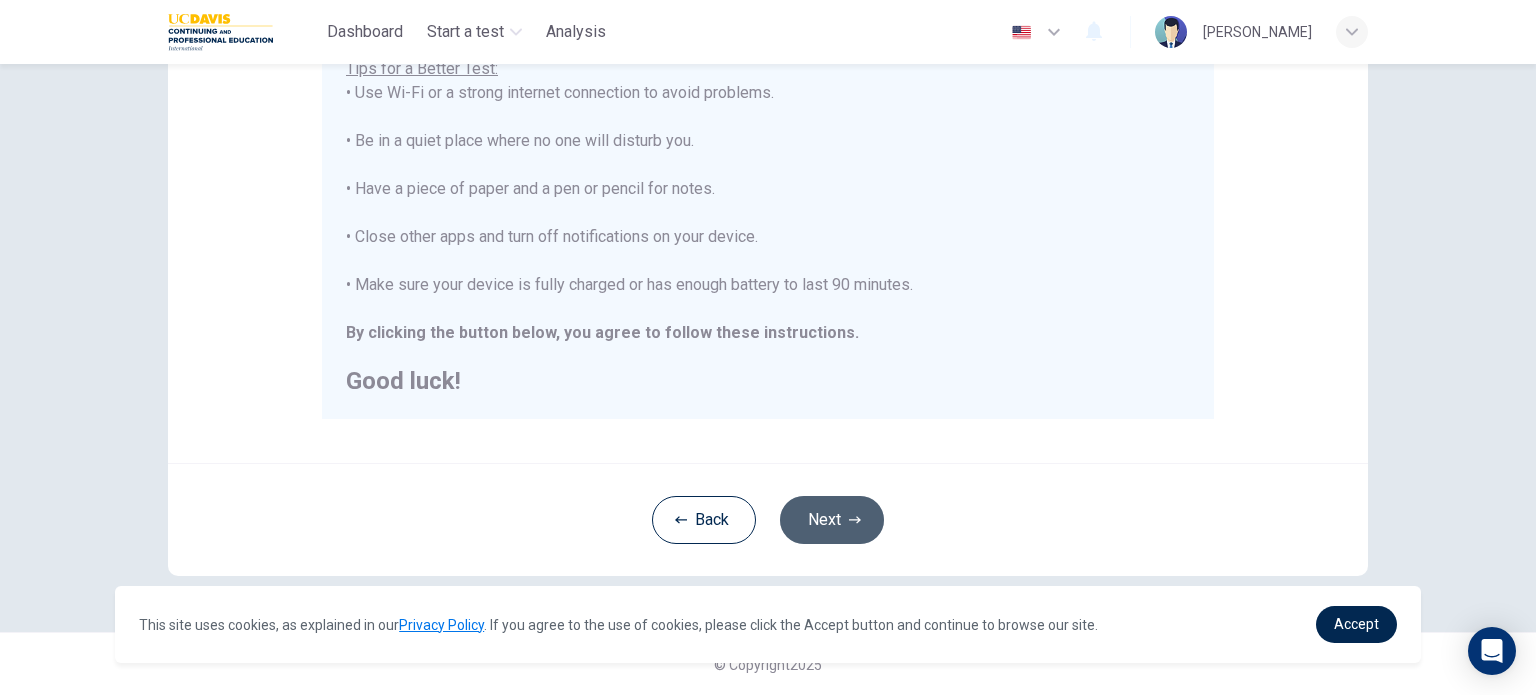 click on "Next" at bounding box center [832, 520] 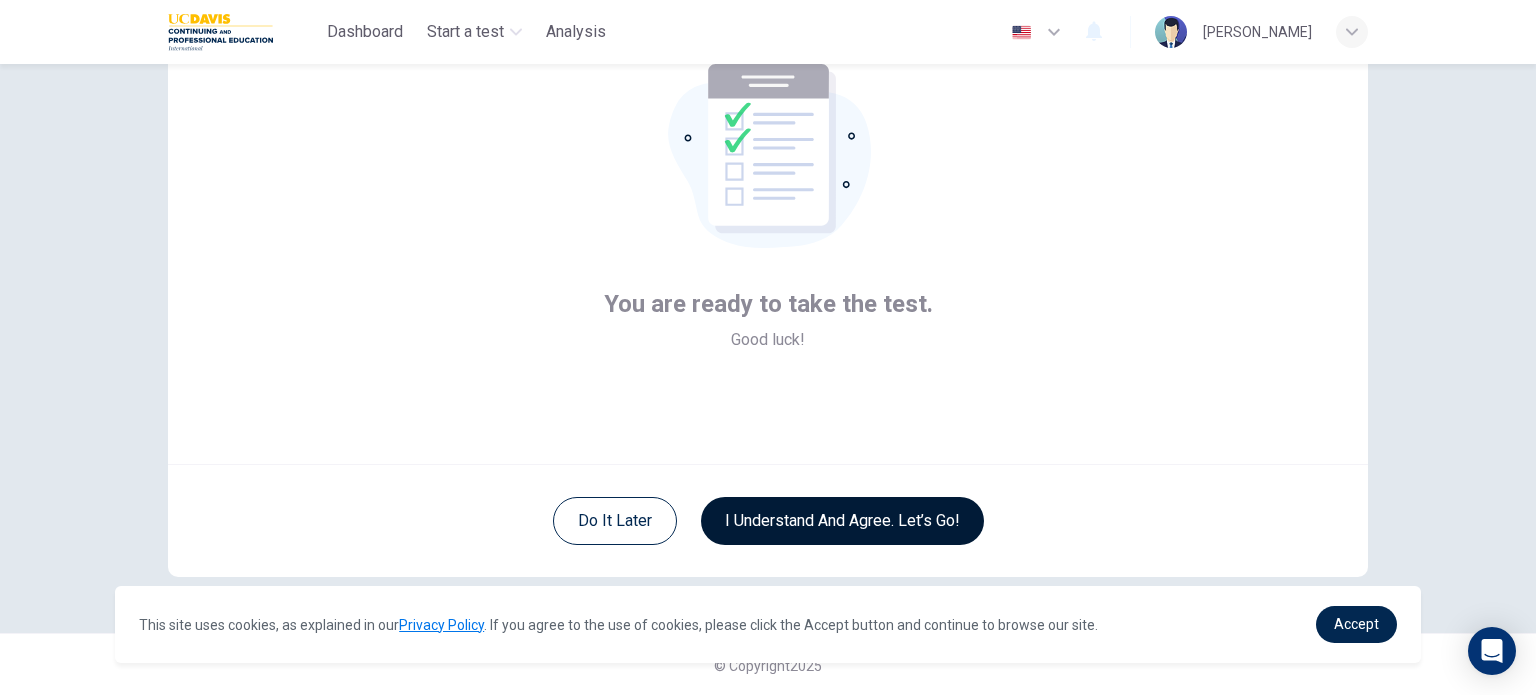 scroll, scrollTop: 137, scrollLeft: 0, axis: vertical 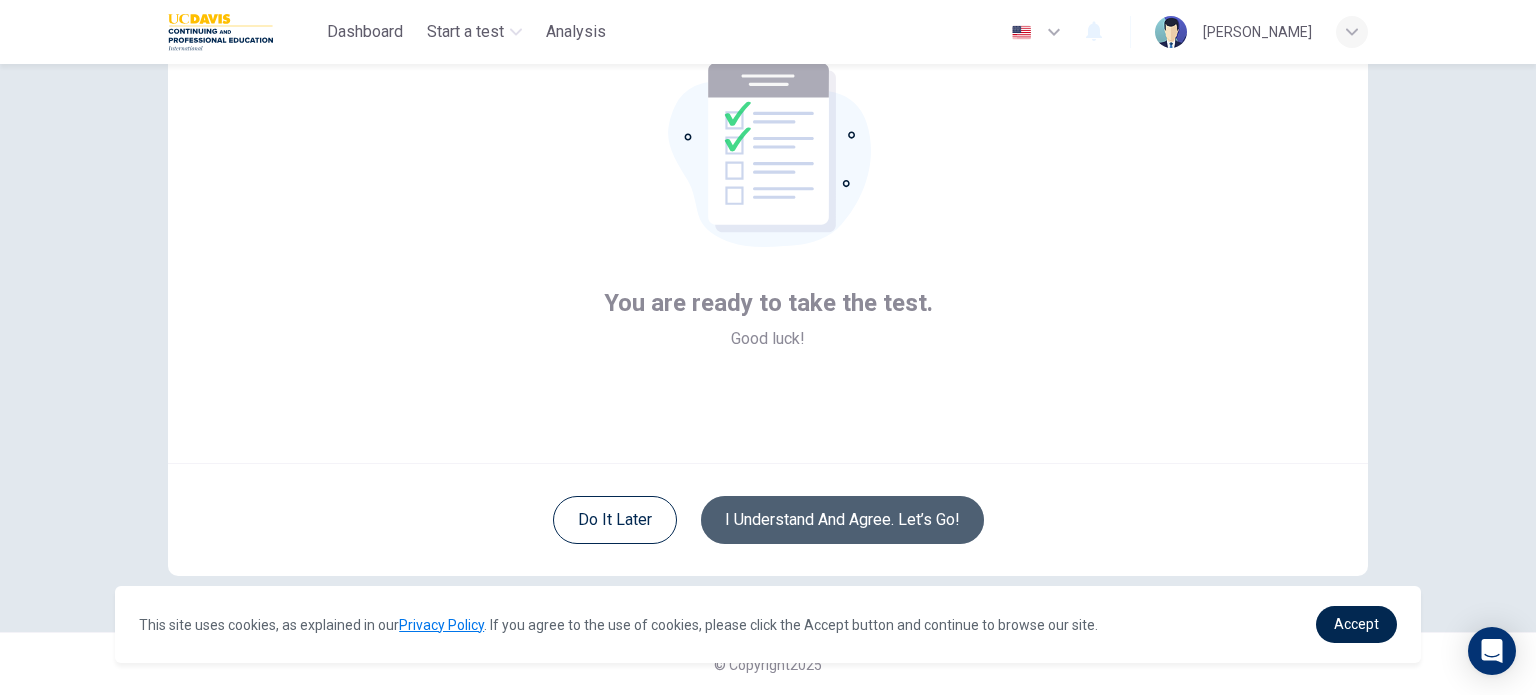 click on "I understand and agree. Let’s go!" at bounding box center (842, 520) 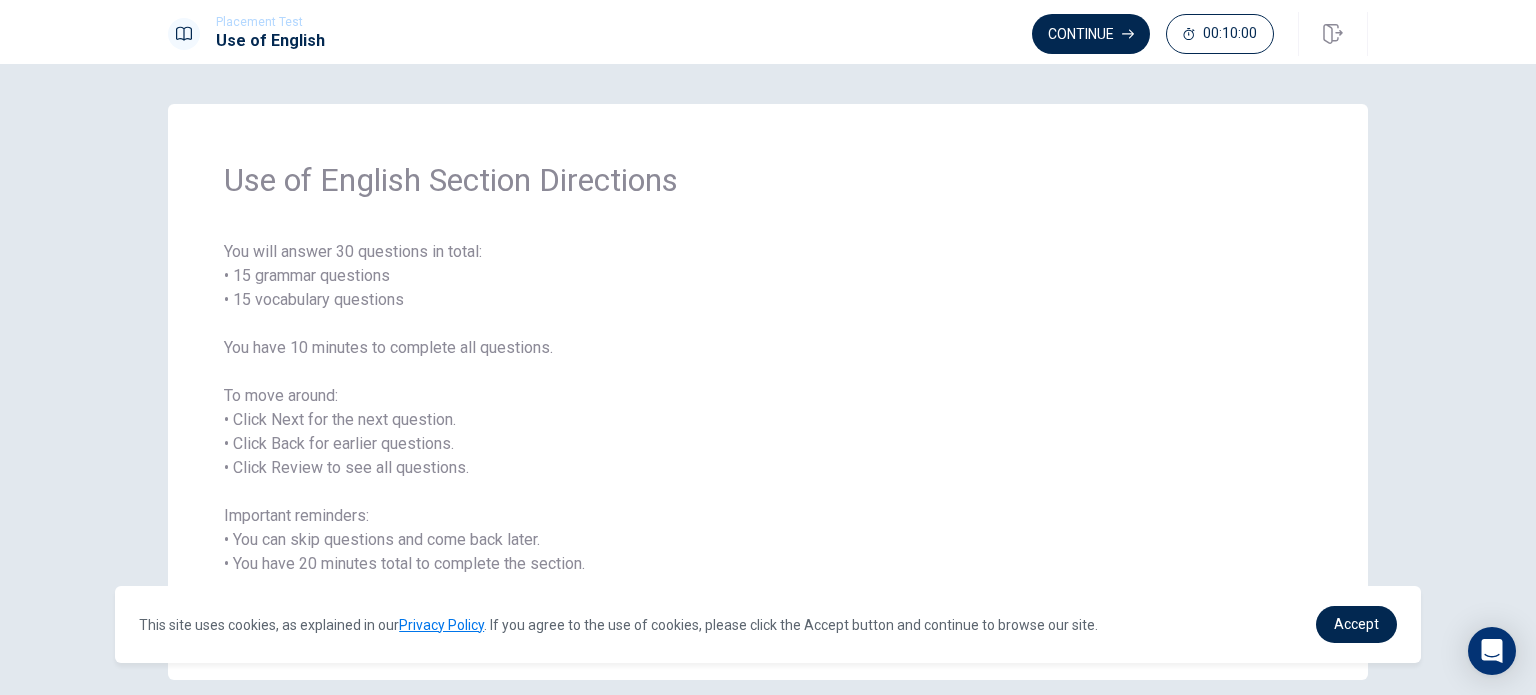 scroll, scrollTop: 88, scrollLeft: 0, axis: vertical 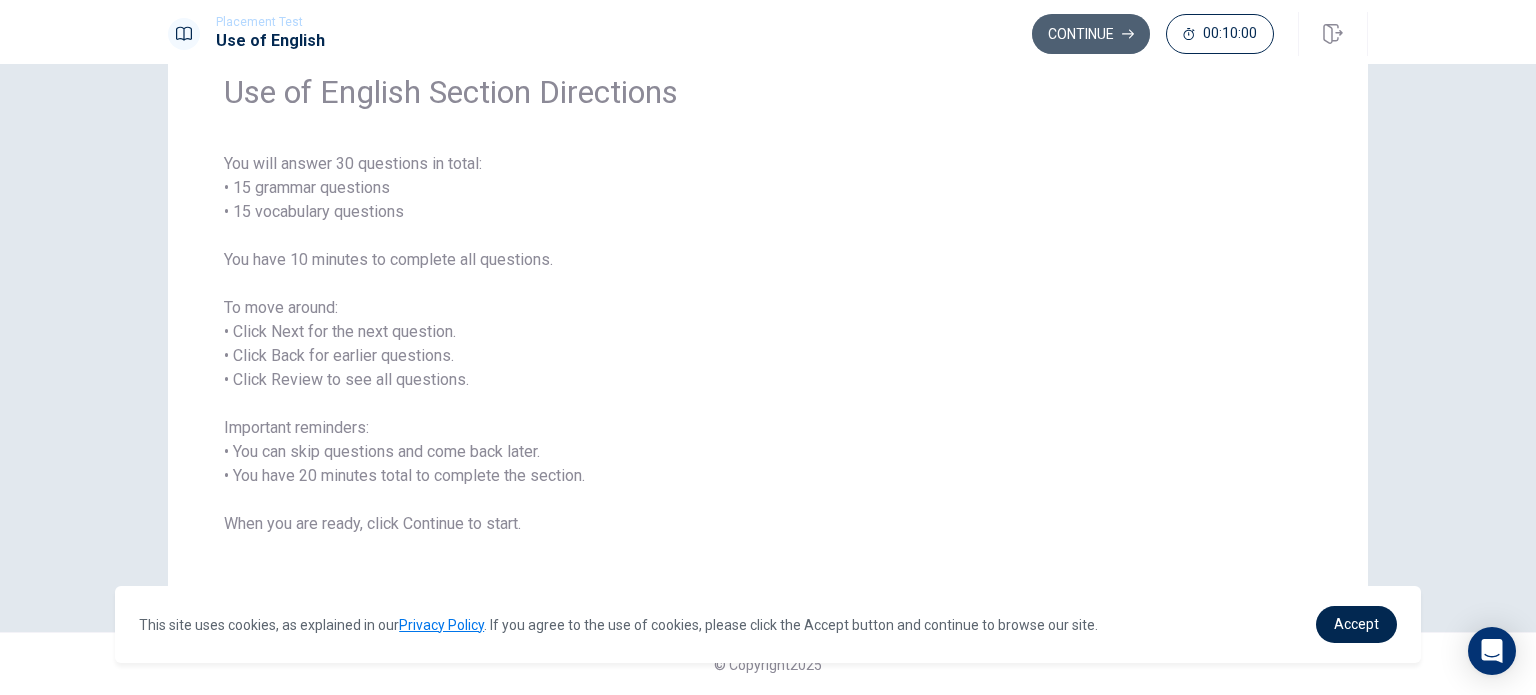 click on "Continue" at bounding box center [1091, 34] 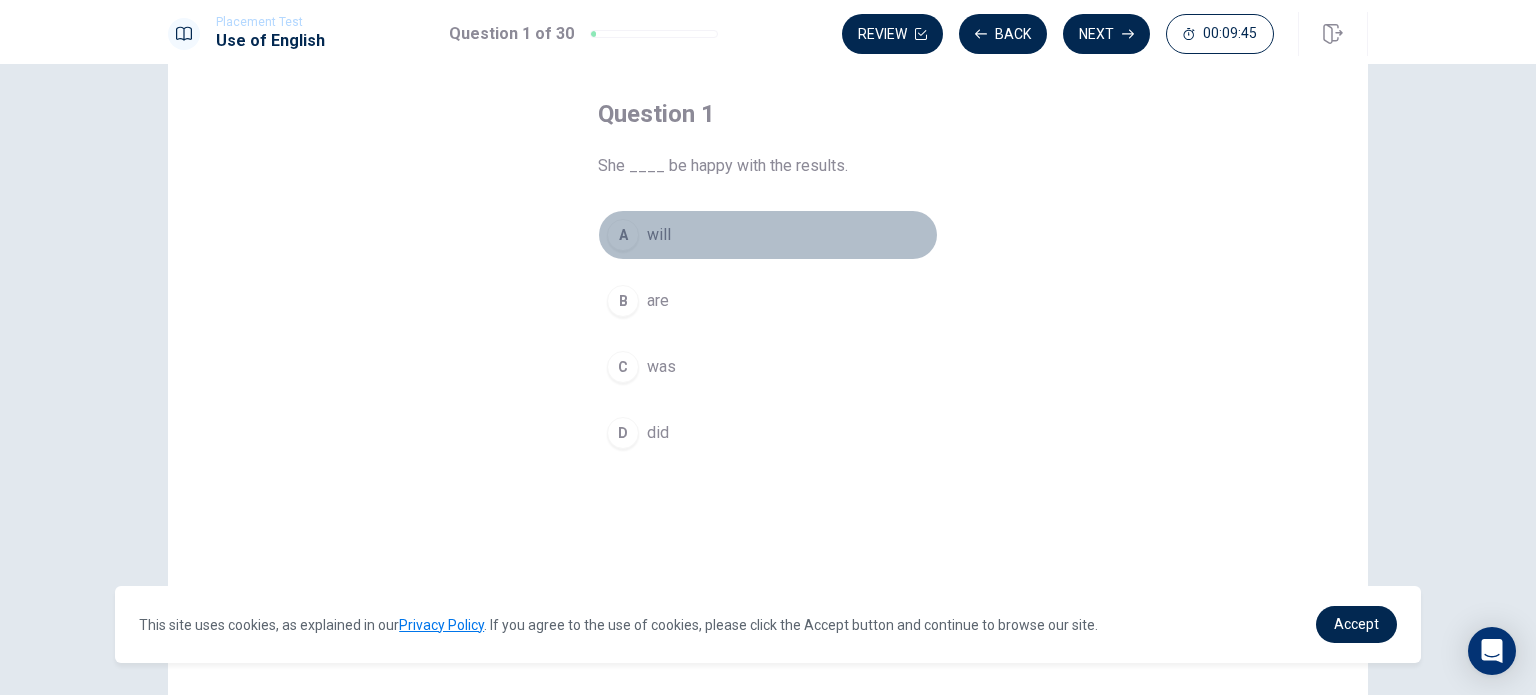 click on "A" at bounding box center (623, 235) 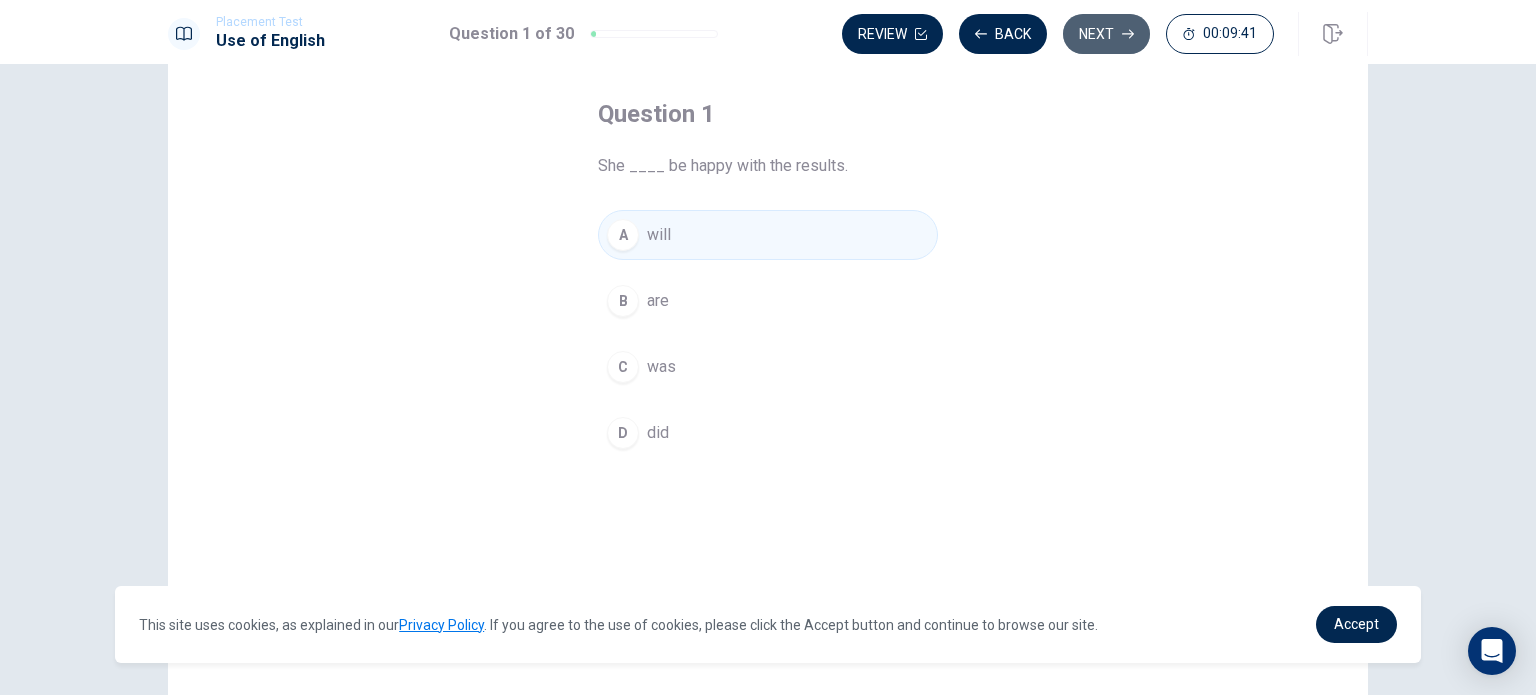 click on "Next" at bounding box center (1106, 34) 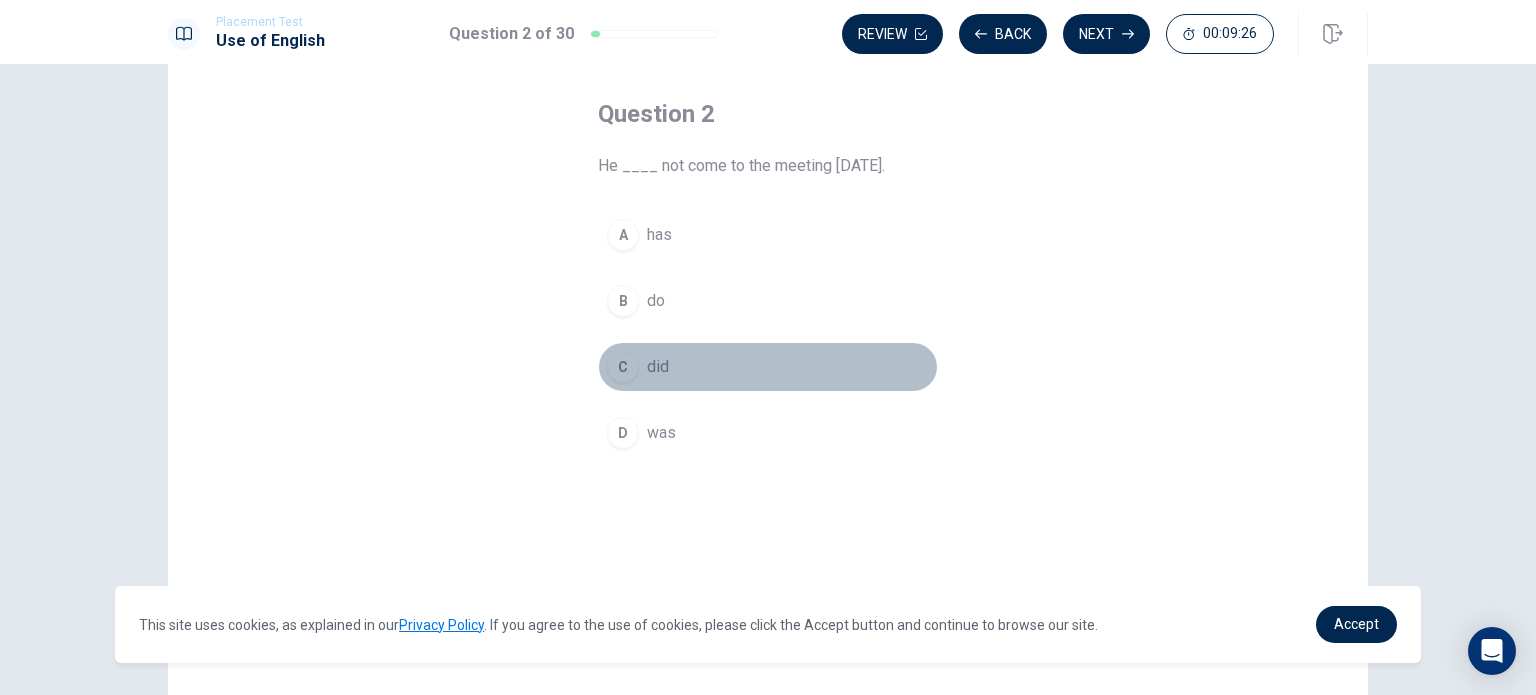 click on "C" at bounding box center [623, 367] 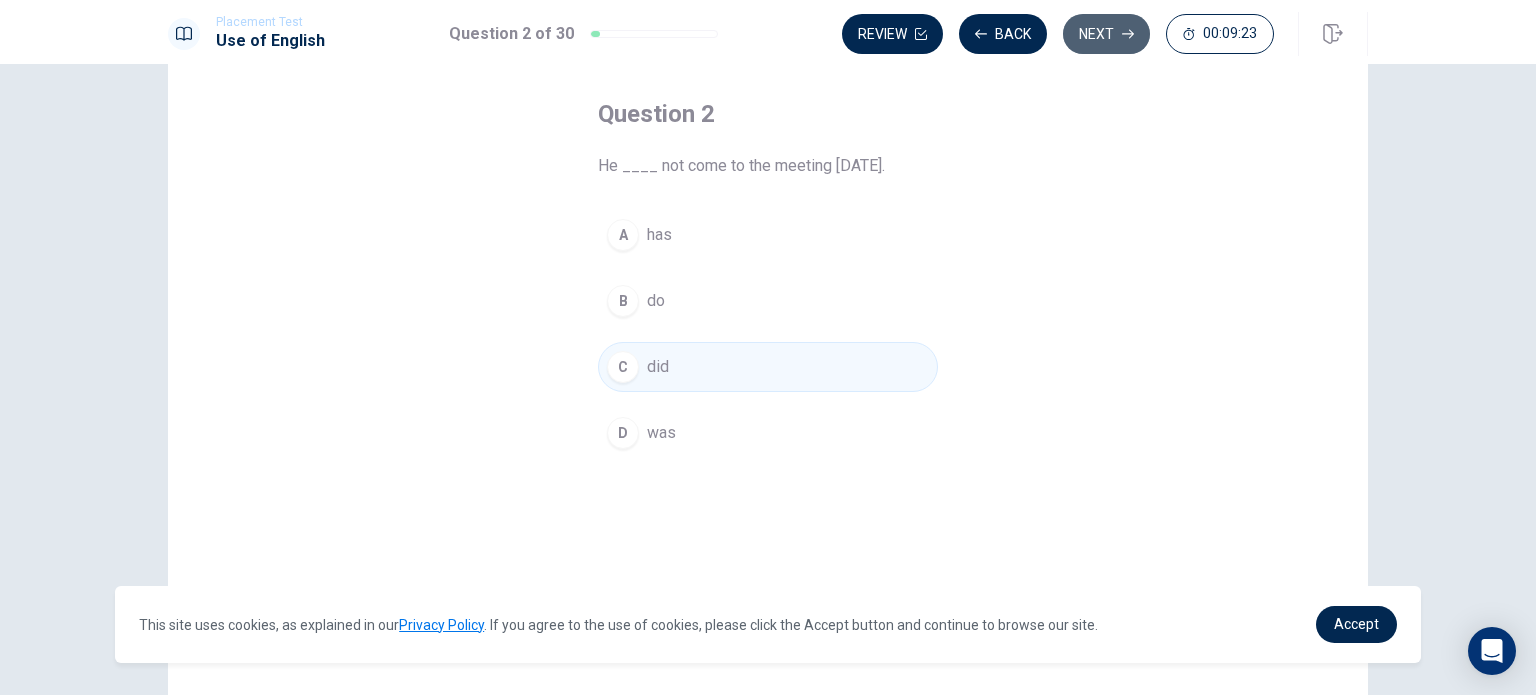 click on "Next" at bounding box center (1106, 34) 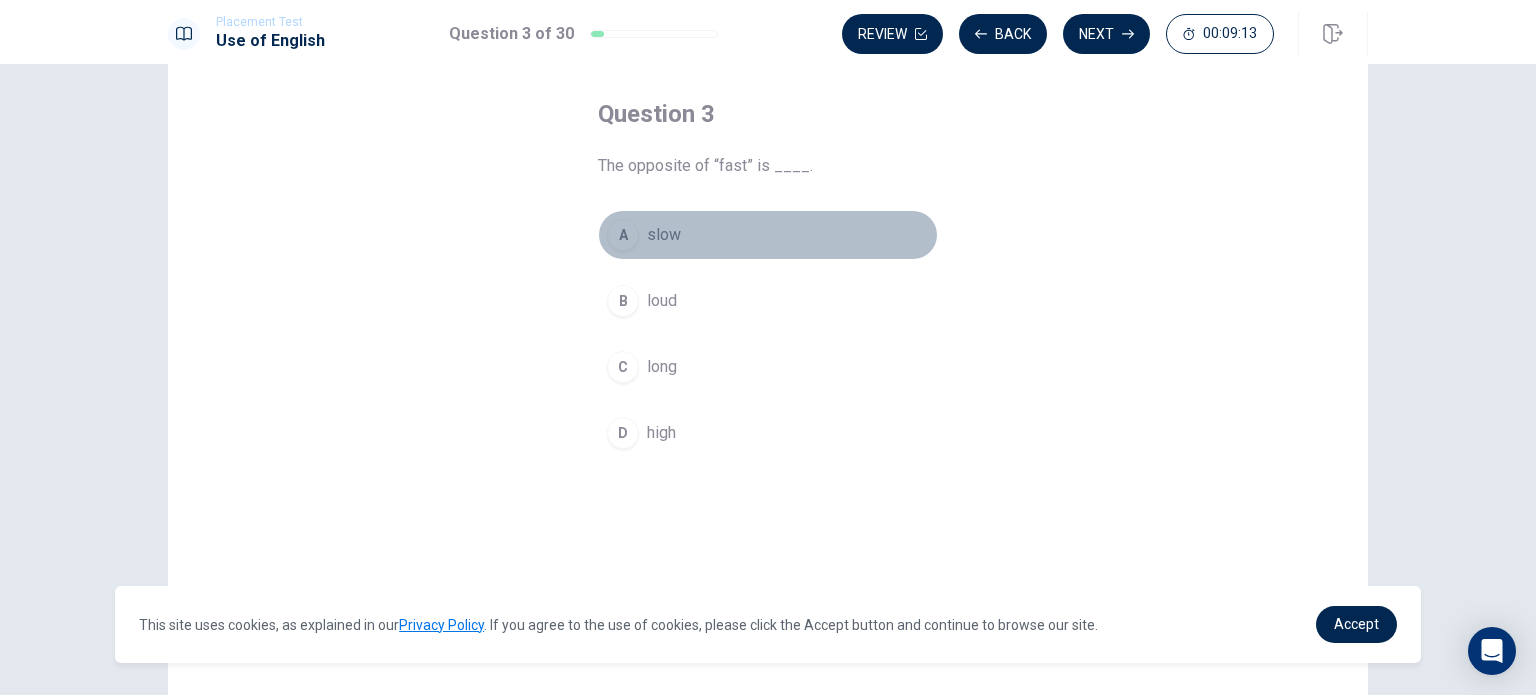 click on "A" at bounding box center (623, 235) 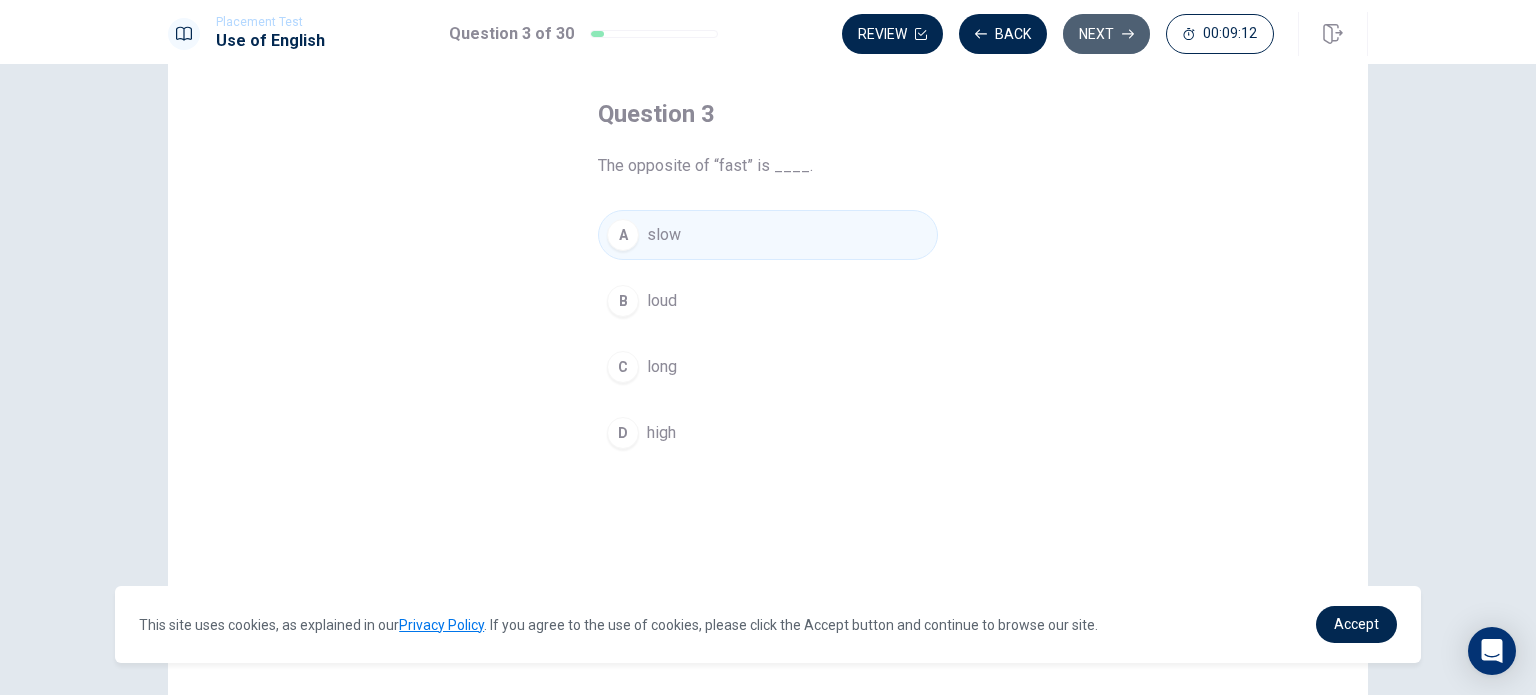 click on "Next" at bounding box center (1106, 34) 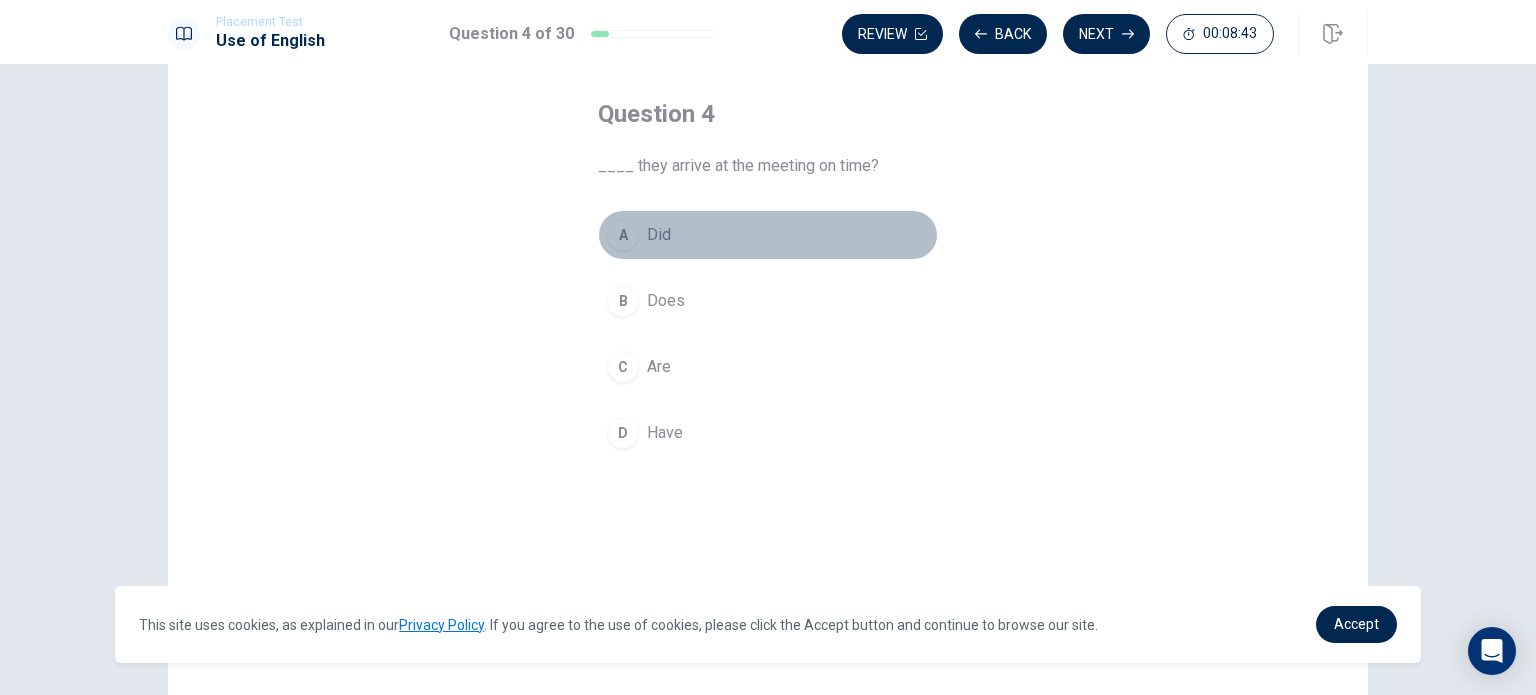 click on "A" at bounding box center [623, 235] 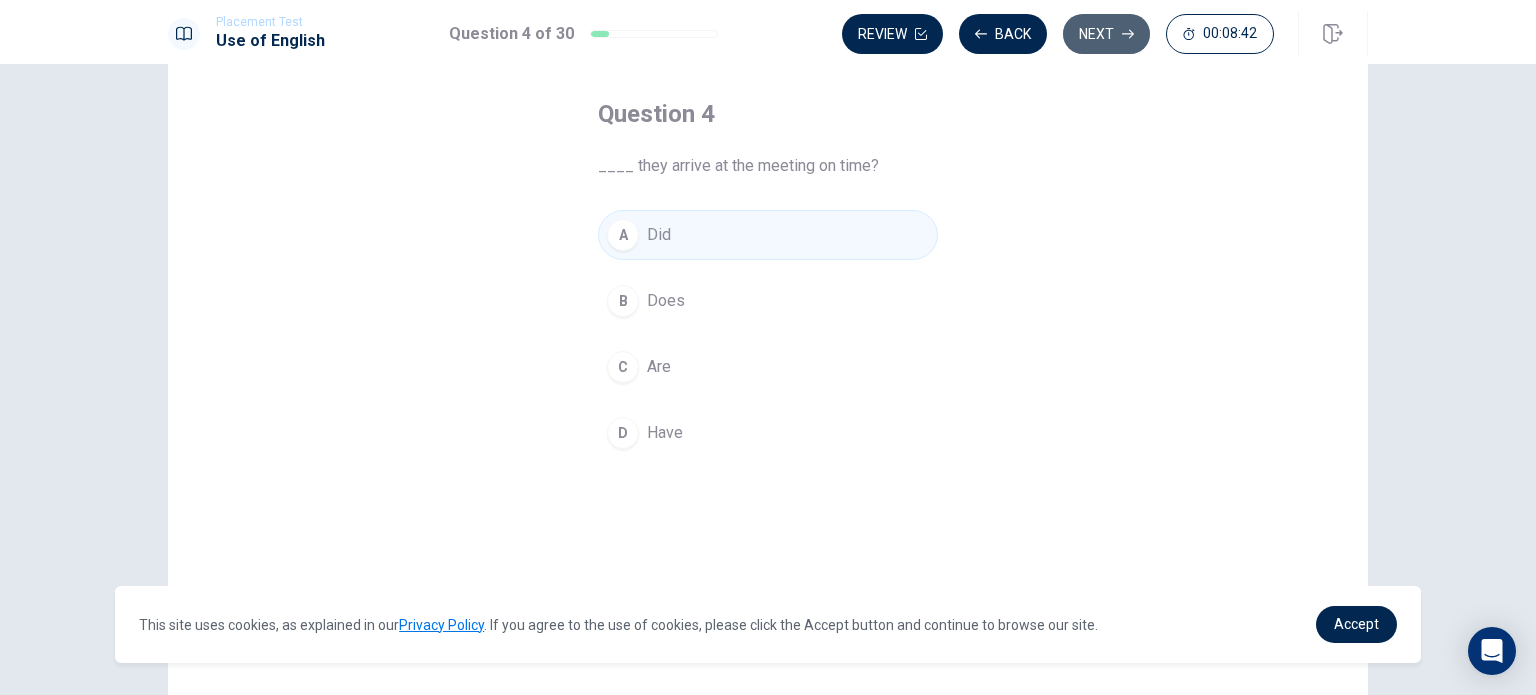 click on "Next" at bounding box center [1106, 34] 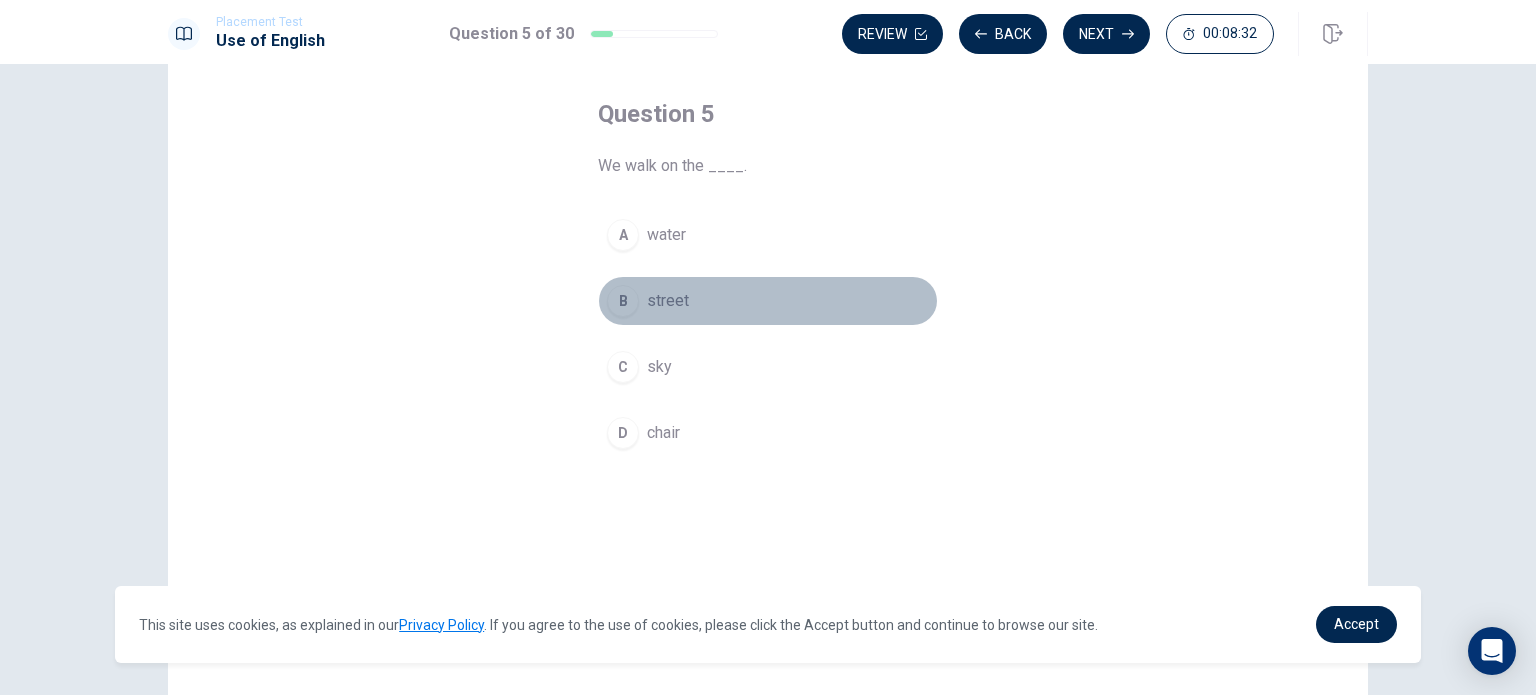 click on "B" at bounding box center [623, 301] 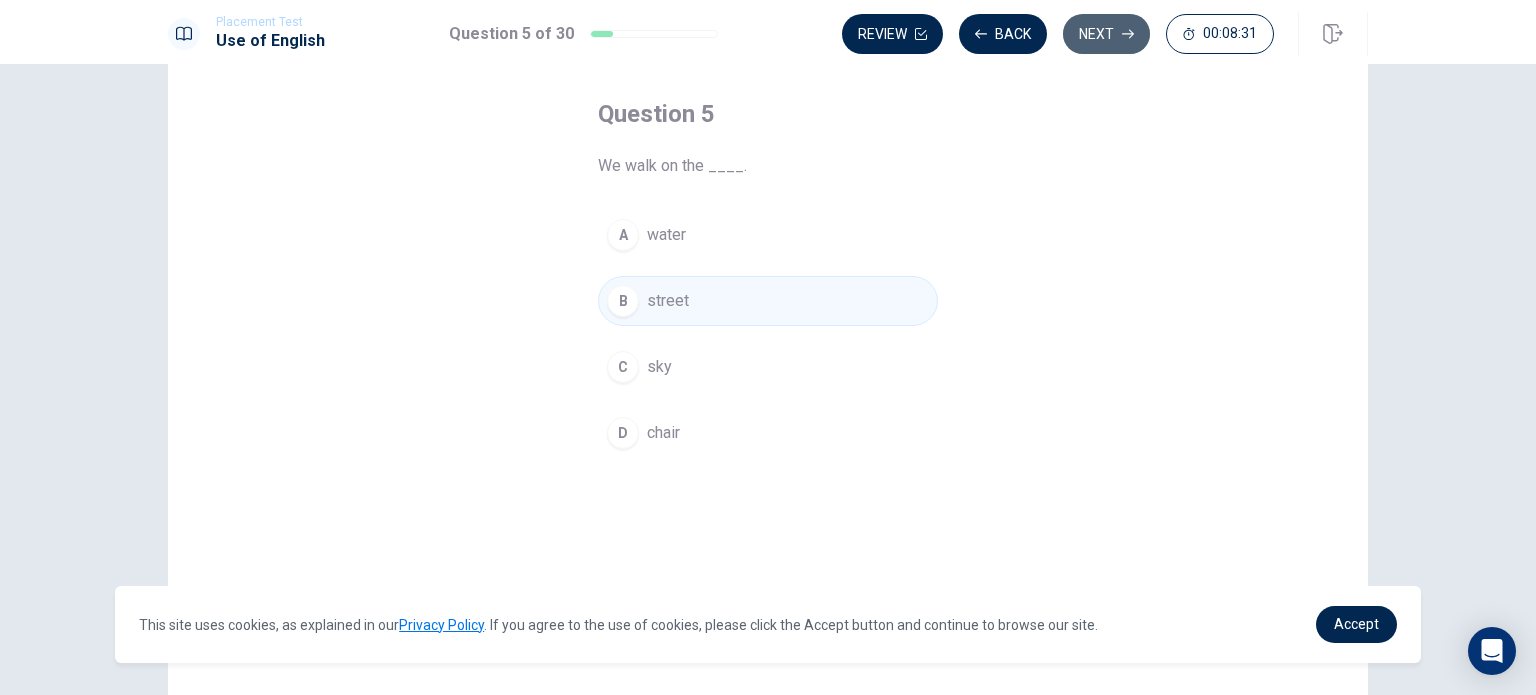 click on "Next" at bounding box center [1106, 34] 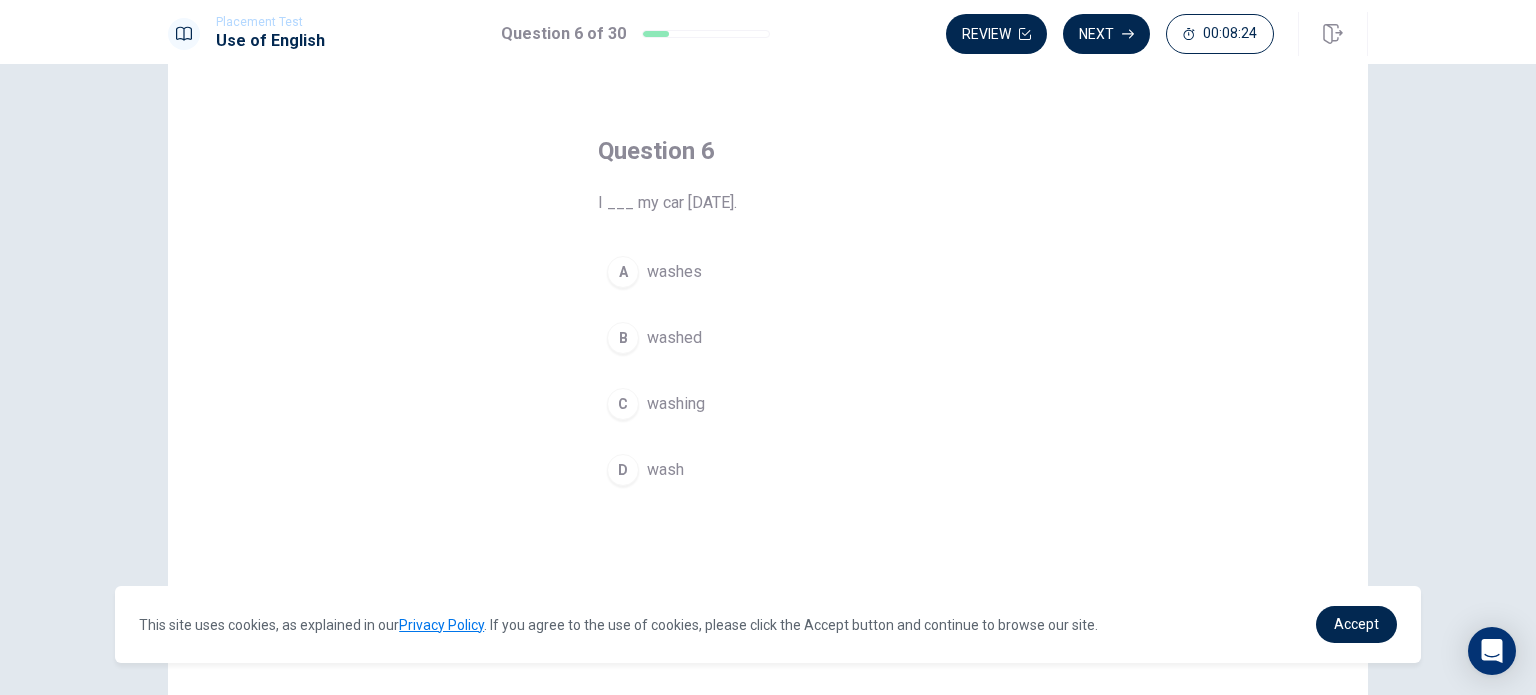 scroll, scrollTop: 55, scrollLeft: 0, axis: vertical 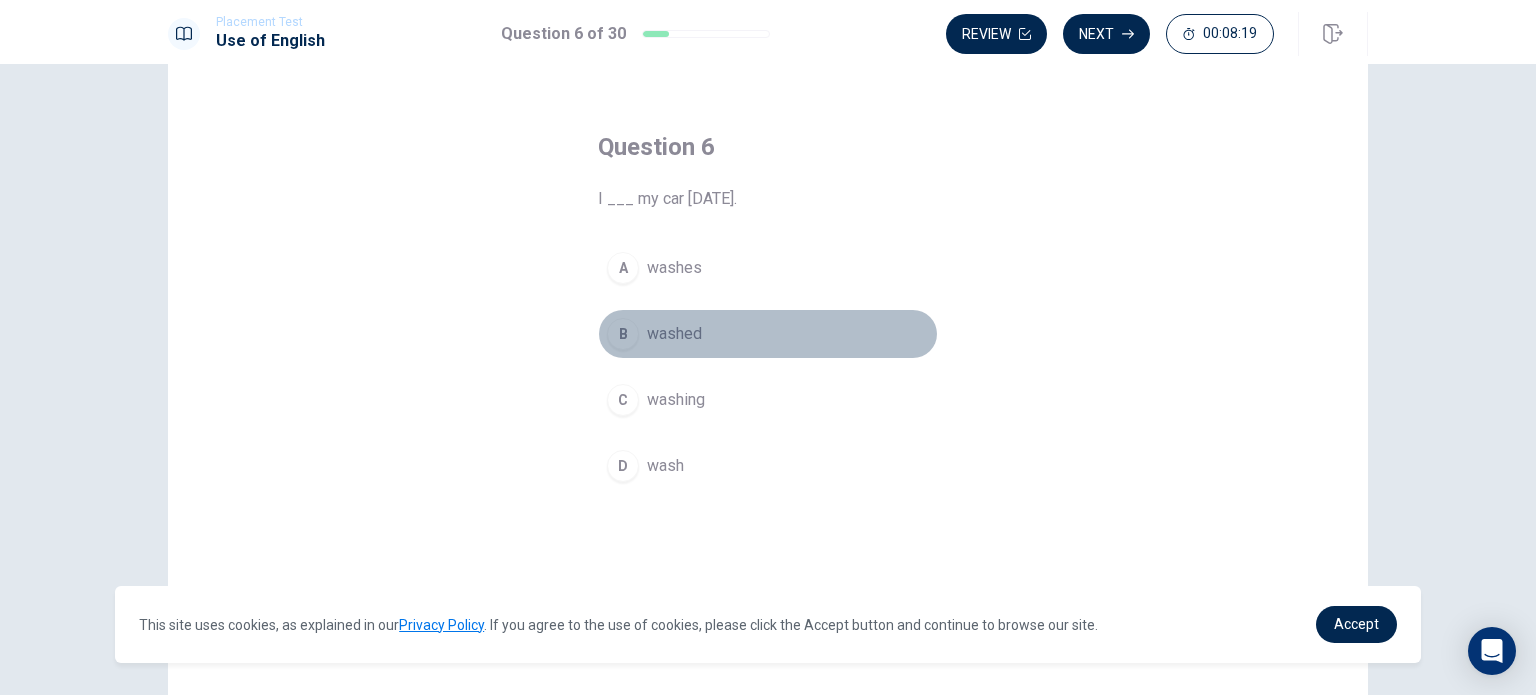 click on "B" at bounding box center [623, 334] 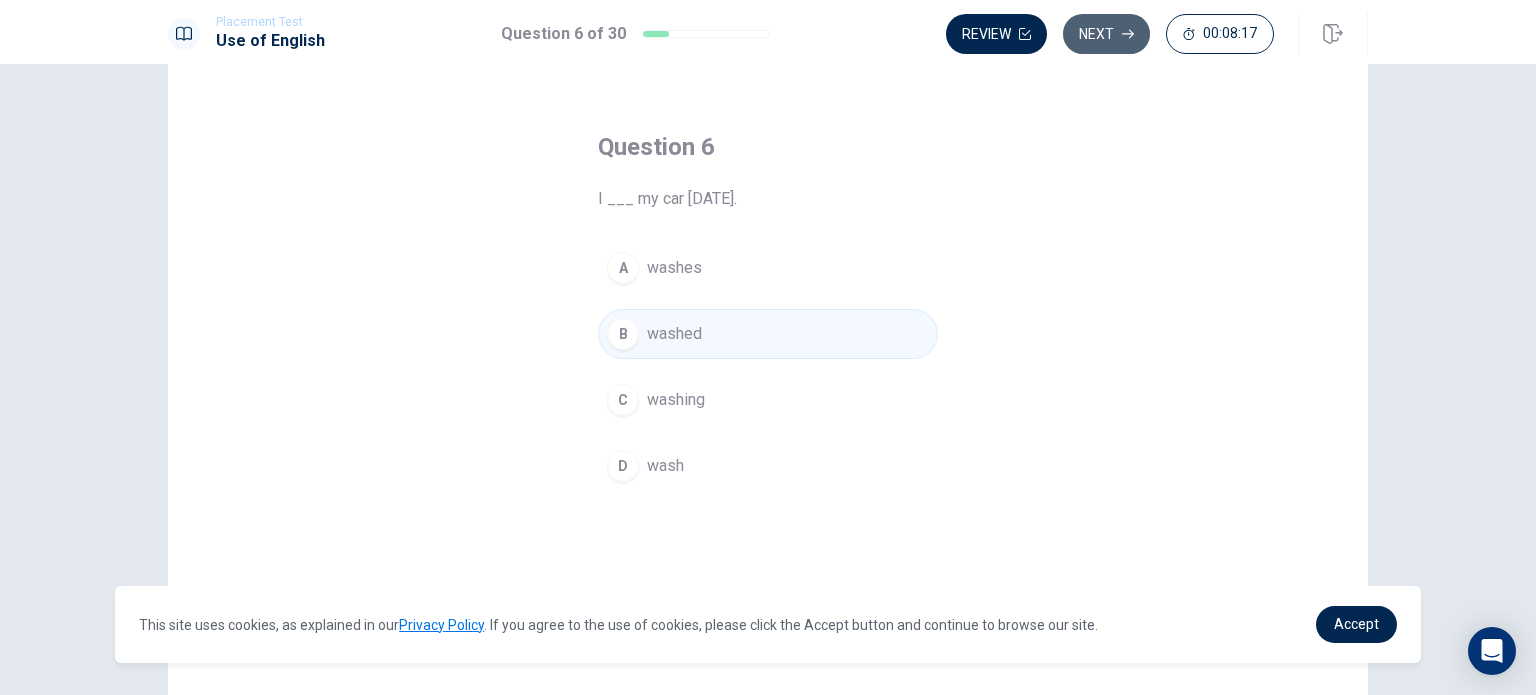click on "Next" at bounding box center [1106, 34] 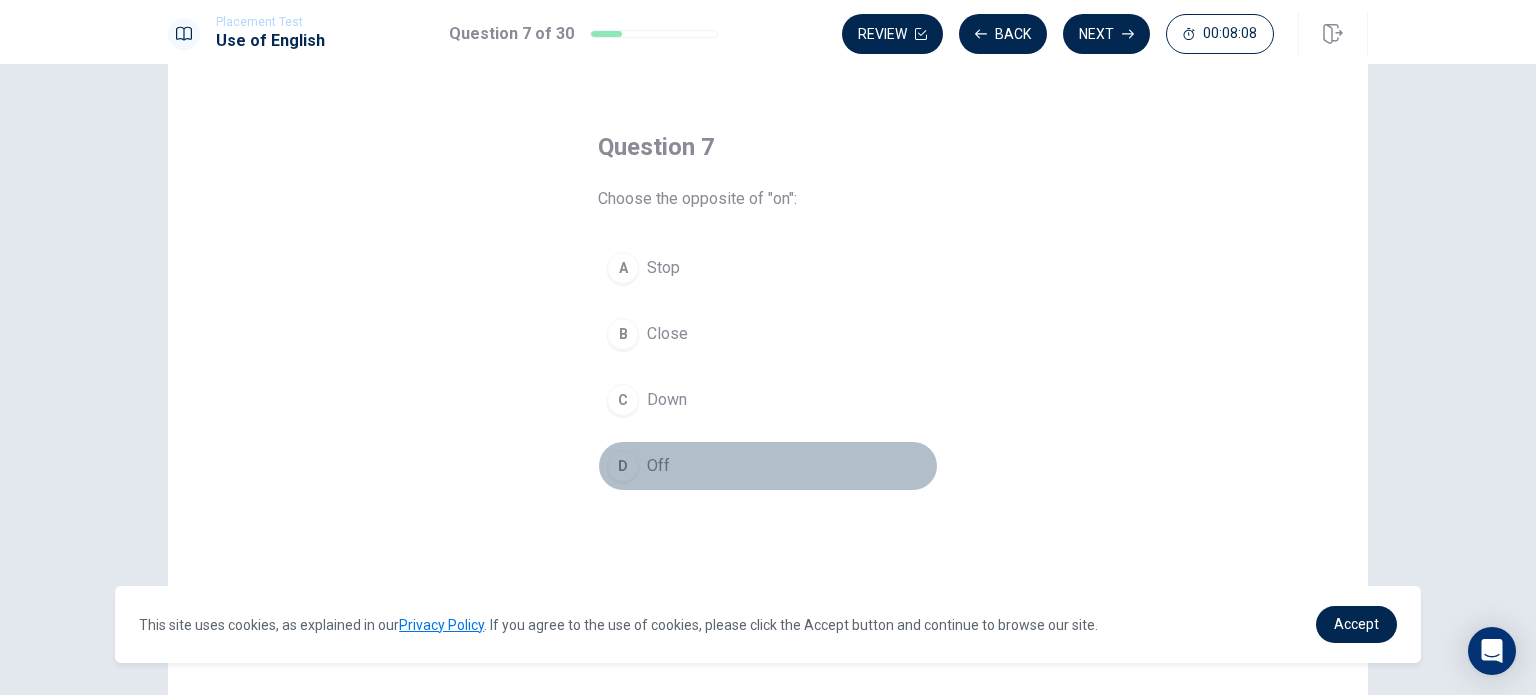 click on "D" at bounding box center (623, 466) 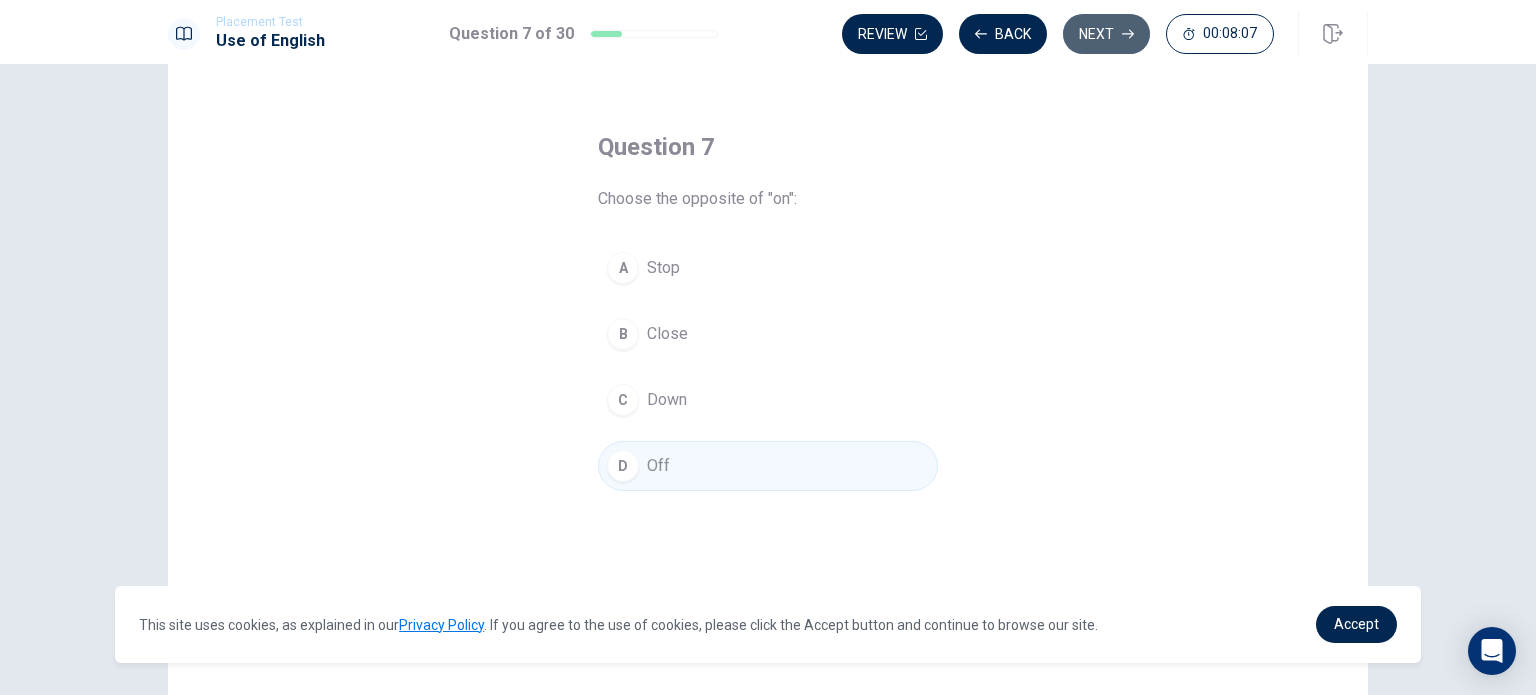 click on "Next" at bounding box center [1106, 34] 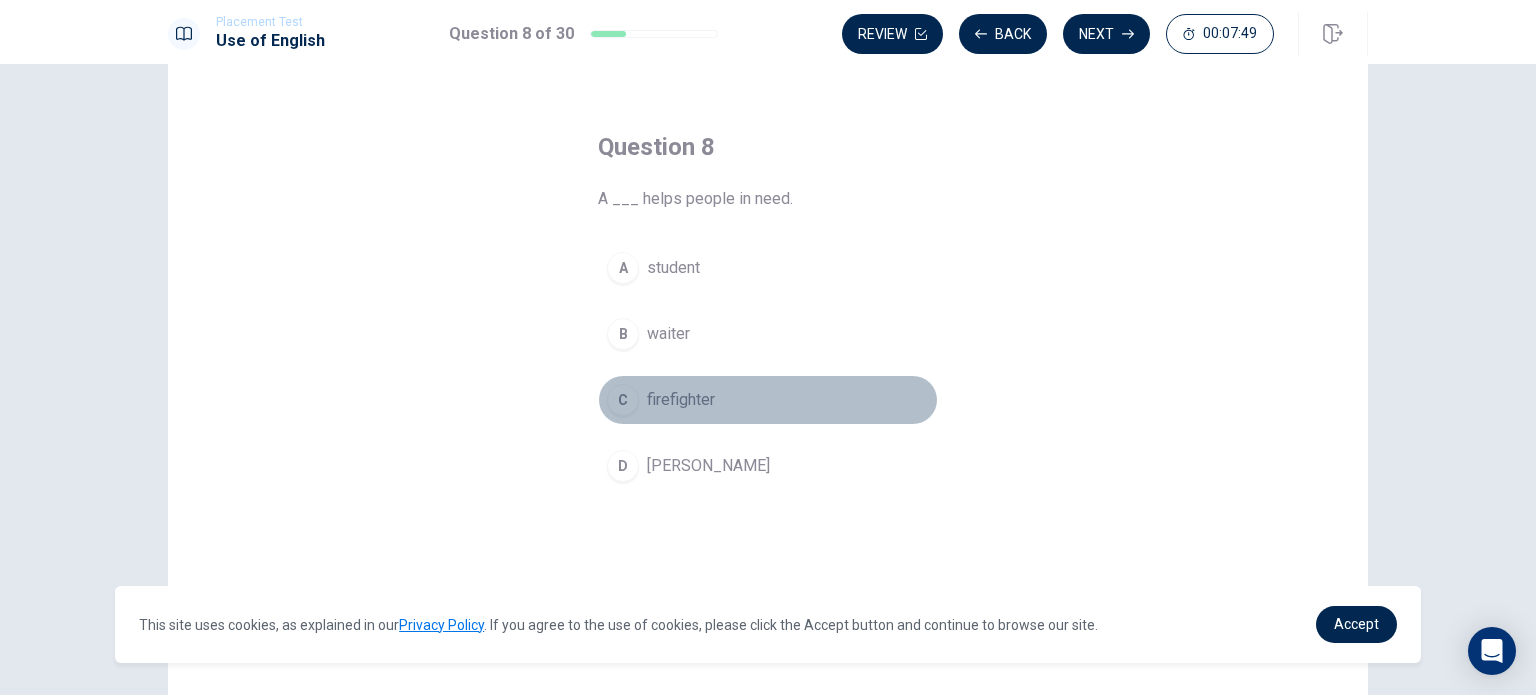 click on "firefighter" at bounding box center [681, 400] 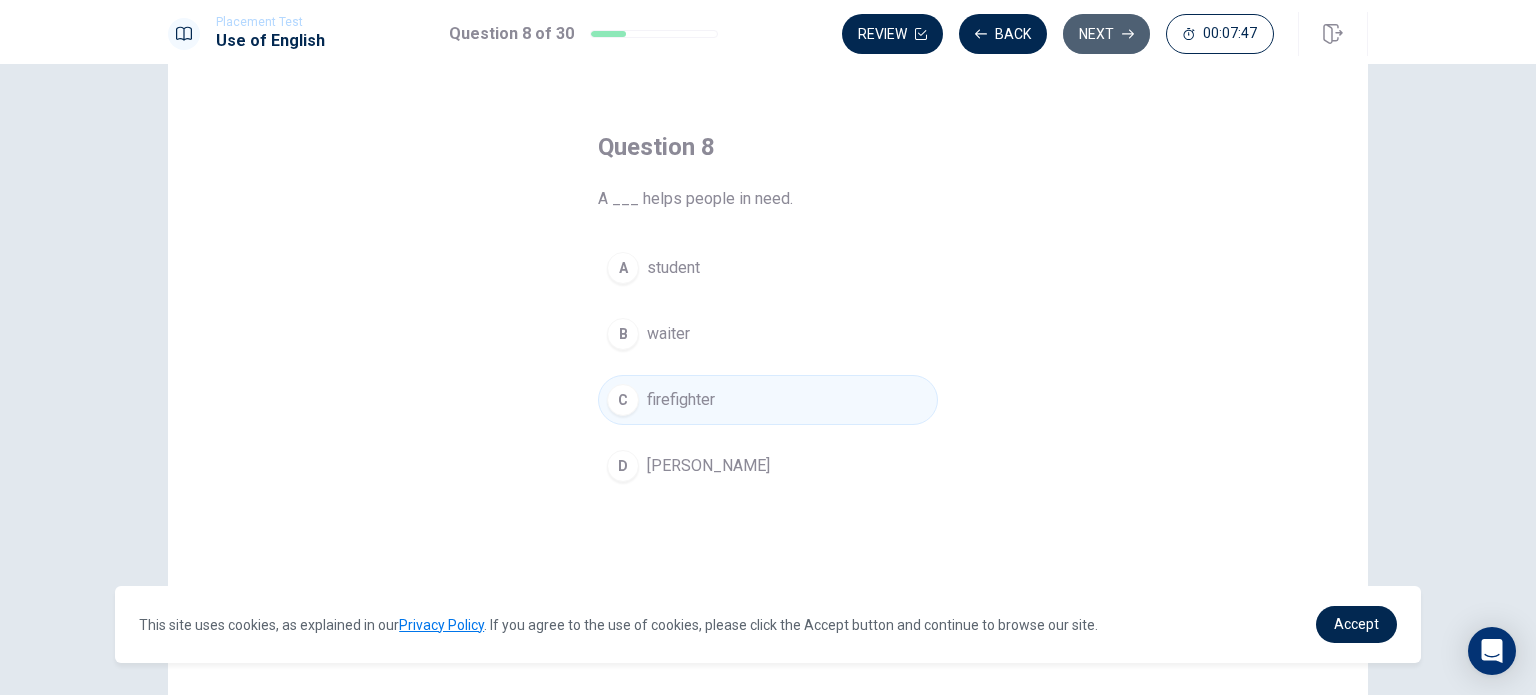 click on "Next" at bounding box center [1106, 34] 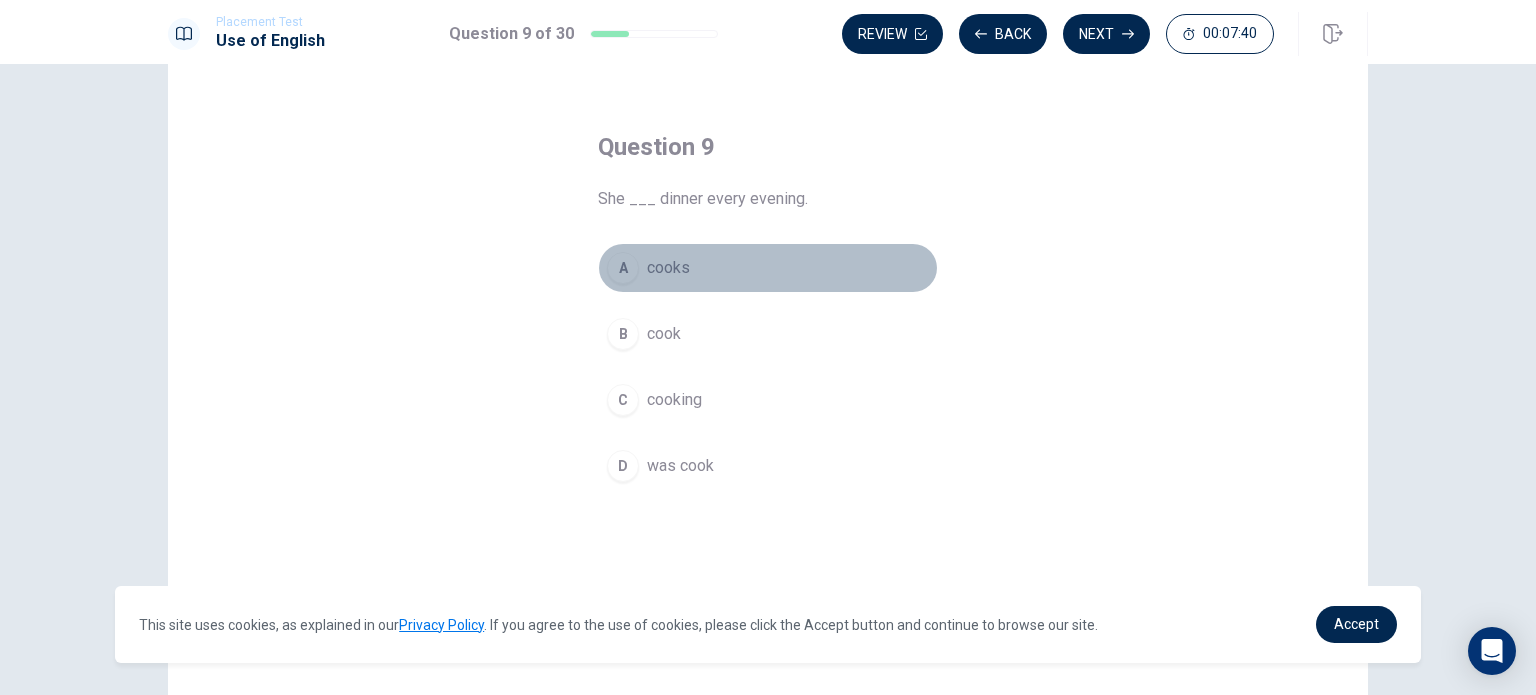 click on "A" at bounding box center [623, 268] 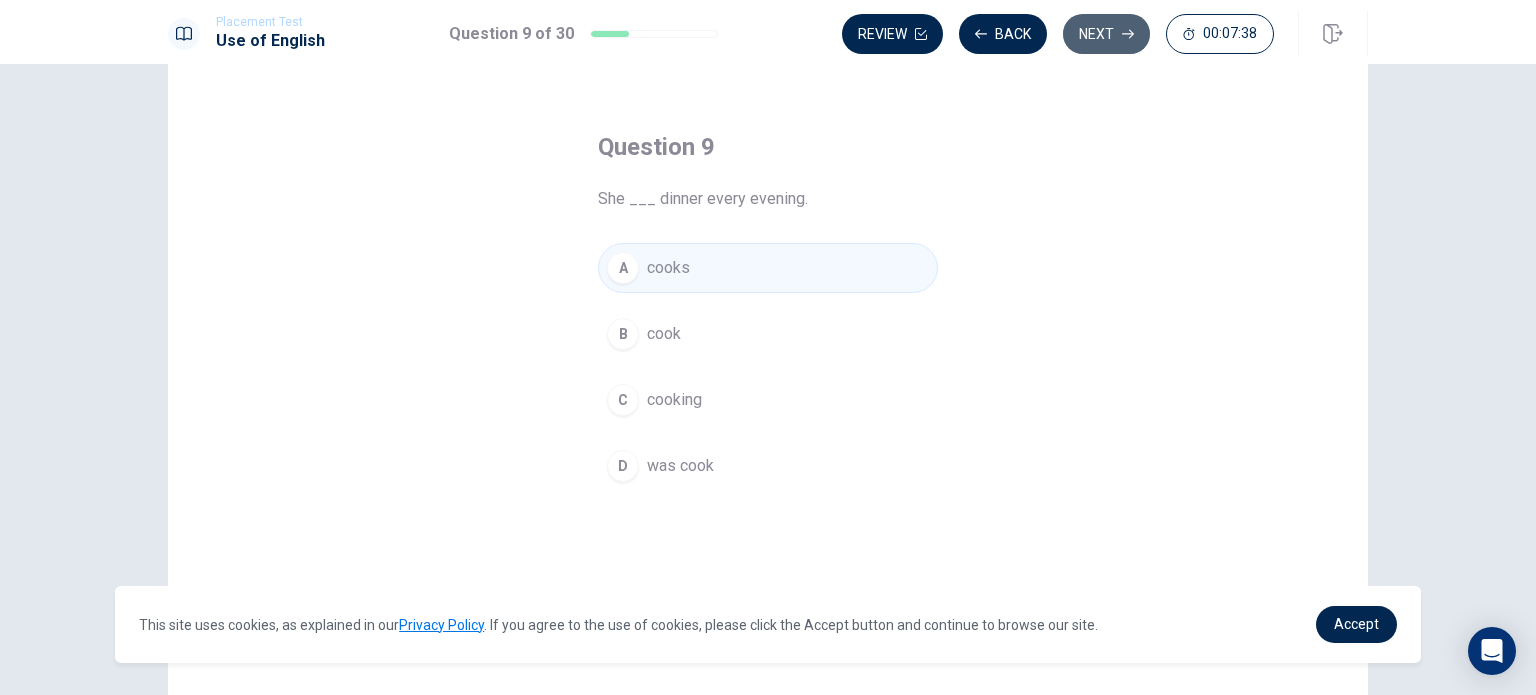 click on "Next" at bounding box center [1106, 34] 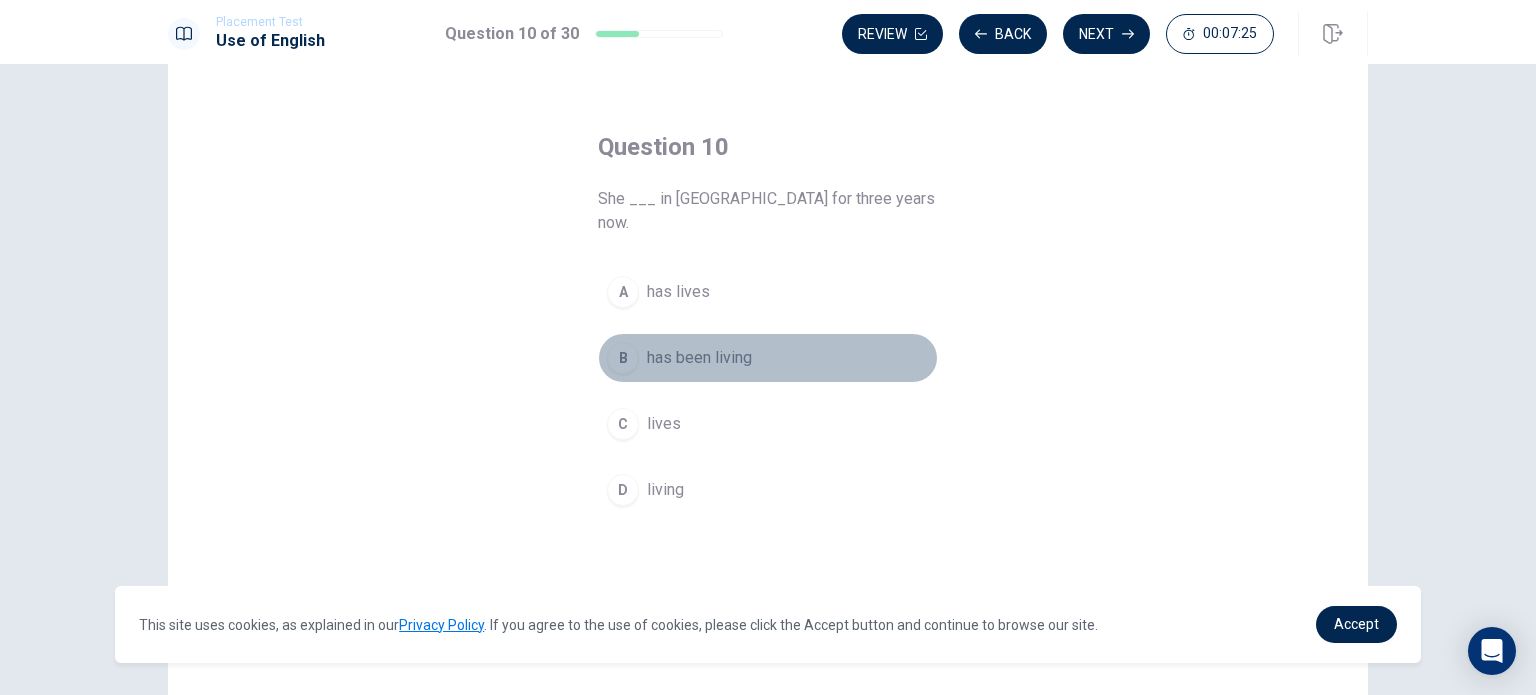 click on "B" at bounding box center [623, 358] 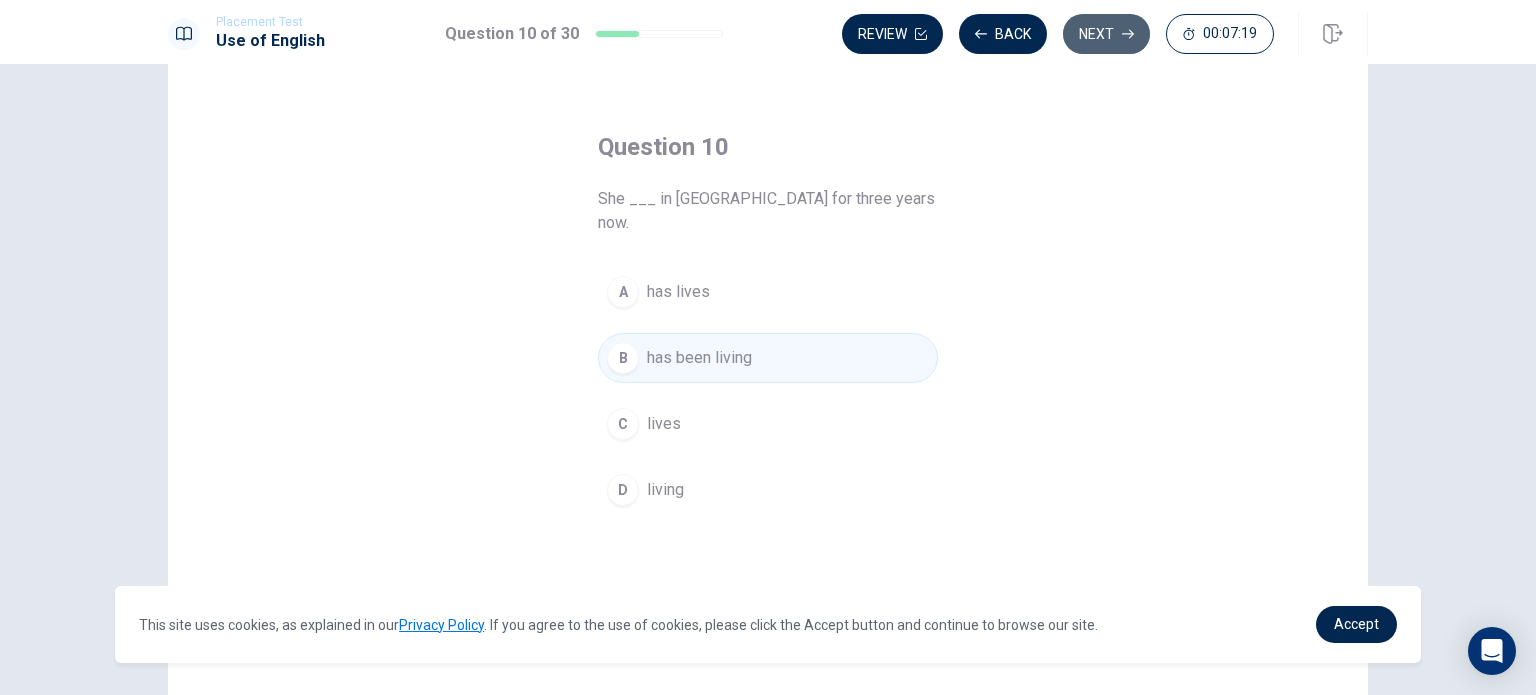 click on "Next" at bounding box center [1106, 34] 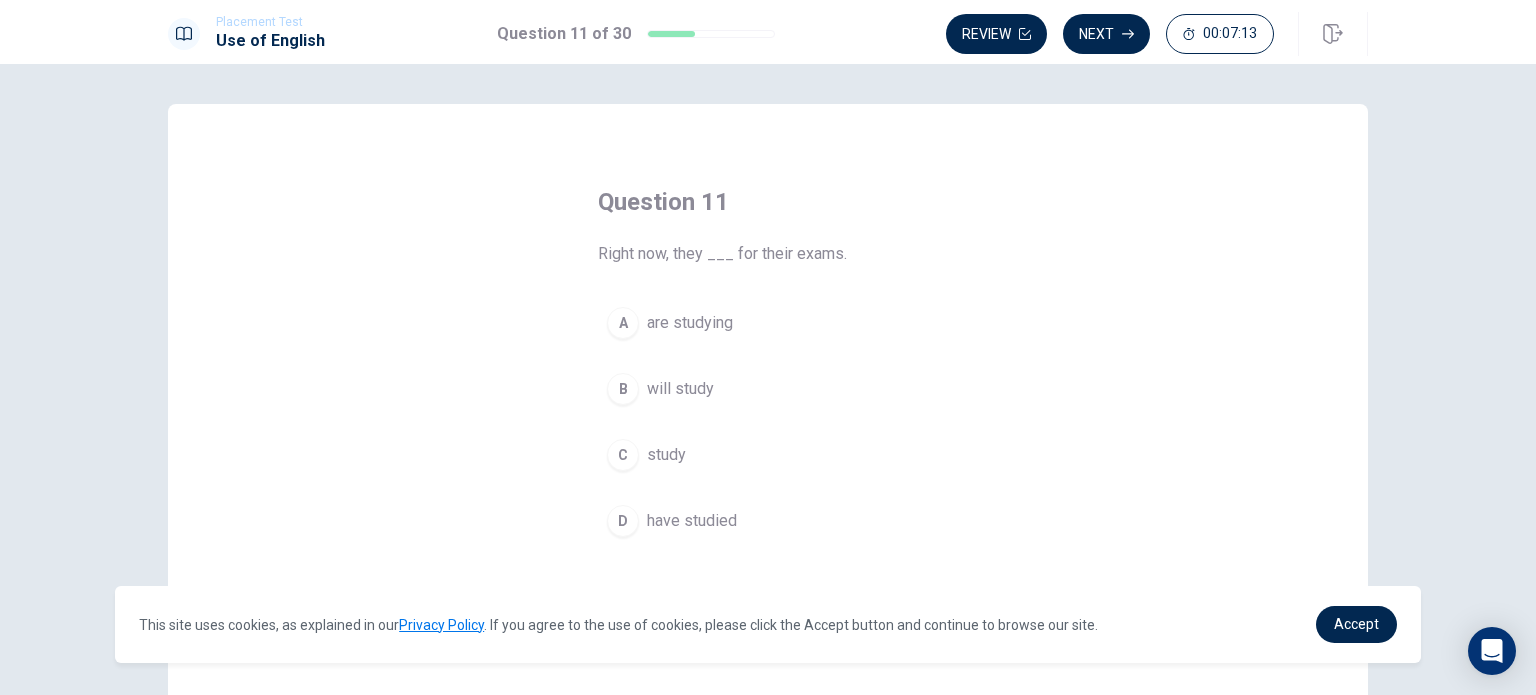 scroll, scrollTop: 36, scrollLeft: 0, axis: vertical 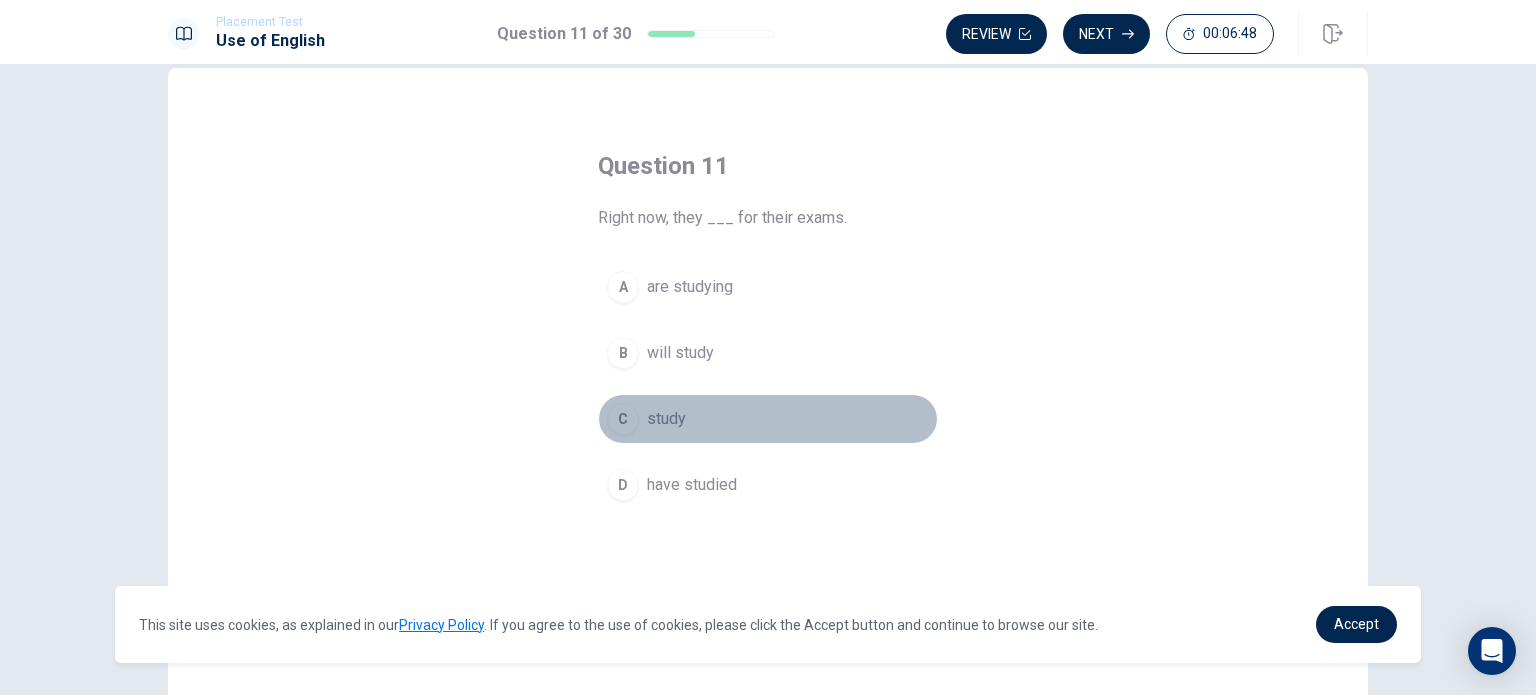 click on "C study" at bounding box center [768, 419] 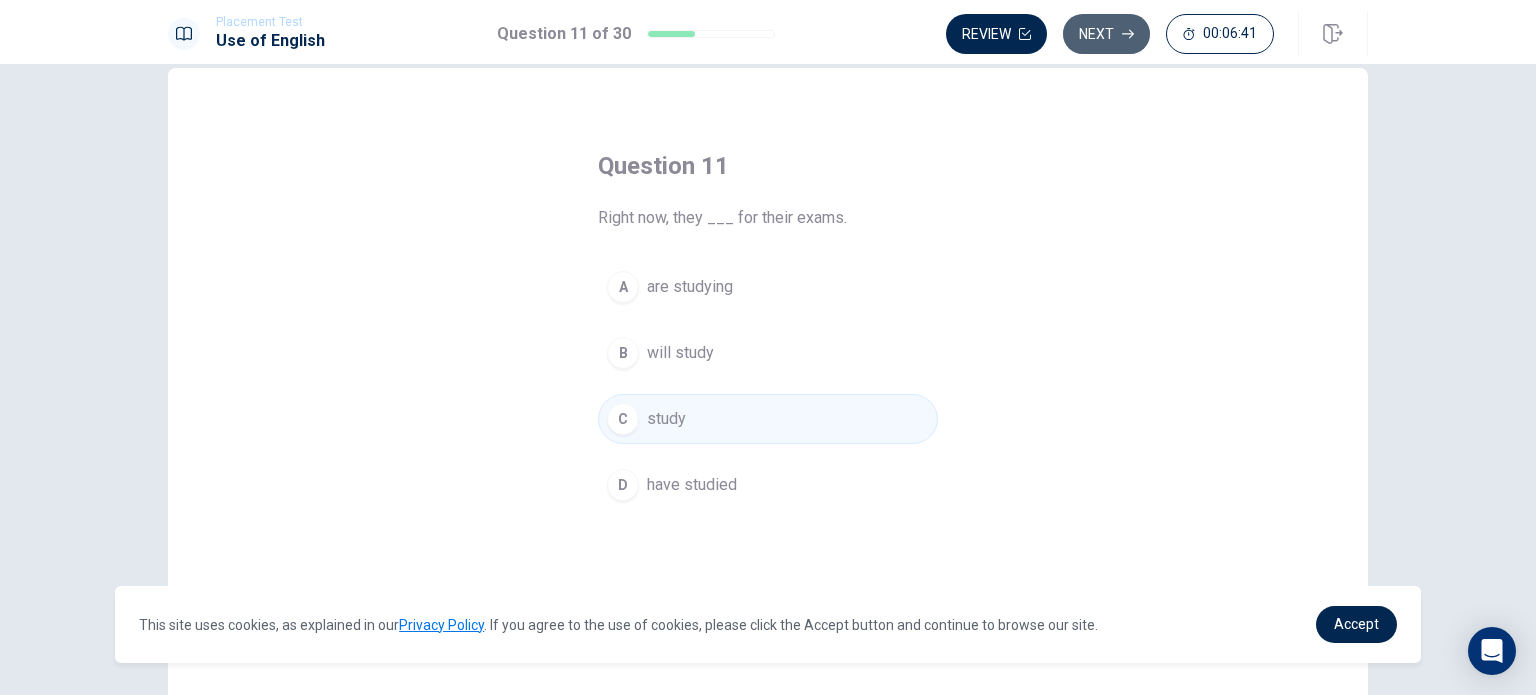 click on "Next" at bounding box center (1106, 34) 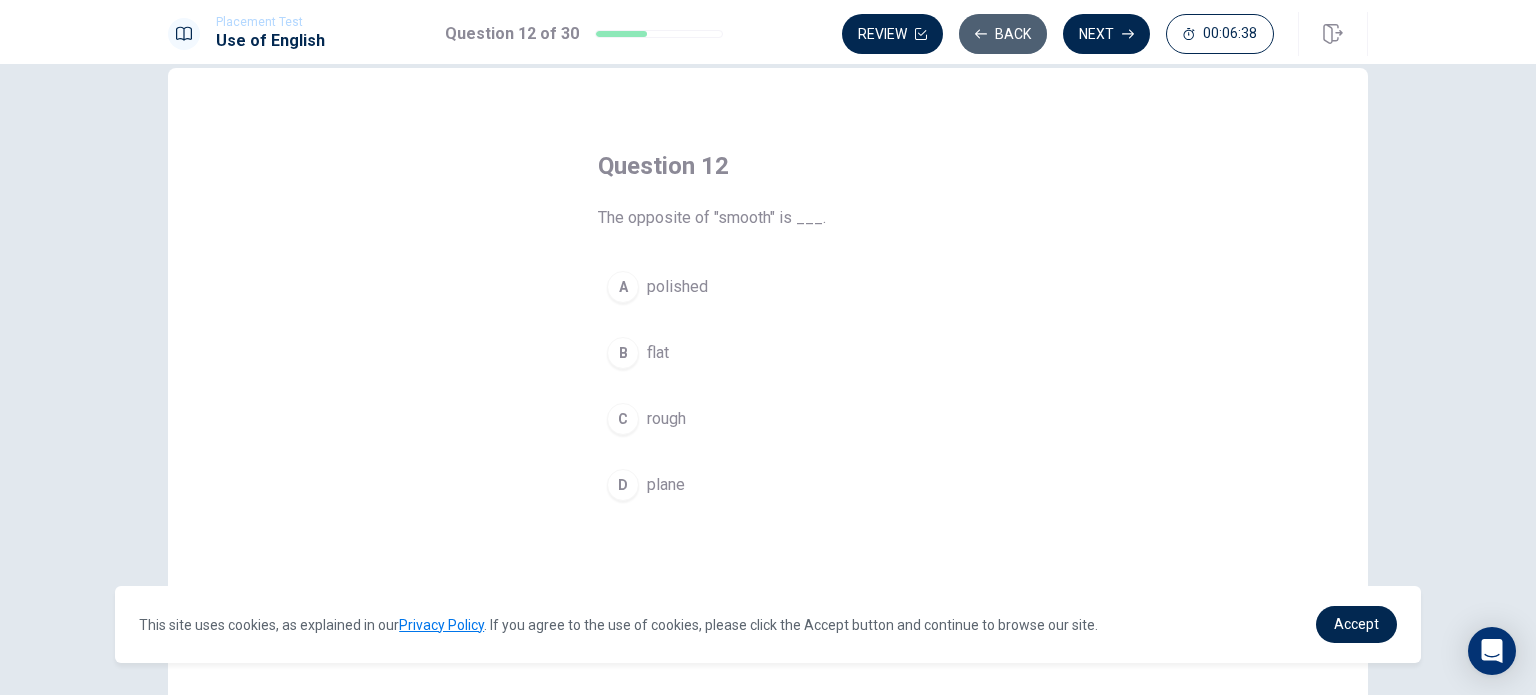 click on "Back" at bounding box center (1003, 34) 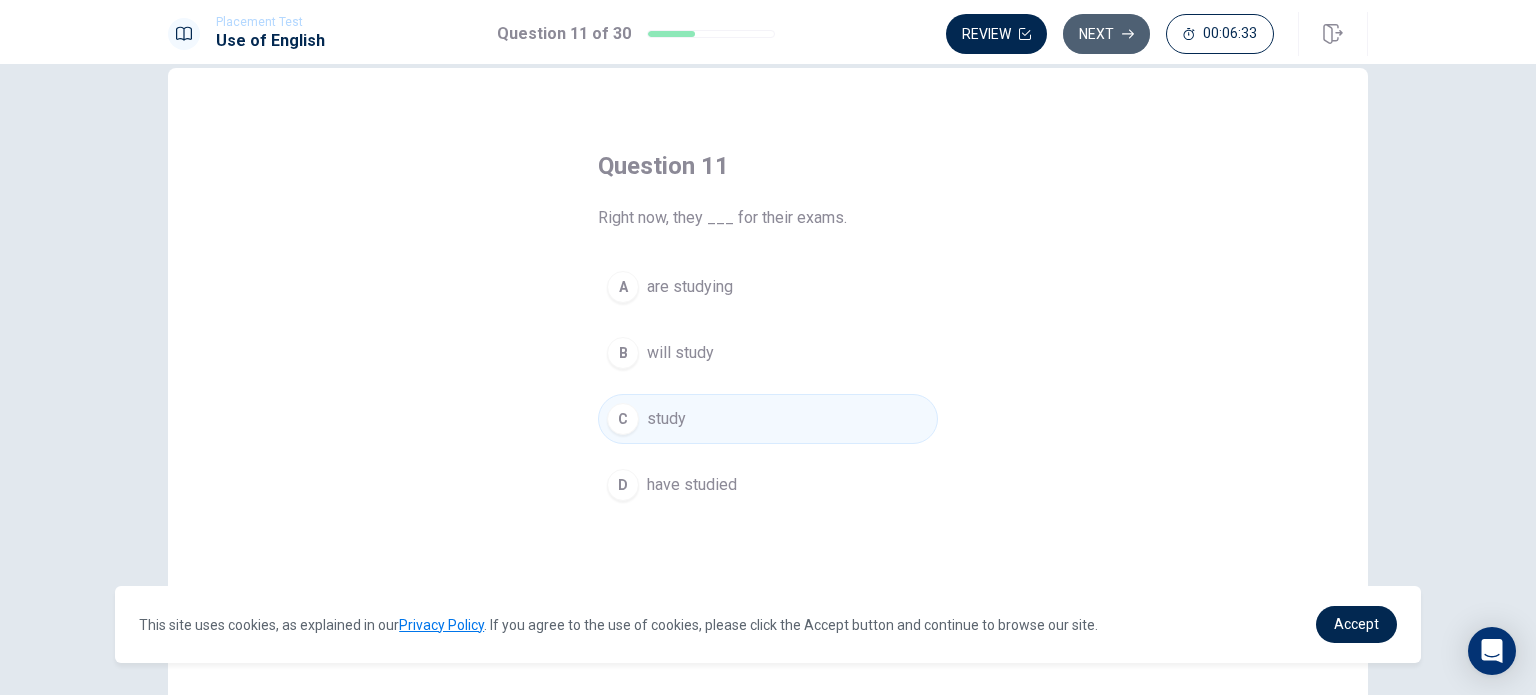 click on "Next" at bounding box center (1106, 34) 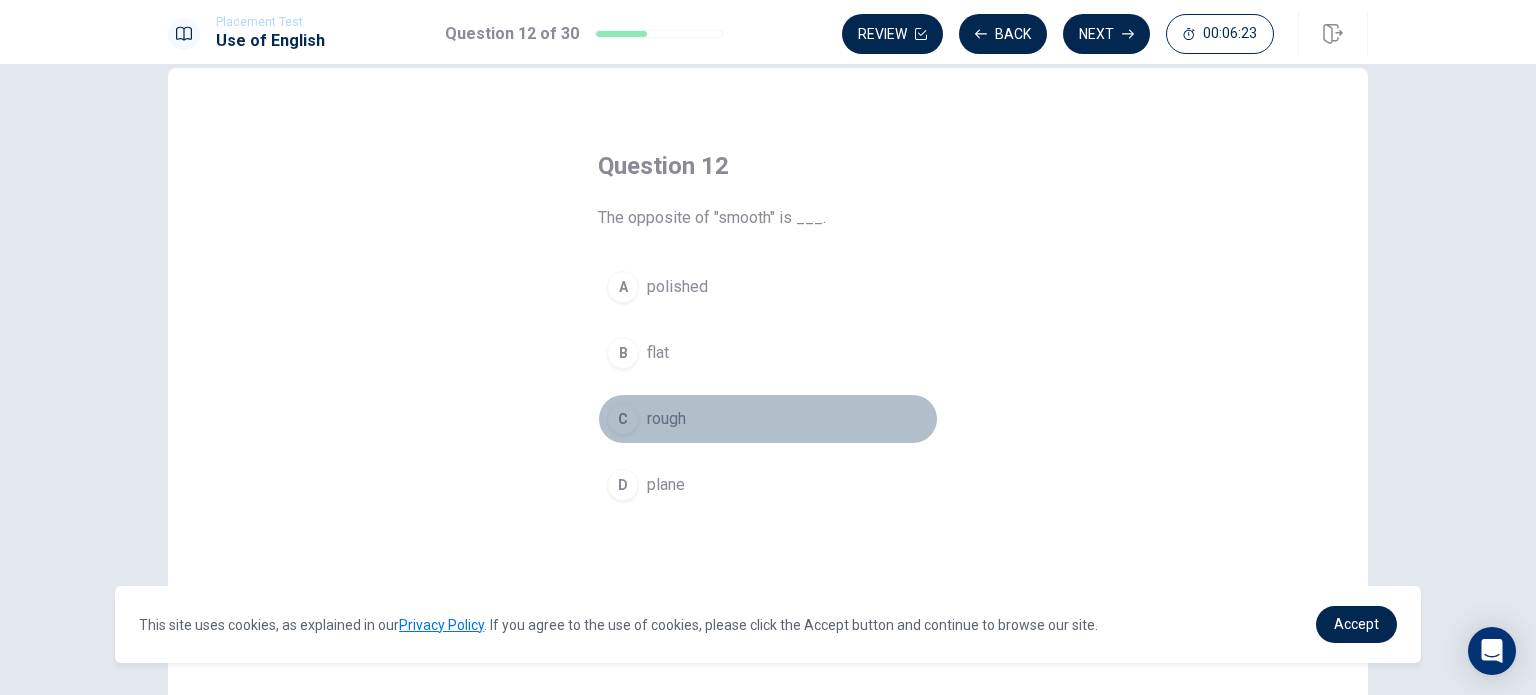 click on "C" at bounding box center (623, 419) 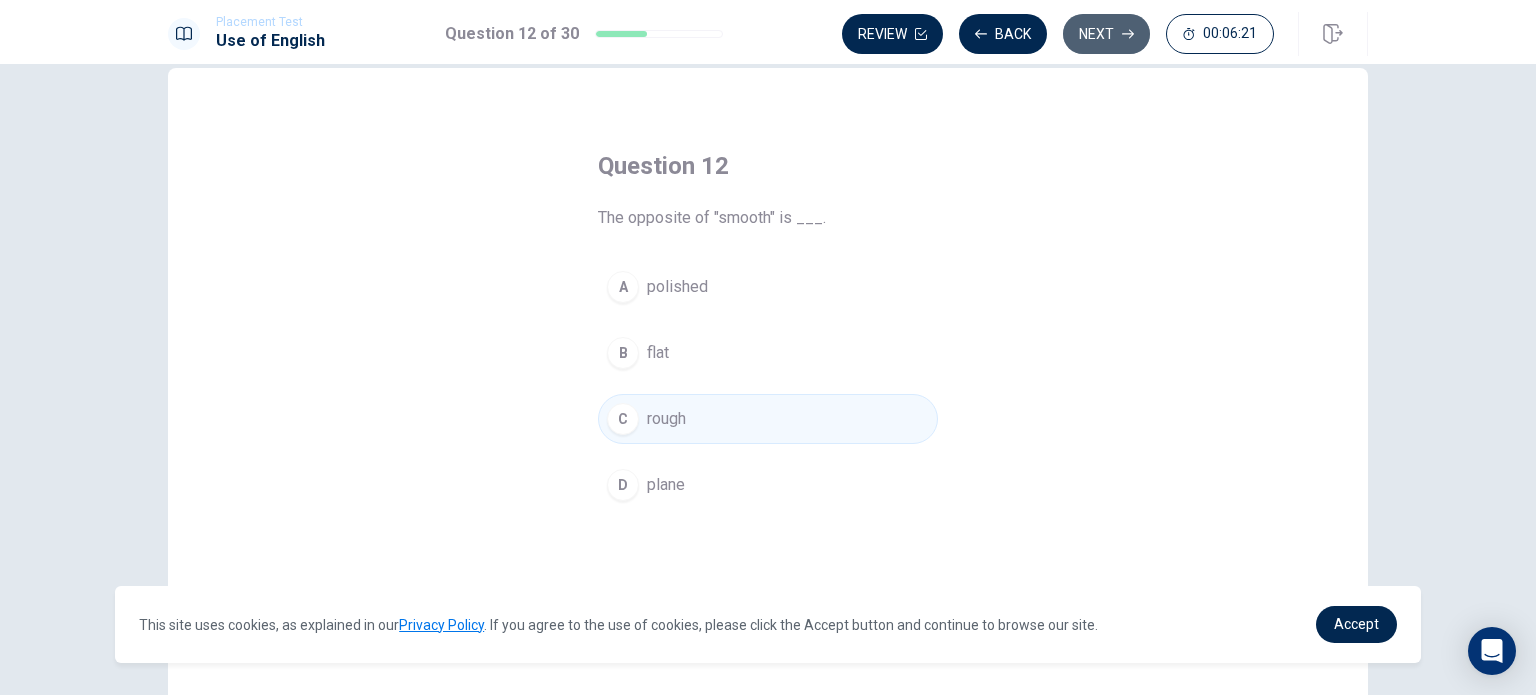 click on "Next" at bounding box center (1106, 34) 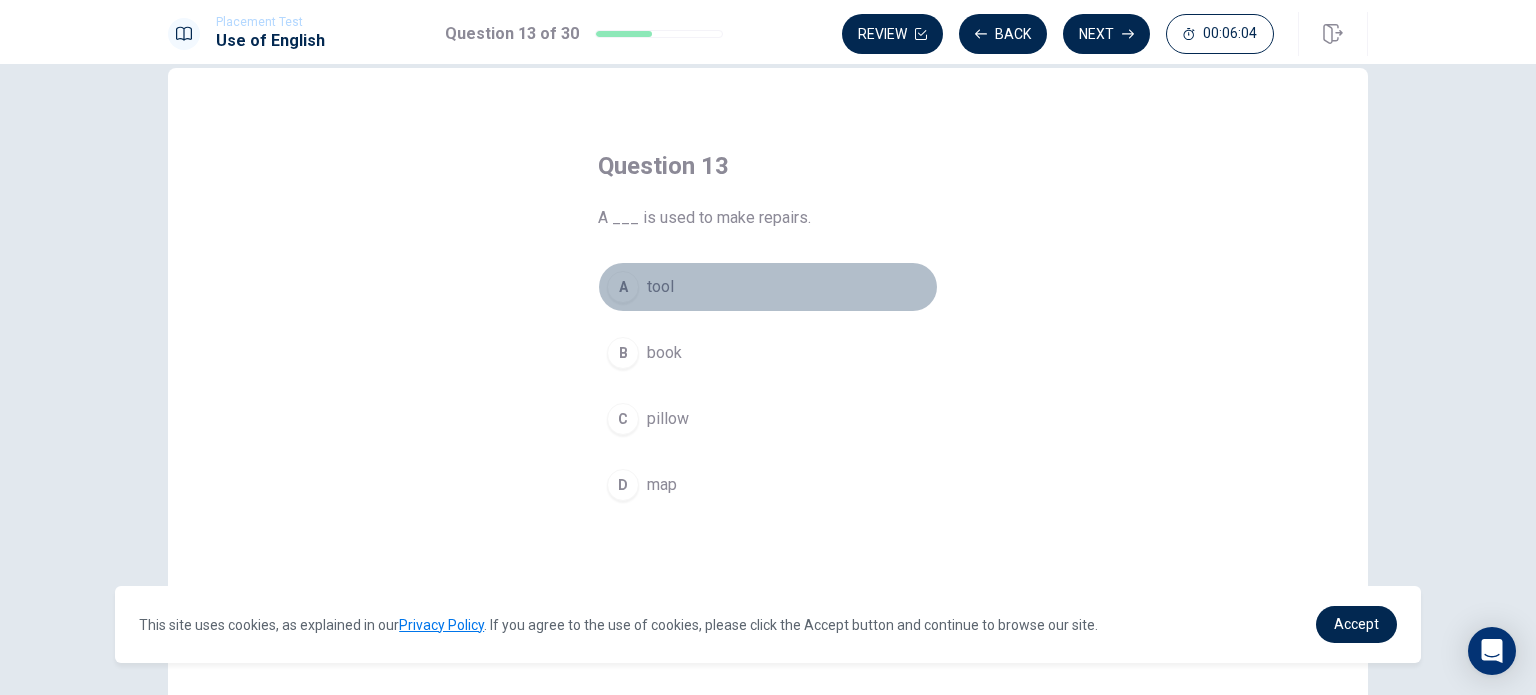 click on "A tool" at bounding box center (768, 287) 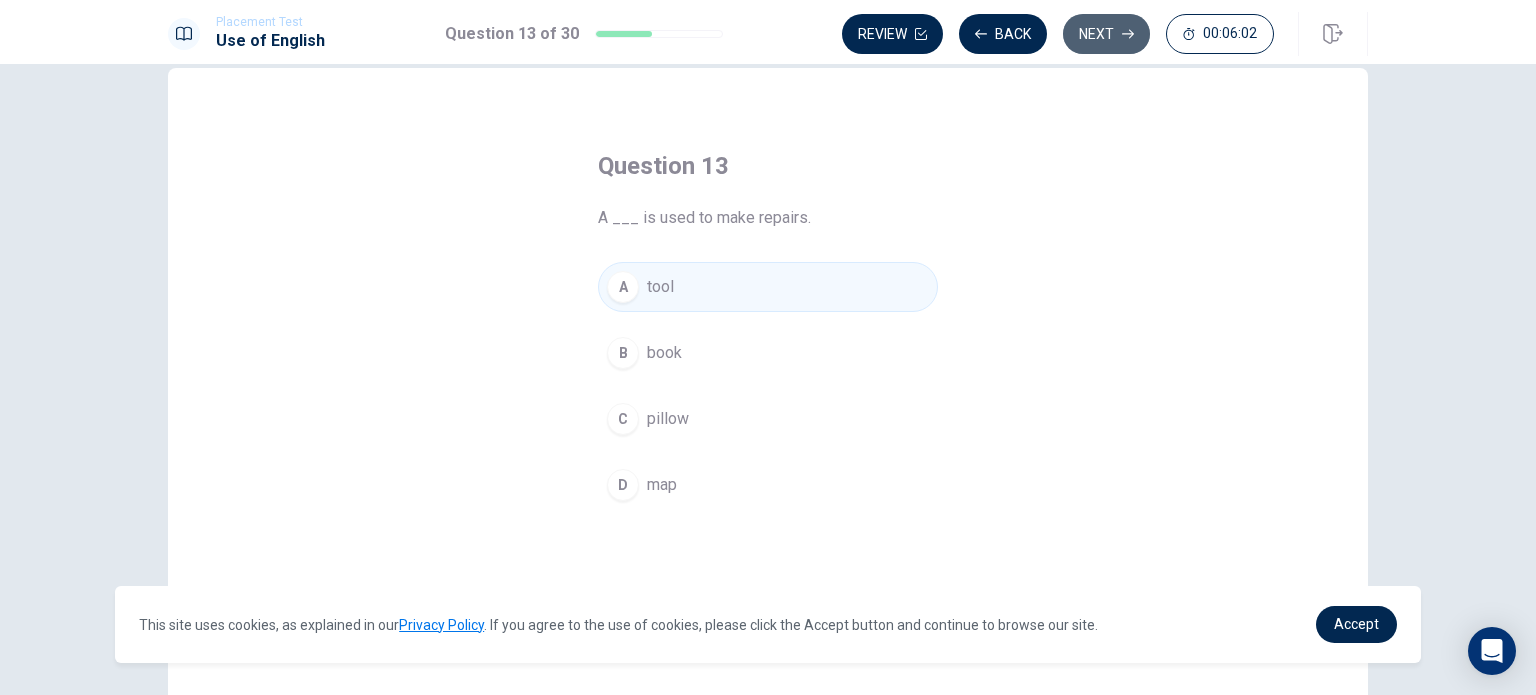 click 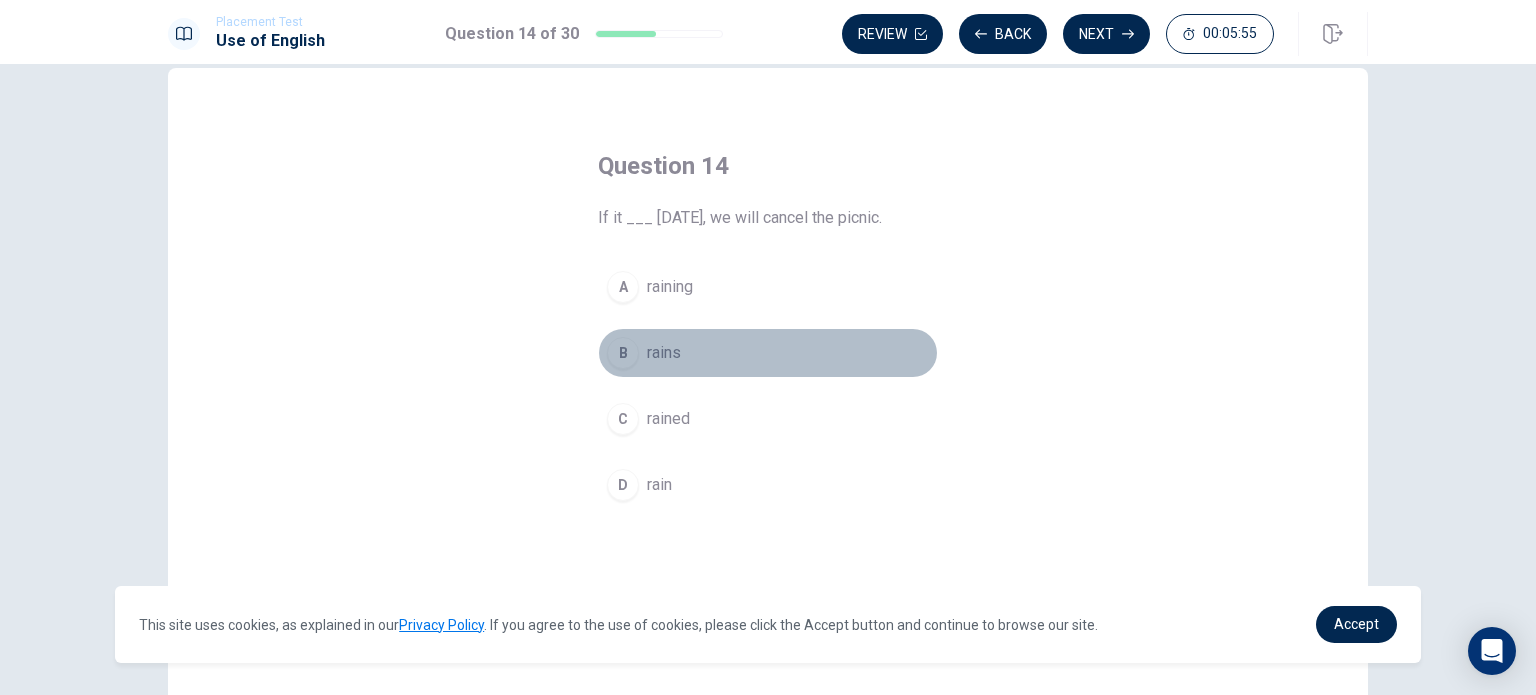 click on "B rains" at bounding box center (768, 353) 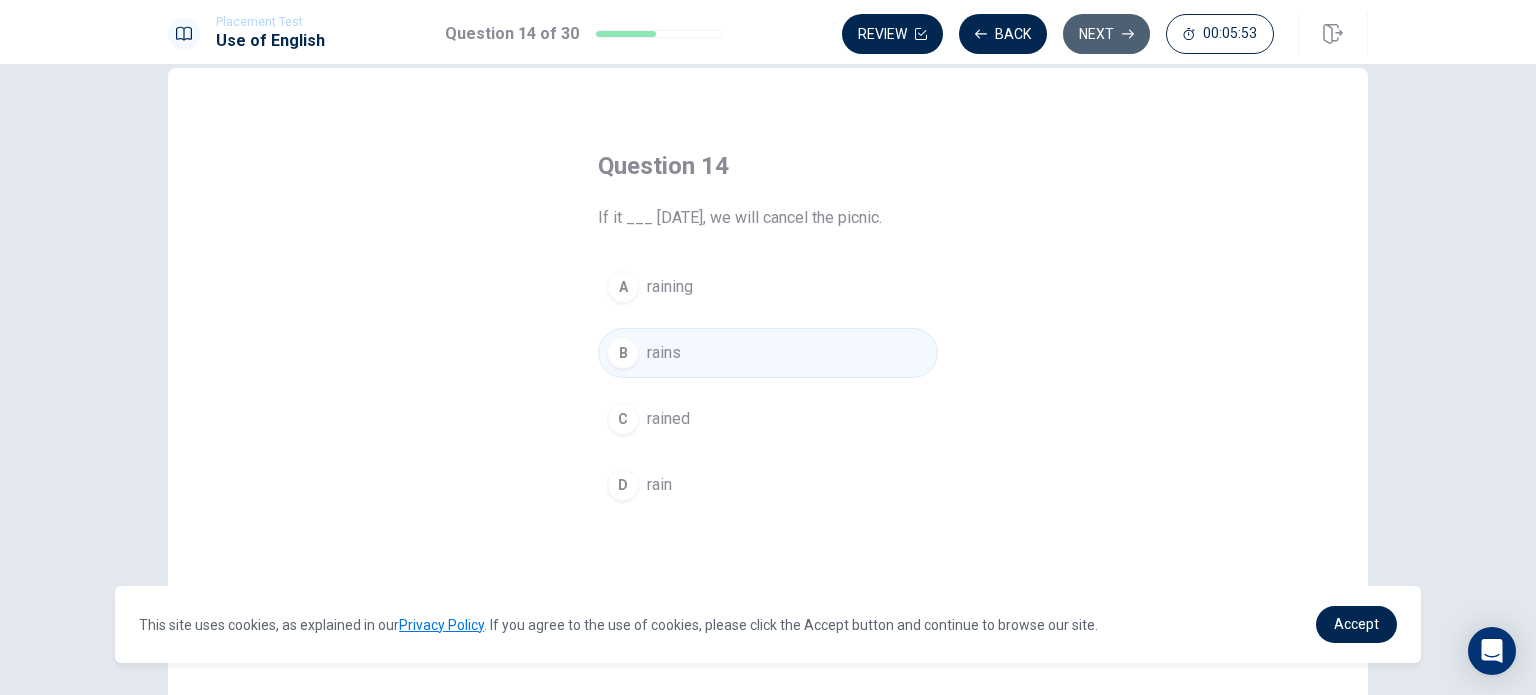 click on "Next" at bounding box center (1106, 34) 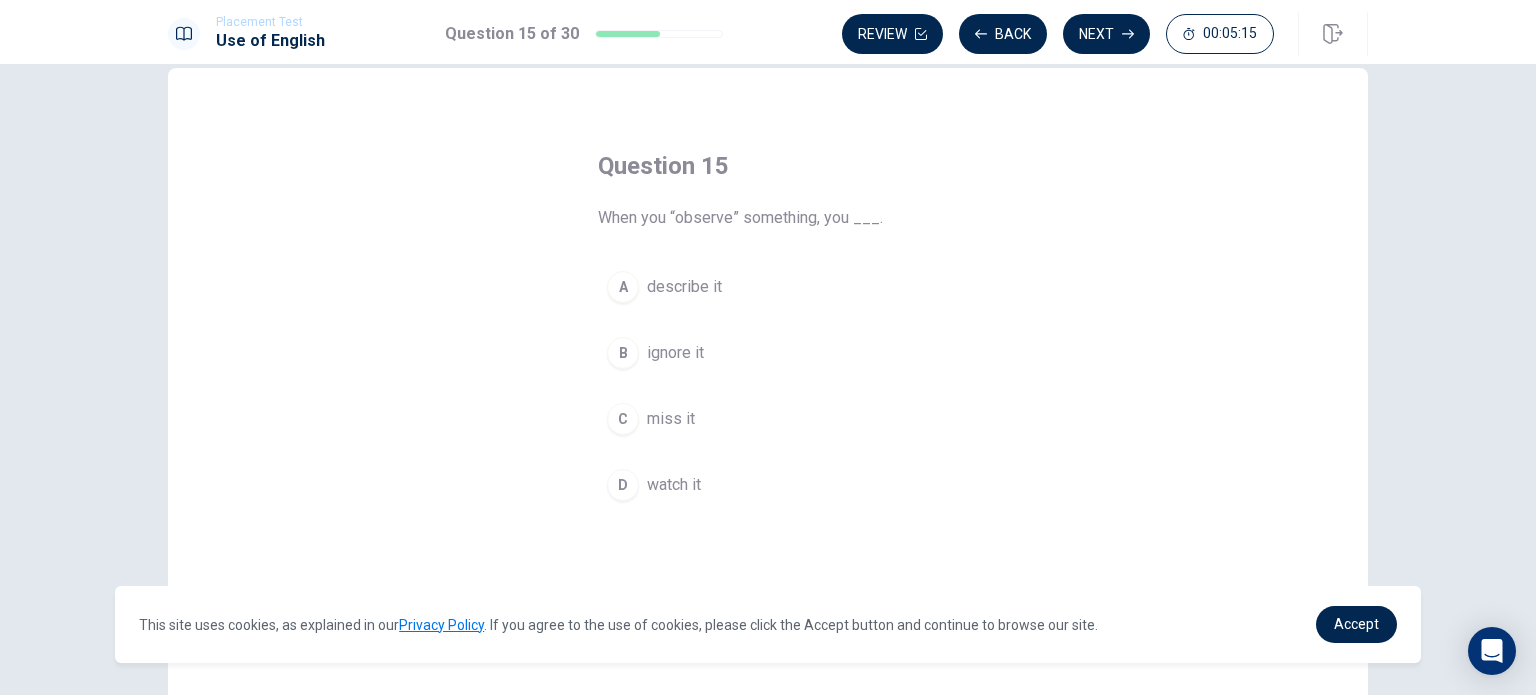 click on "describe it" at bounding box center (684, 287) 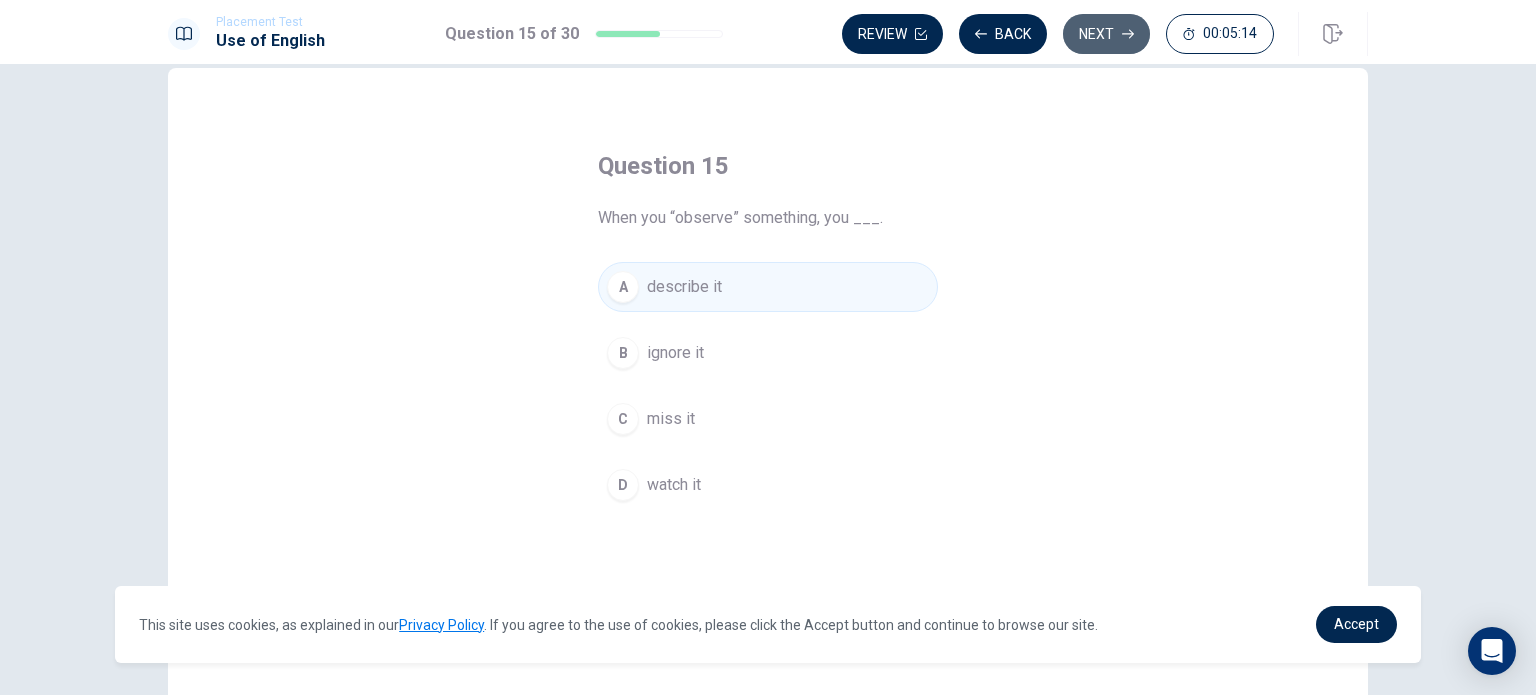 click on "Next" at bounding box center (1106, 34) 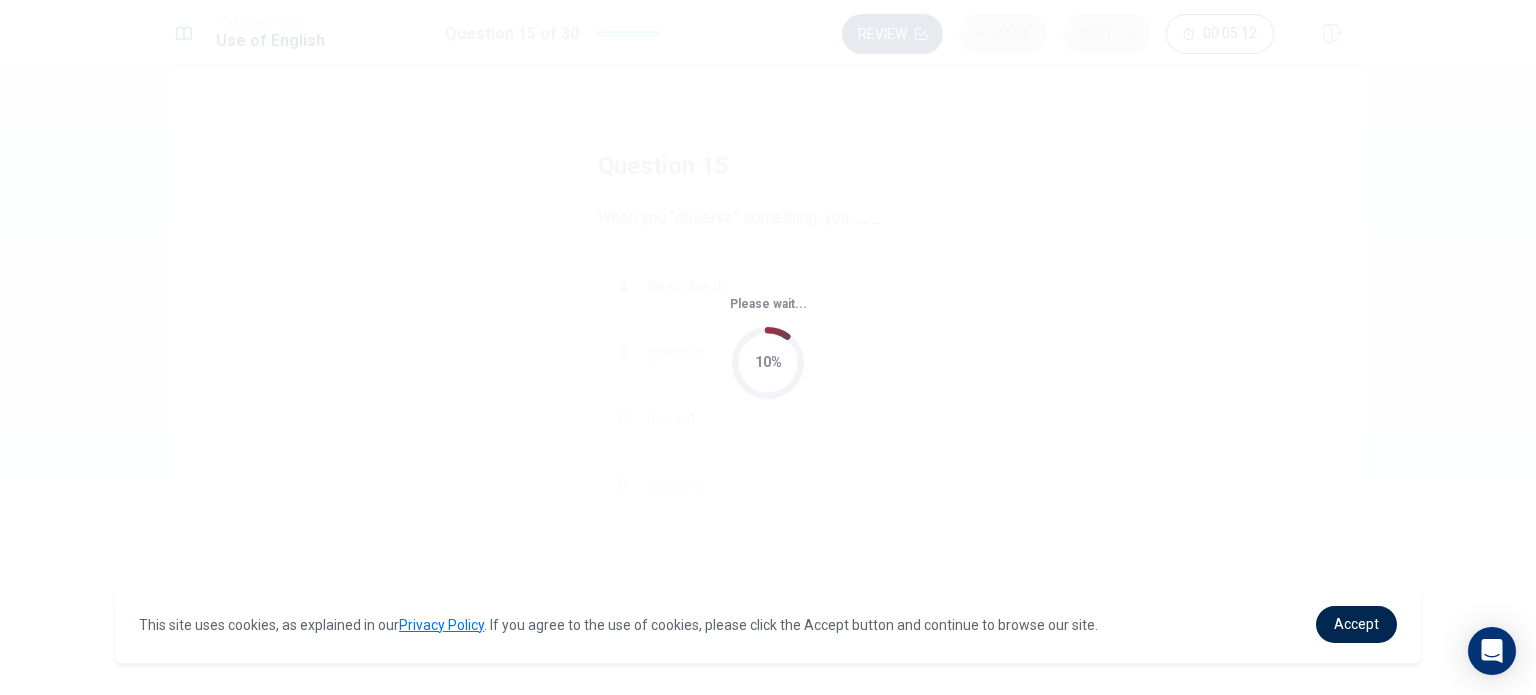 scroll, scrollTop: 0, scrollLeft: 0, axis: both 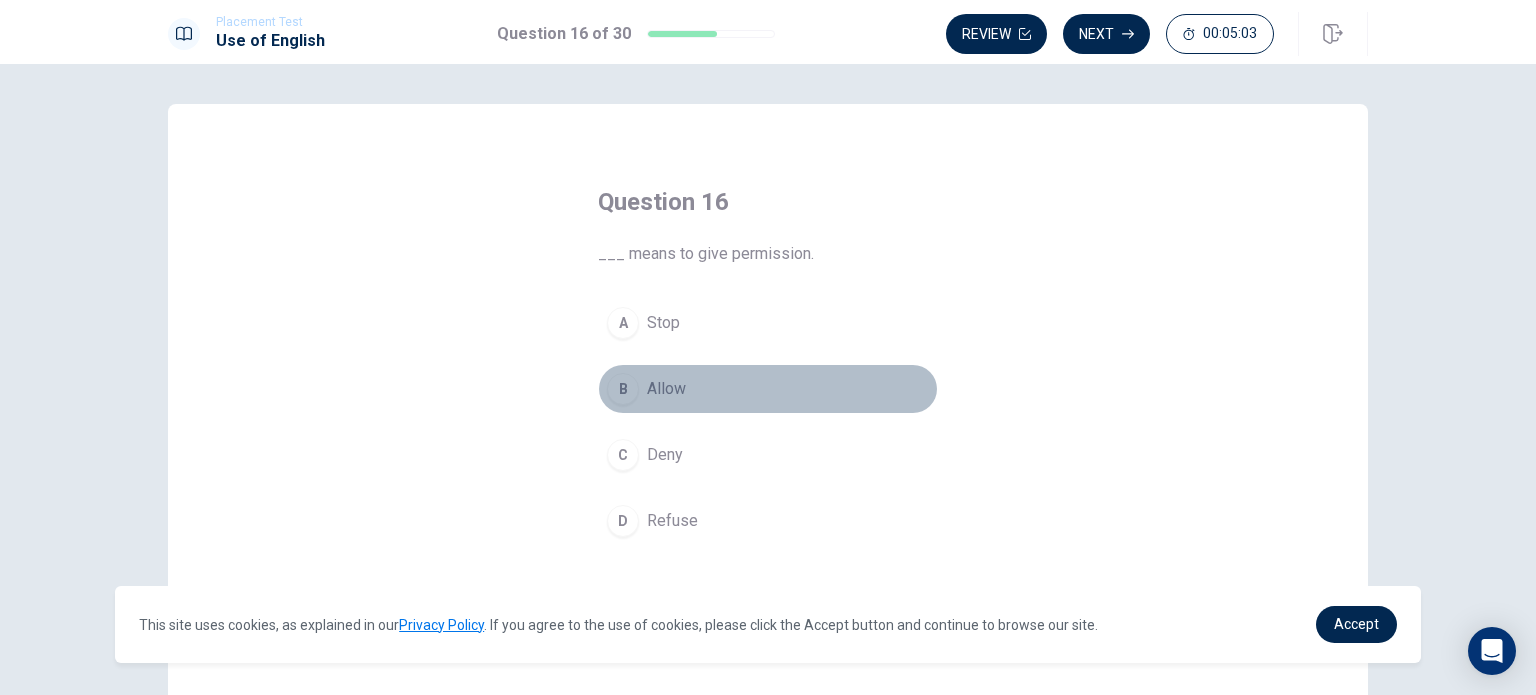 click on "Allow" at bounding box center (666, 389) 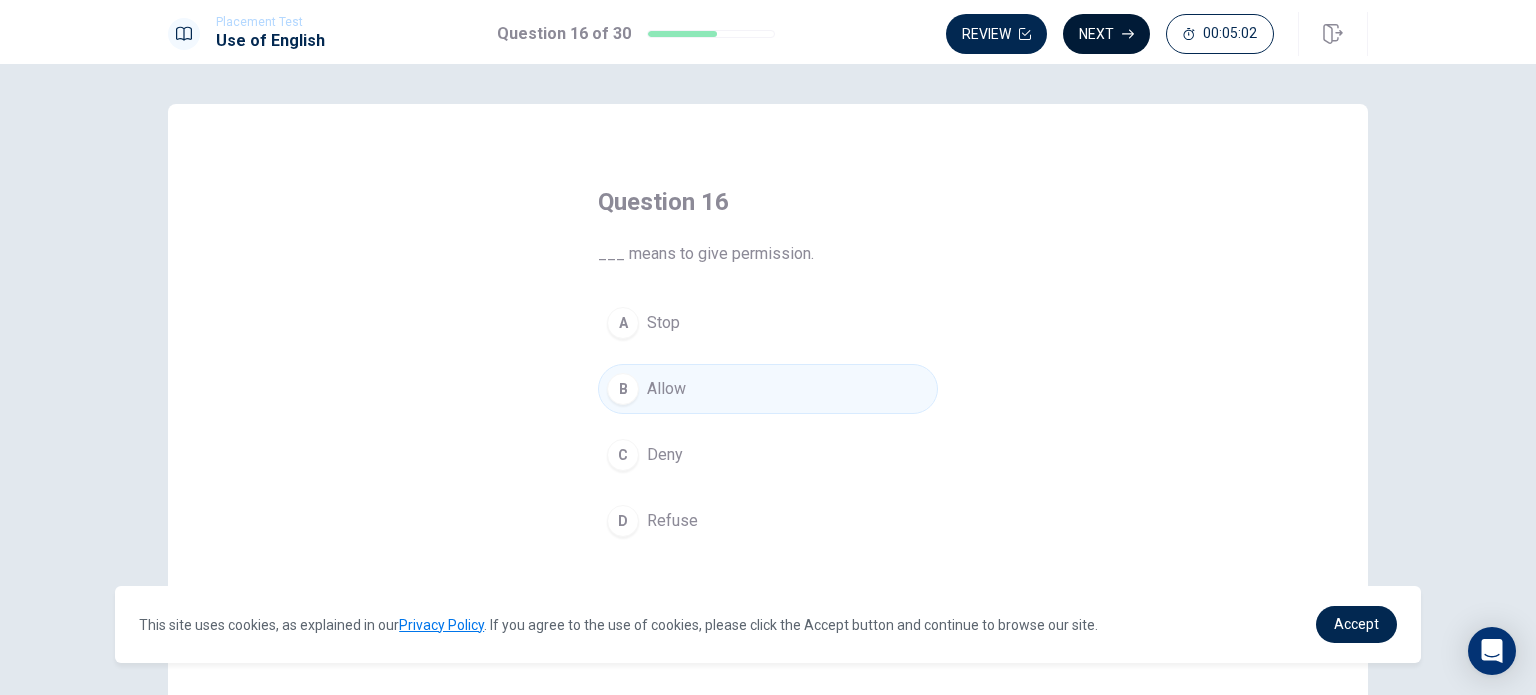 click on "Next" at bounding box center [1106, 34] 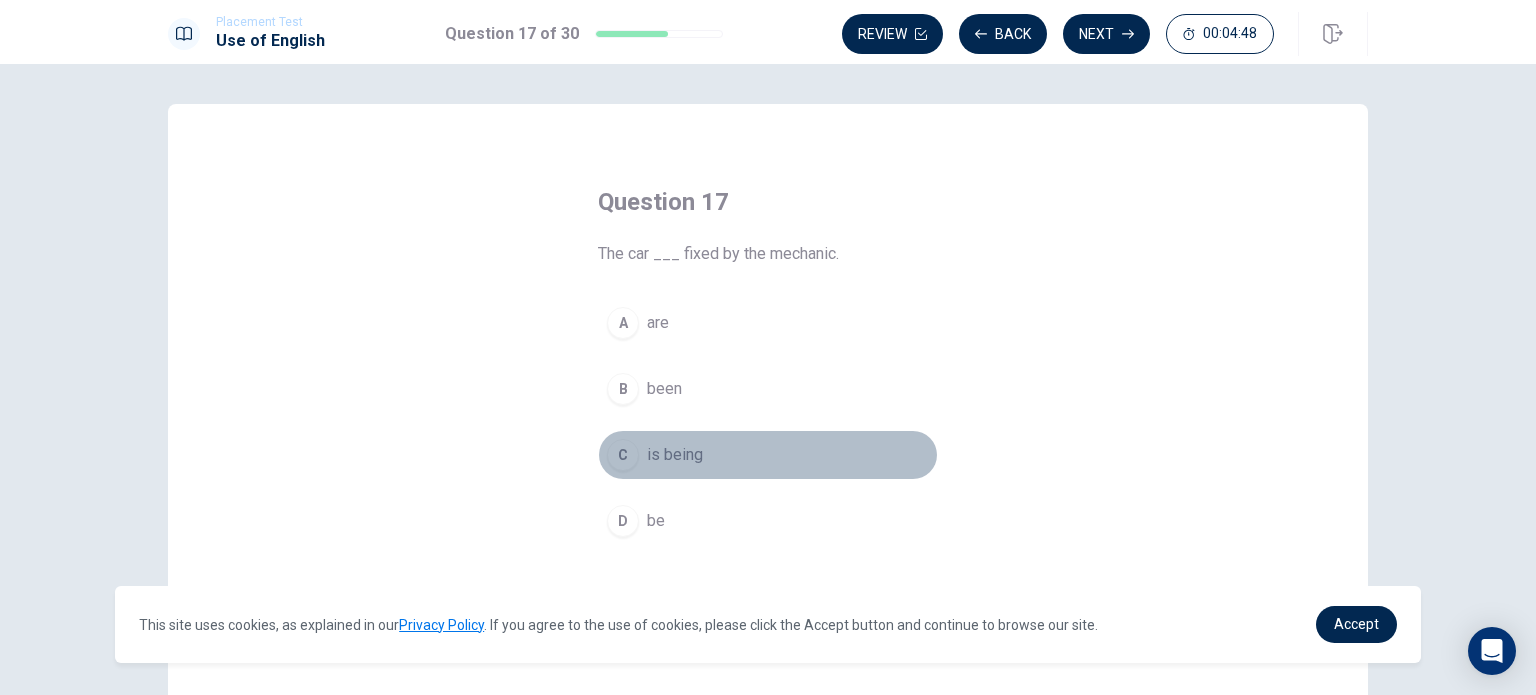 click on "is being" at bounding box center (675, 455) 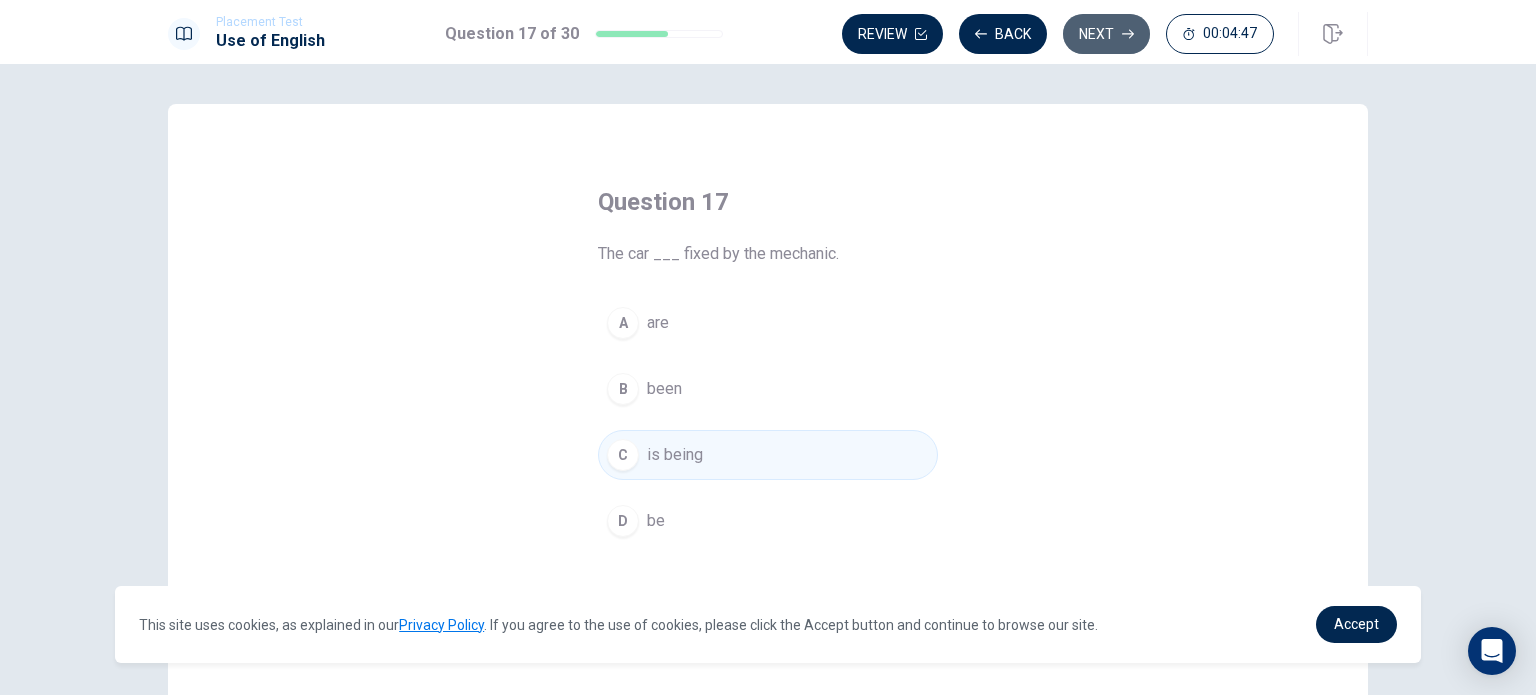 click on "Next" at bounding box center (1106, 34) 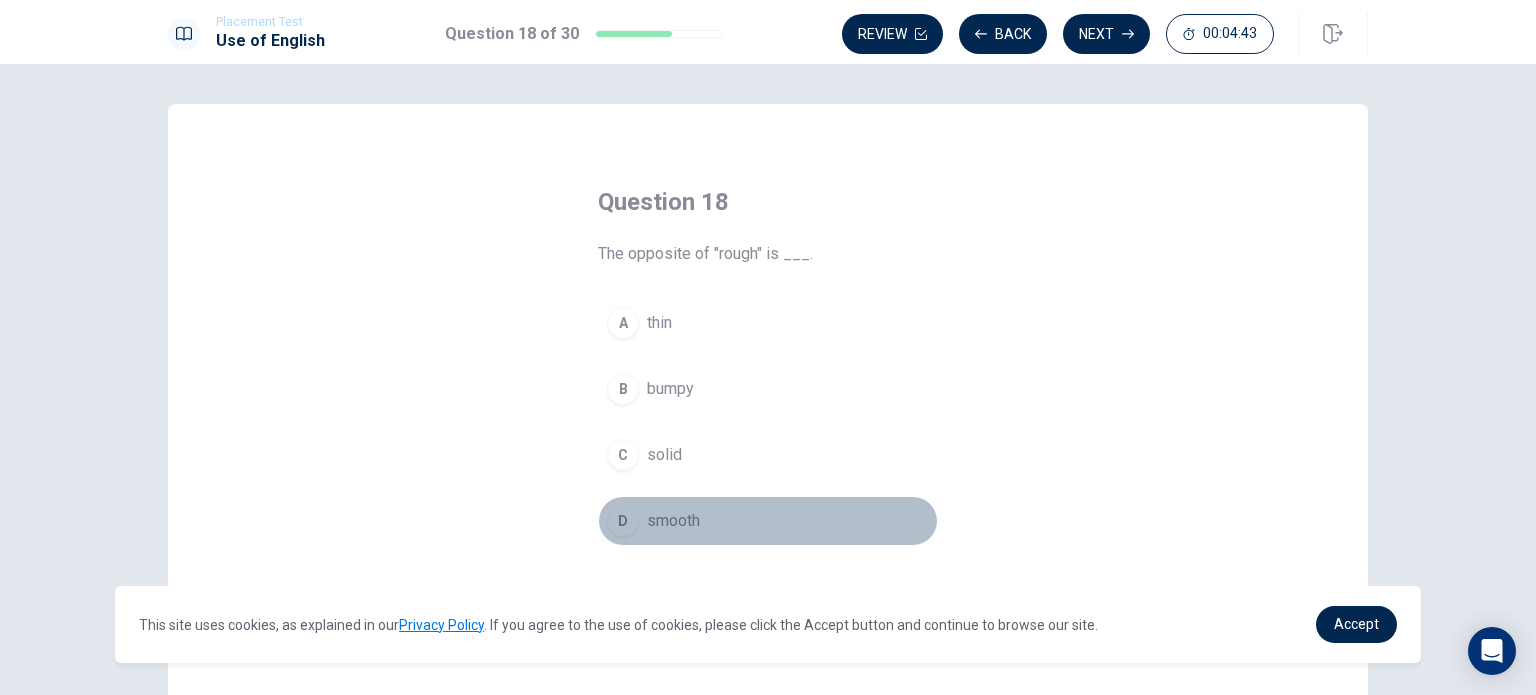click on "D smooth" at bounding box center (768, 521) 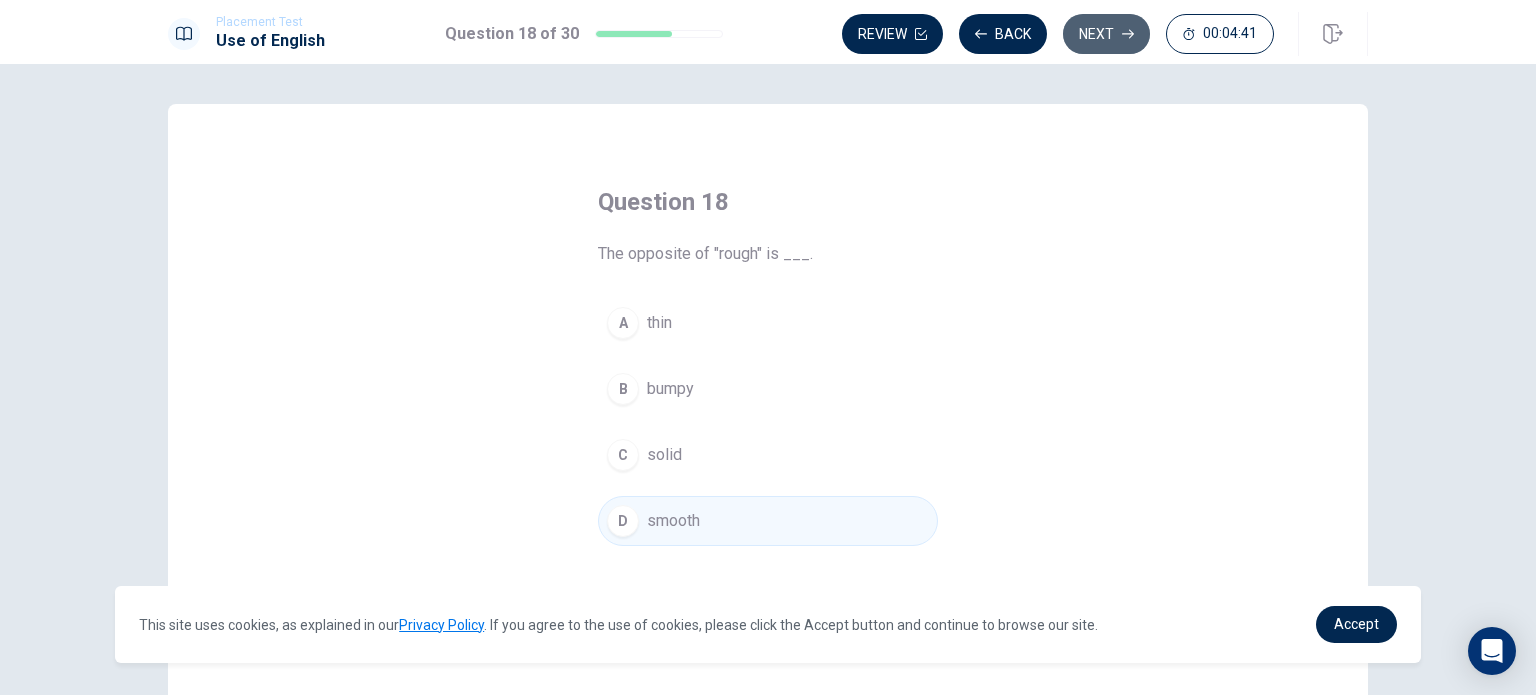 click on "Next" at bounding box center [1106, 34] 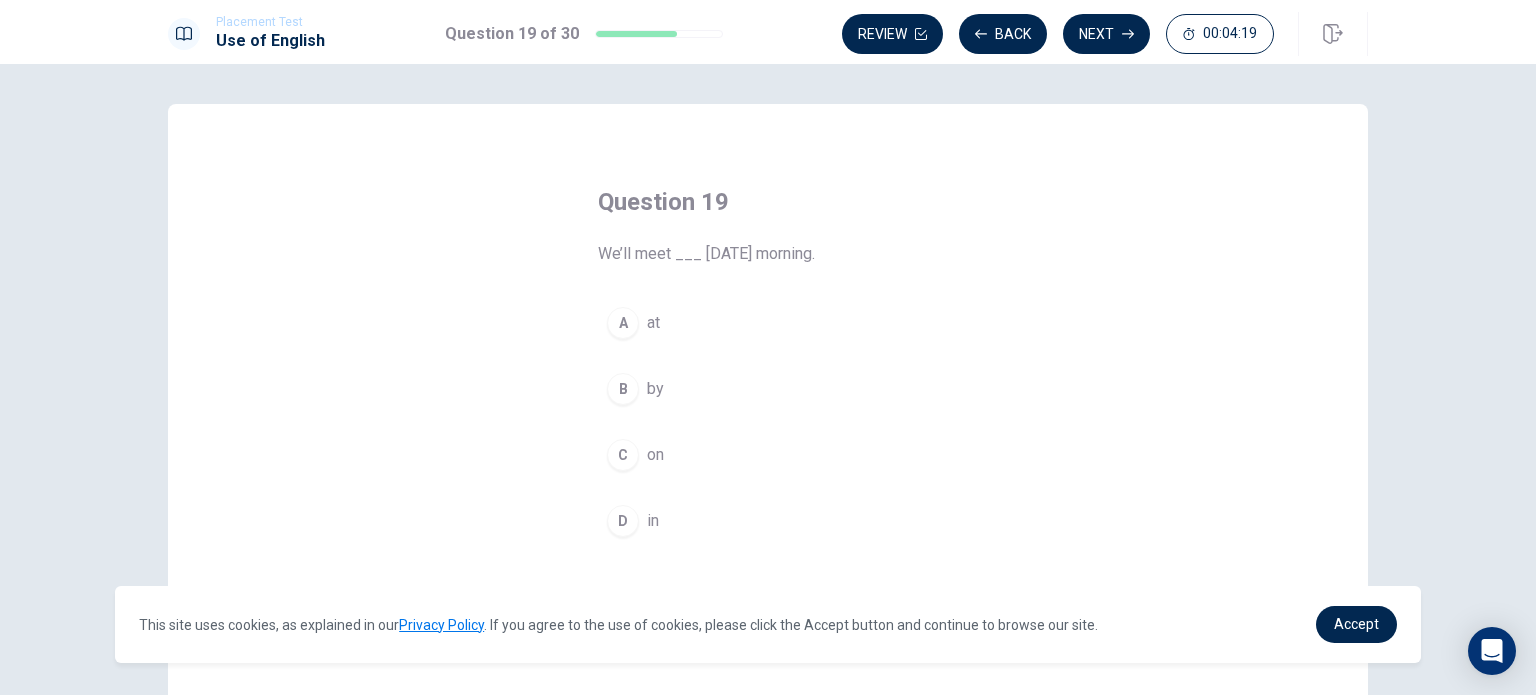 click on "in" at bounding box center [653, 521] 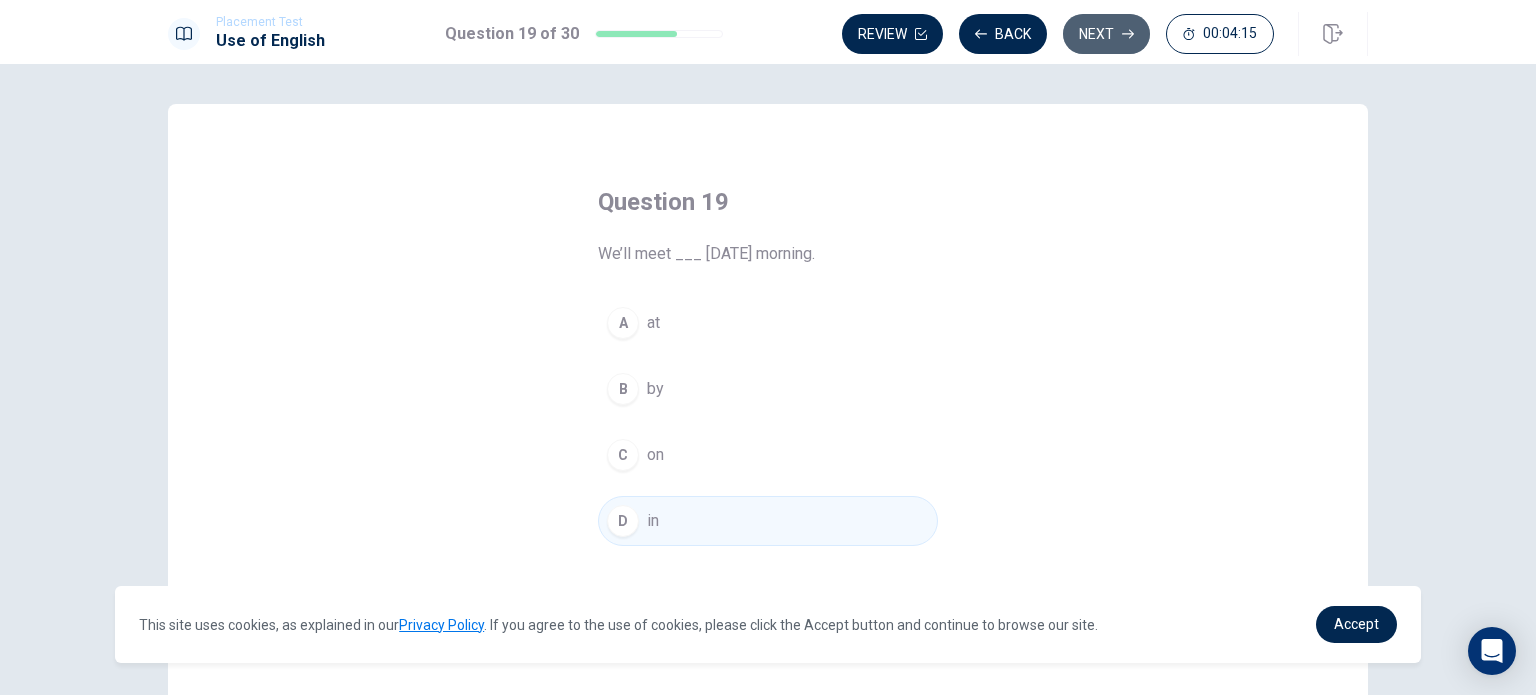 click on "Next" at bounding box center [1106, 34] 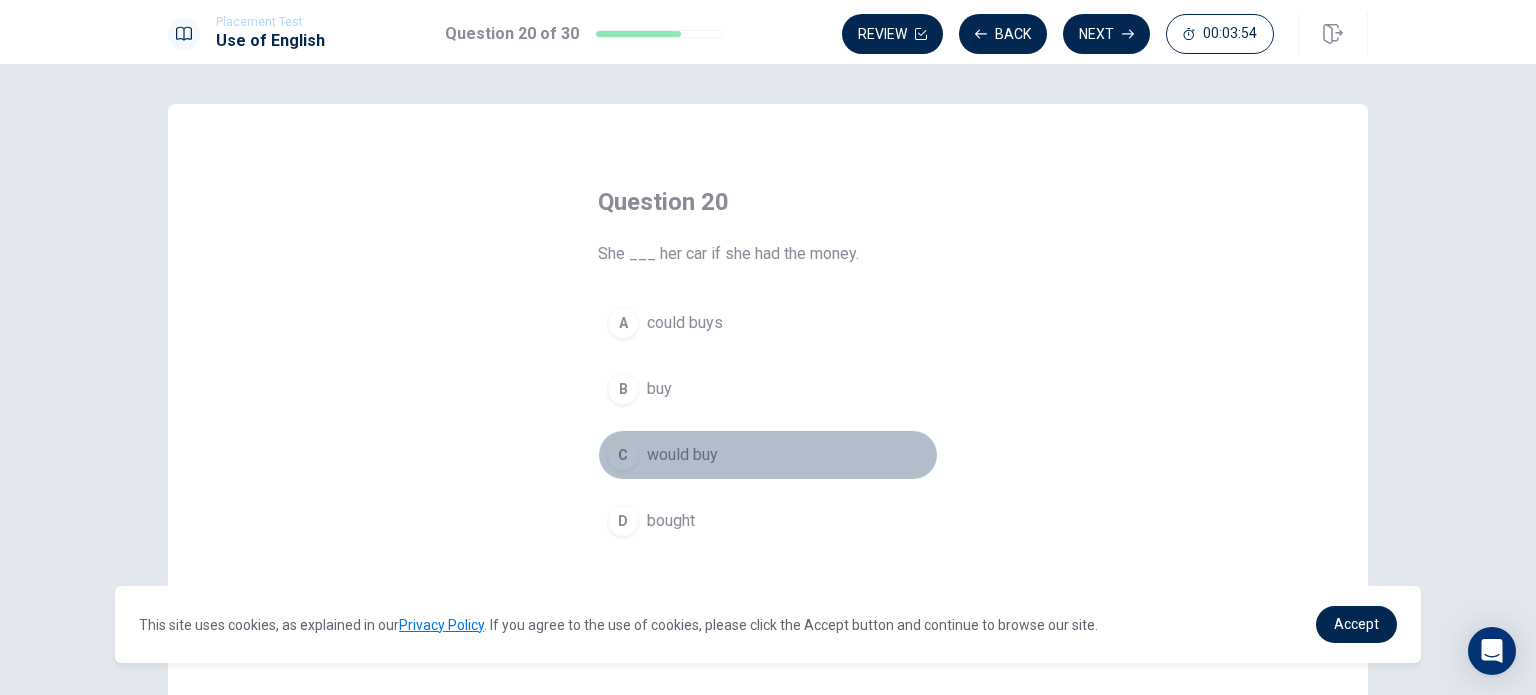 click on "C would buy" at bounding box center [768, 455] 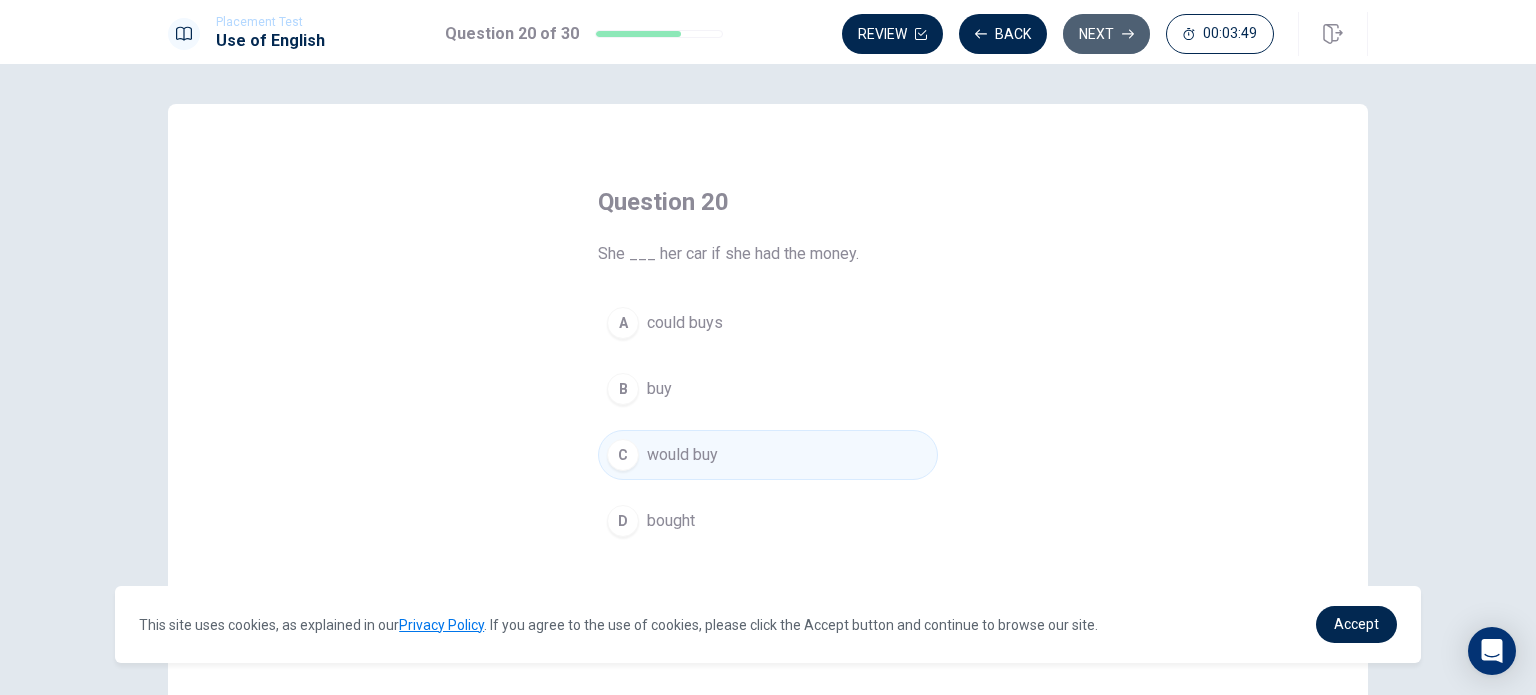 click on "Next" at bounding box center (1106, 34) 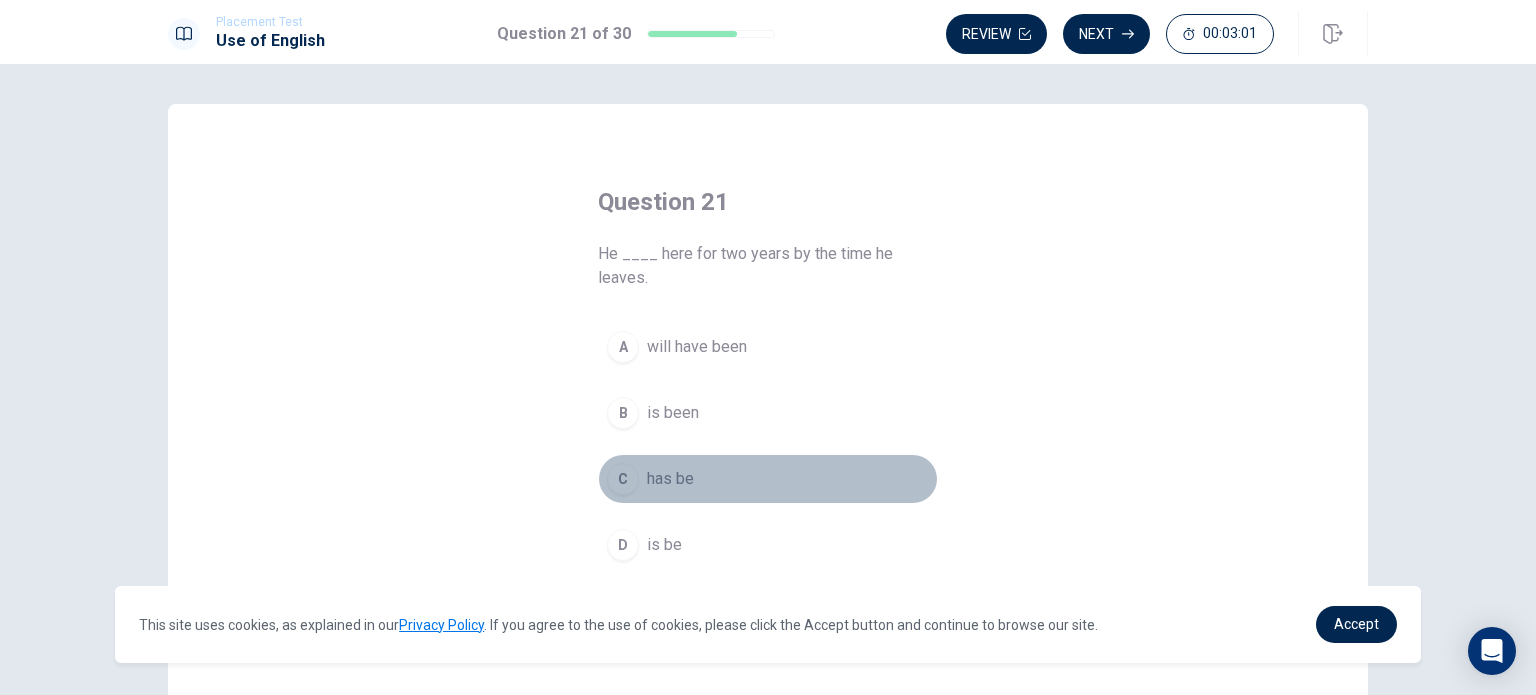 click on "has be" at bounding box center [670, 479] 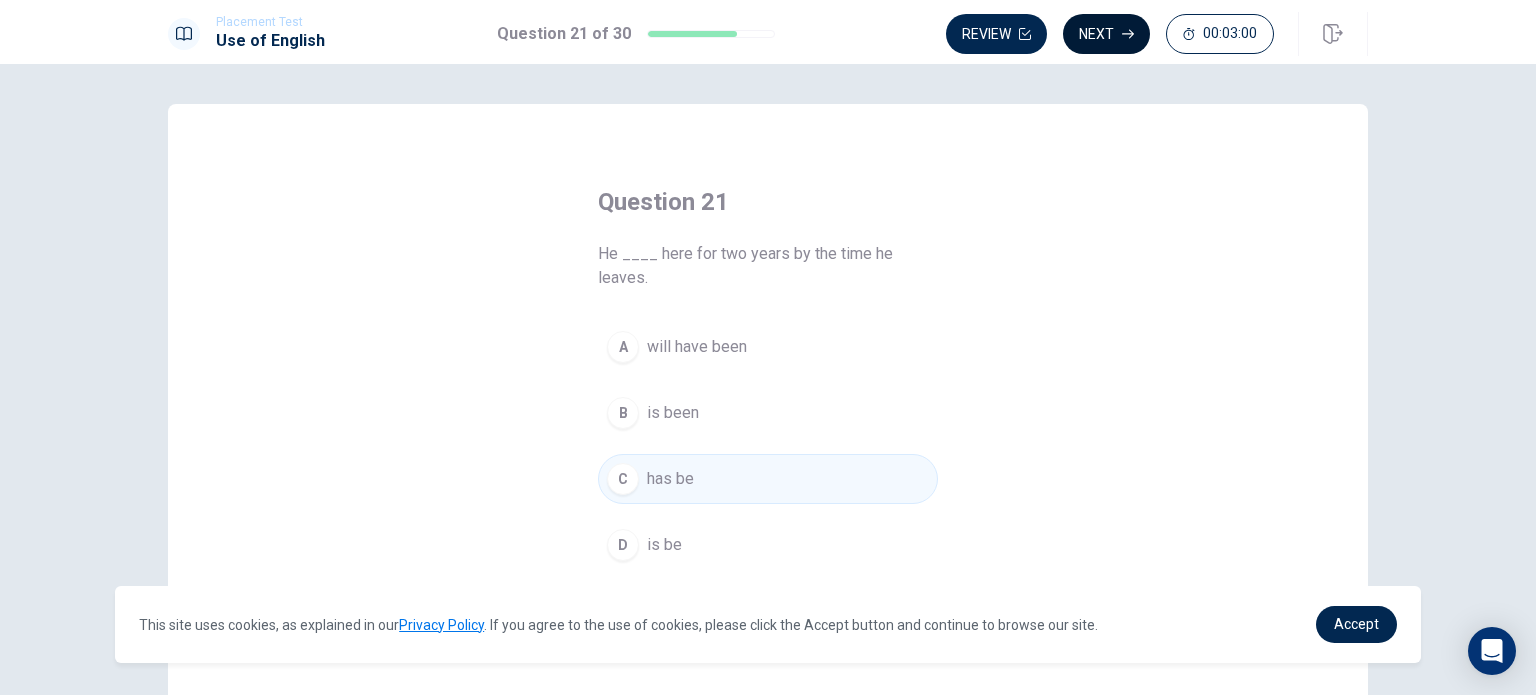 click on "Next" at bounding box center [1106, 34] 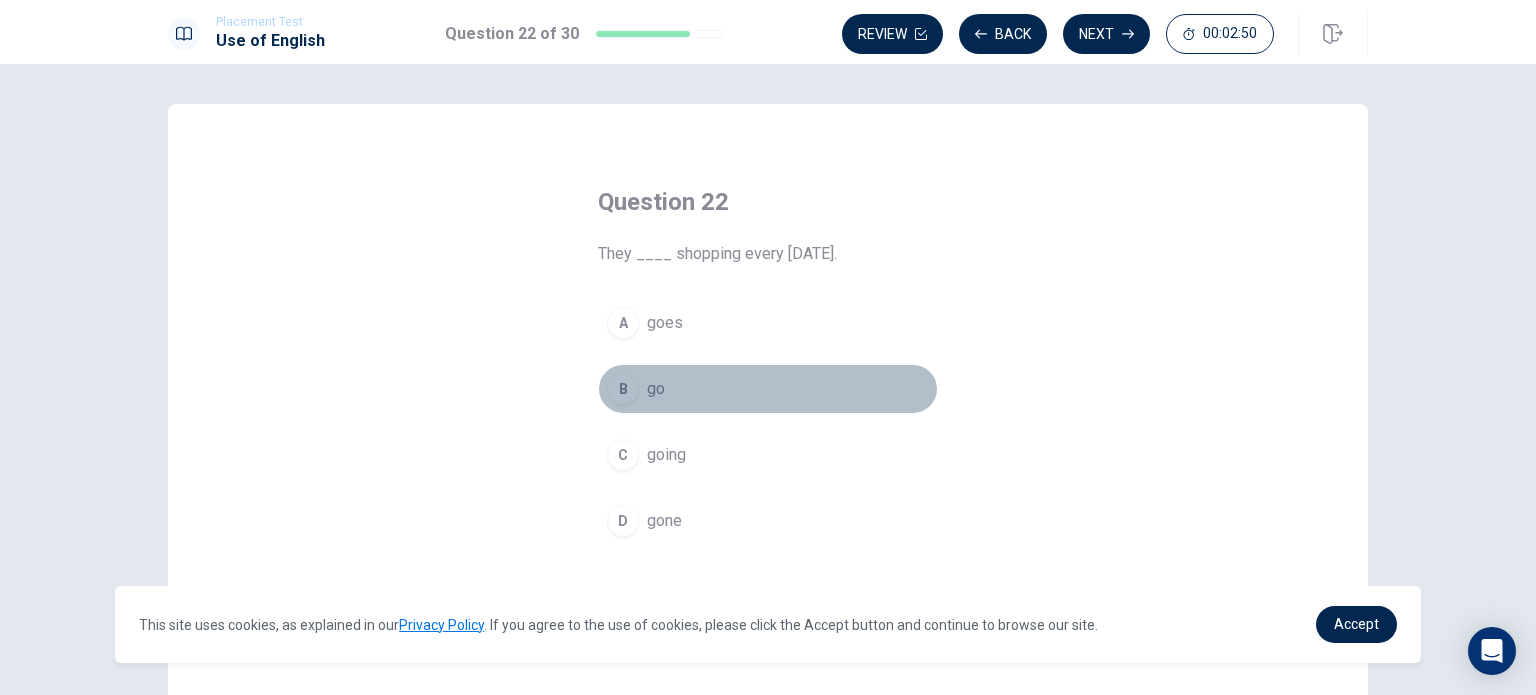 click on "go" at bounding box center [656, 389] 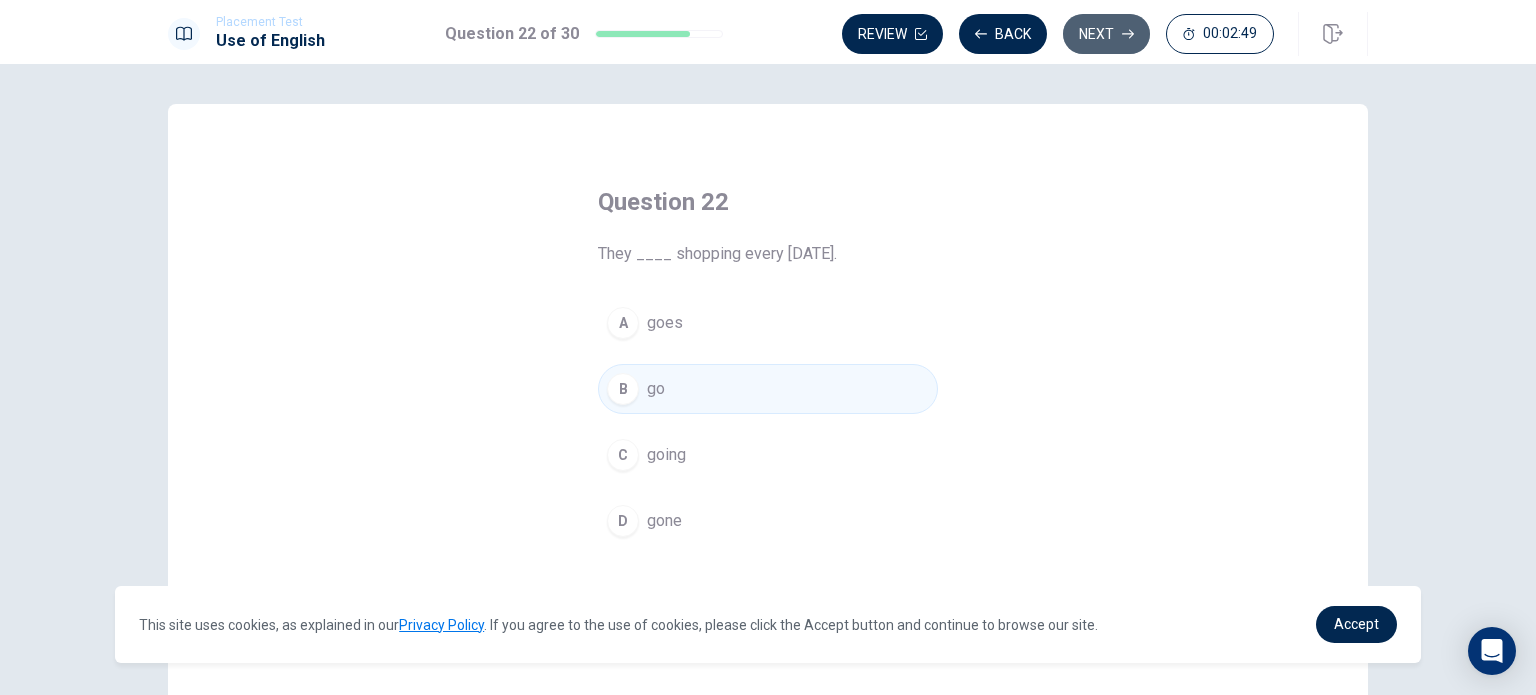 click on "Next" at bounding box center [1106, 34] 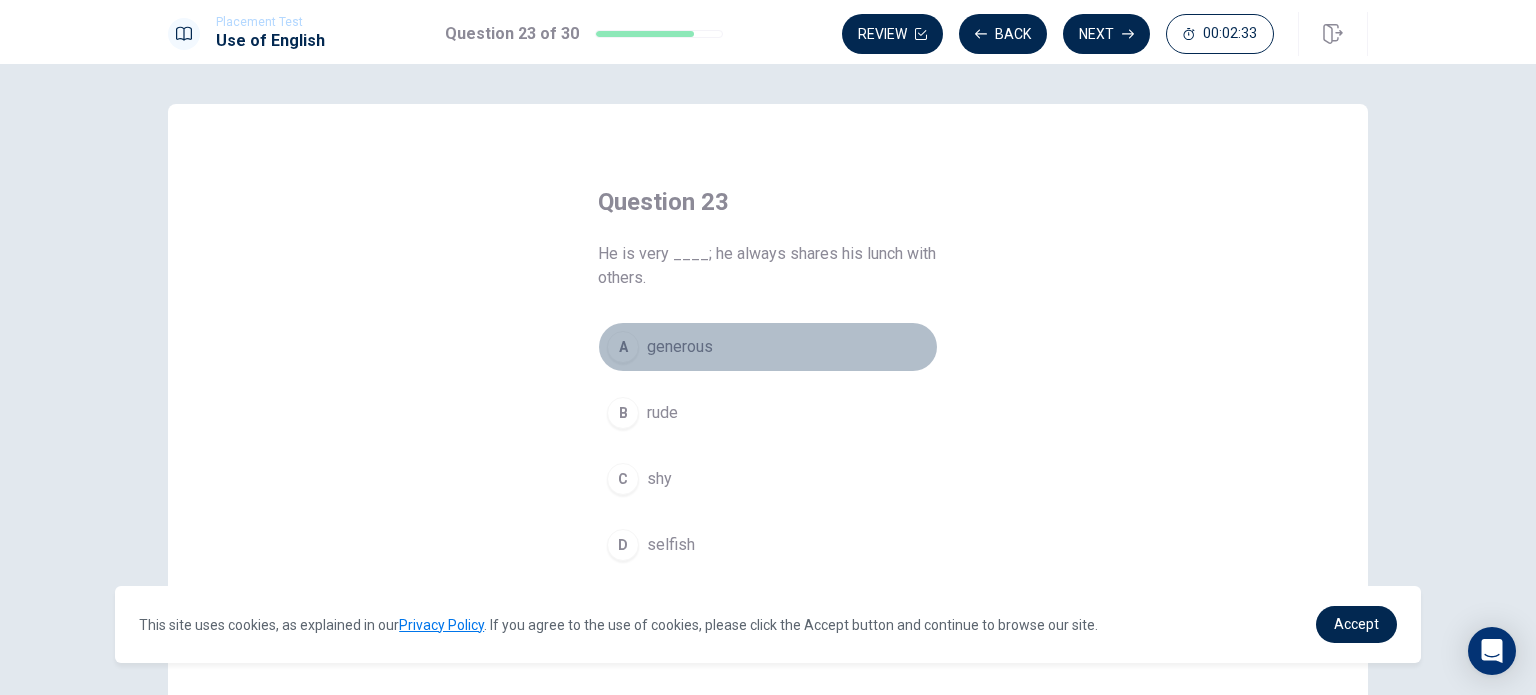 click on "generous" at bounding box center (680, 347) 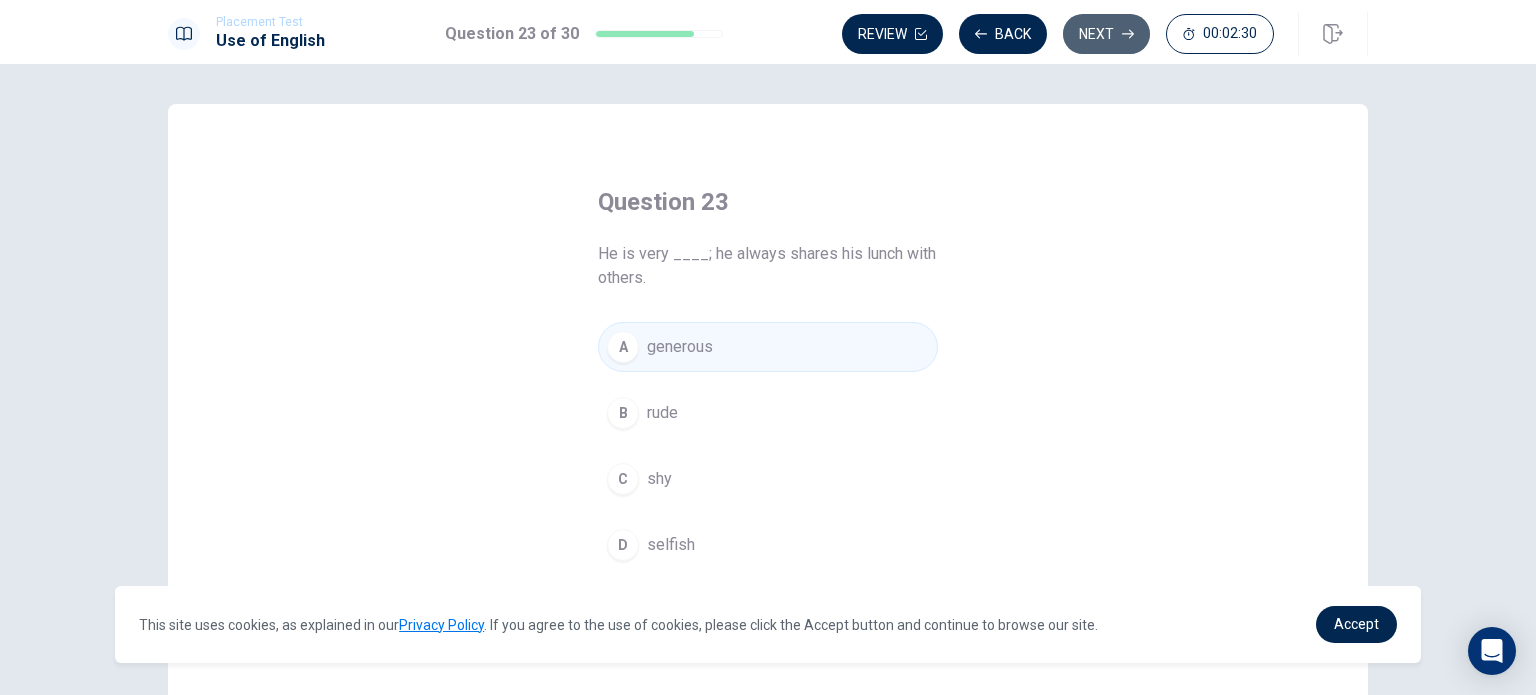 click on "Next" at bounding box center (1106, 34) 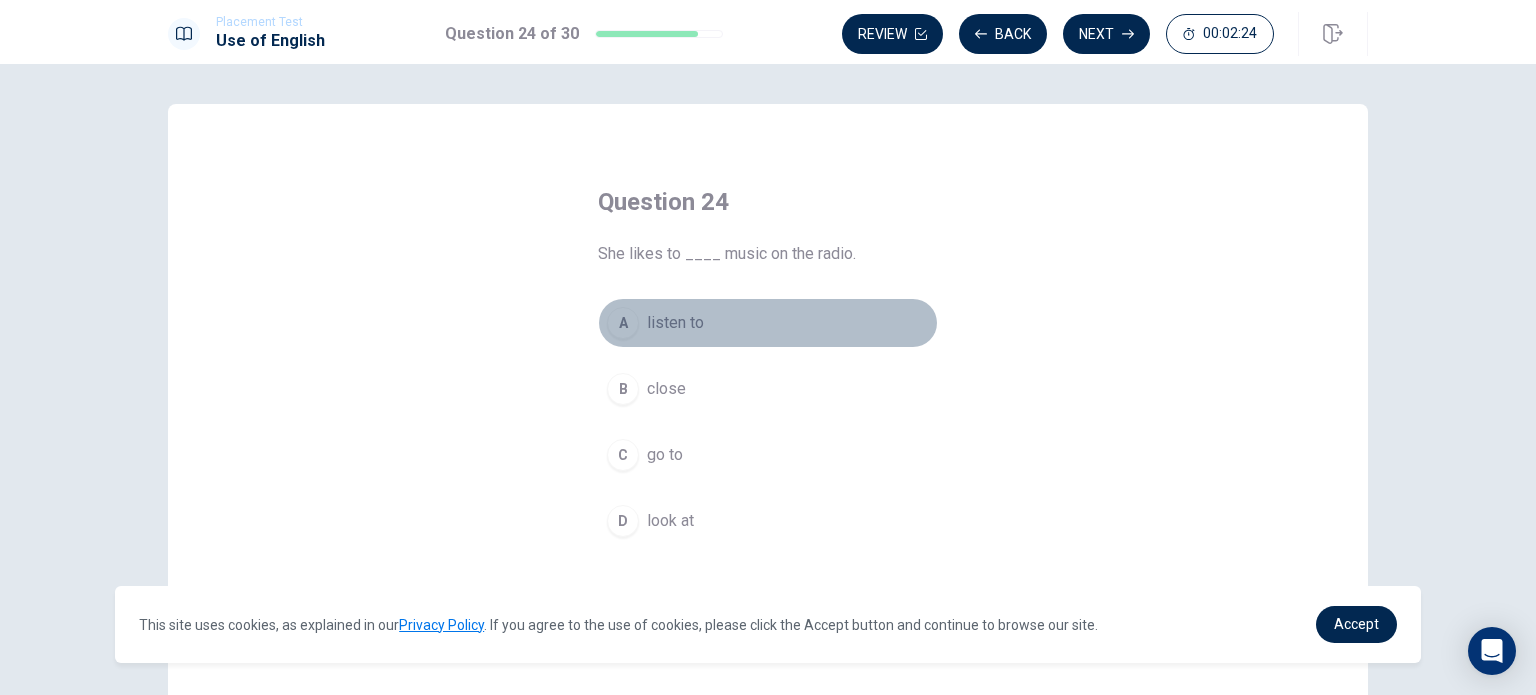 click on "A listen to" at bounding box center (768, 323) 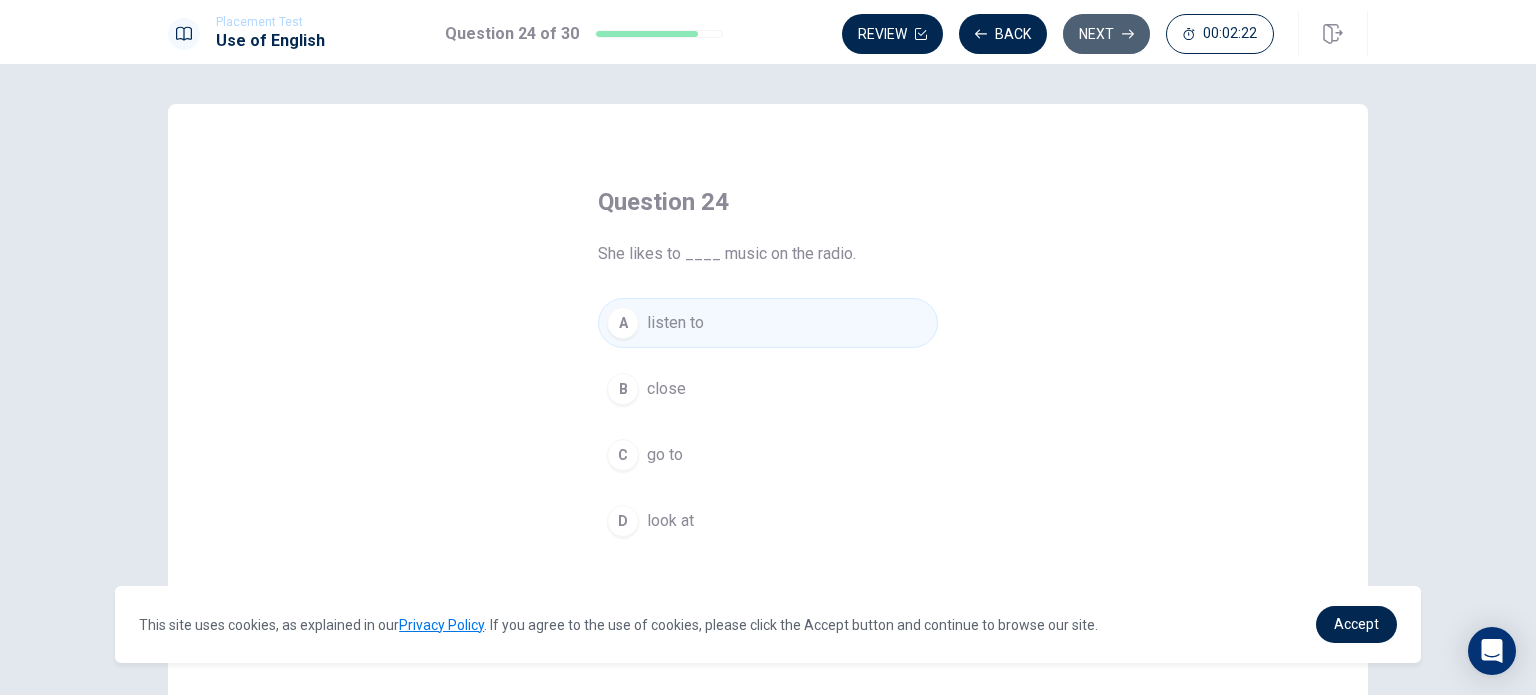 click on "Next" at bounding box center (1106, 34) 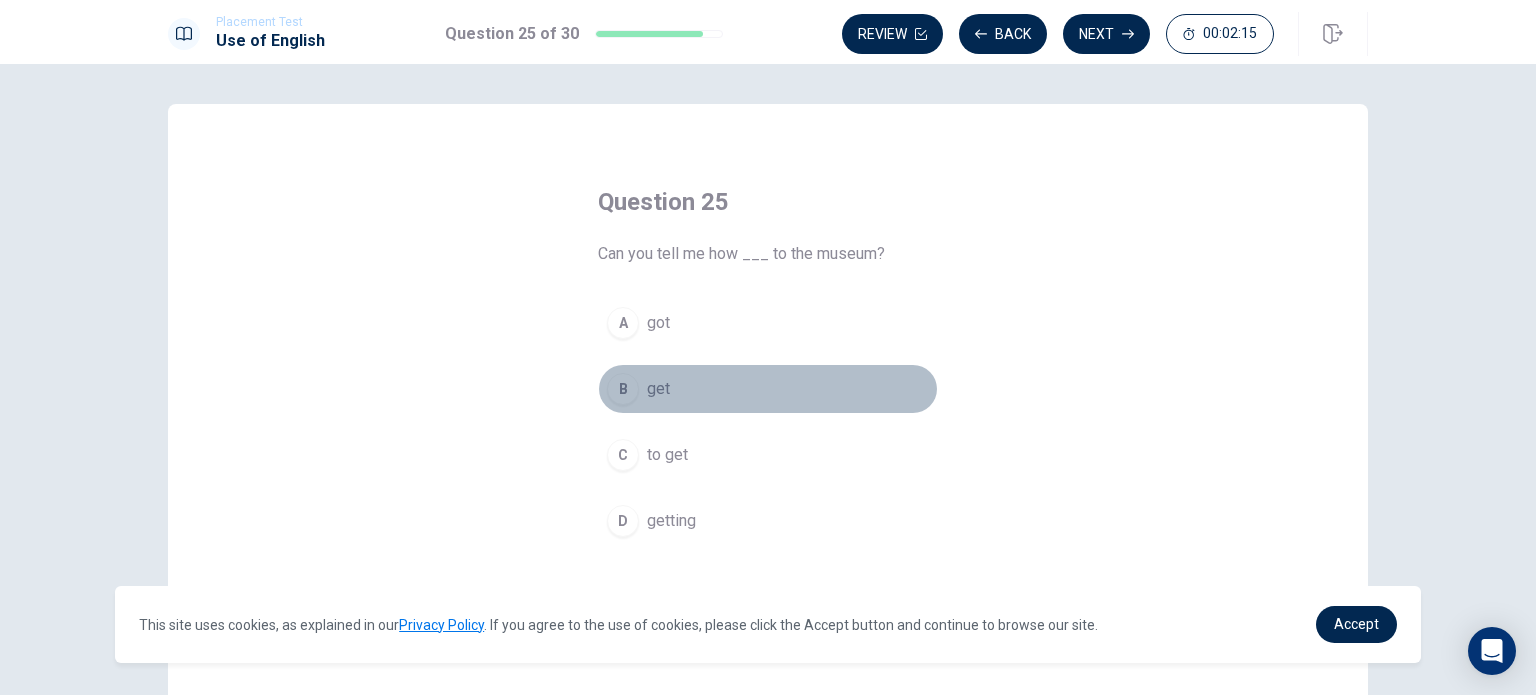 click on "get" at bounding box center (658, 389) 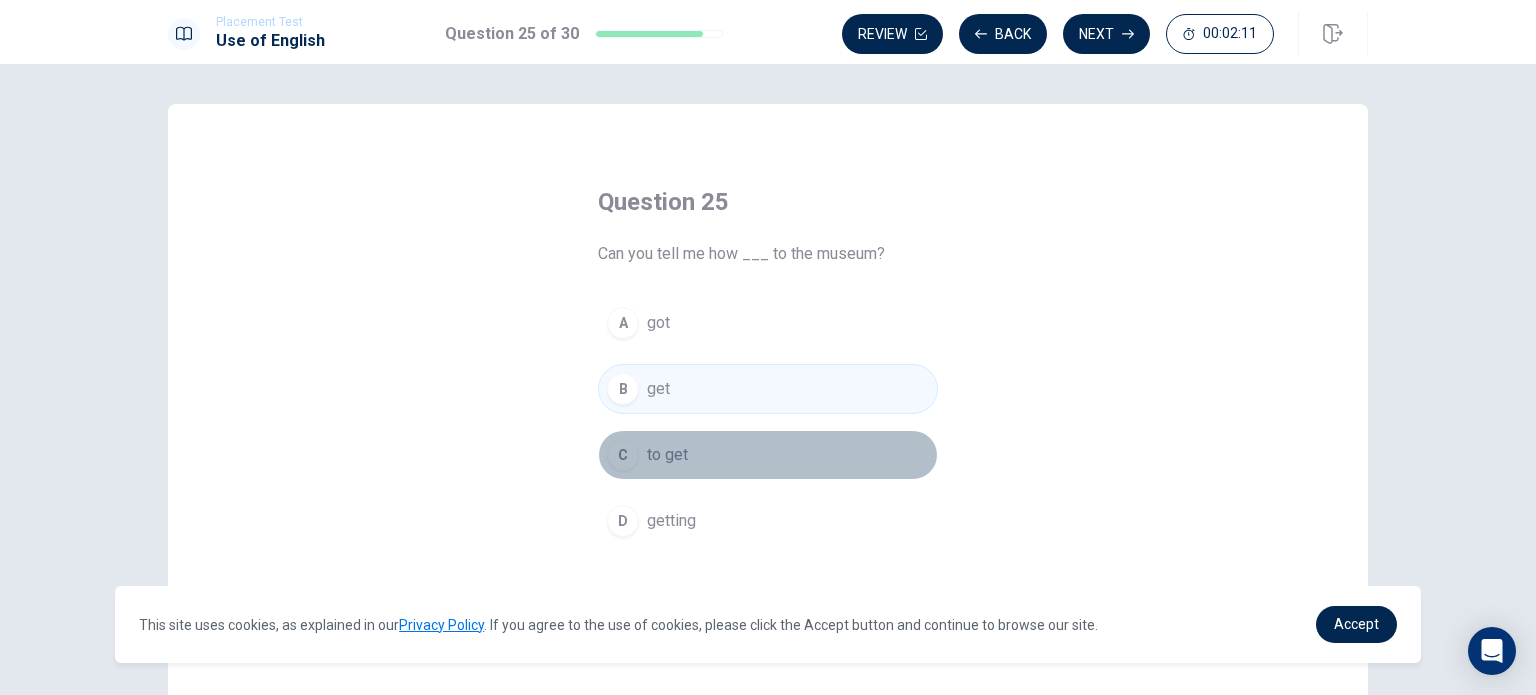 click on "C to get" at bounding box center [768, 455] 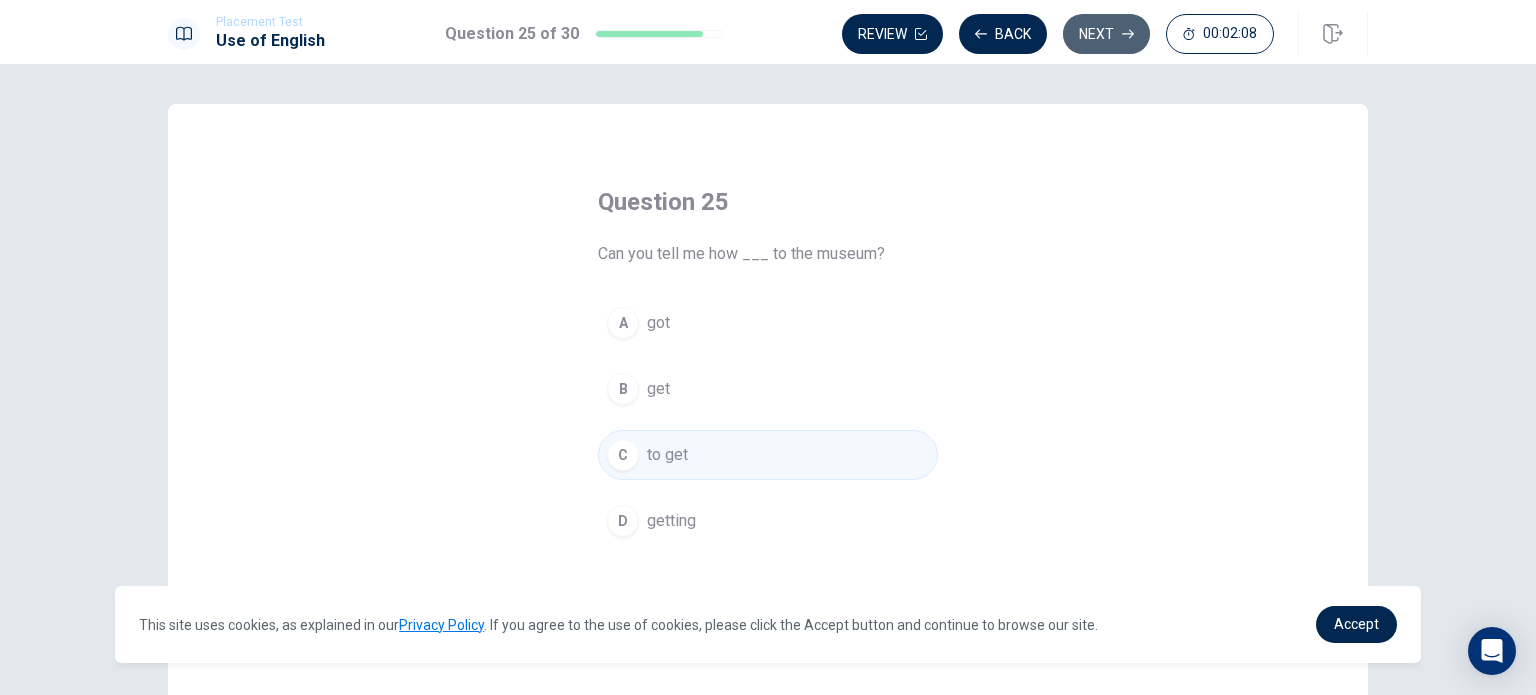 click on "Next" at bounding box center [1106, 34] 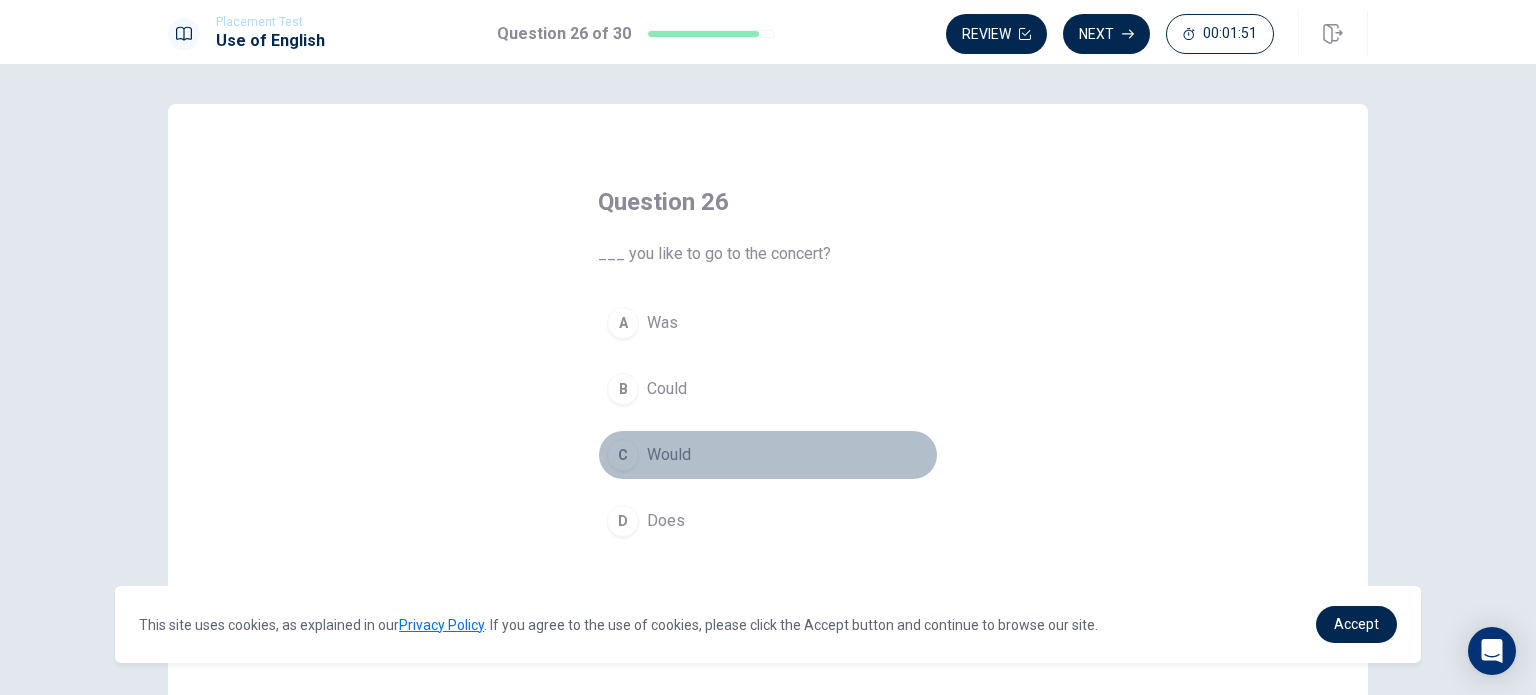 click on "Would" at bounding box center (669, 455) 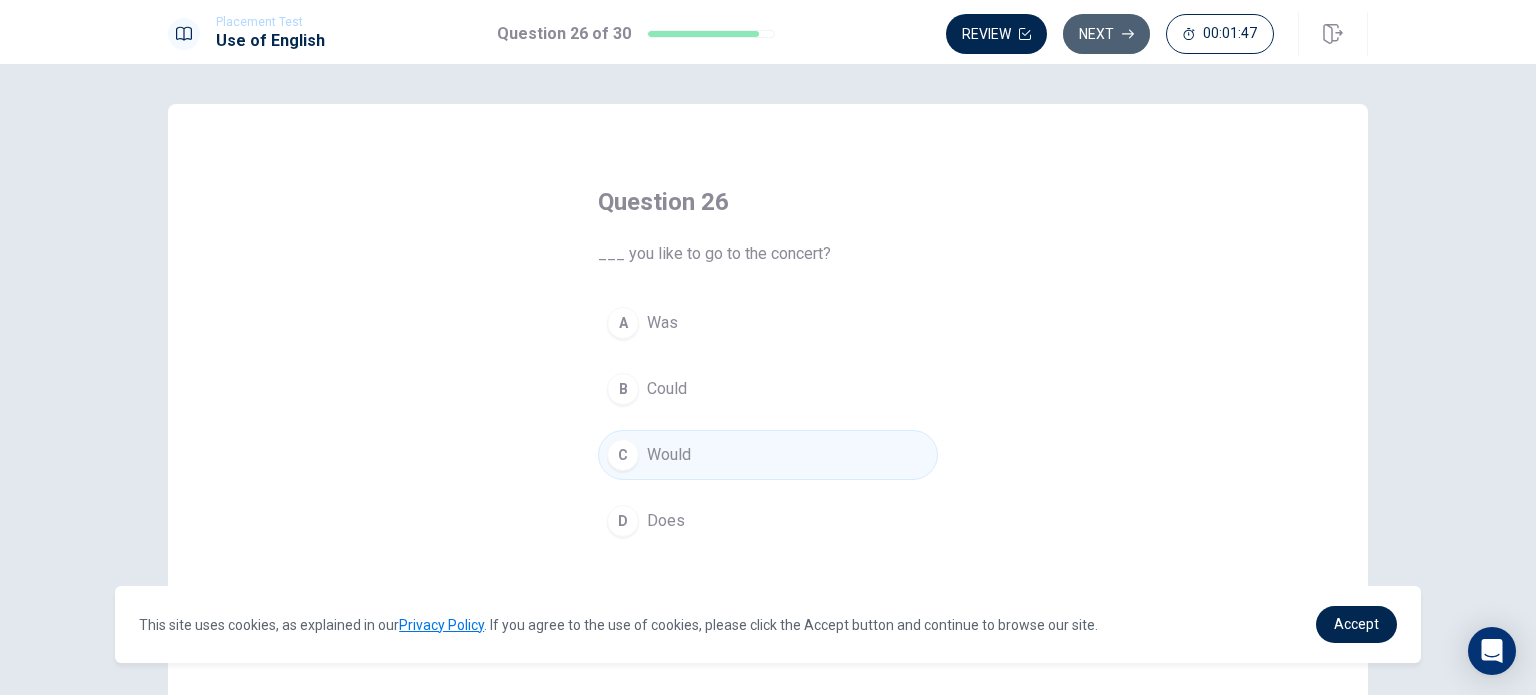 click on "Next" at bounding box center [1106, 34] 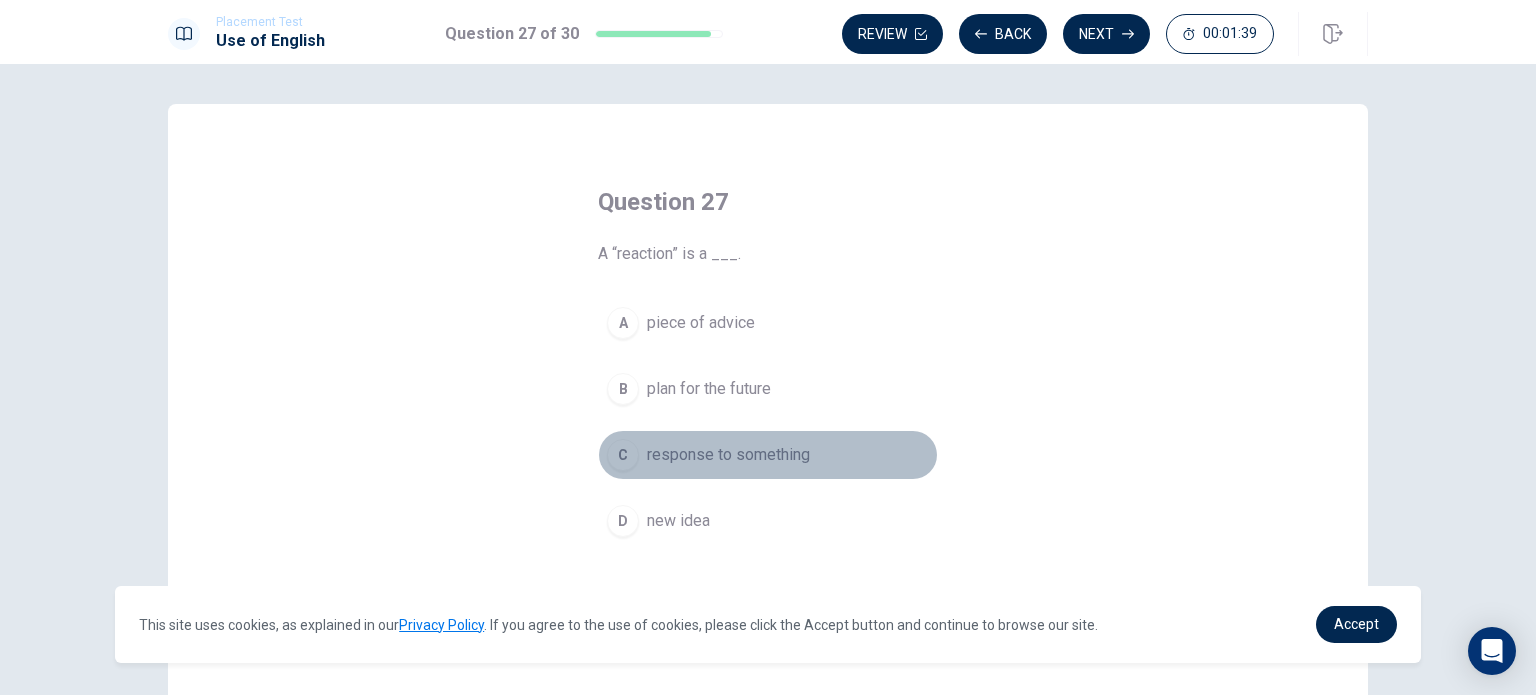 click on "response to something" at bounding box center [728, 455] 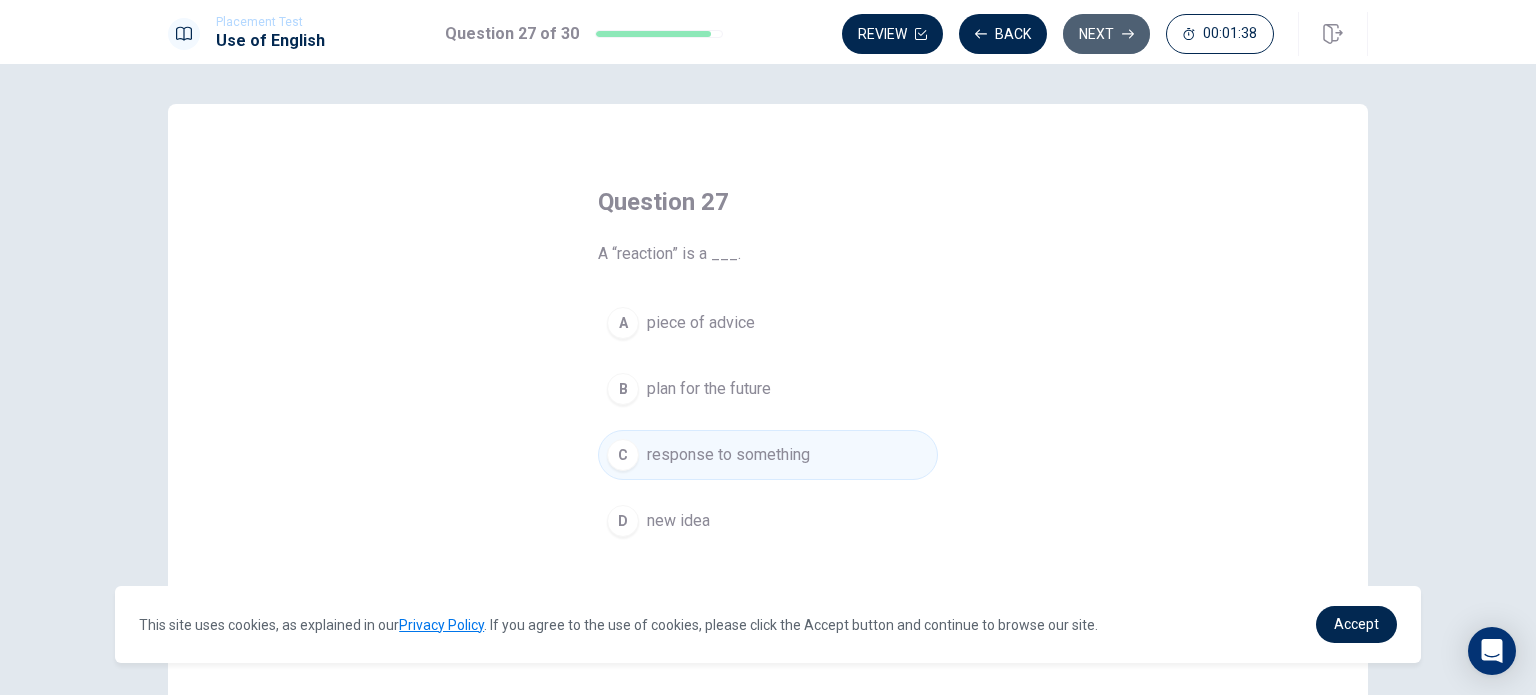 click on "Next" at bounding box center [1106, 34] 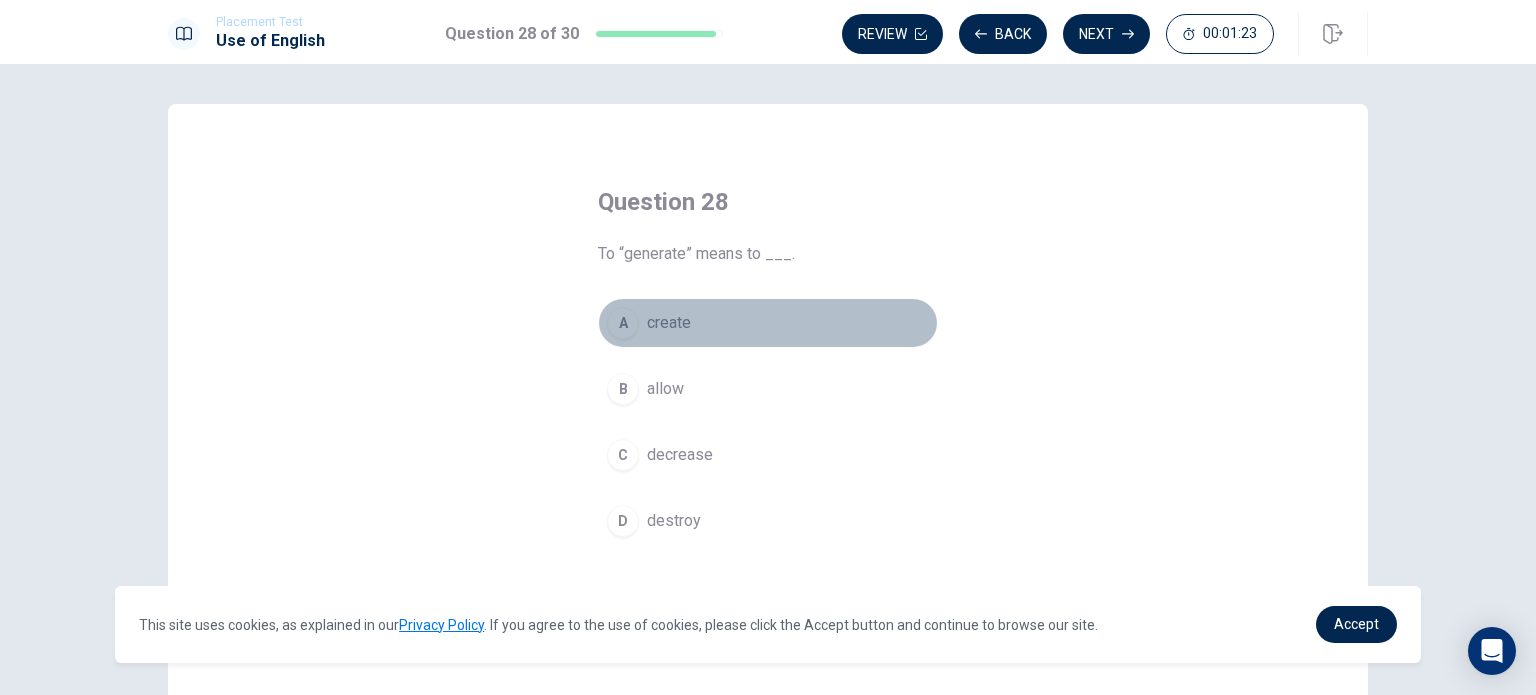 click on "A create" at bounding box center (768, 323) 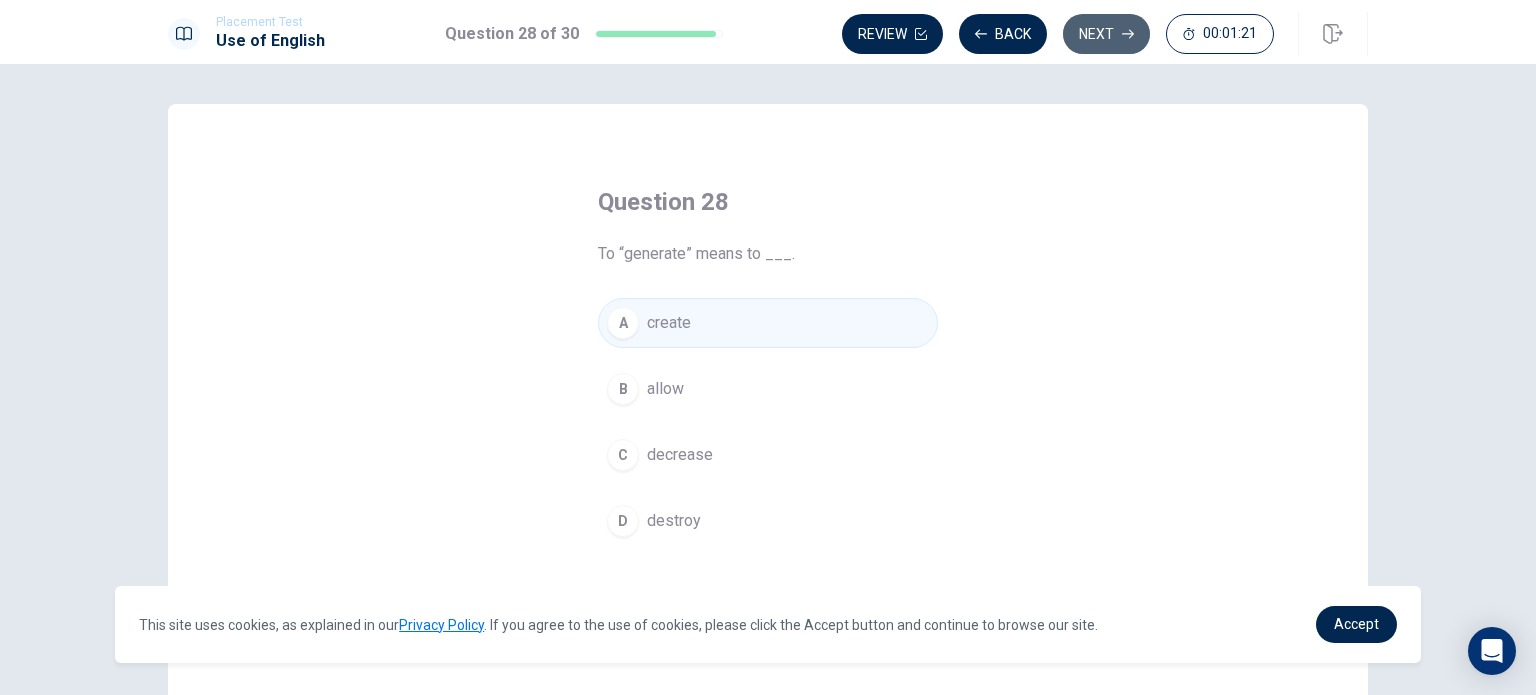 click on "Next" at bounding box center (1106, 34) 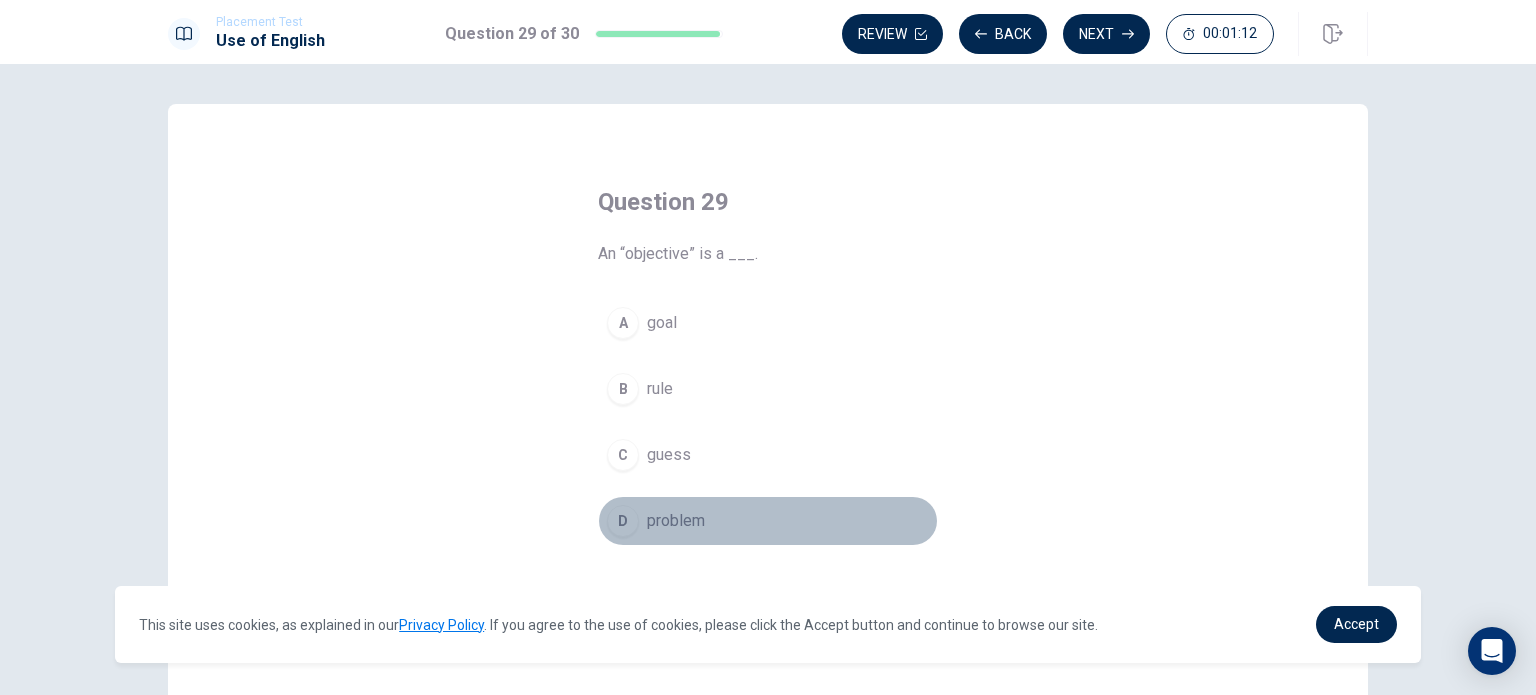 click on "problem" at bounding box center (676, 521) 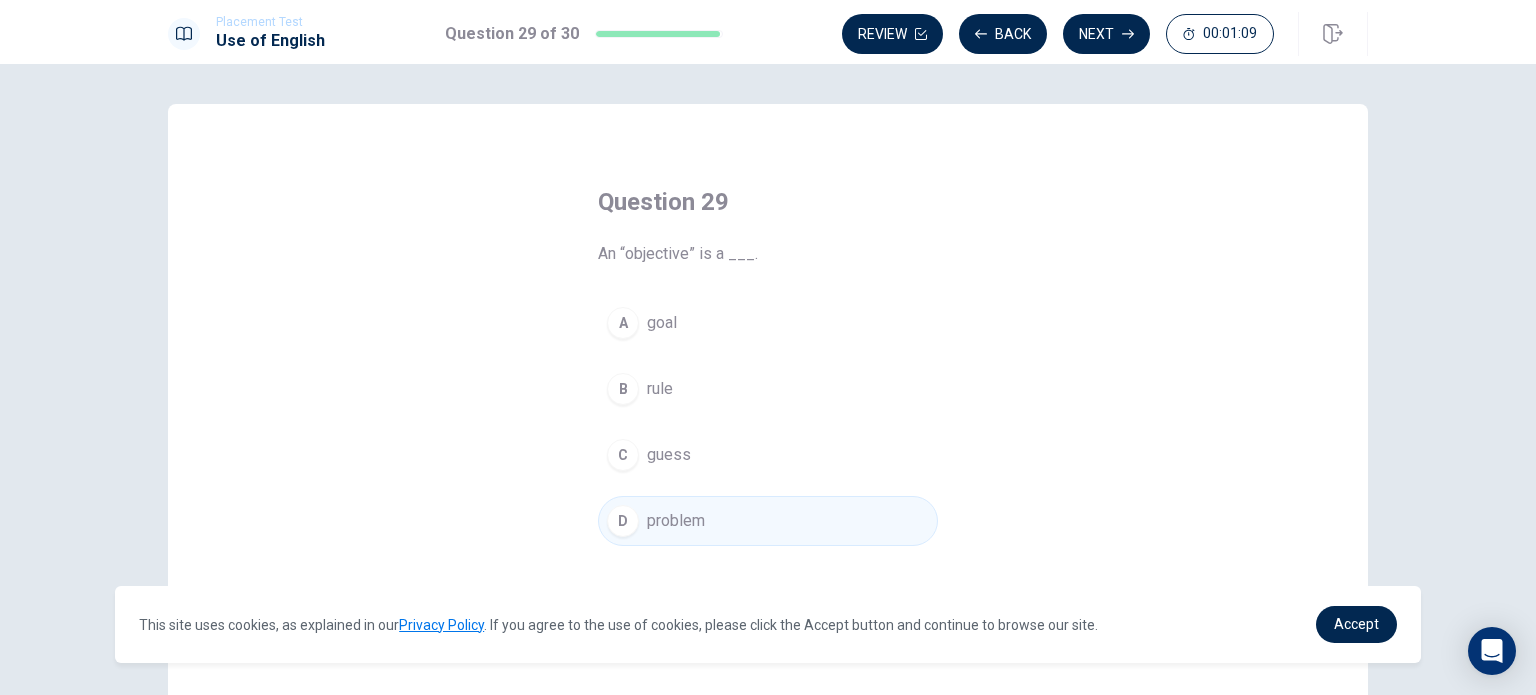 click on "Review Back Next 00:01:09" at bounding box center [1105, 34] 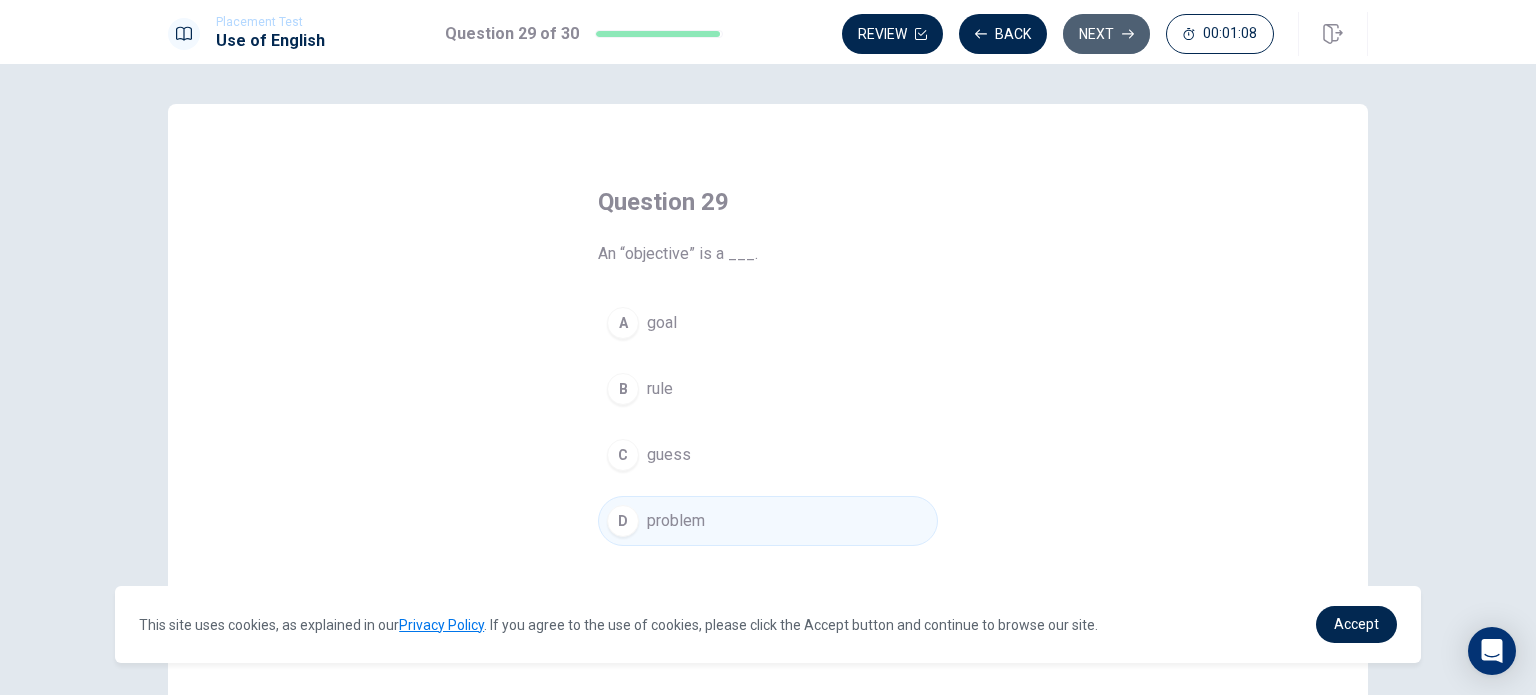 click on "Next" at bounding box center [1106, 34] 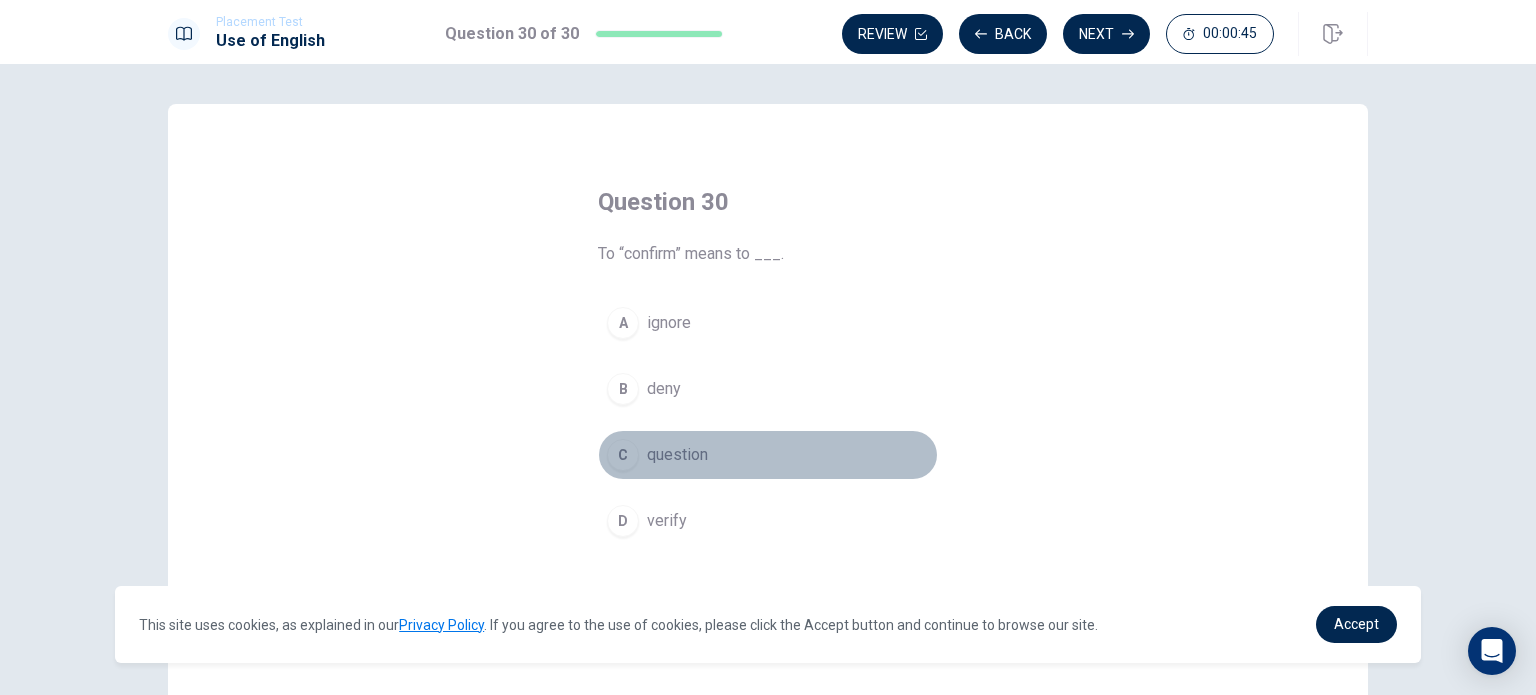 click on "question" at bounding box center (677, 455) 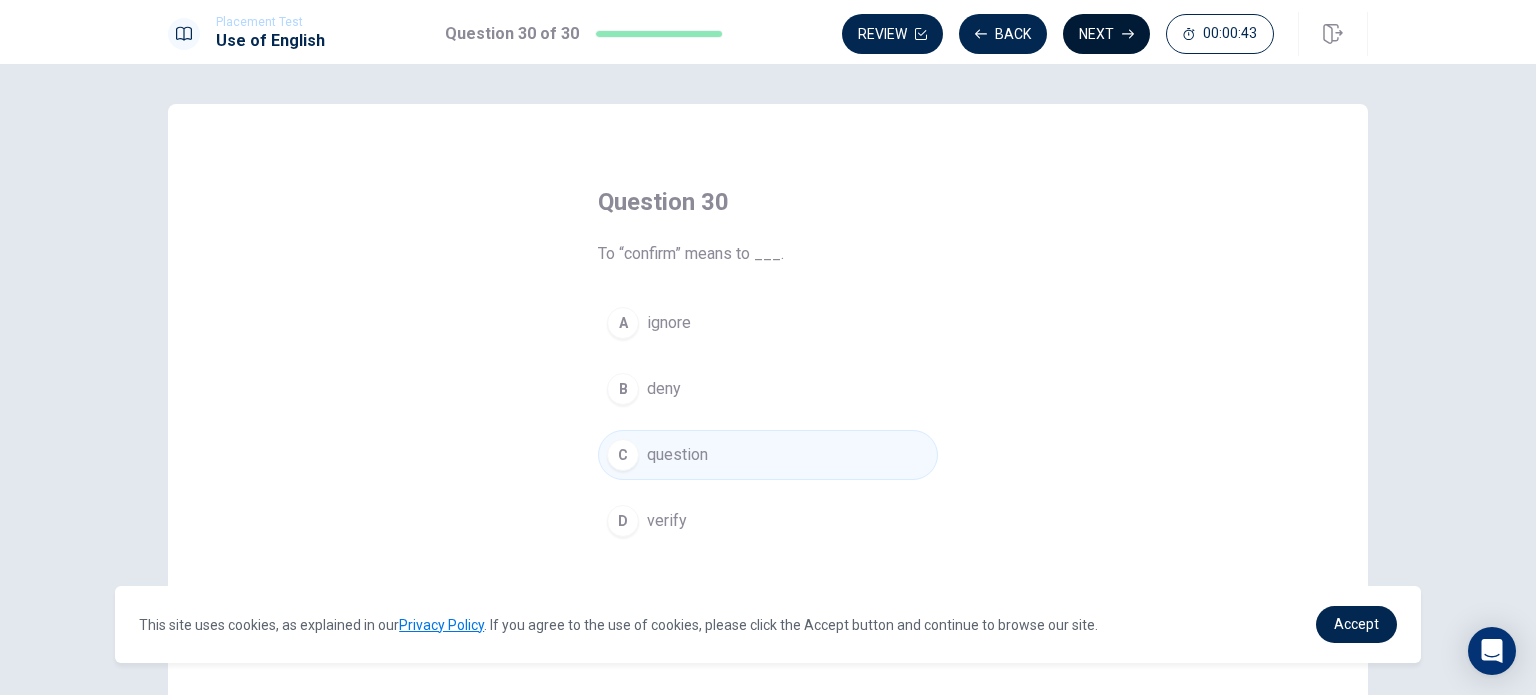 drag, startPoint x: 1153, startPoint y: 15, endPoint x: 1128, endPoint y: 32, distance: 30.232433 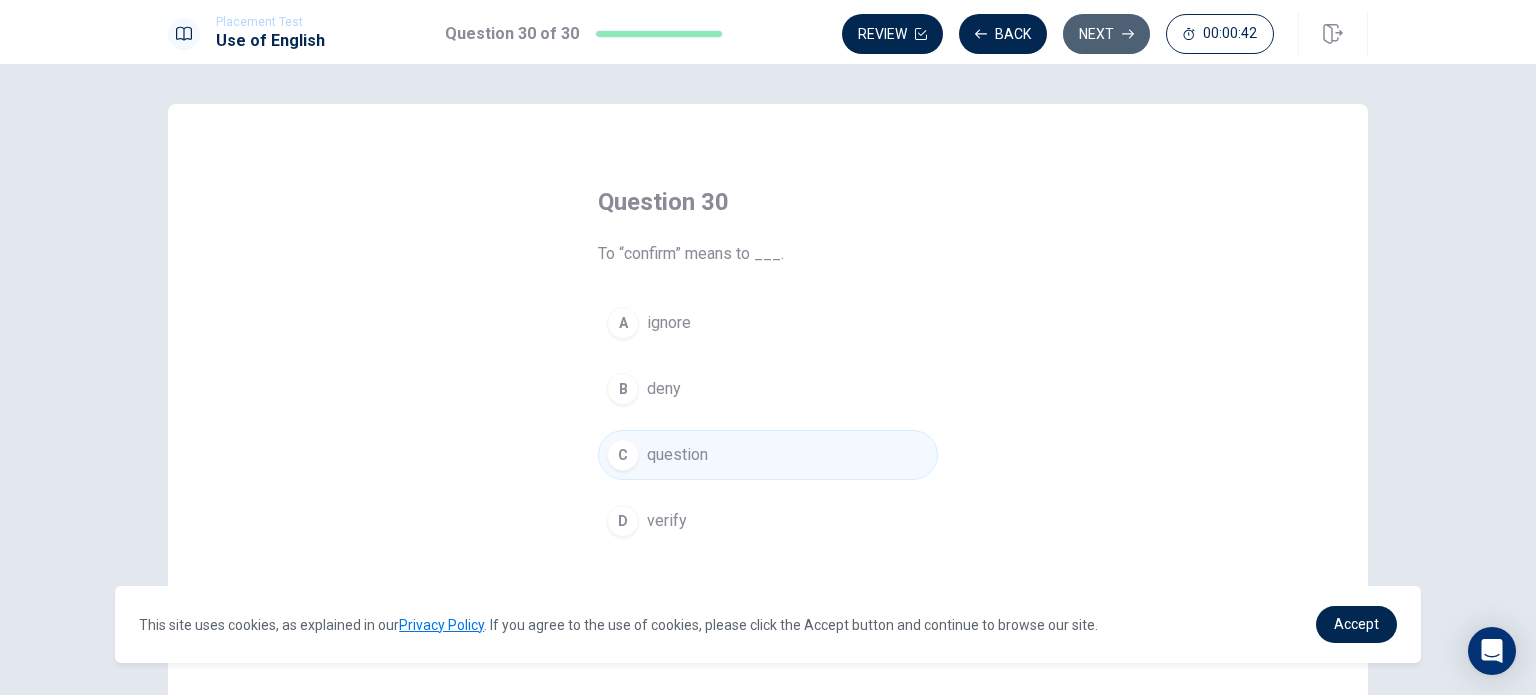 click 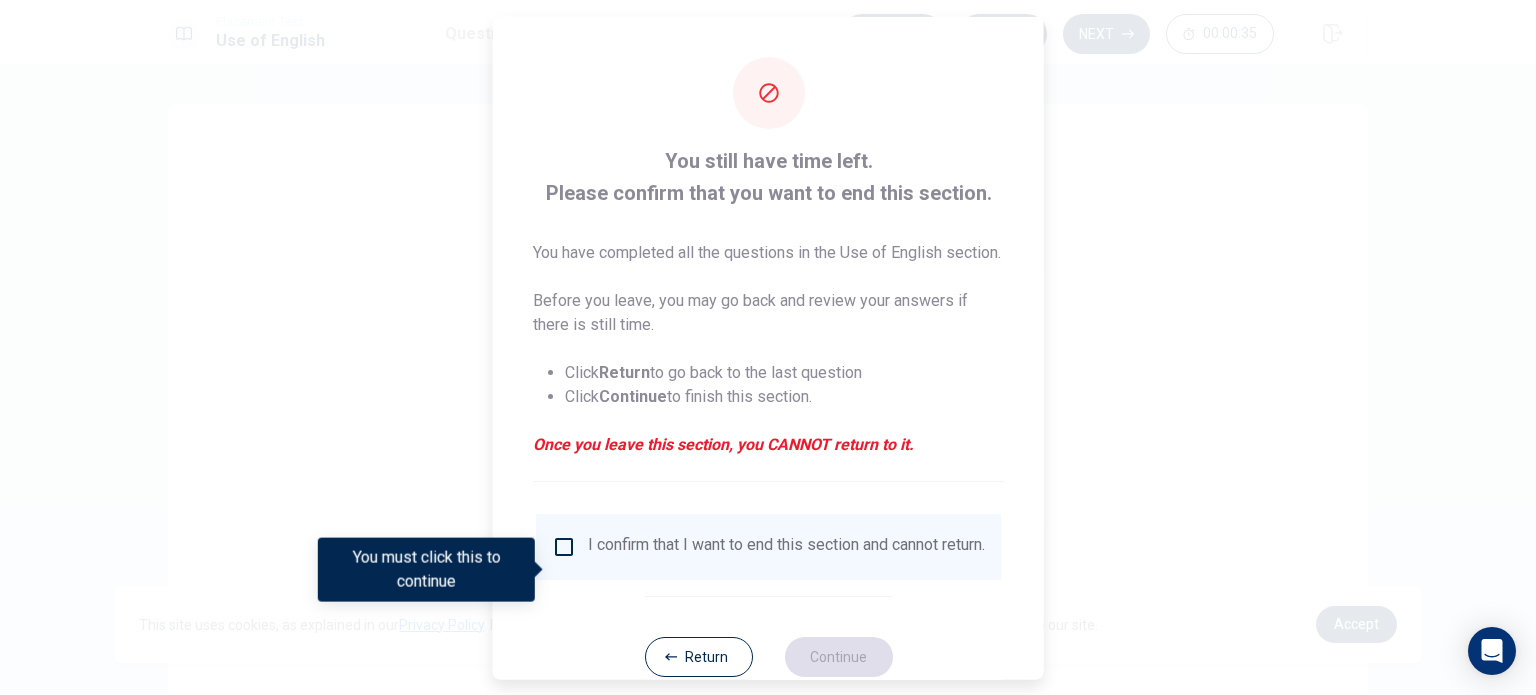 click at bounding box center (564, 546) 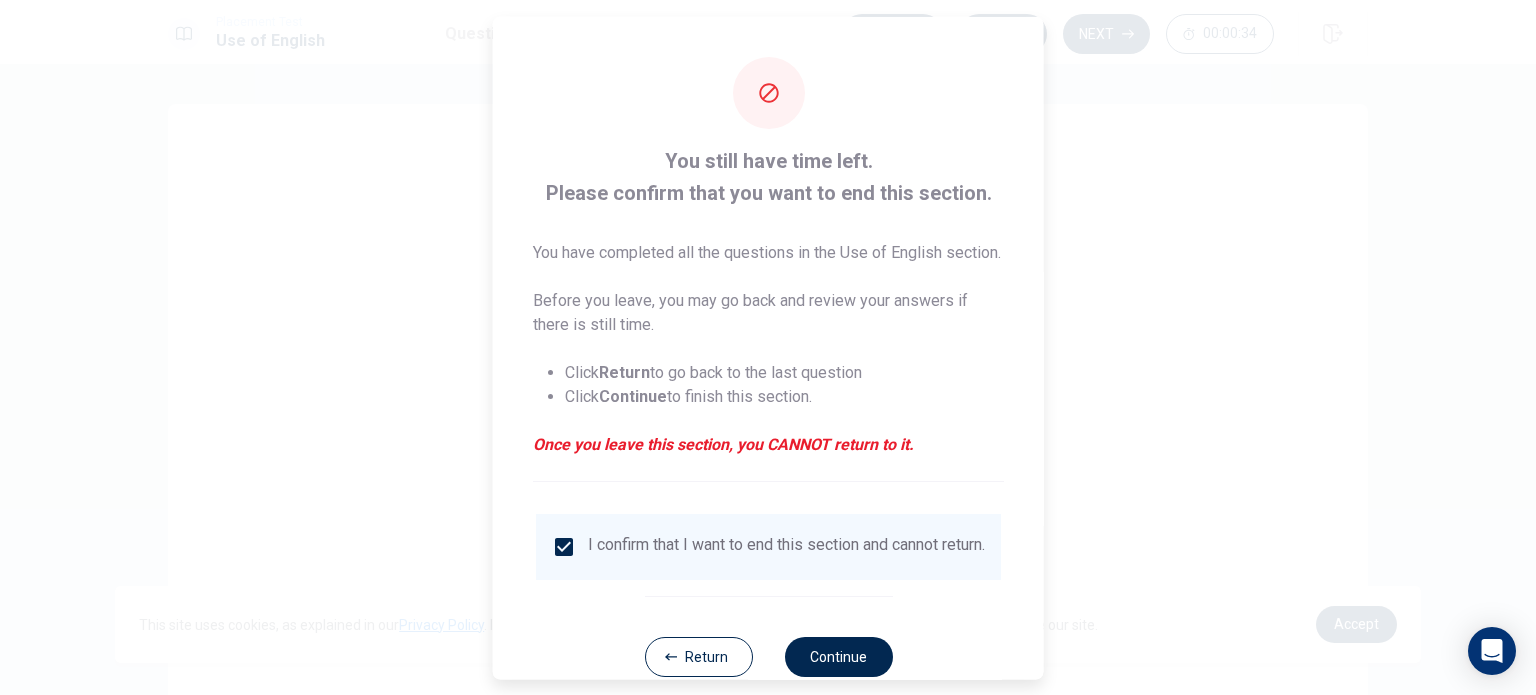 scroll, scrollTop: 74, scrollLeft: 0, axis: vertical 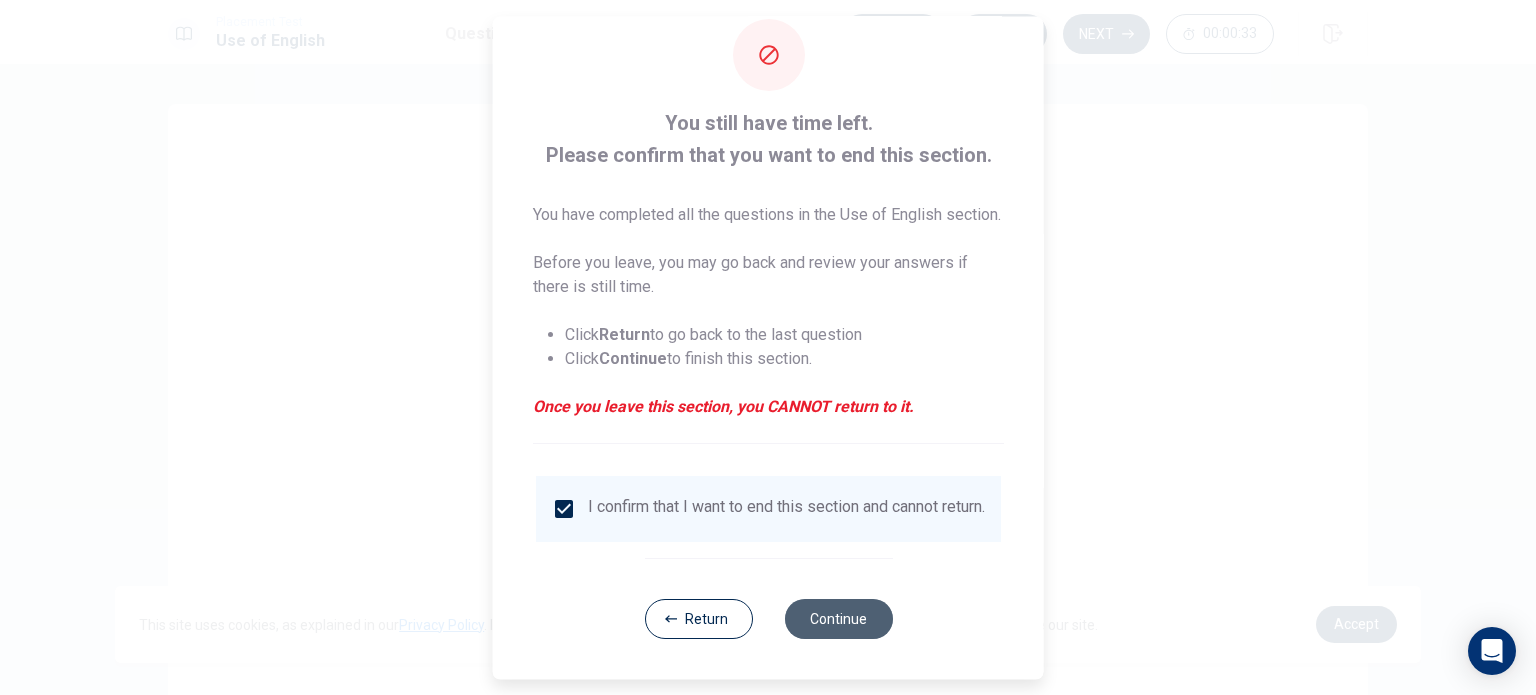 click on "Continue" at bounding box center [838, 619] 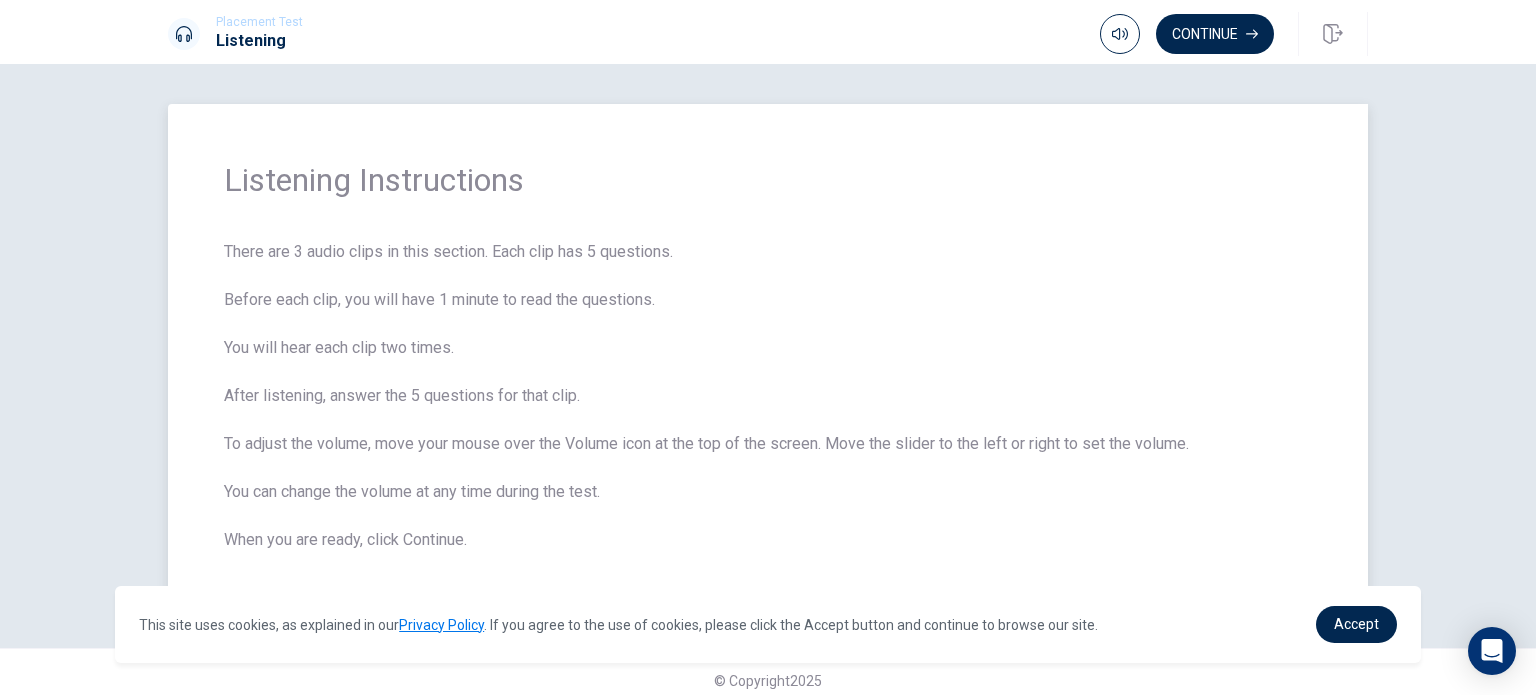 scroll, scrollTop: 16, scrollLeft: 0, axis: vertical 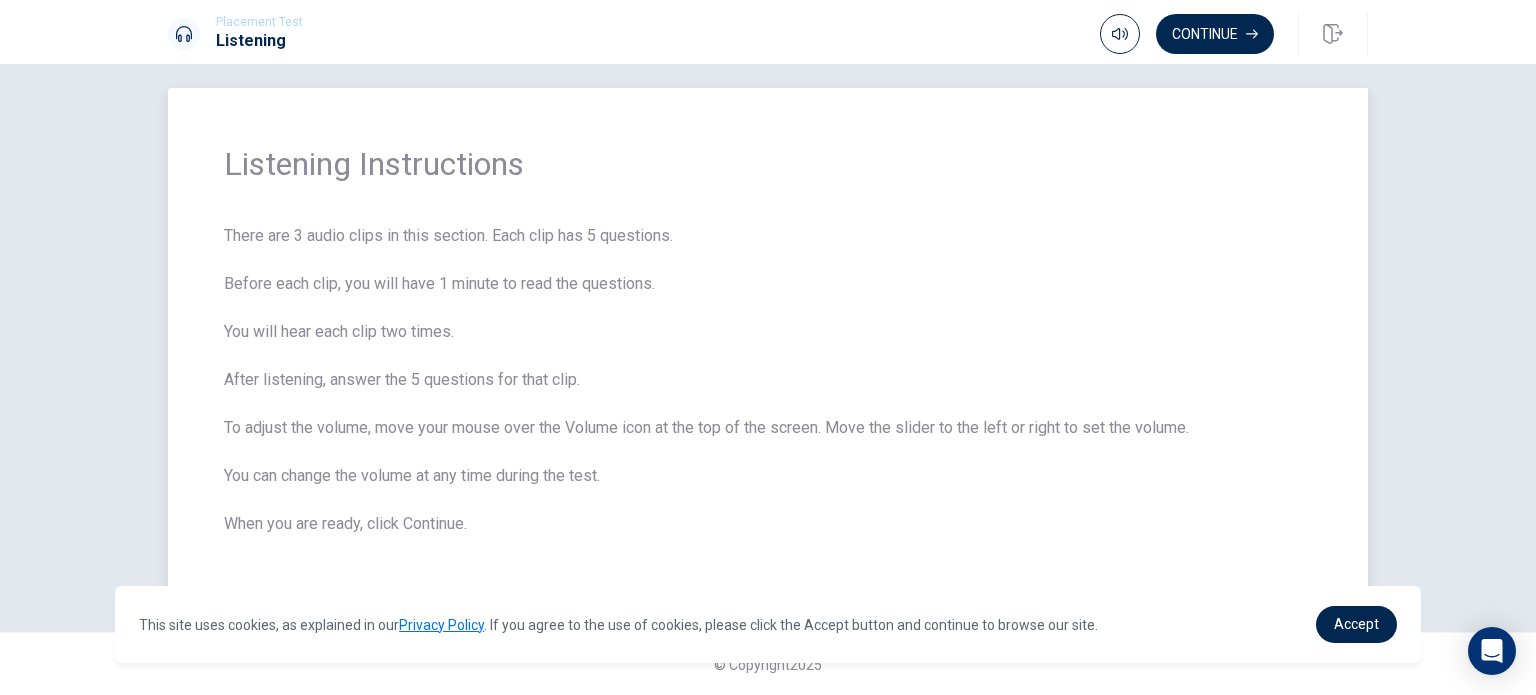 drag, startPoint x: 480, startPoint y: 514, endPoint x: 591, endPoint y: 492, distance: 113.15918 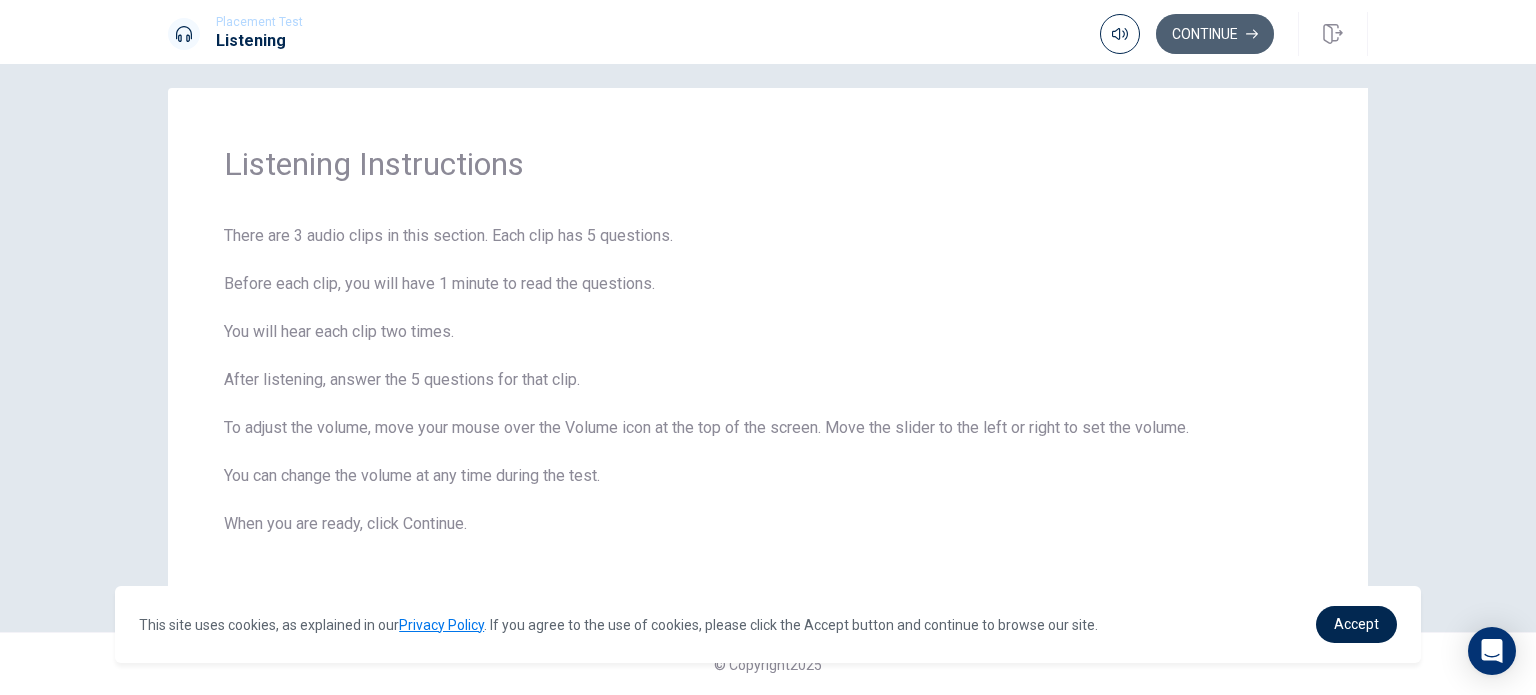 click on "Continue" at bounding box center [1215, 34] 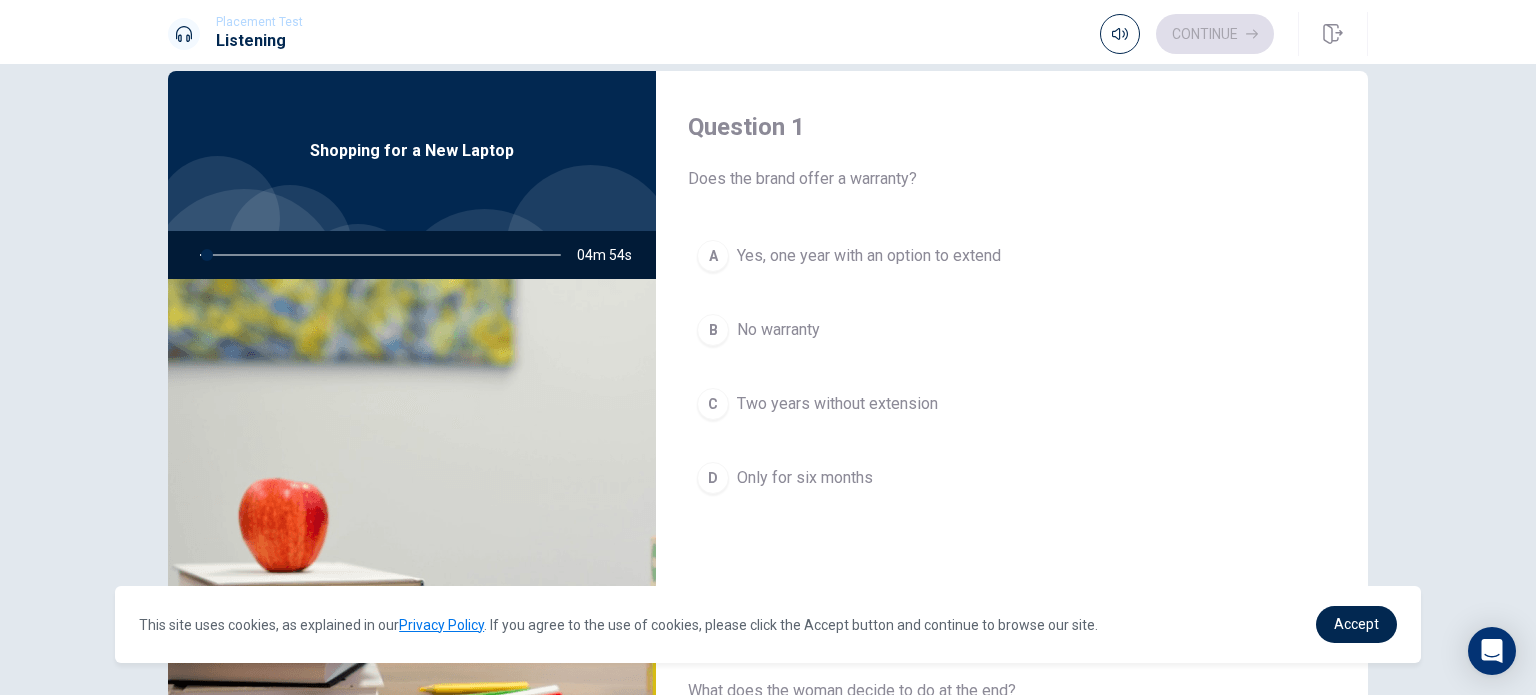 scroll, scrollTop: 32, scrollLeft: 0, axis: vertical 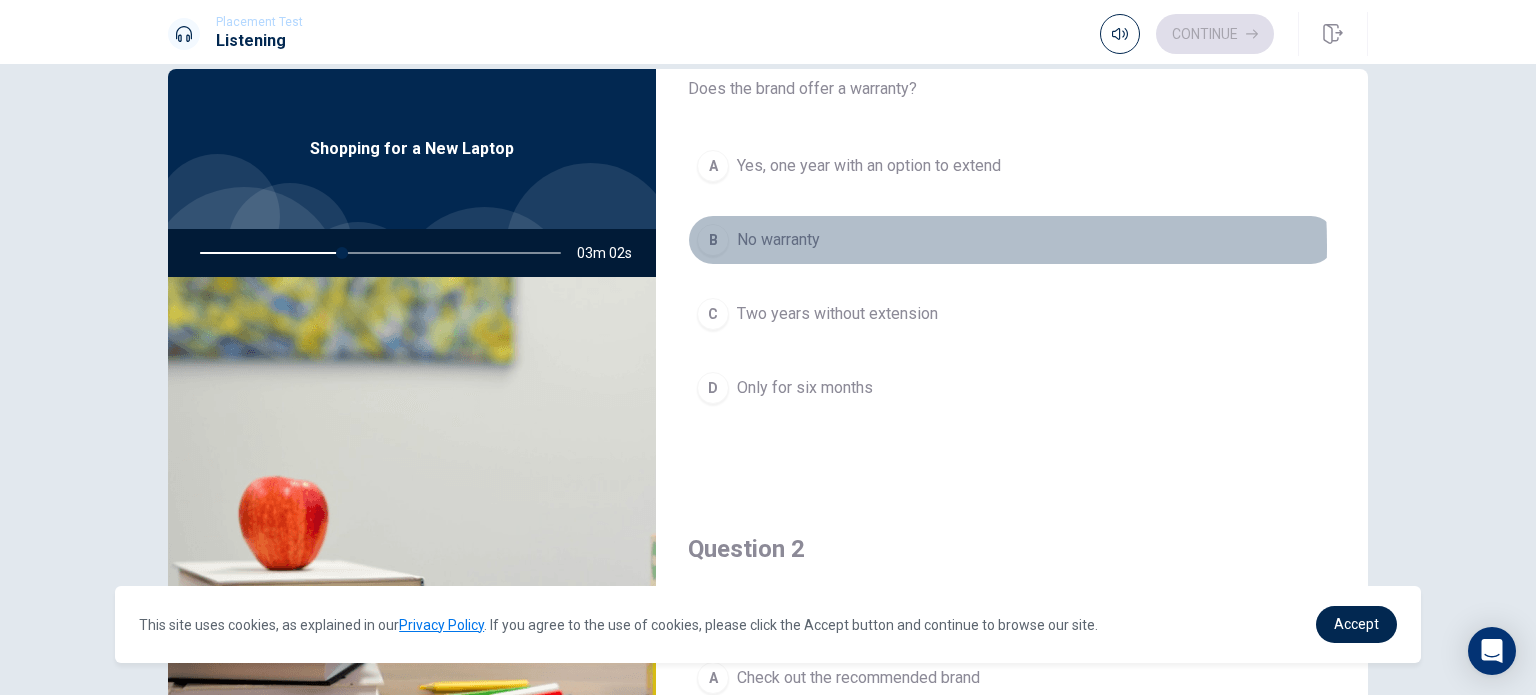 click on "No warranty" at bounding box center [778, 240] 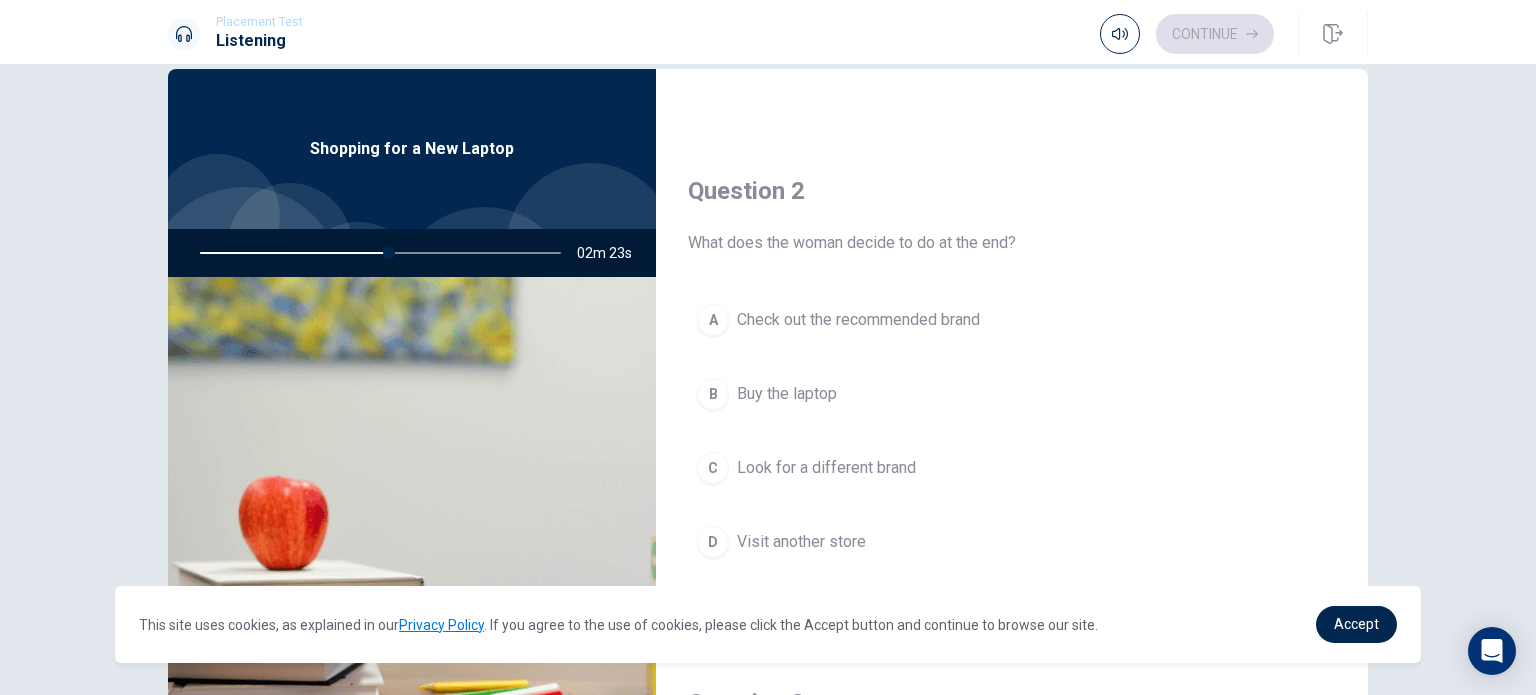 scroll, scrollTop: 467, scrollLeft: 0, axis: vertical 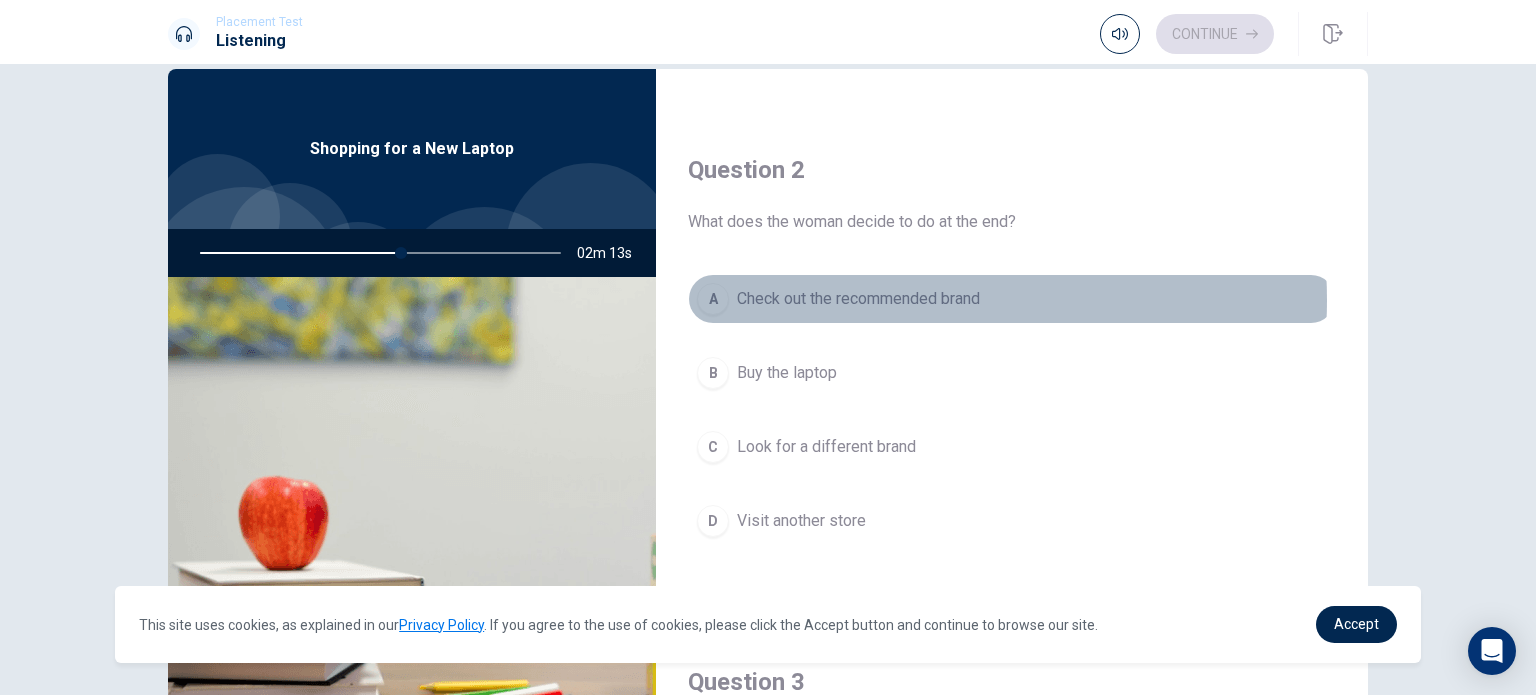click on "Check out the recommended brand" at bounding box center (858, 299) 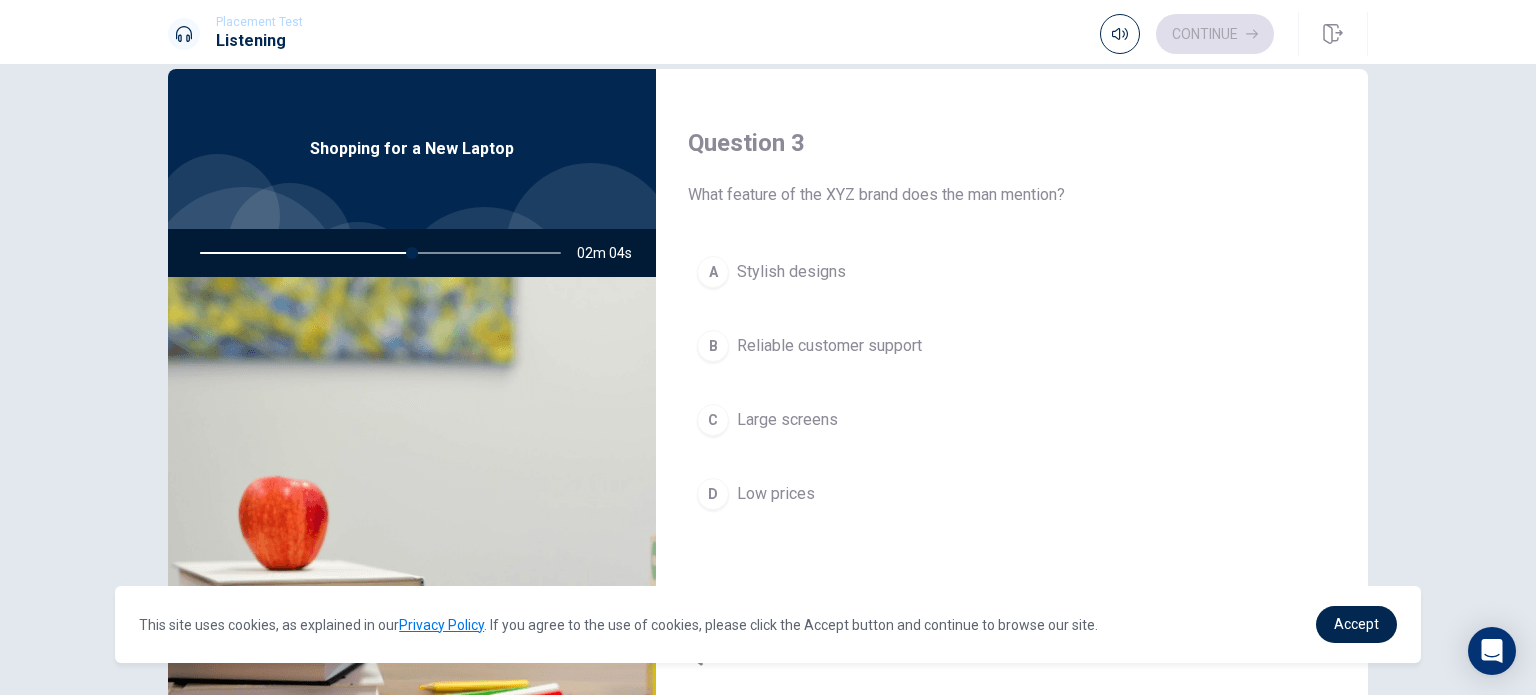 scroll, scrollTop: 1008, scrollLeft: 0, axis: vertical 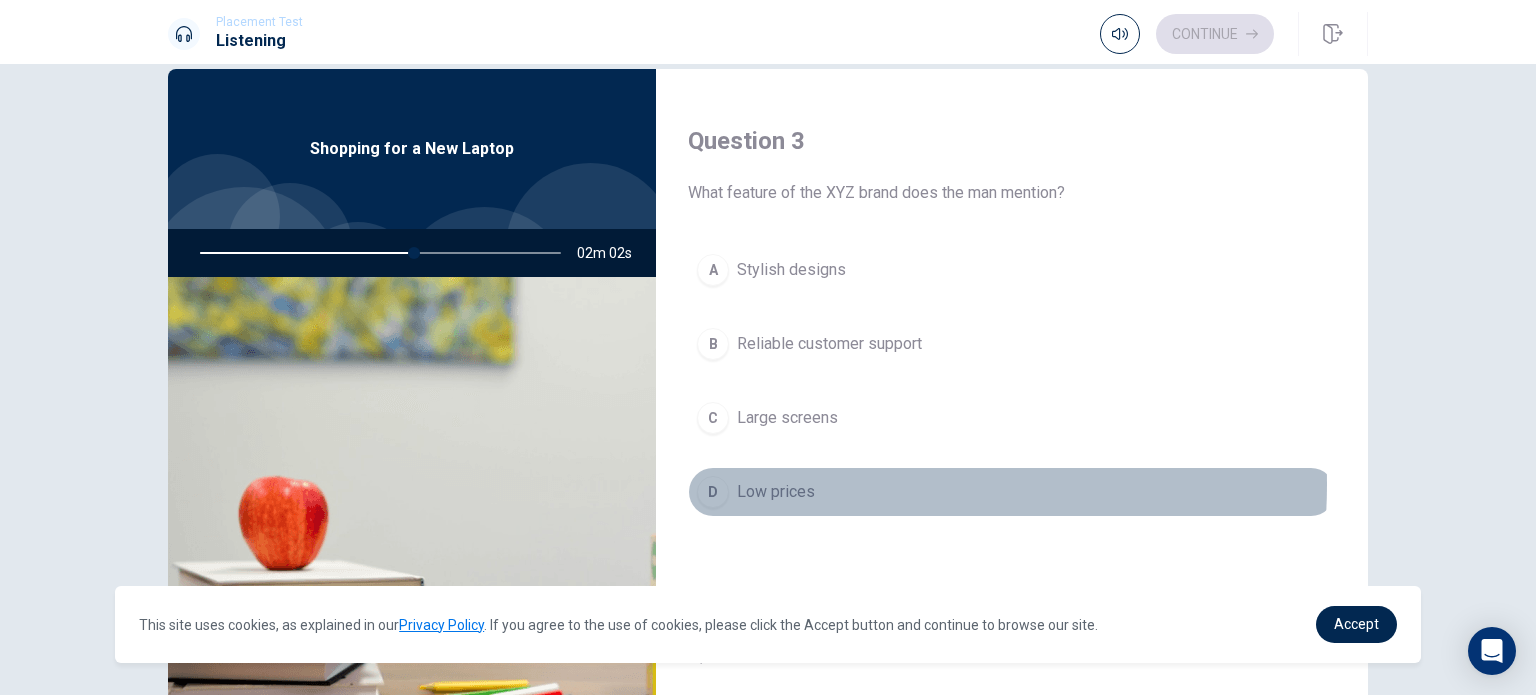 click on "Low prices" at bounding box center [776, 492] 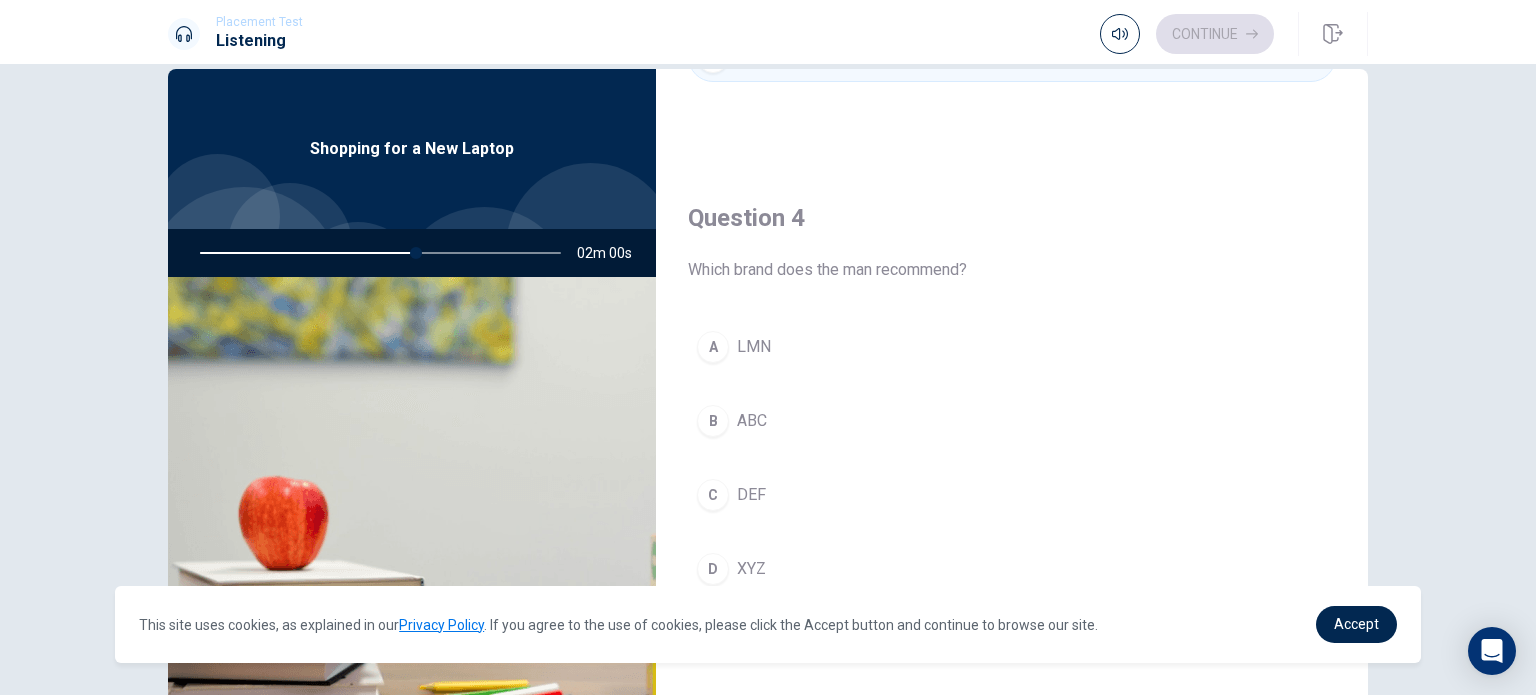 scroll, scrollTop: 1462, scrollLeft: 0, axis: vertical 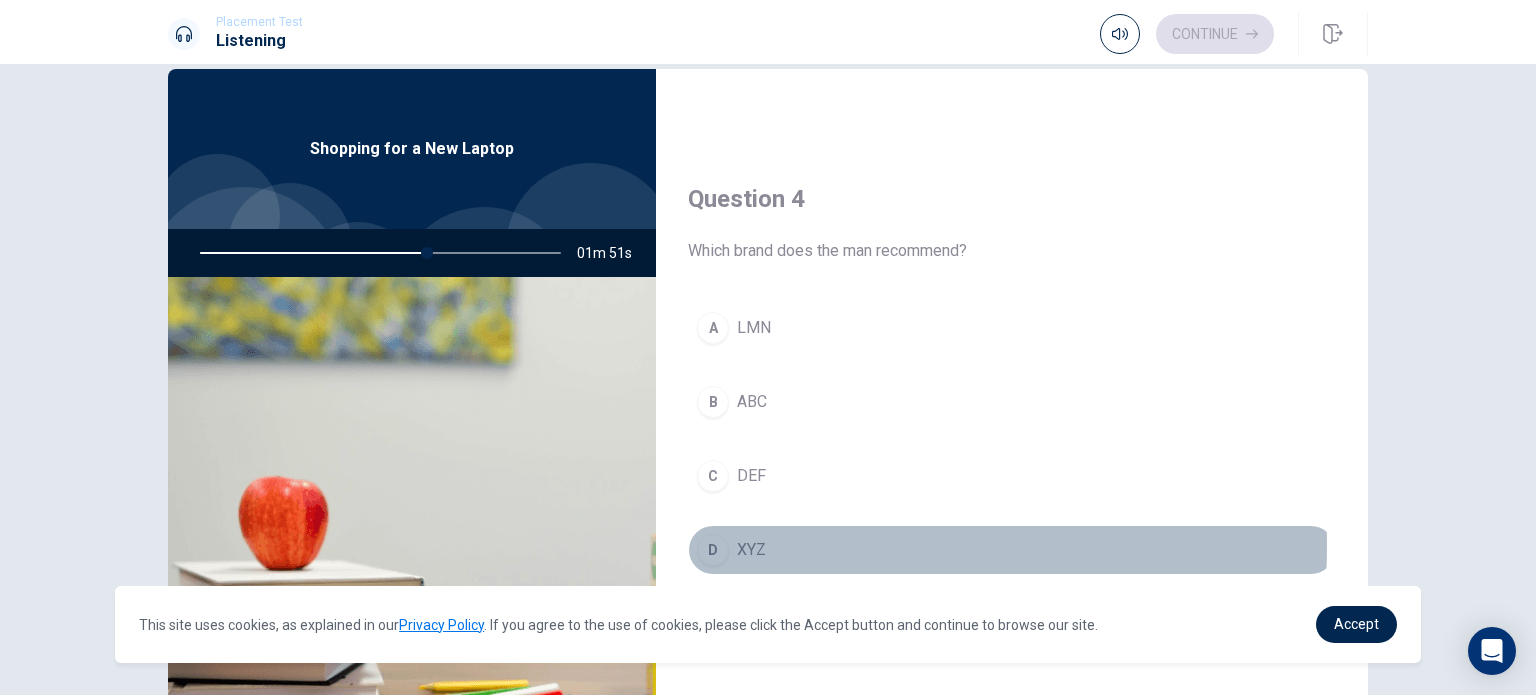 click on "D XYZ" at bounding box center [1012, 550] 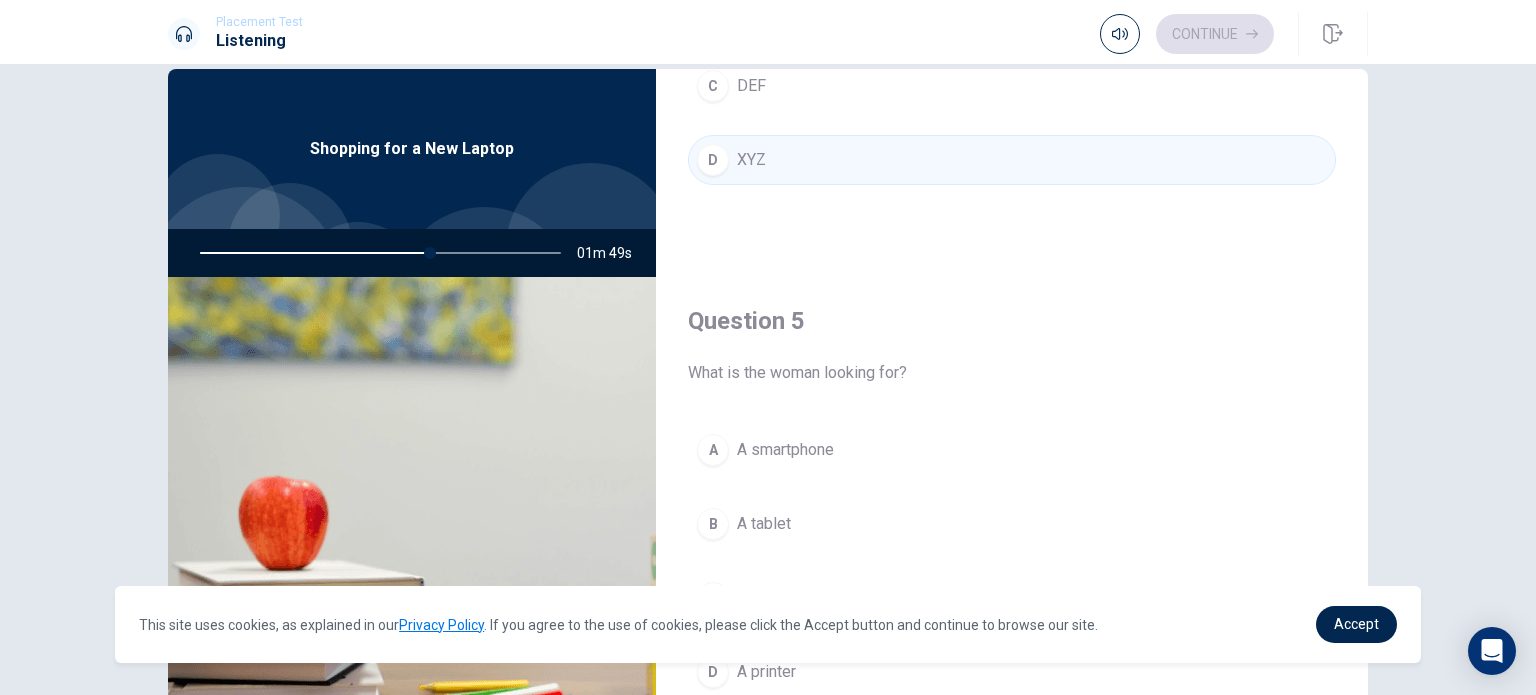 scroll, scrollTop: 1856, scrollLeft: 0, axis: vertical 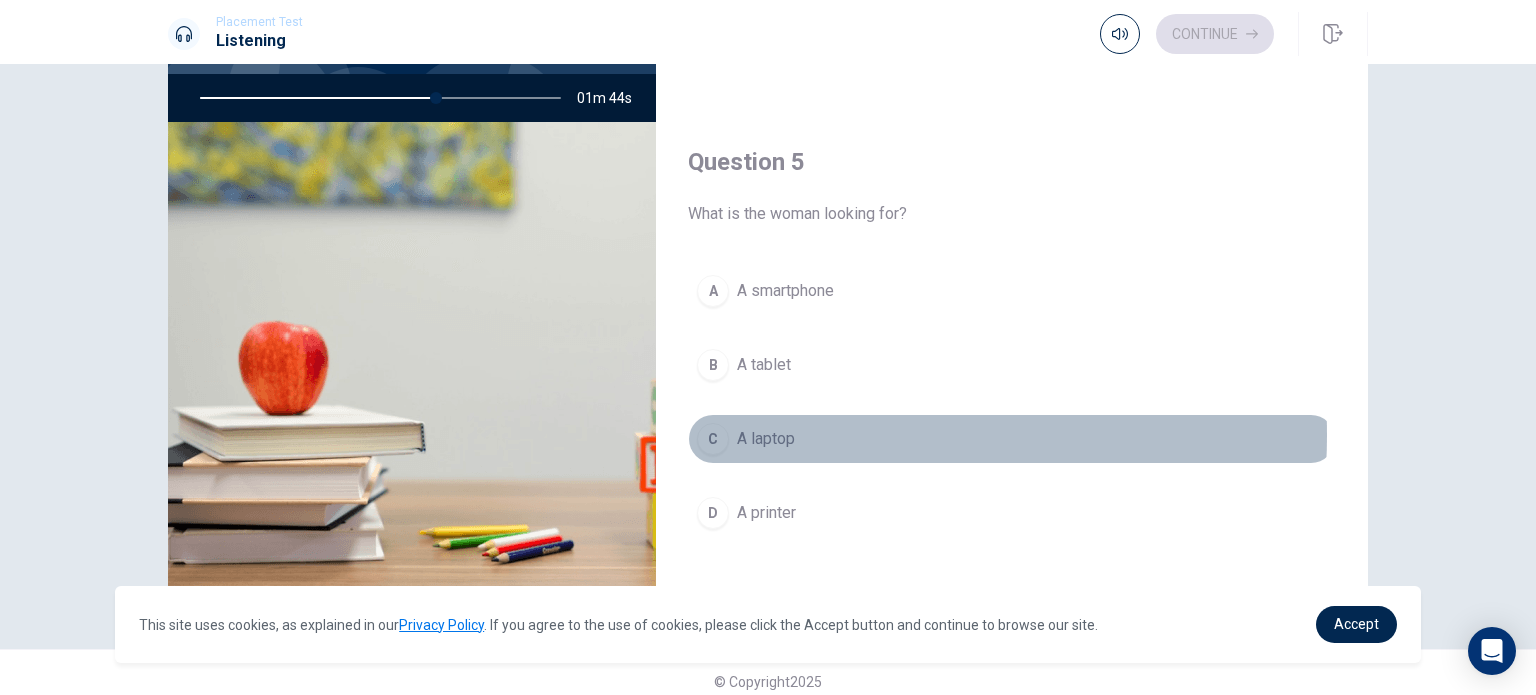 click on "A laptop" at bounding box center (766, 439) 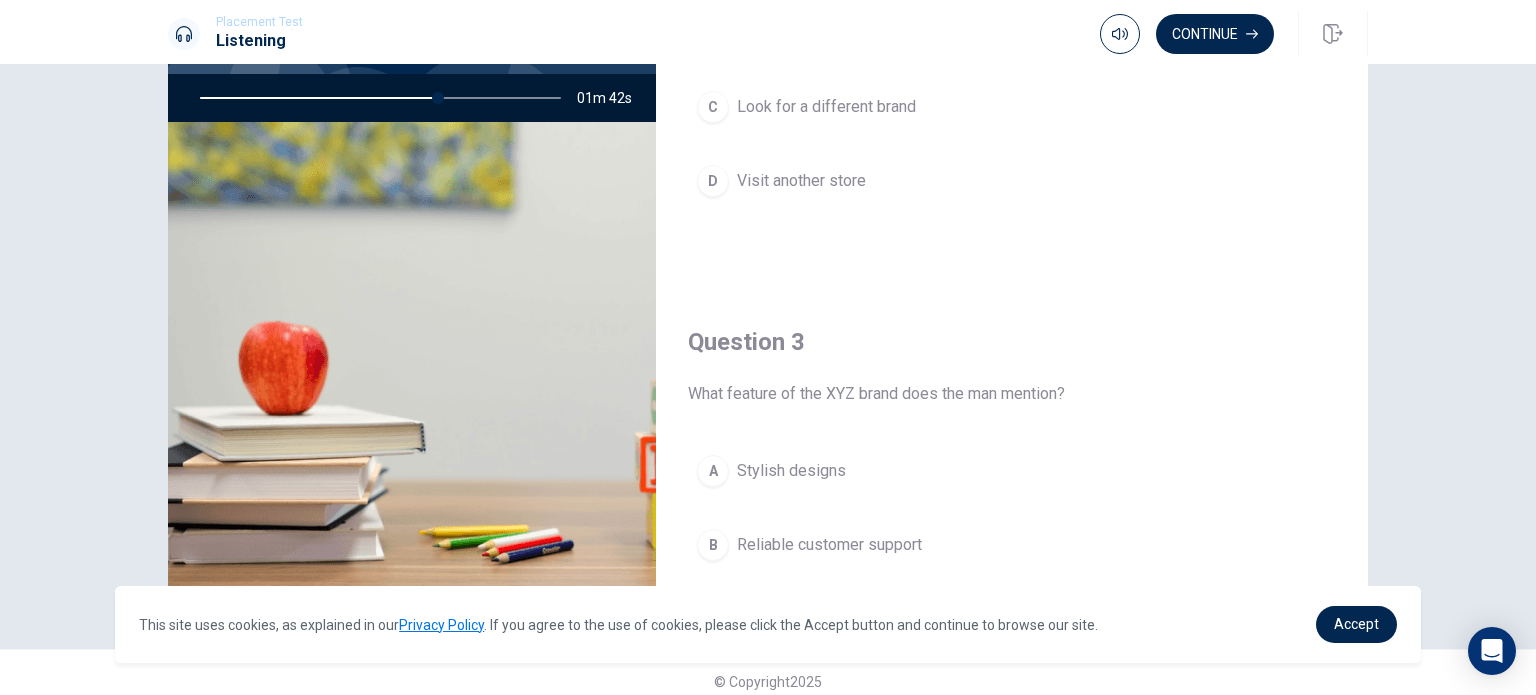 scroll, scrollTop: 583, scrollLeft: 0, axis: vertical 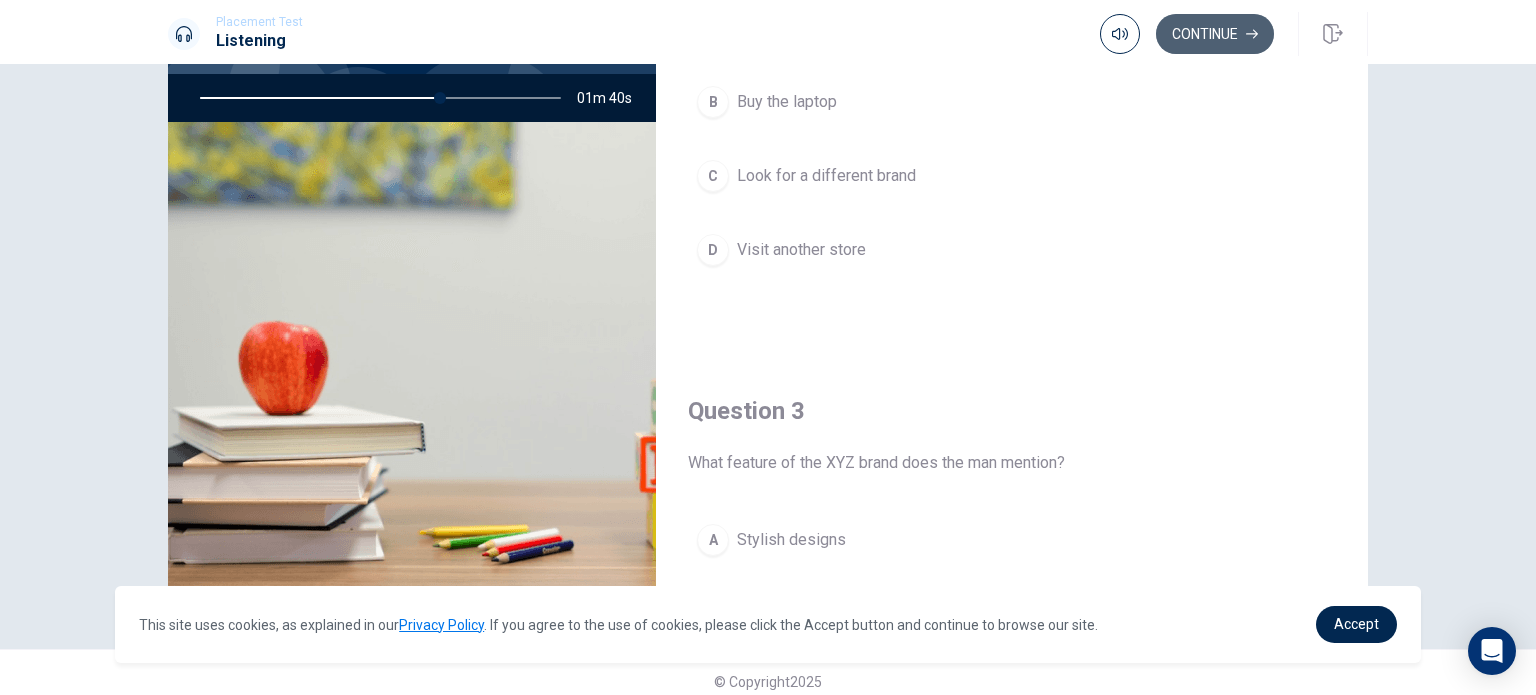 click on "Continue" at bounding box center [1215, 34] 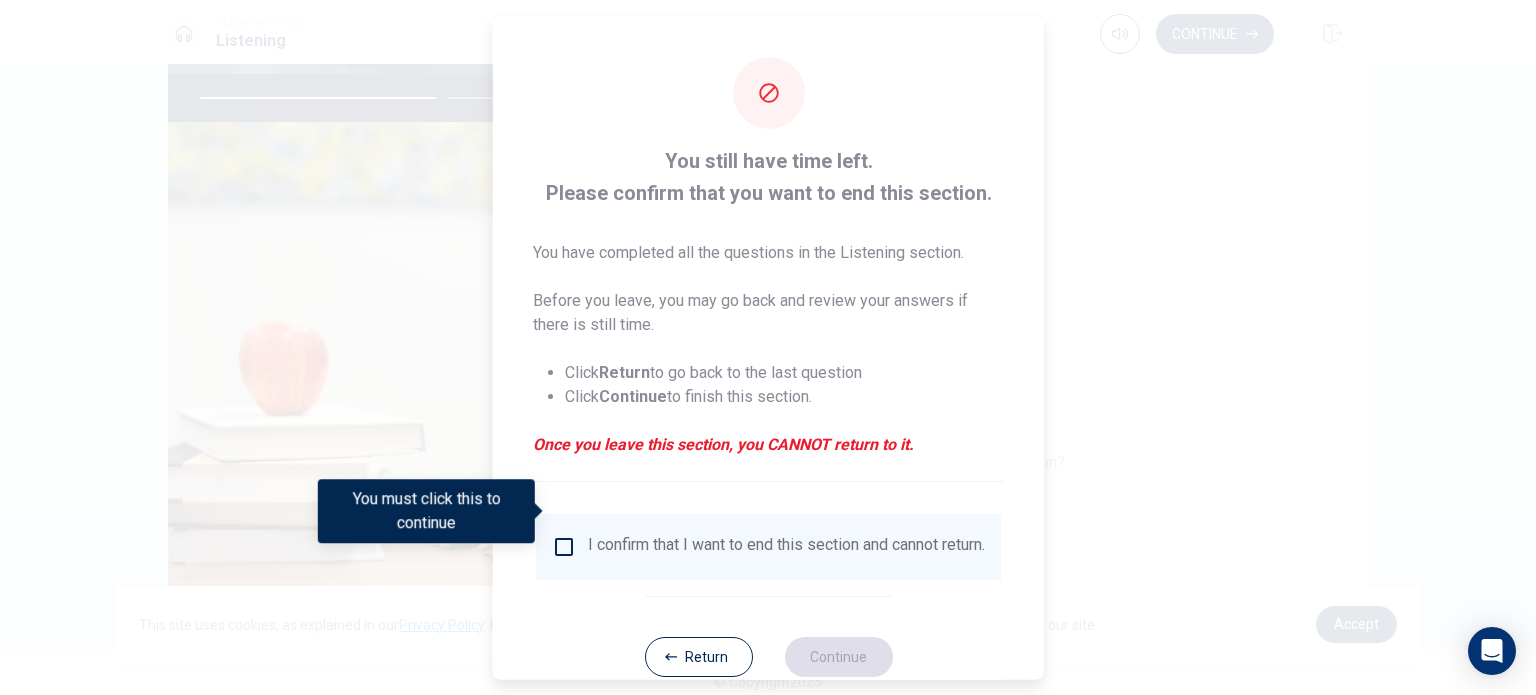 scroll, scrollTop: 50, scrollLeft: 0, axis: vertical 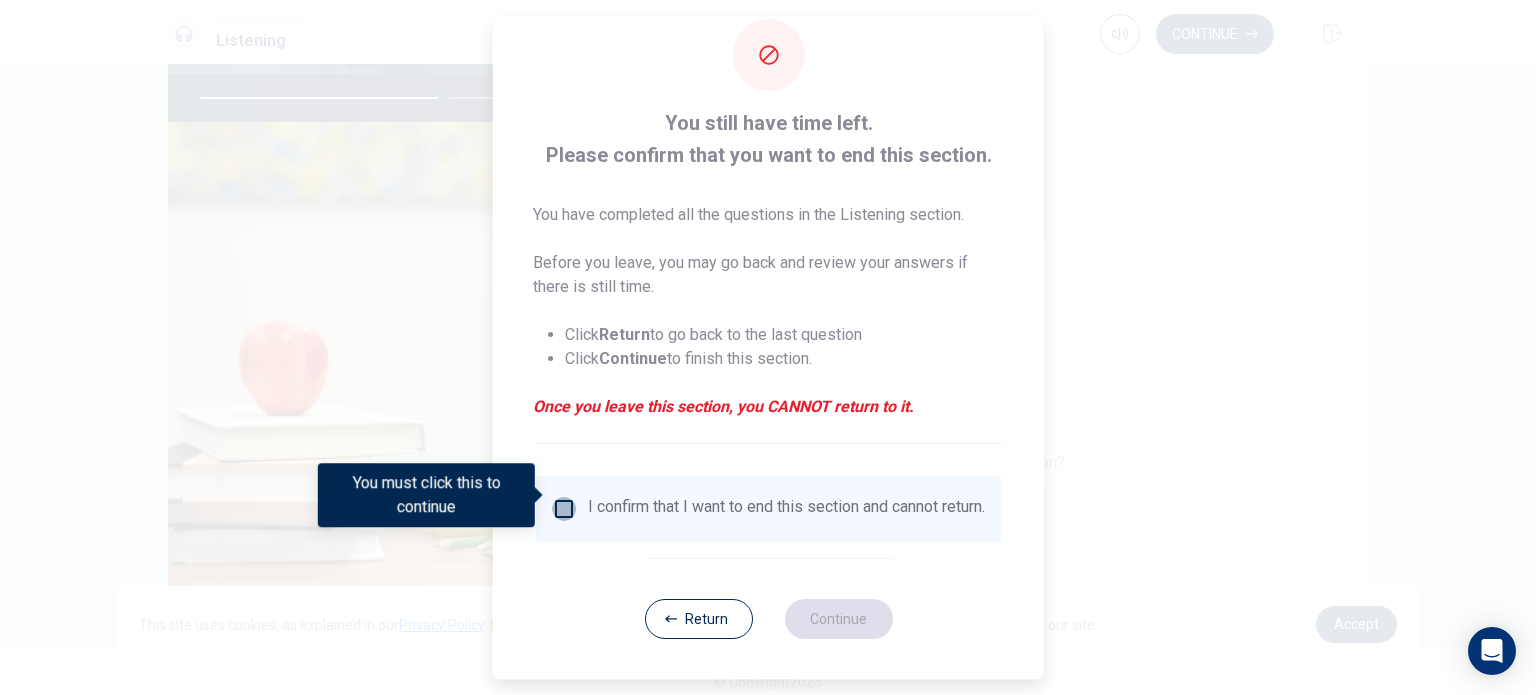 click at bounding box center (564, 509) 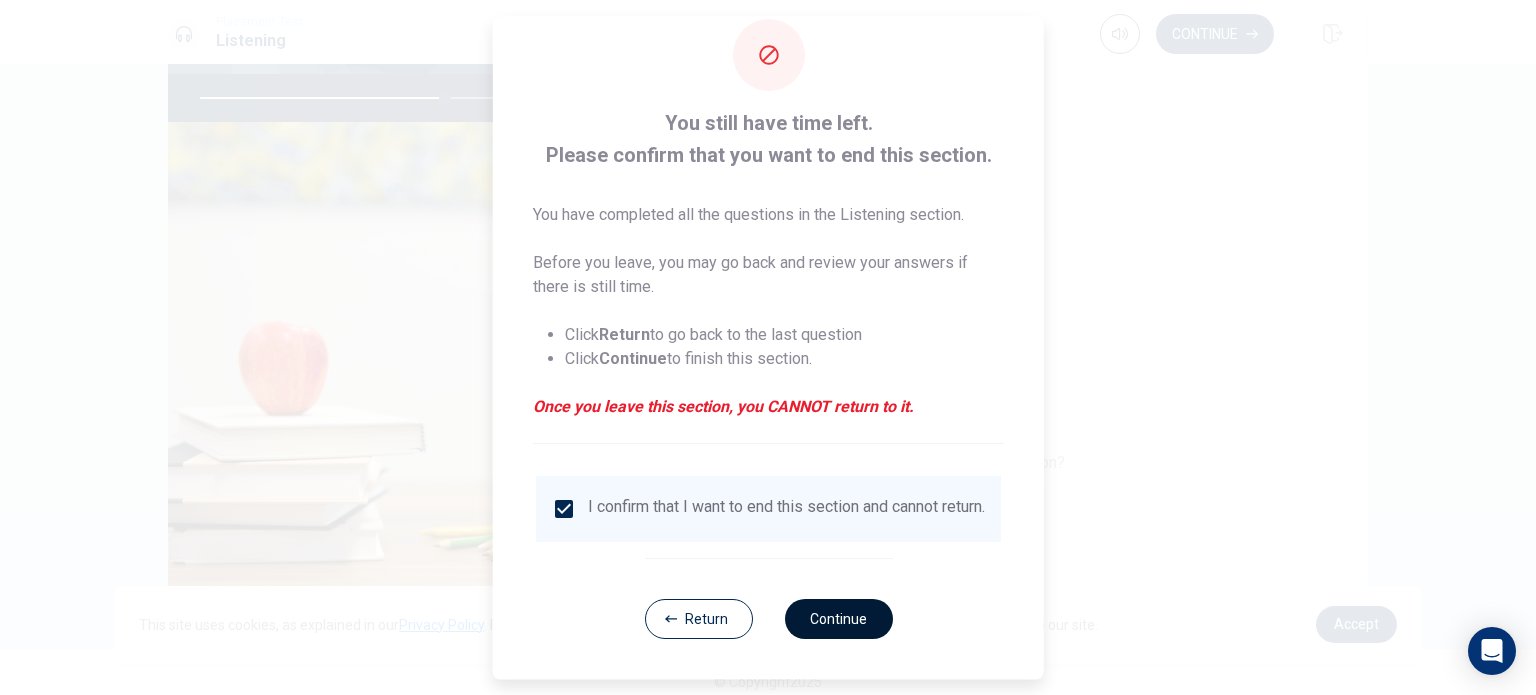 click on "Continue" at bounding box center (838, 619) 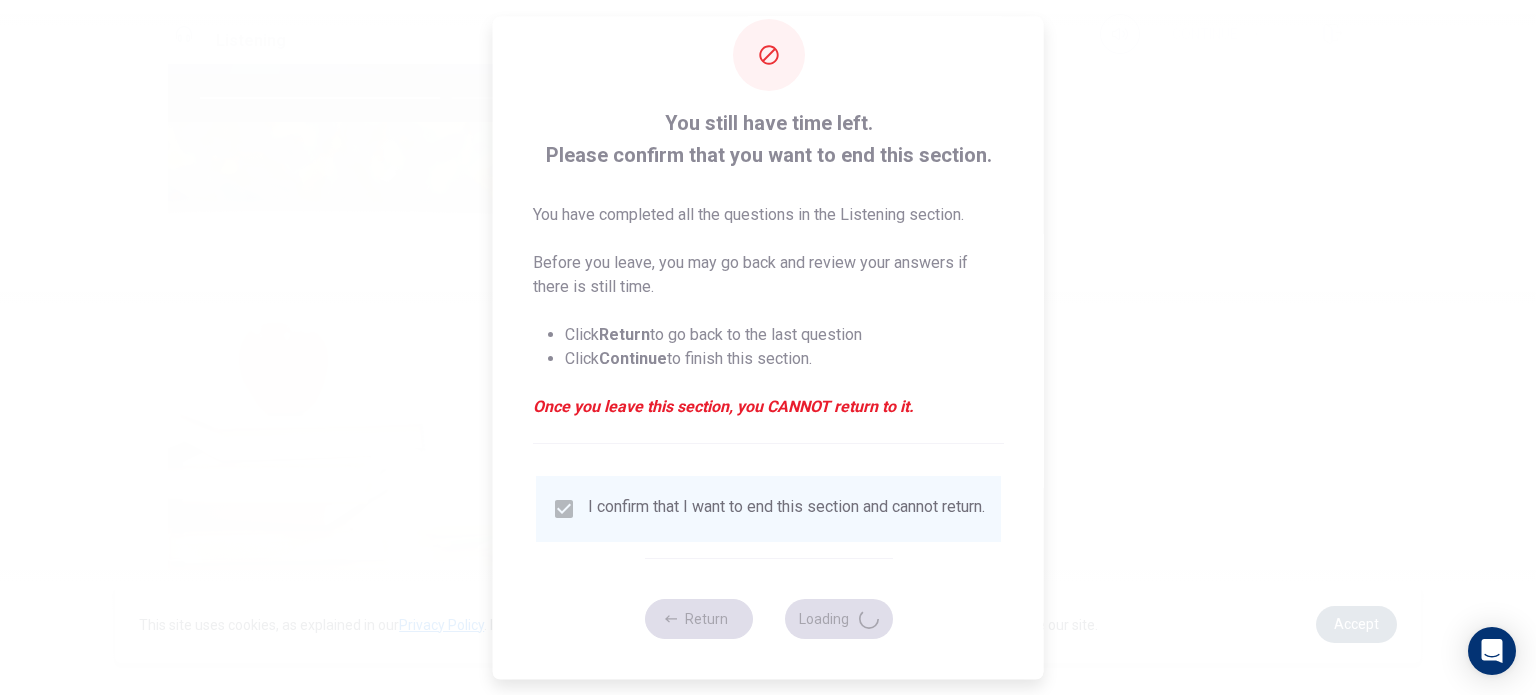 type on "69" 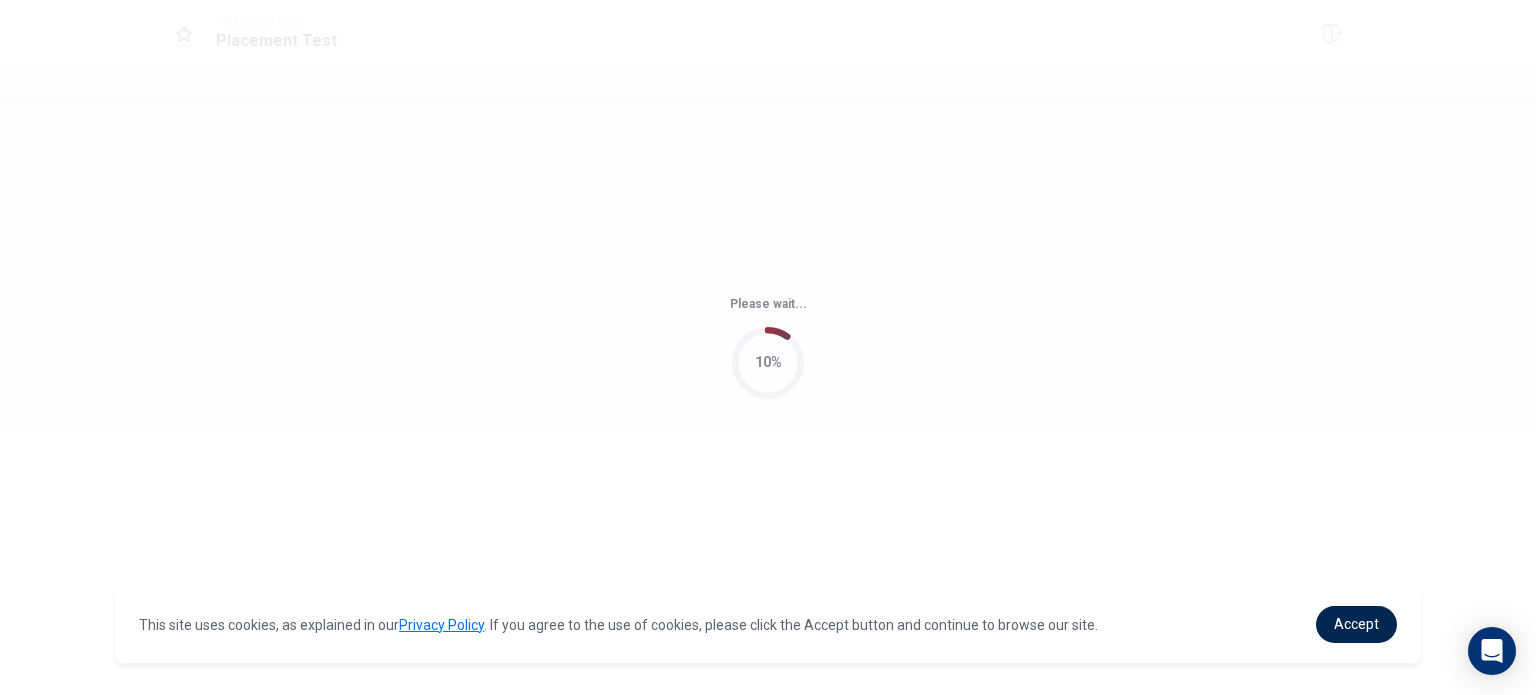 scroll, scrollTop: 0, scrollLeft: 0, axis: both 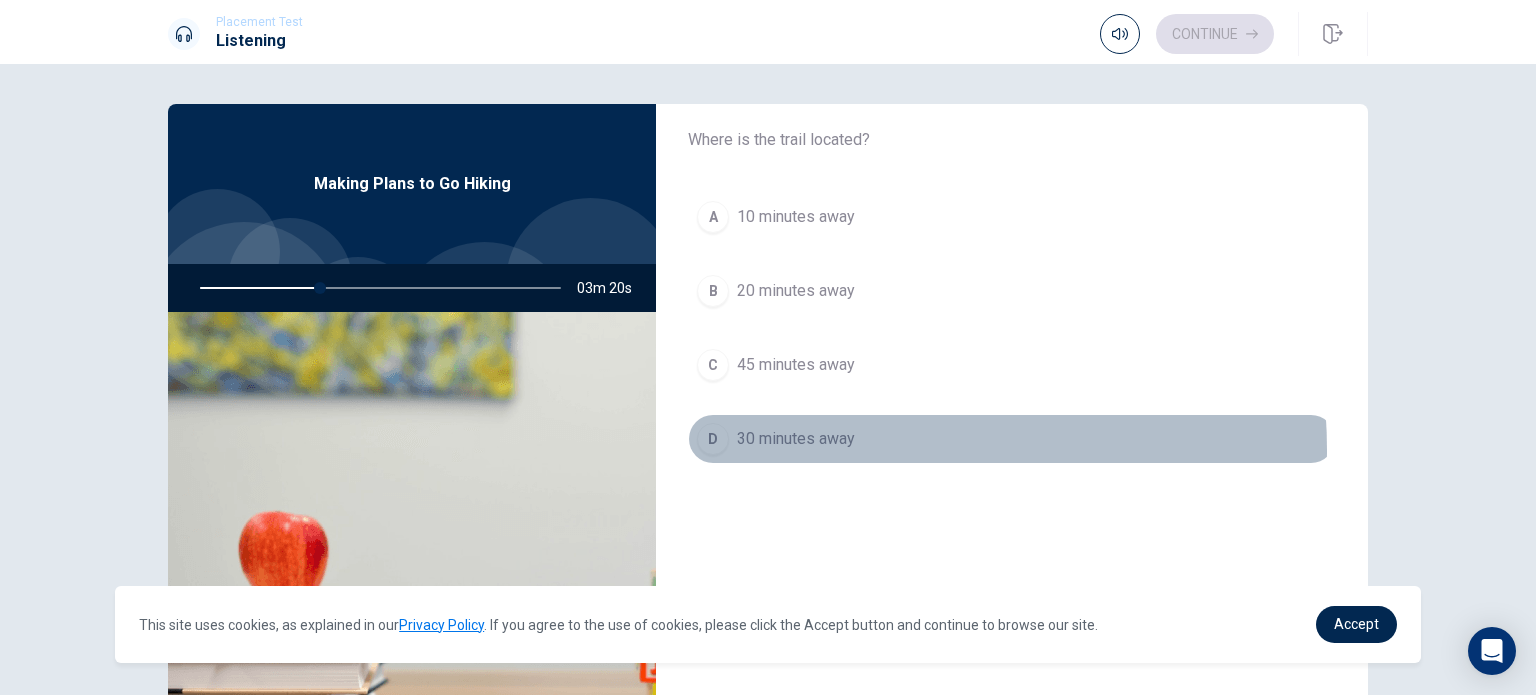 click on "30 minutes away" at bounding box center [796, 439] 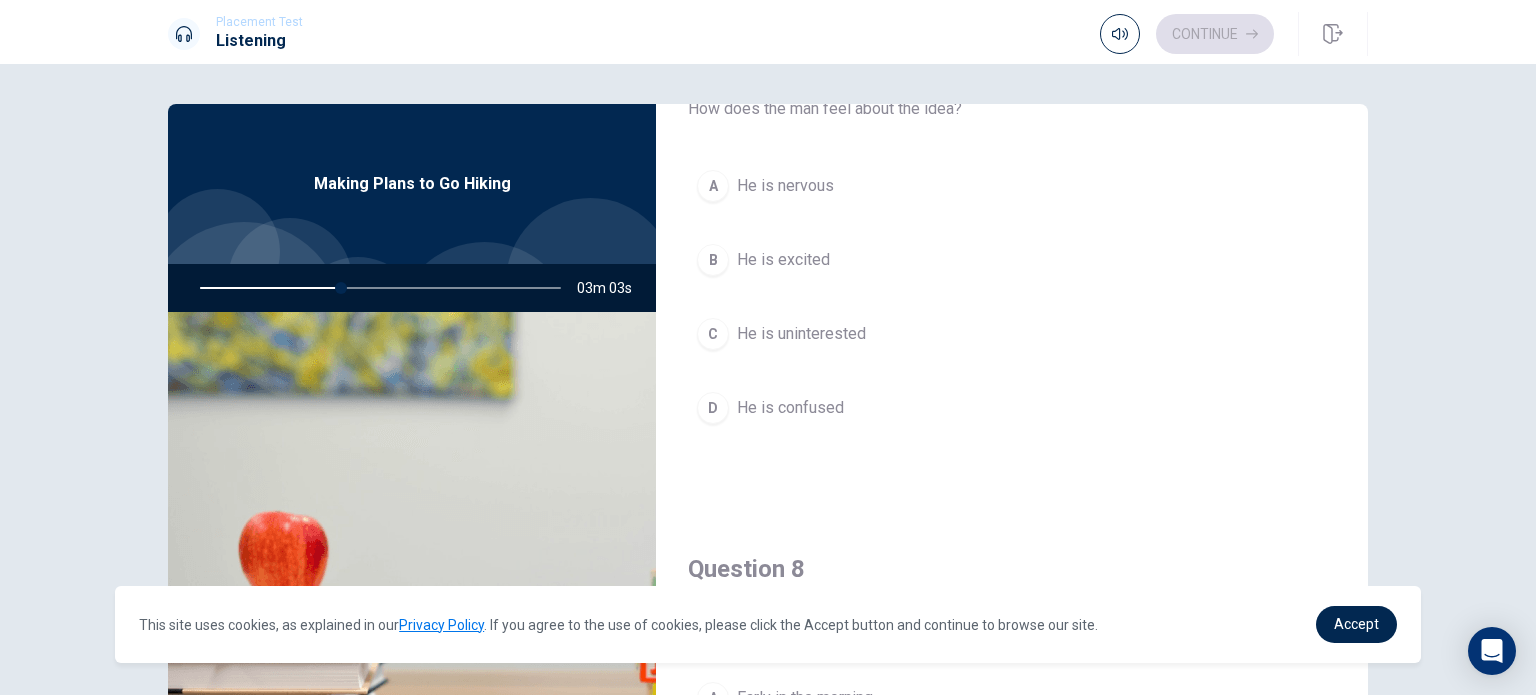 scroll, scrollTop: 556, scrollLeft: 0, axis: vertical 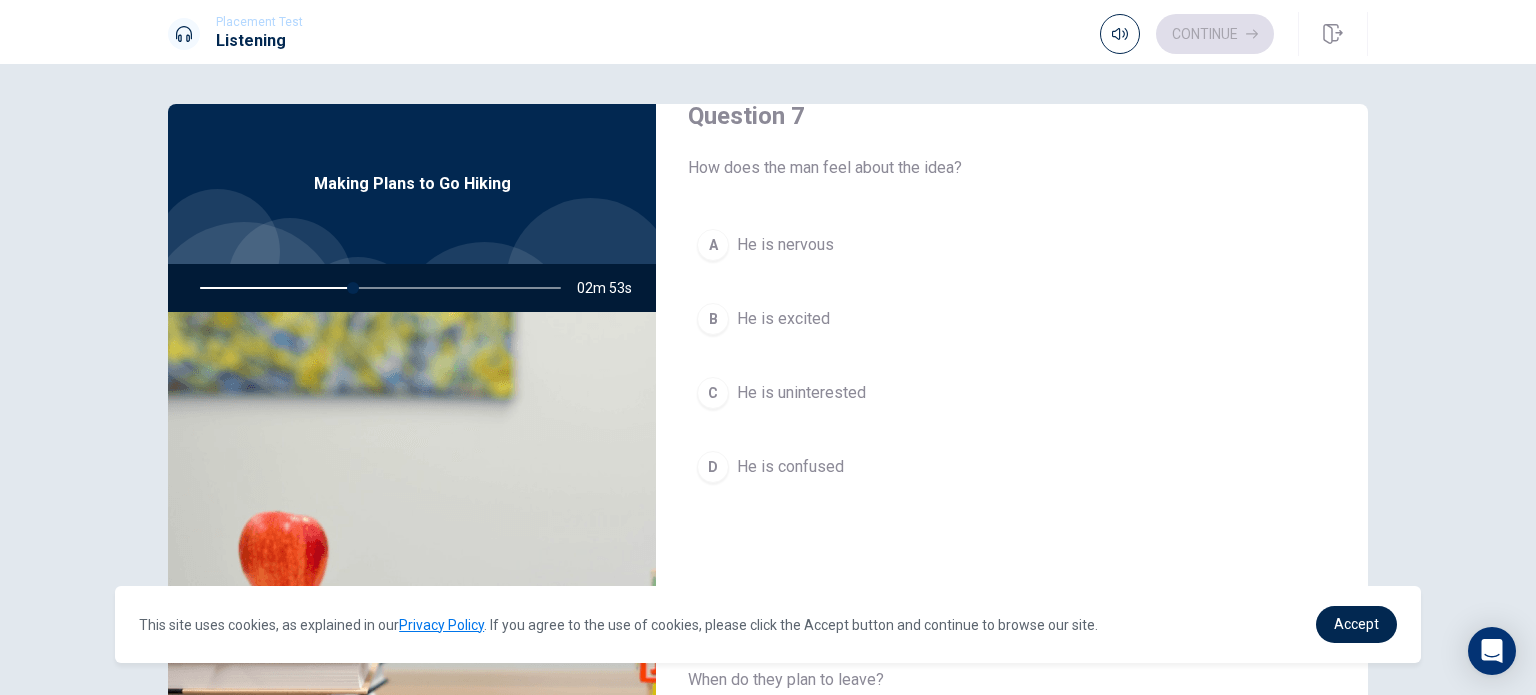 click on "He is excited" at bounding box center (783, 319) 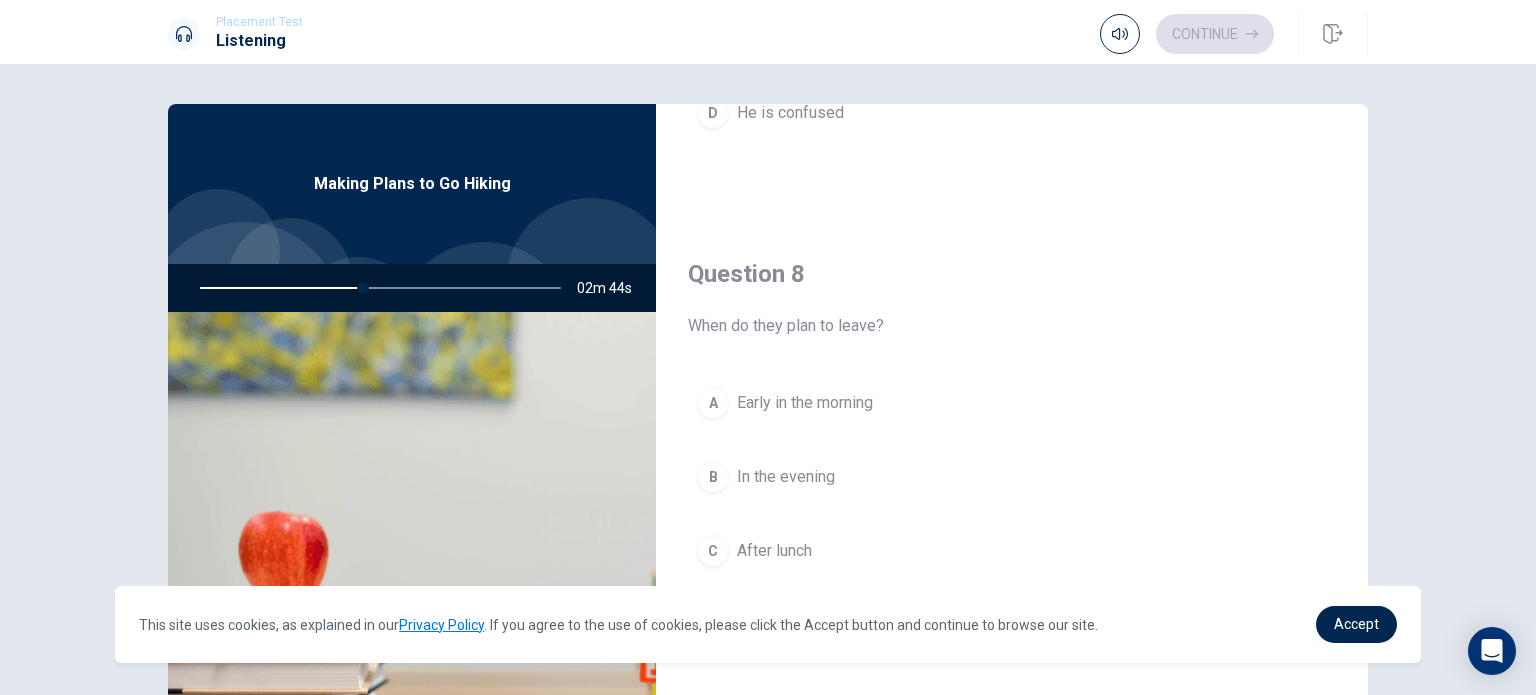 scroll, scrollTop: 951, scrollLeft: 0, axis: vertical 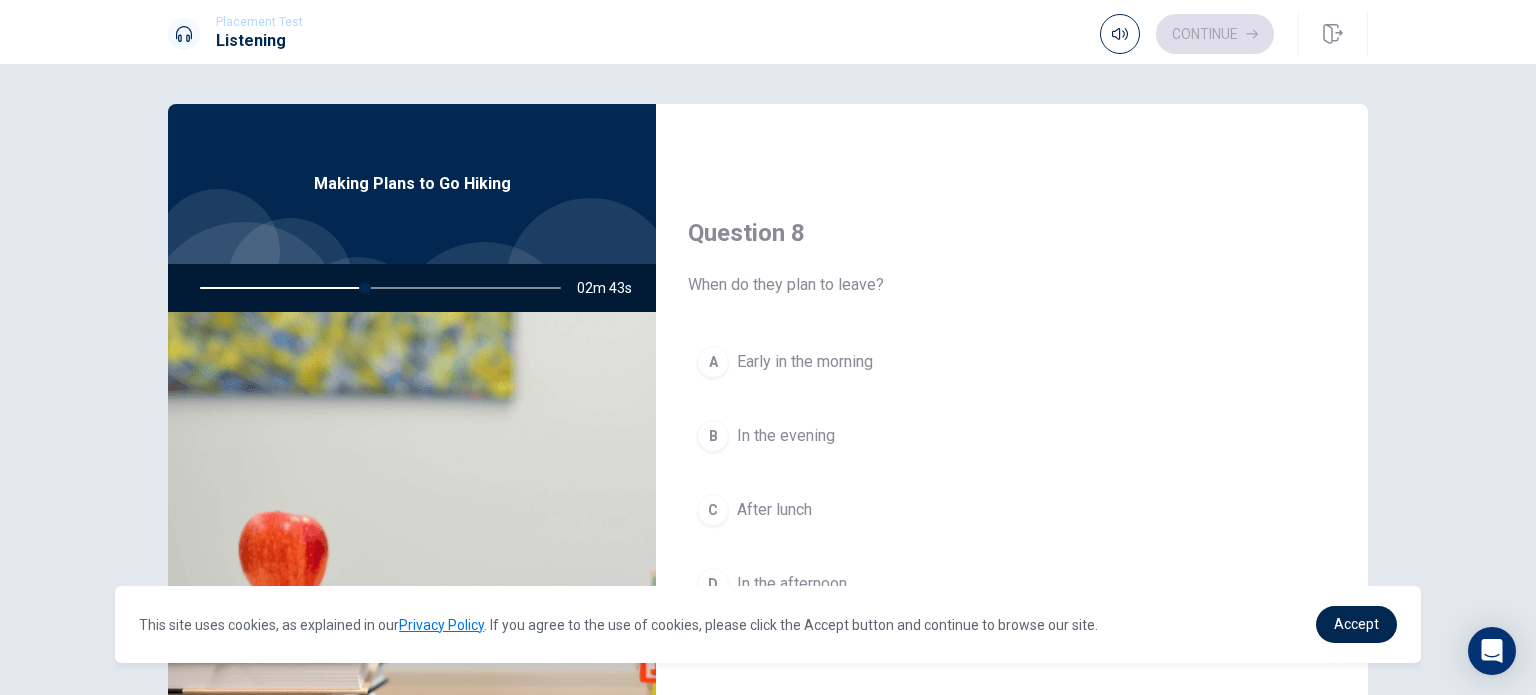 click on "Early in the morning" at bounding box center [805, 362] 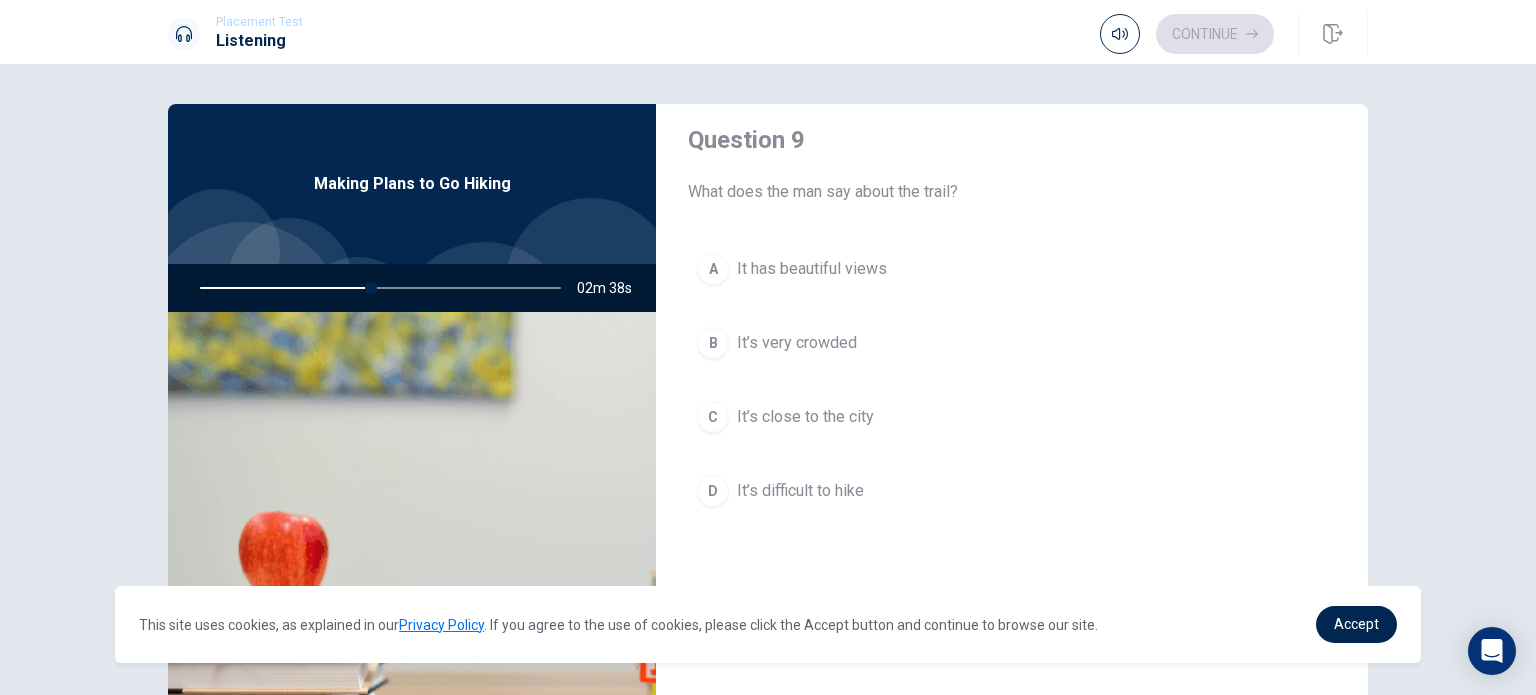 scroll, scrollTop: 1558, scrollLeft: 0, axis: vertical 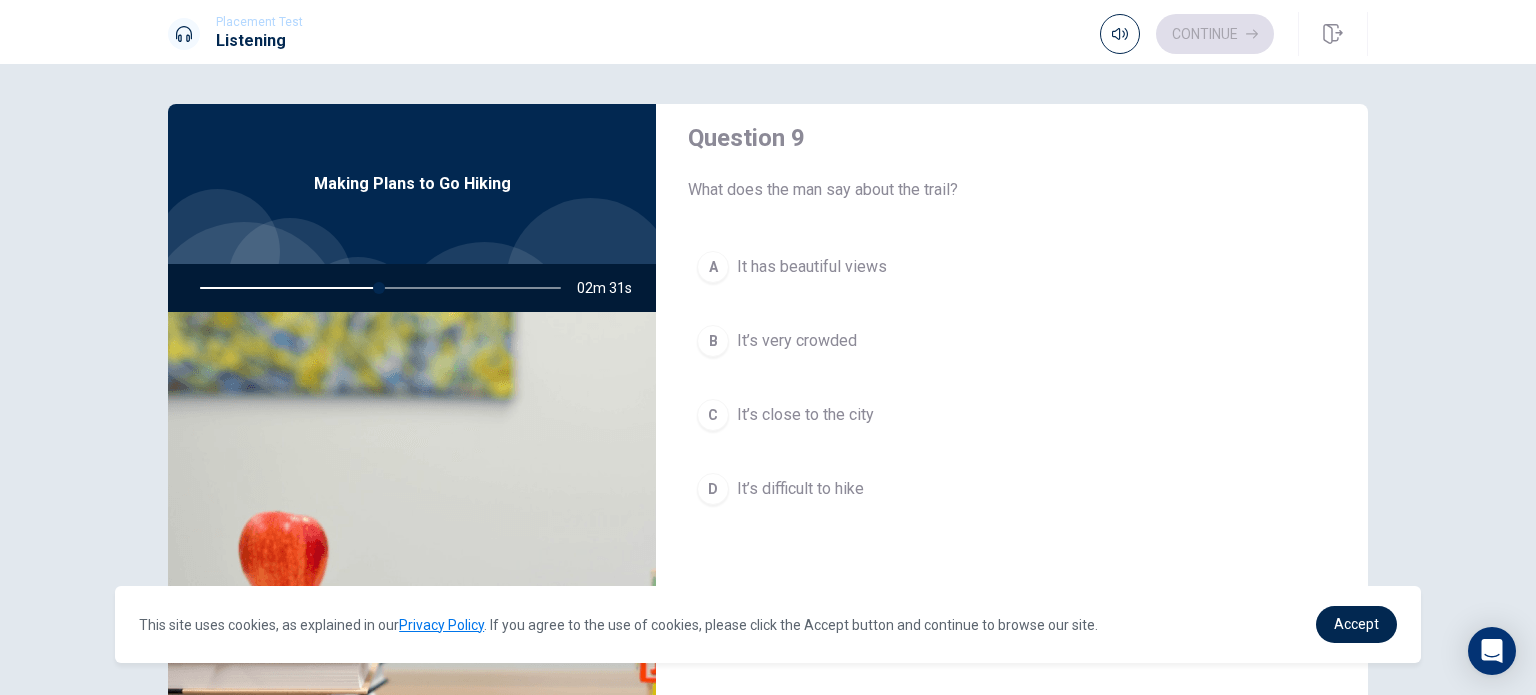click on "A It has beautiful views" at bounding box center [1012, 267] 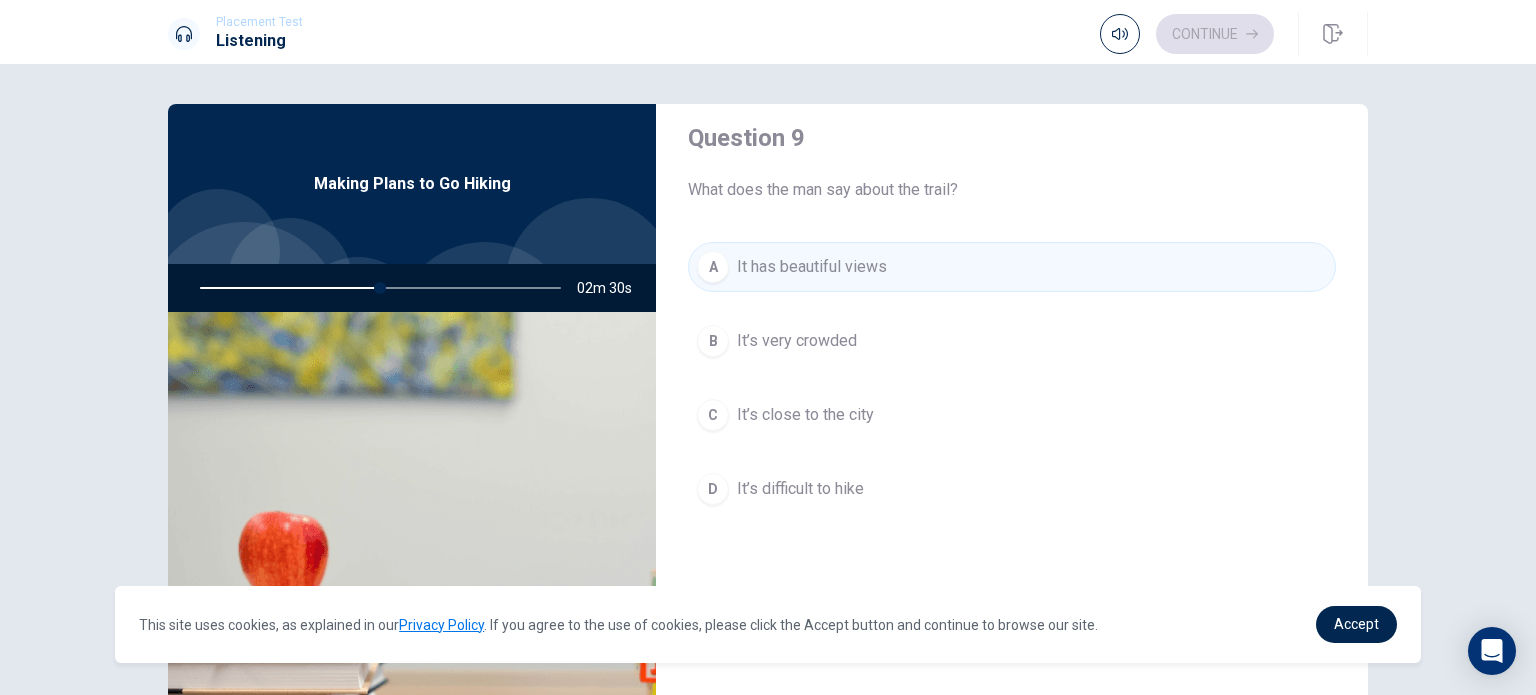 scroll, scrollTop: 1856, scrollLeft: 0, axis: vertical 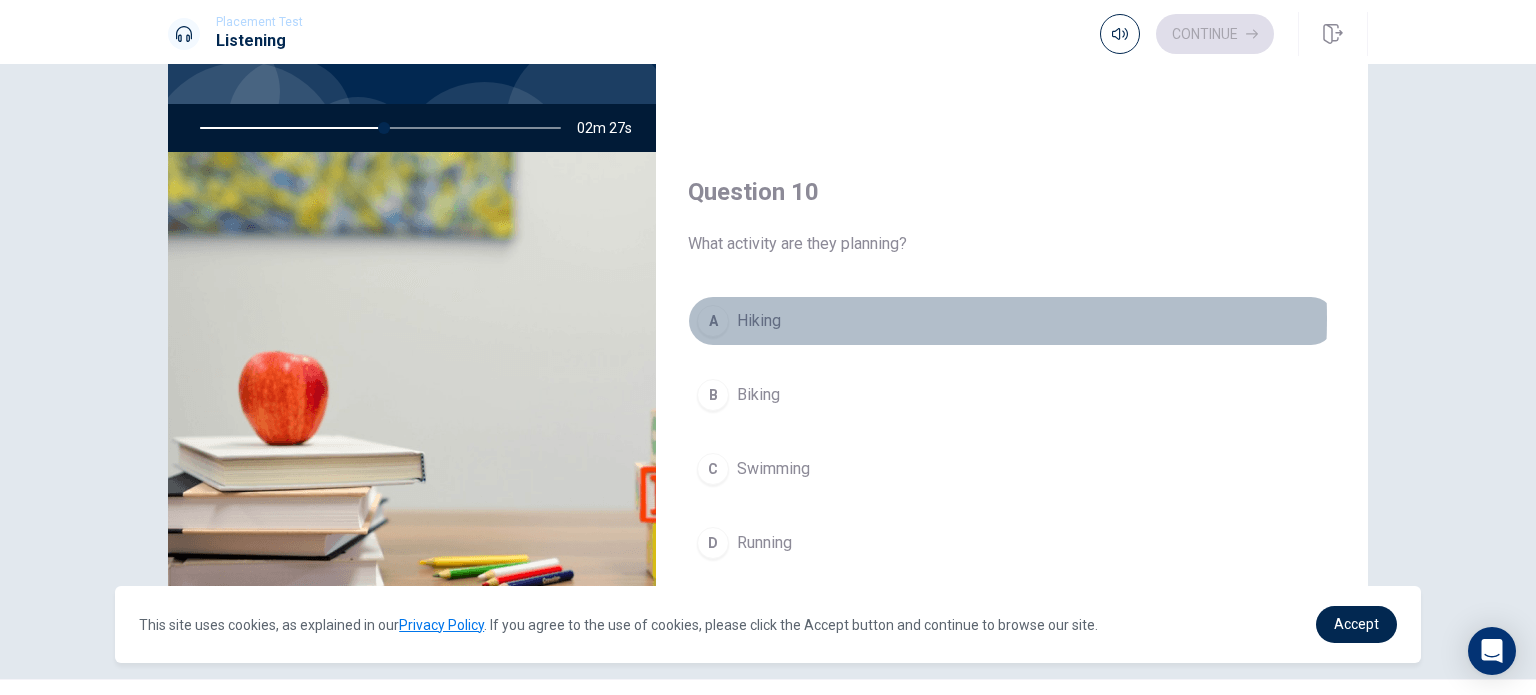 click on "A Hiking" at bounding box center (1012, 321) 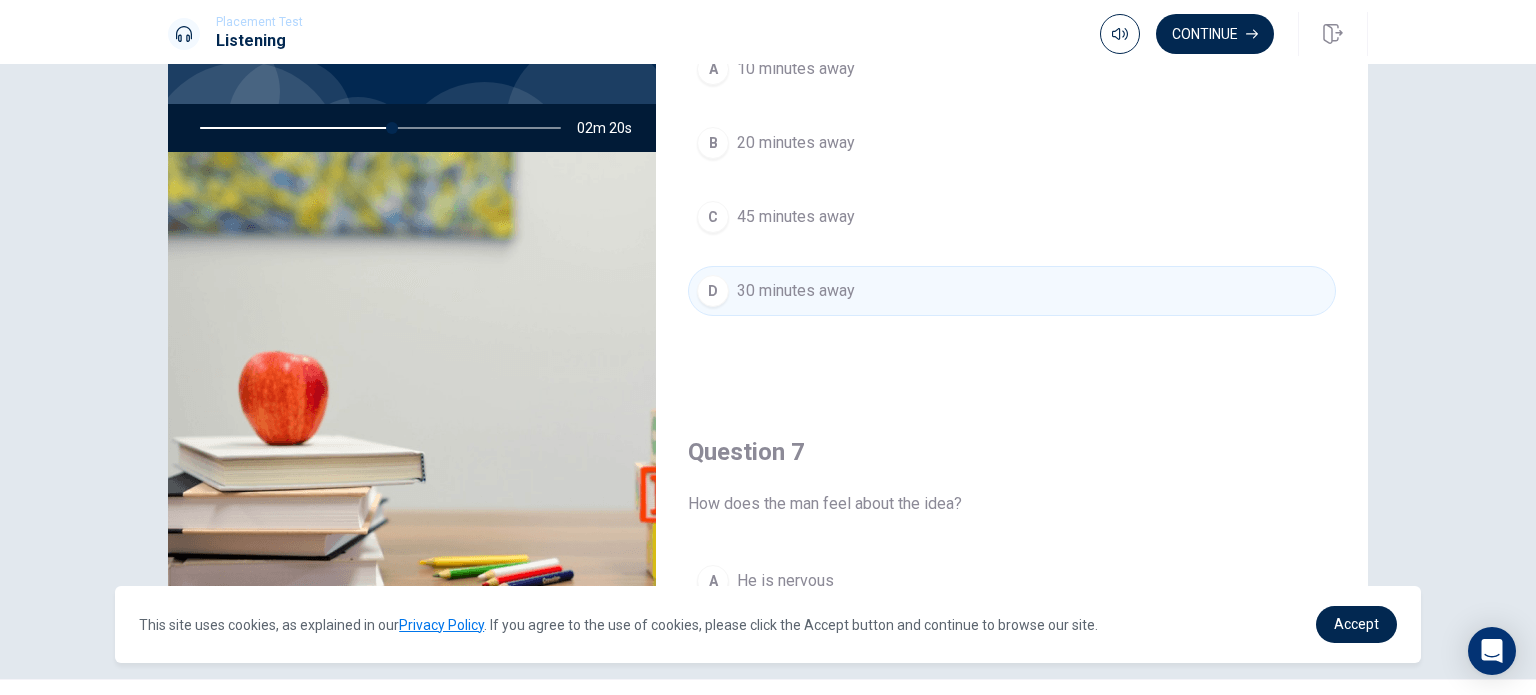 scroll, scrollTop: 0, scrollLeft: 0, axis: both 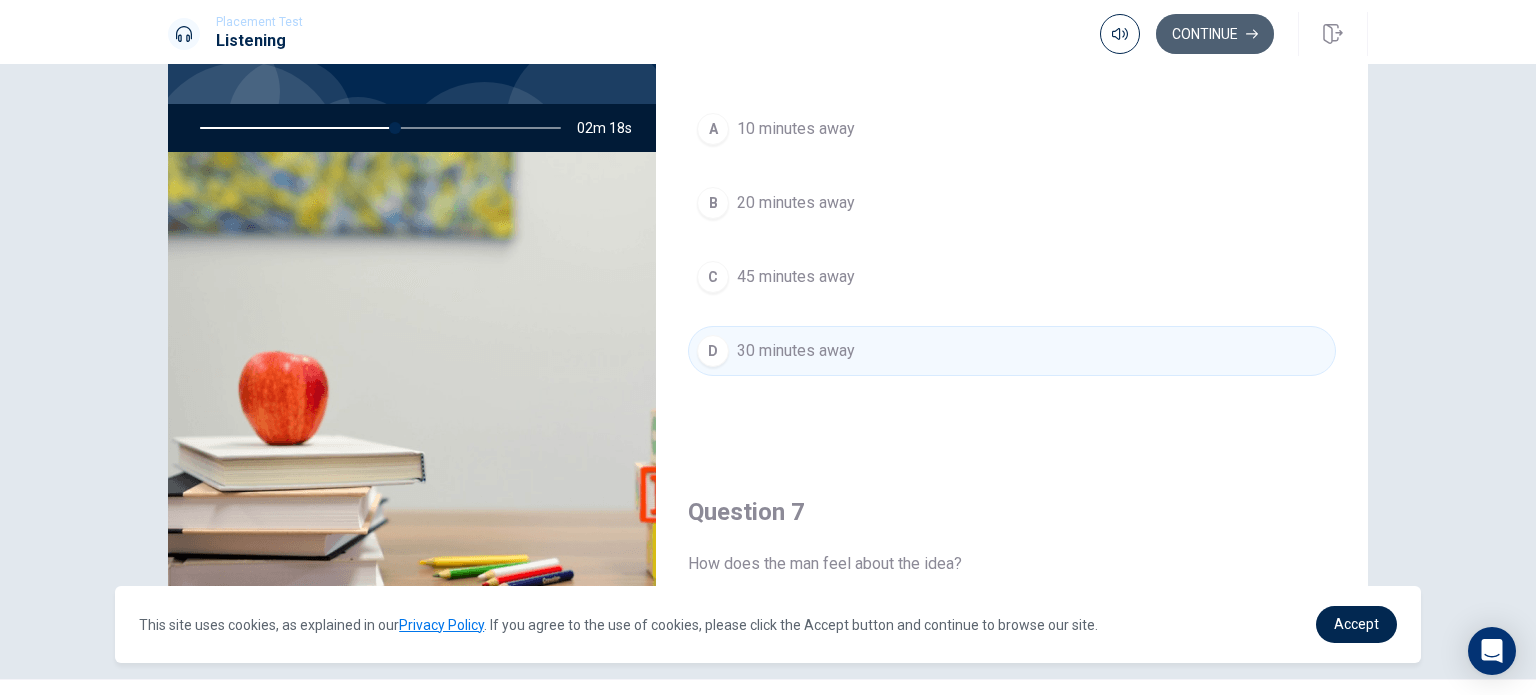 click on "Continue" at bounding box center [1215, 34] 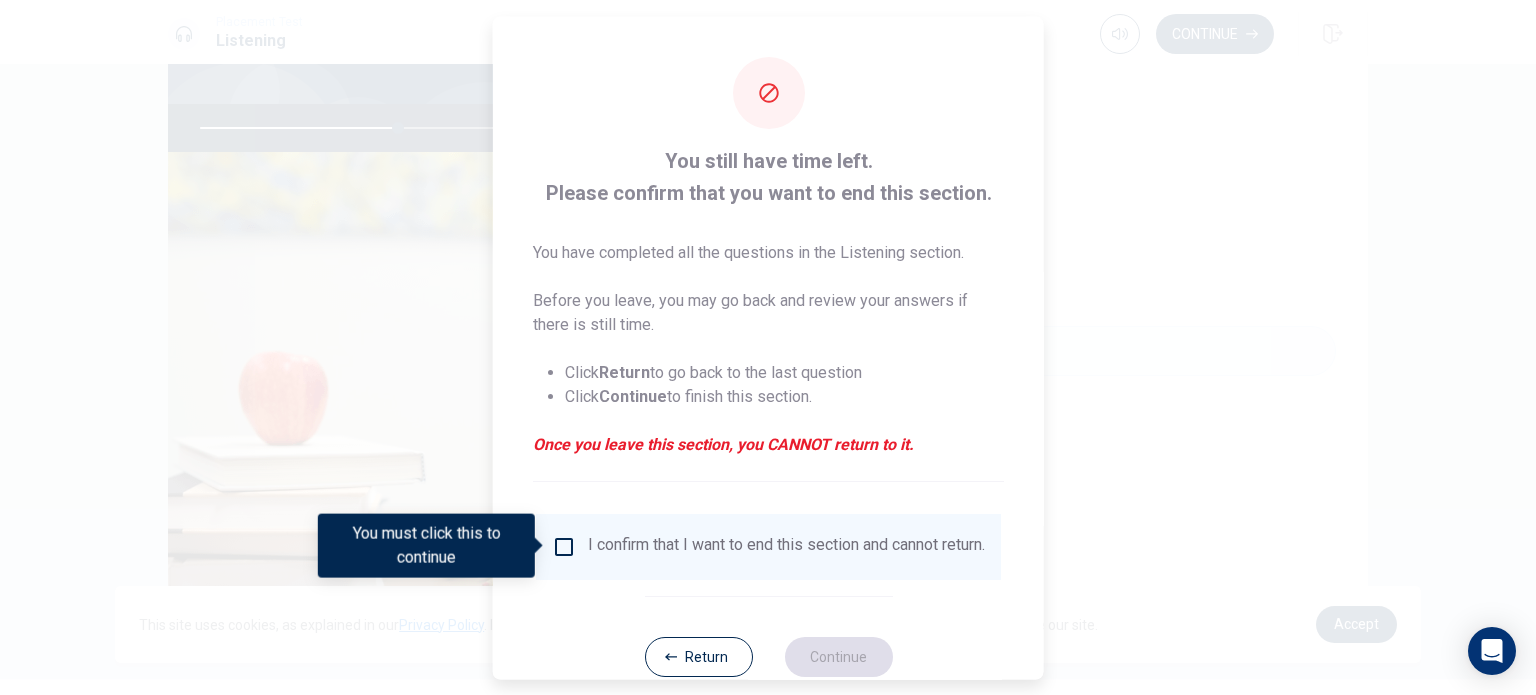 click at bounding box center (564, 546) 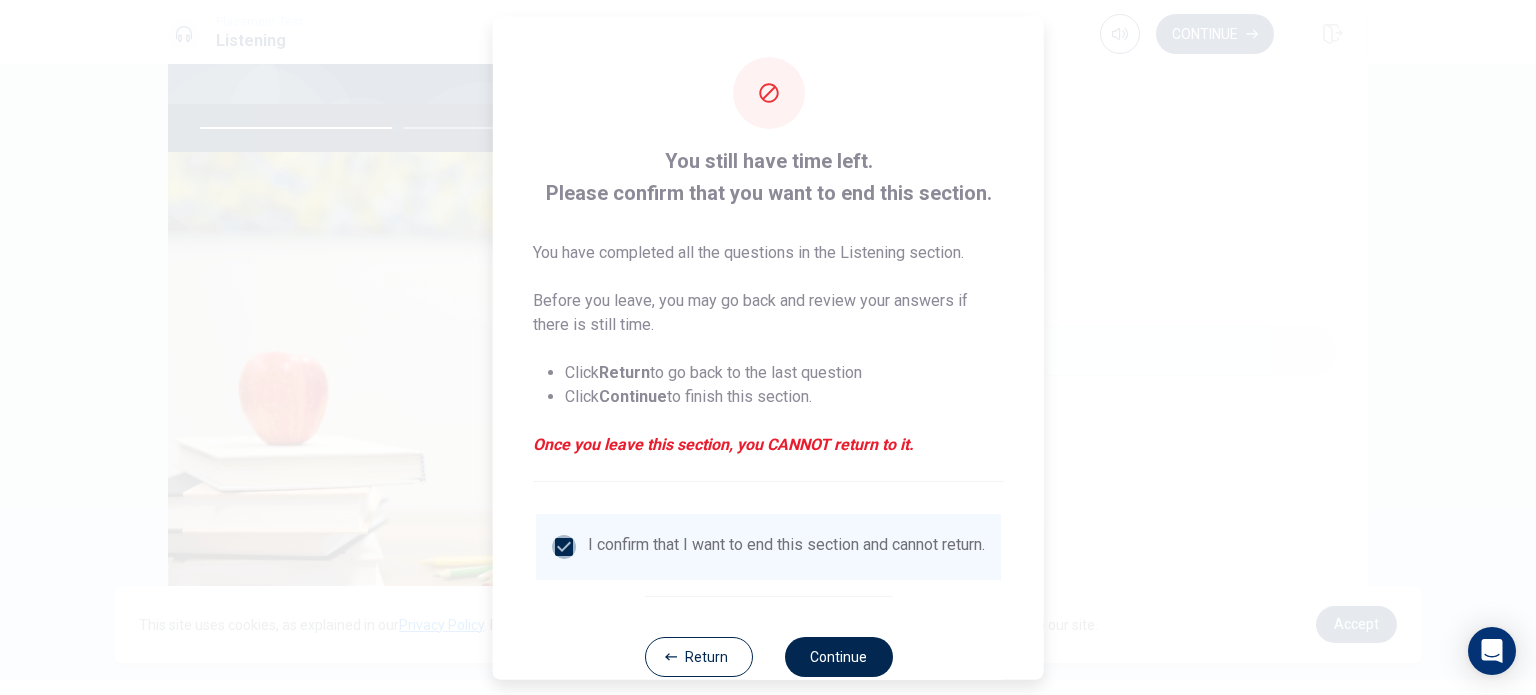 click at bounding box center (564, 546) 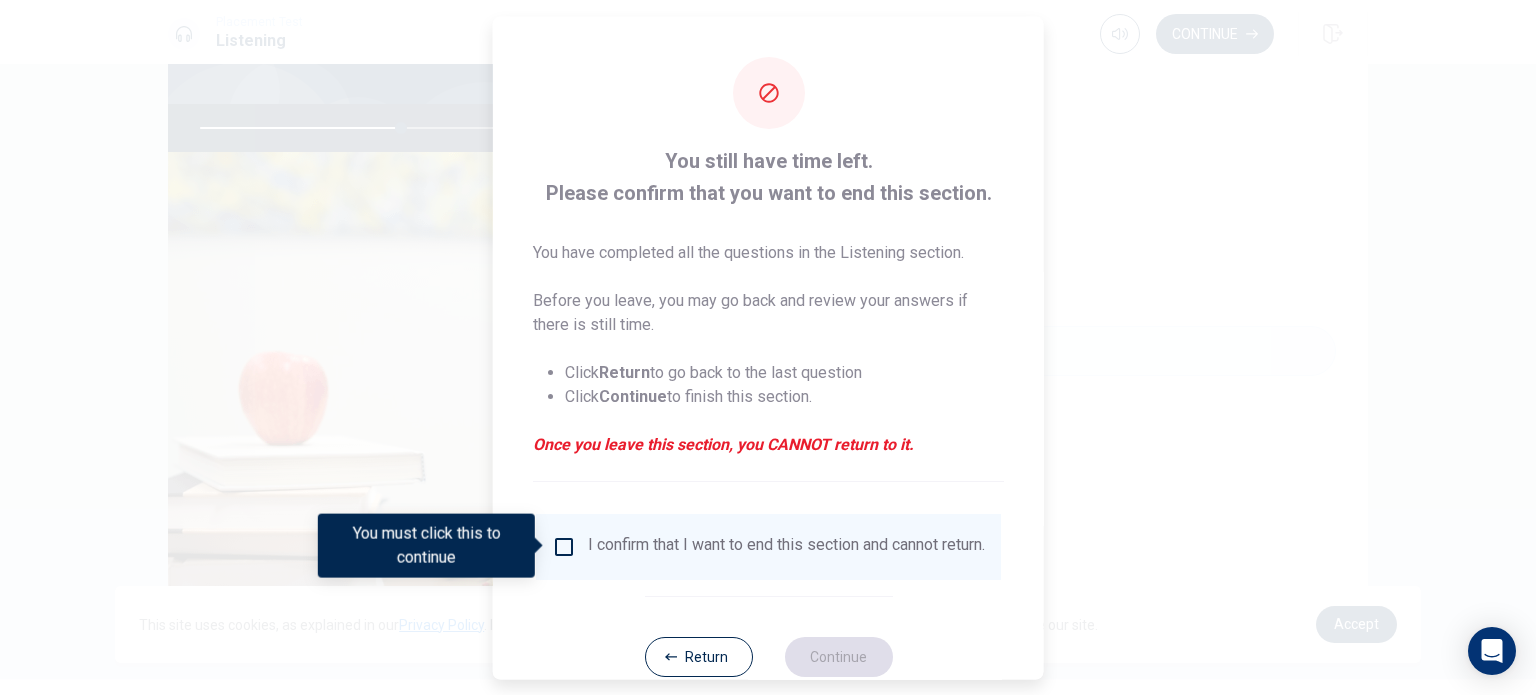 click on "I confirm that I want to end this section and cannot return." at bounding box center (768, 546) 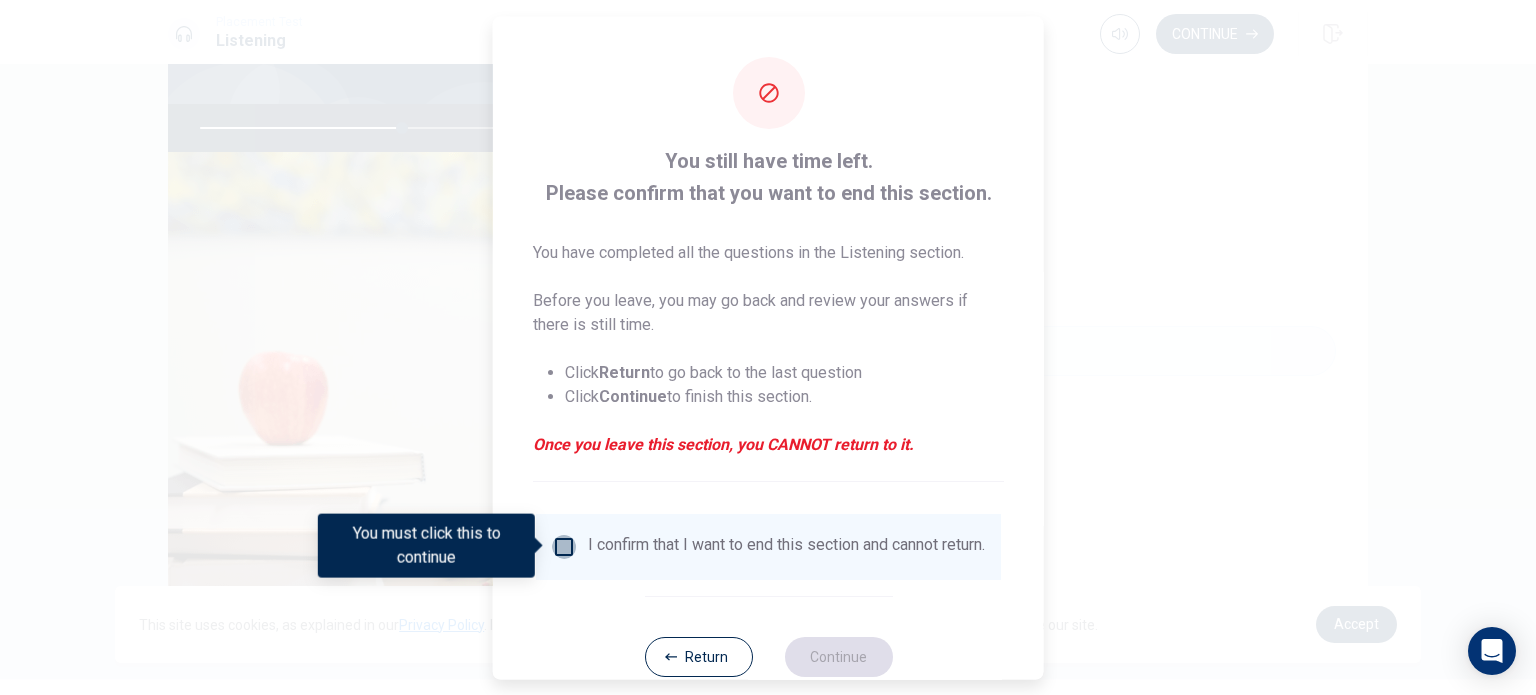 click at bounding box center [564, 546] 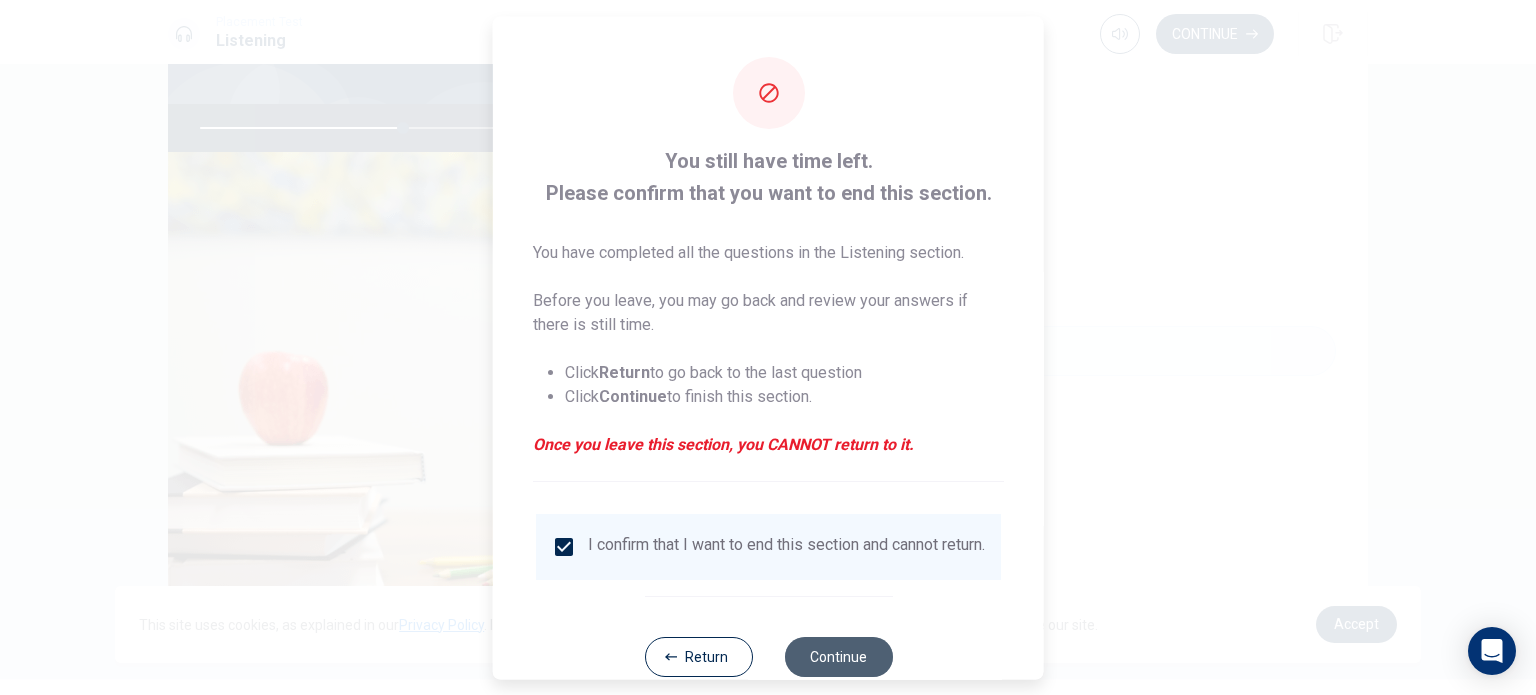 click on "Continue" at bounding box center [838, 656] 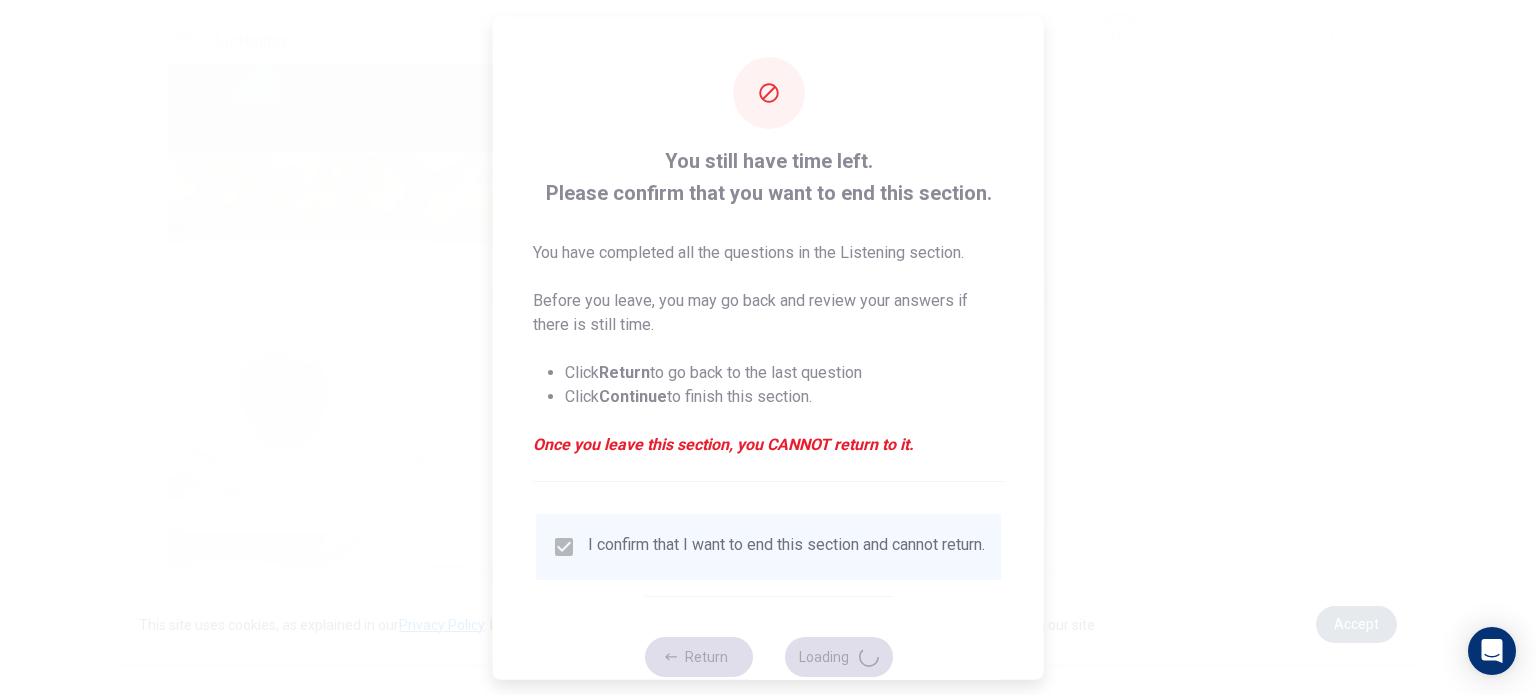 type on "57" 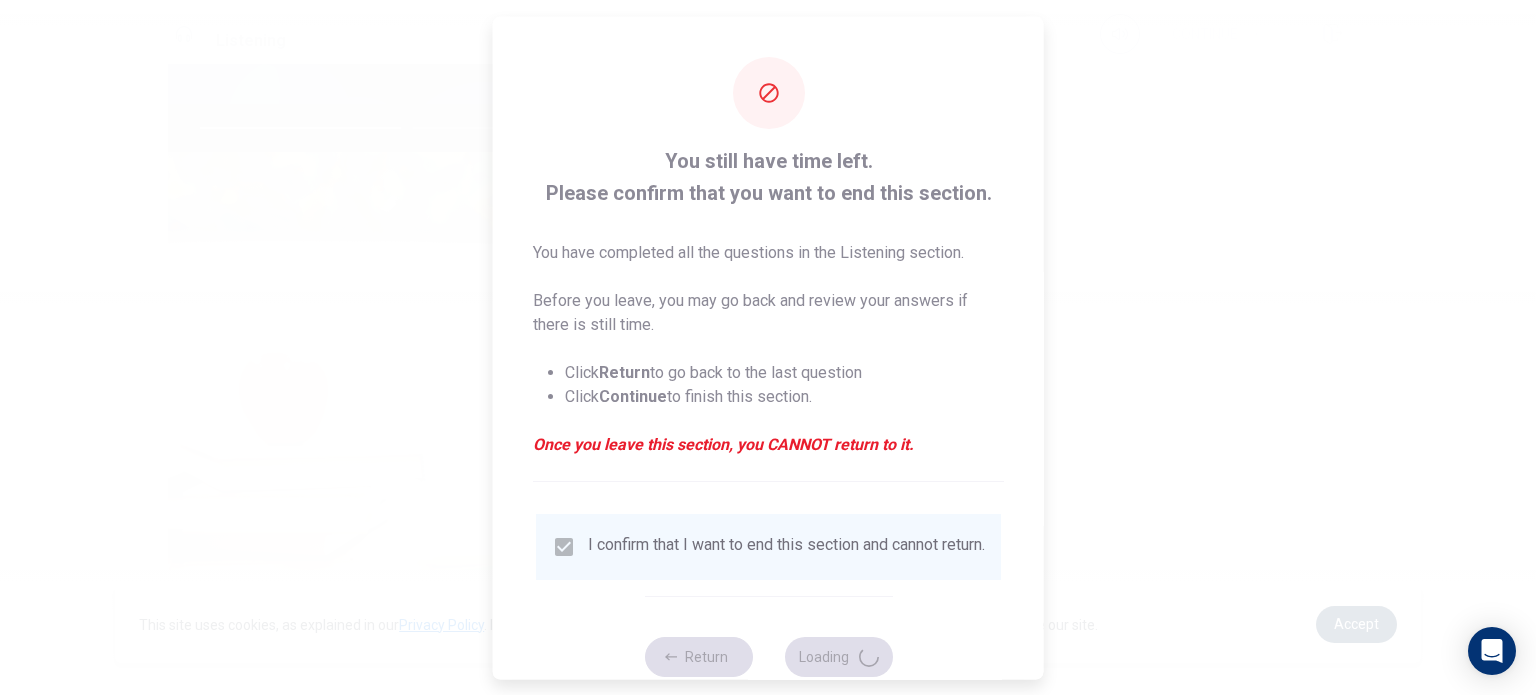 scroll, scrollTop: 0, scrollLeft: 0, axis: both 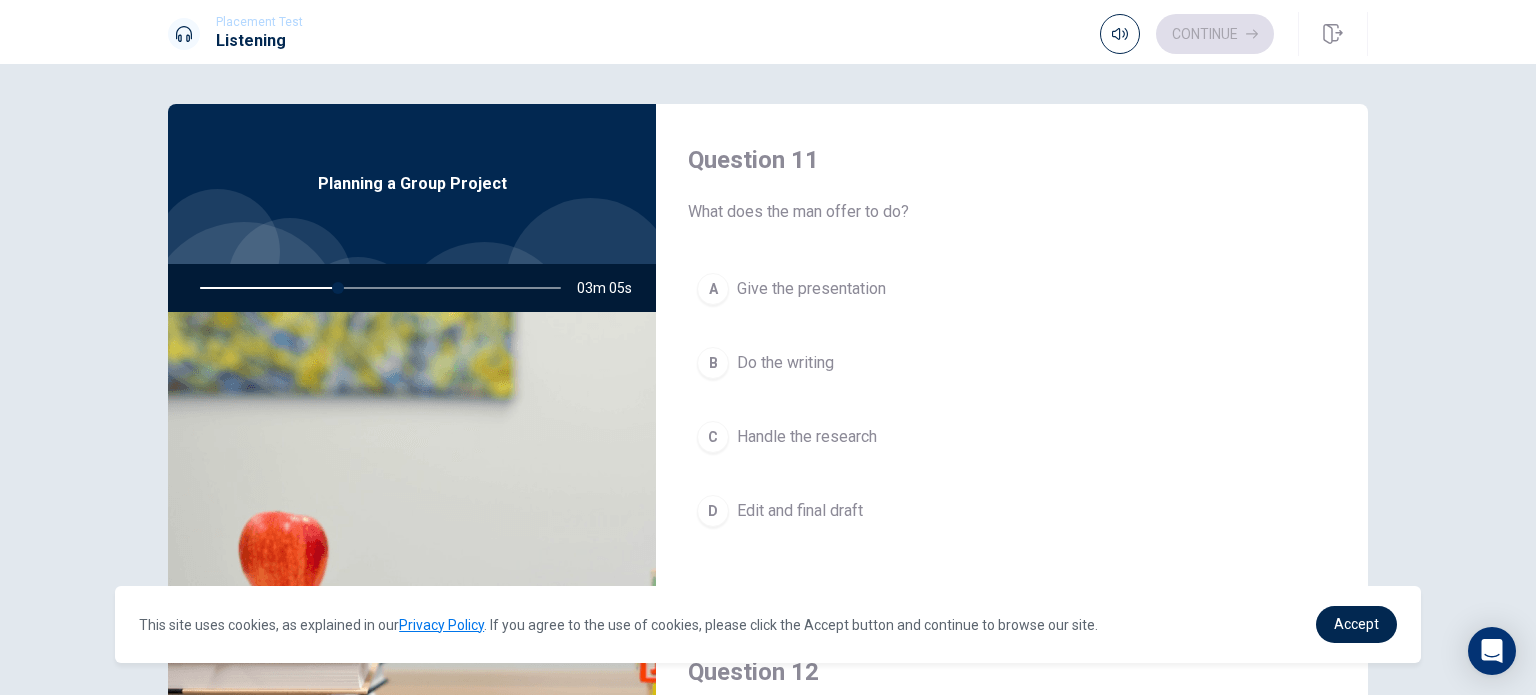 click on "Give the presentation" at bounding box center [811, 289] 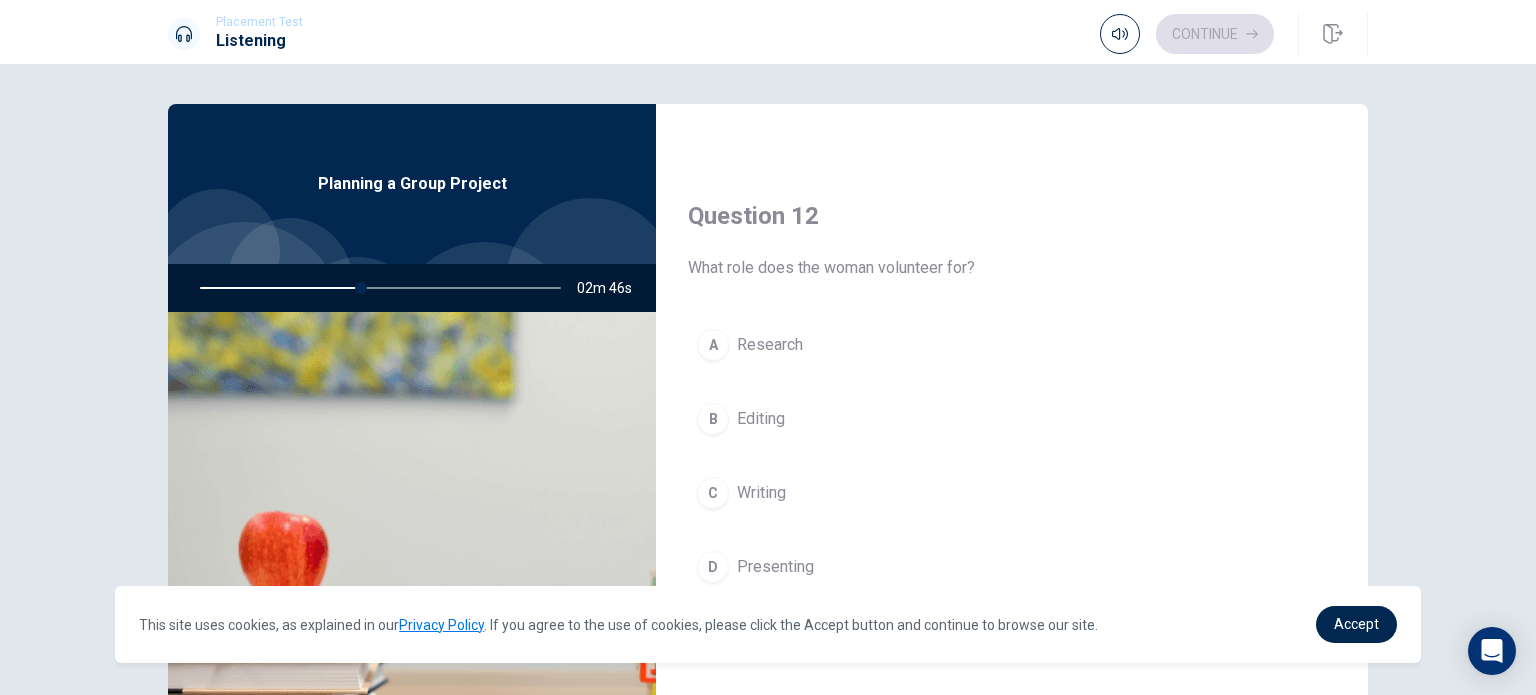 scroll, scrollTop: 459, scrollLeft: 0, axis: vertical 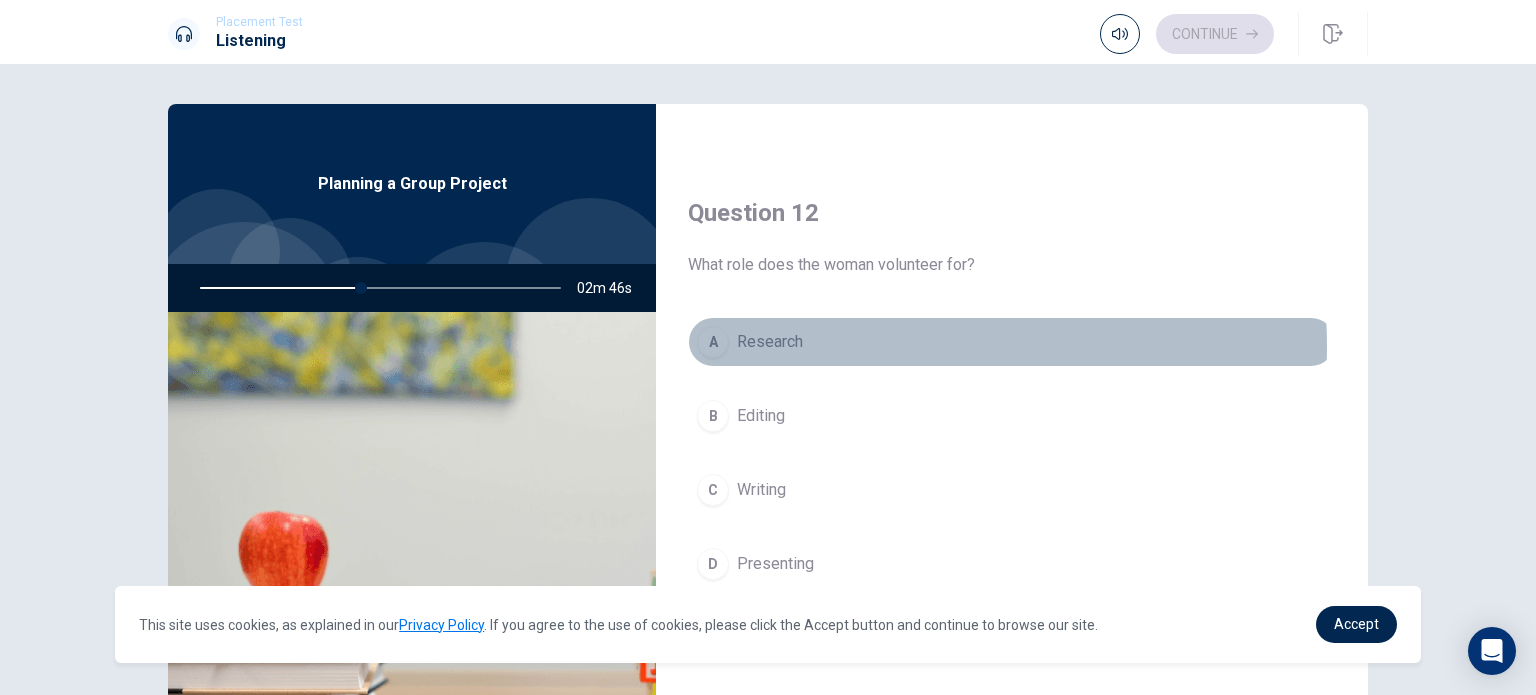 click on "A Research" at bounding box center (1012, 342) 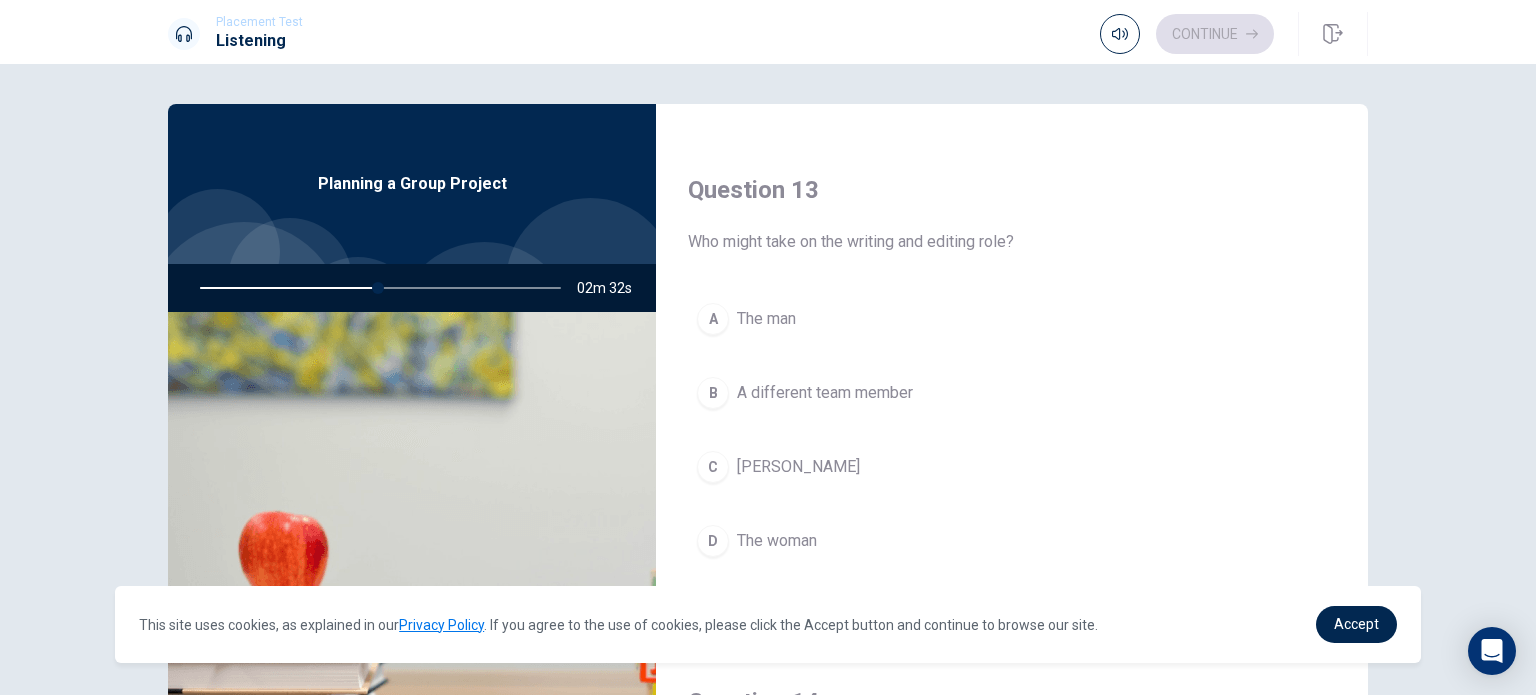 scroll, scrollTop: 1000, scrollLeft: 0, axis: vertical 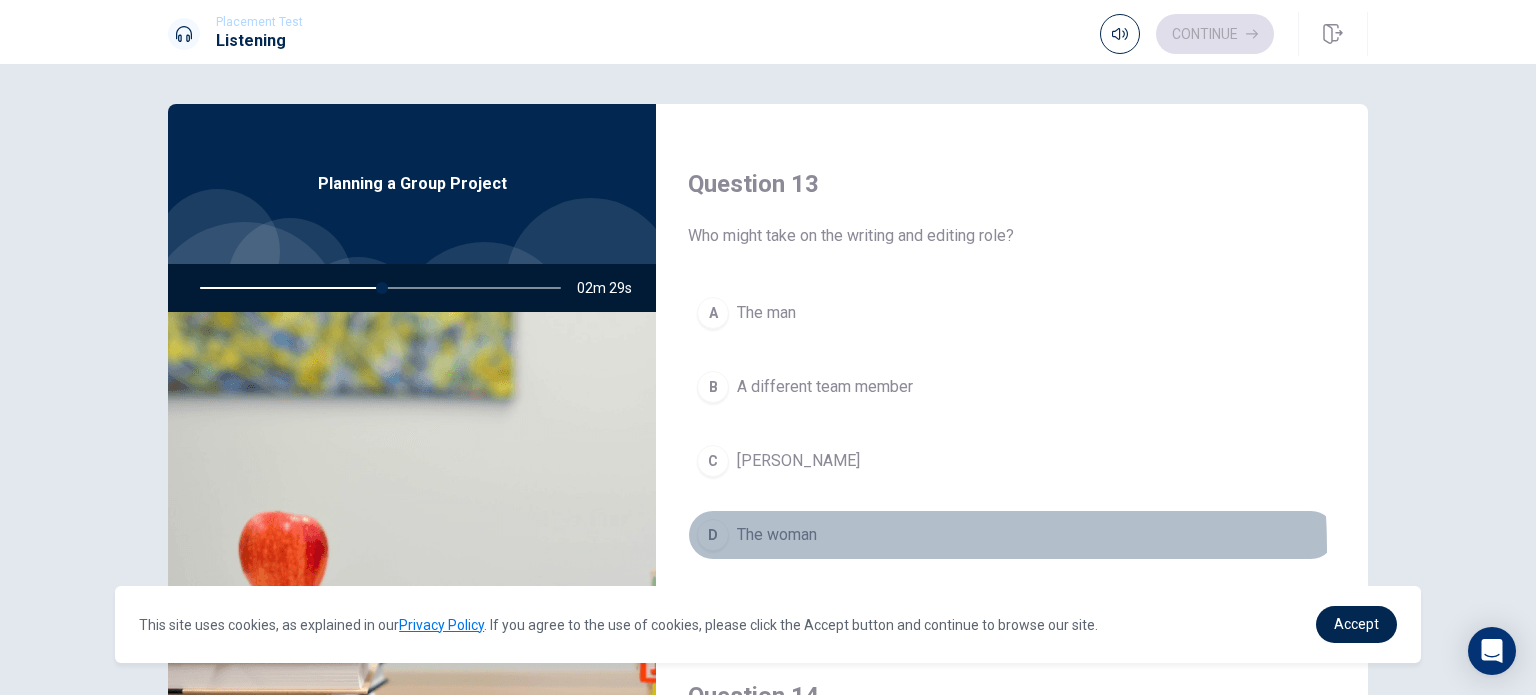 click on "D The woman" at bounding box center [1012, 535] 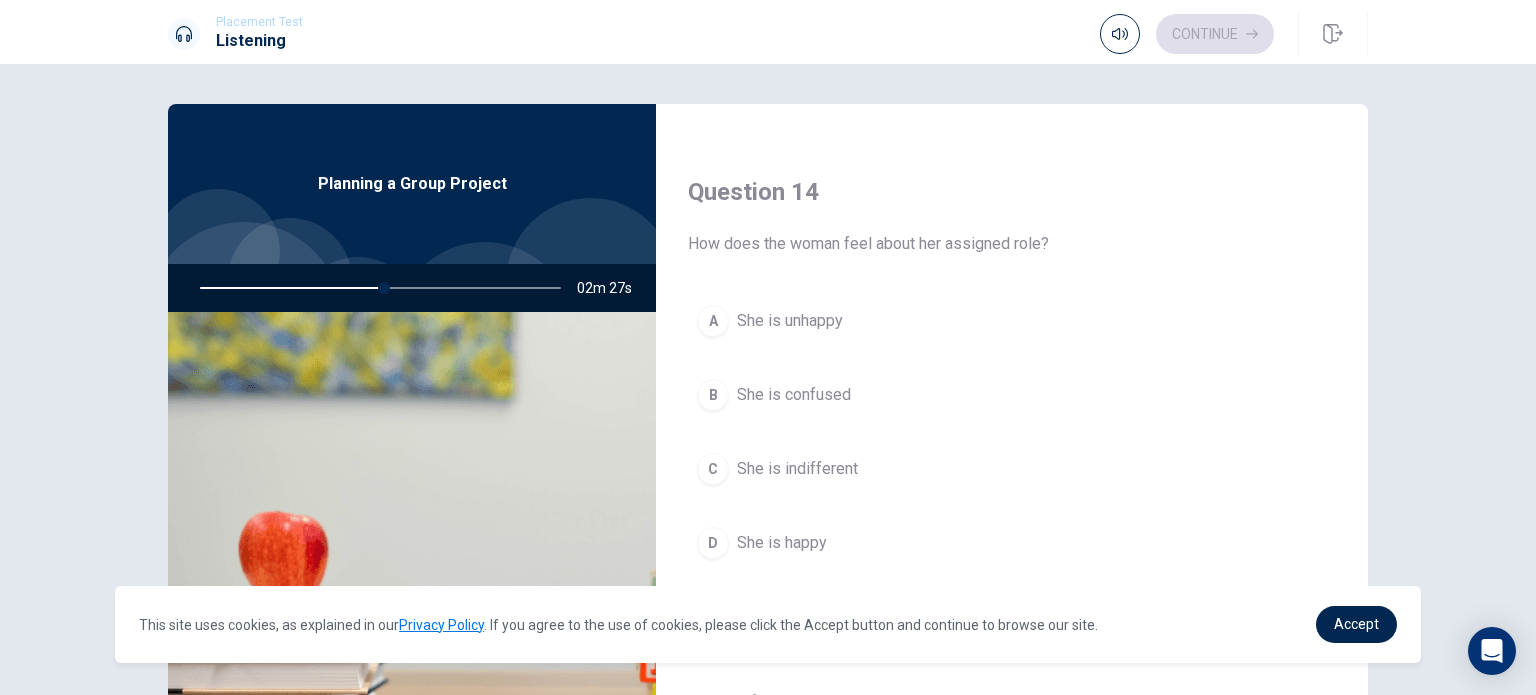 scroll, scrollTop: 1510, scrollLeft: 0, axis: vertical 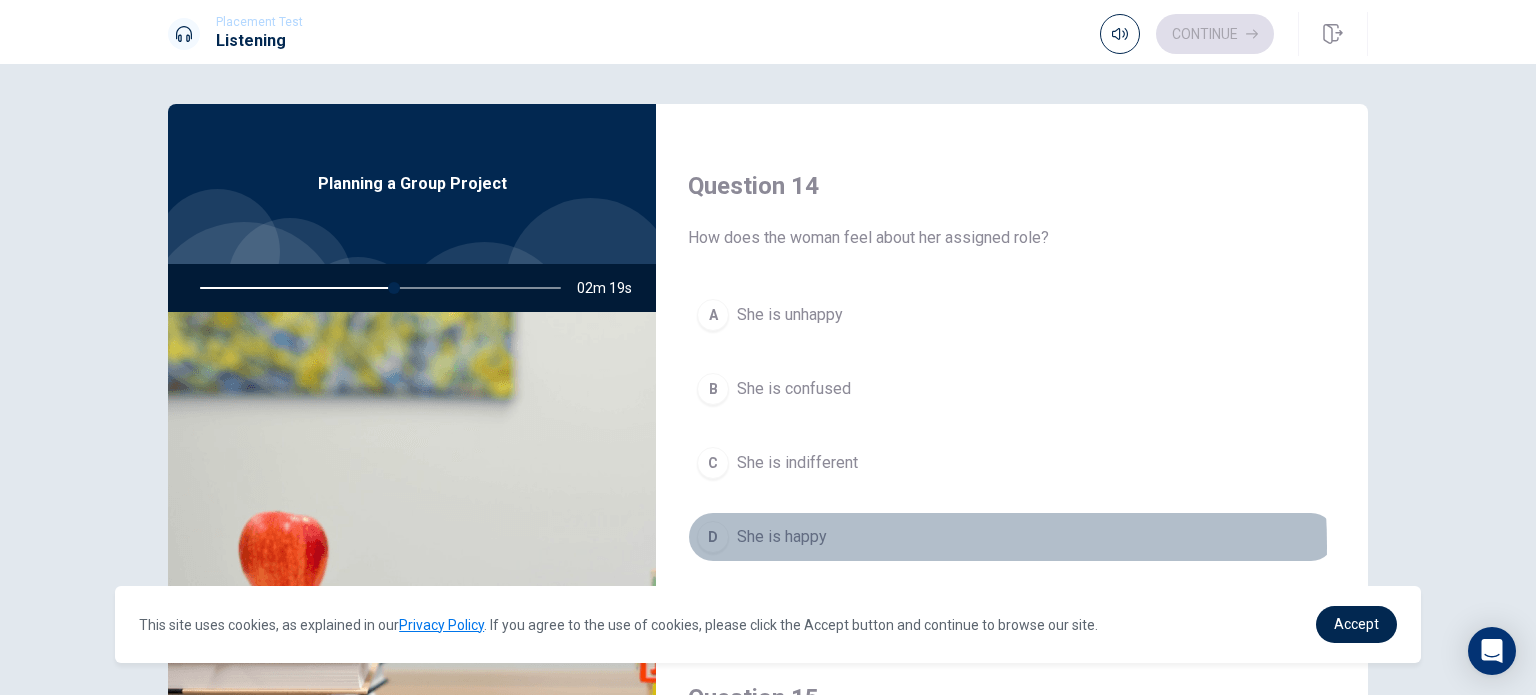 click on "She is happy" at bounding box center (782, 537) 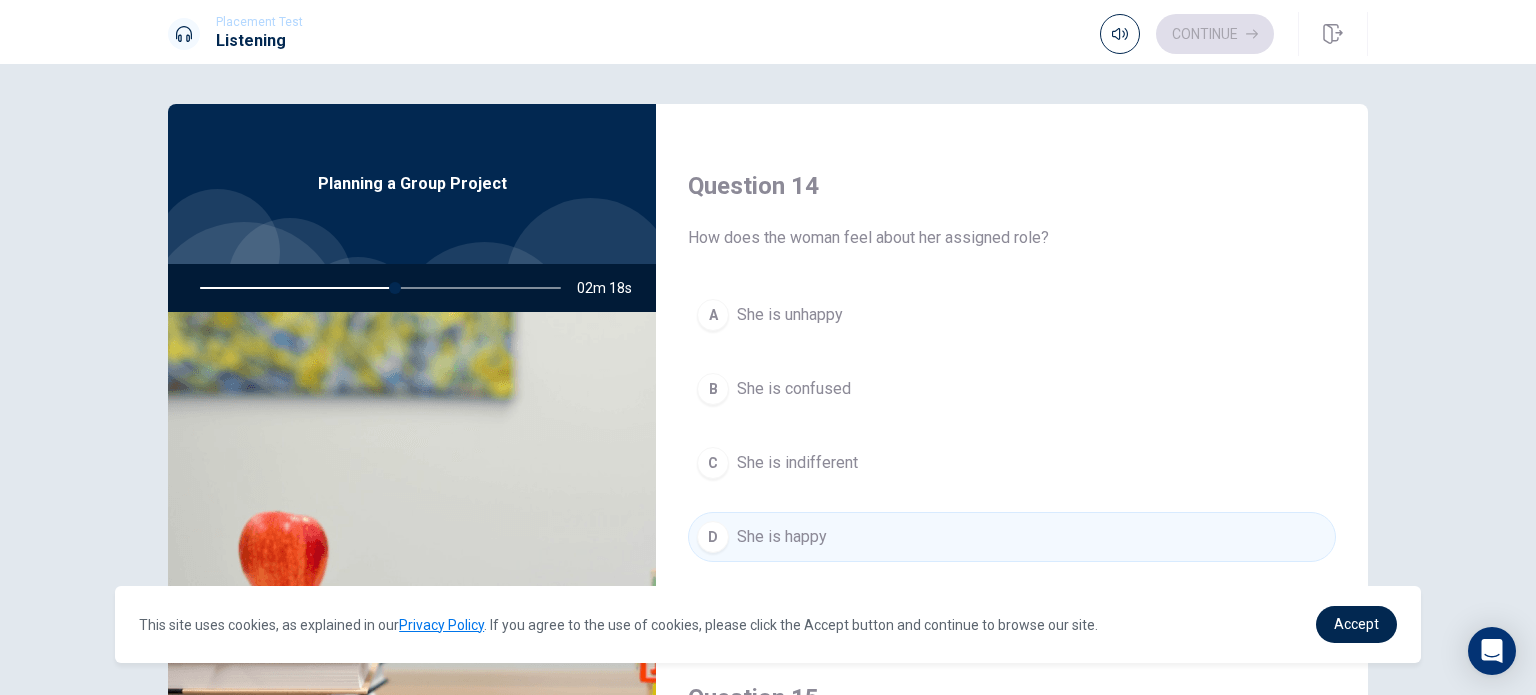 scroll, scrollTop: 1856, scrollLeft: 0, axis: vertical 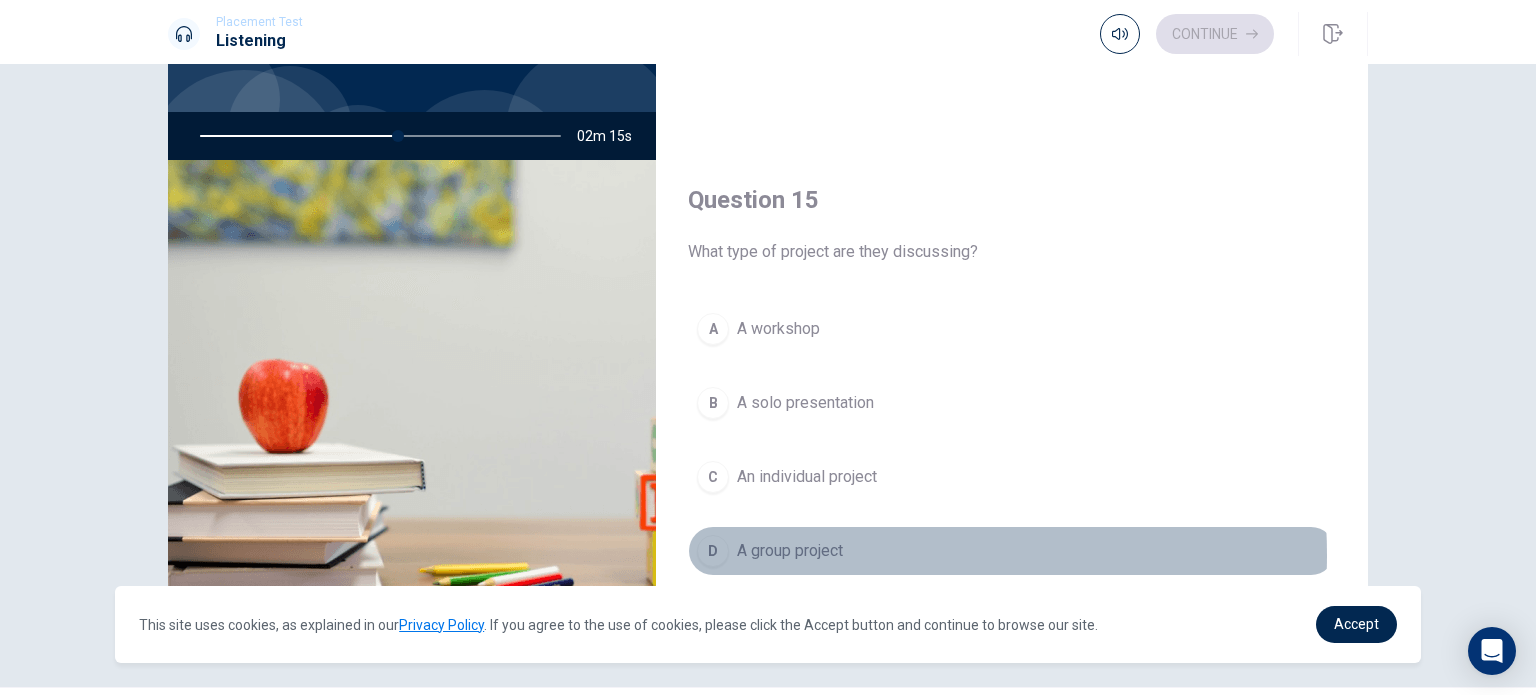 click on "A group project" at bounding box center (790, 551) 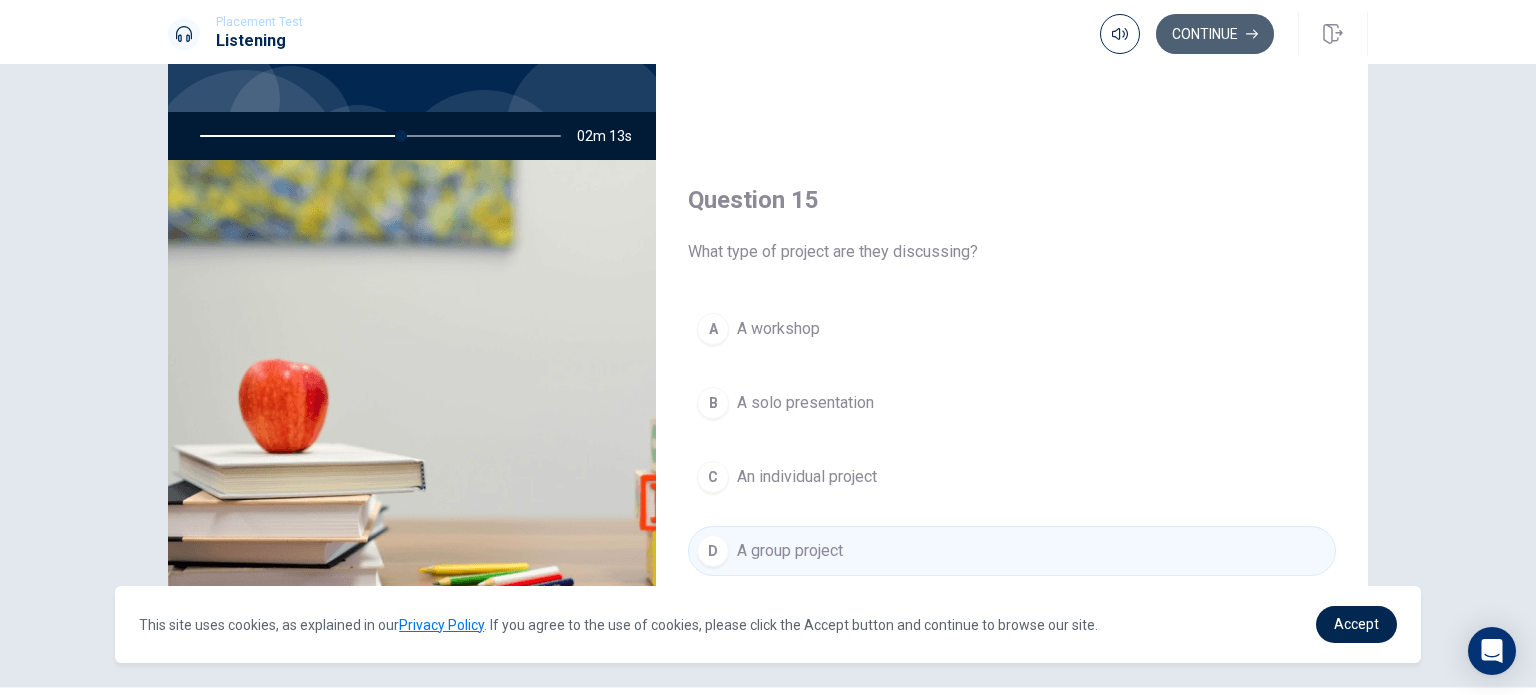 click on "Continue" at bounding box center (1215, 34) 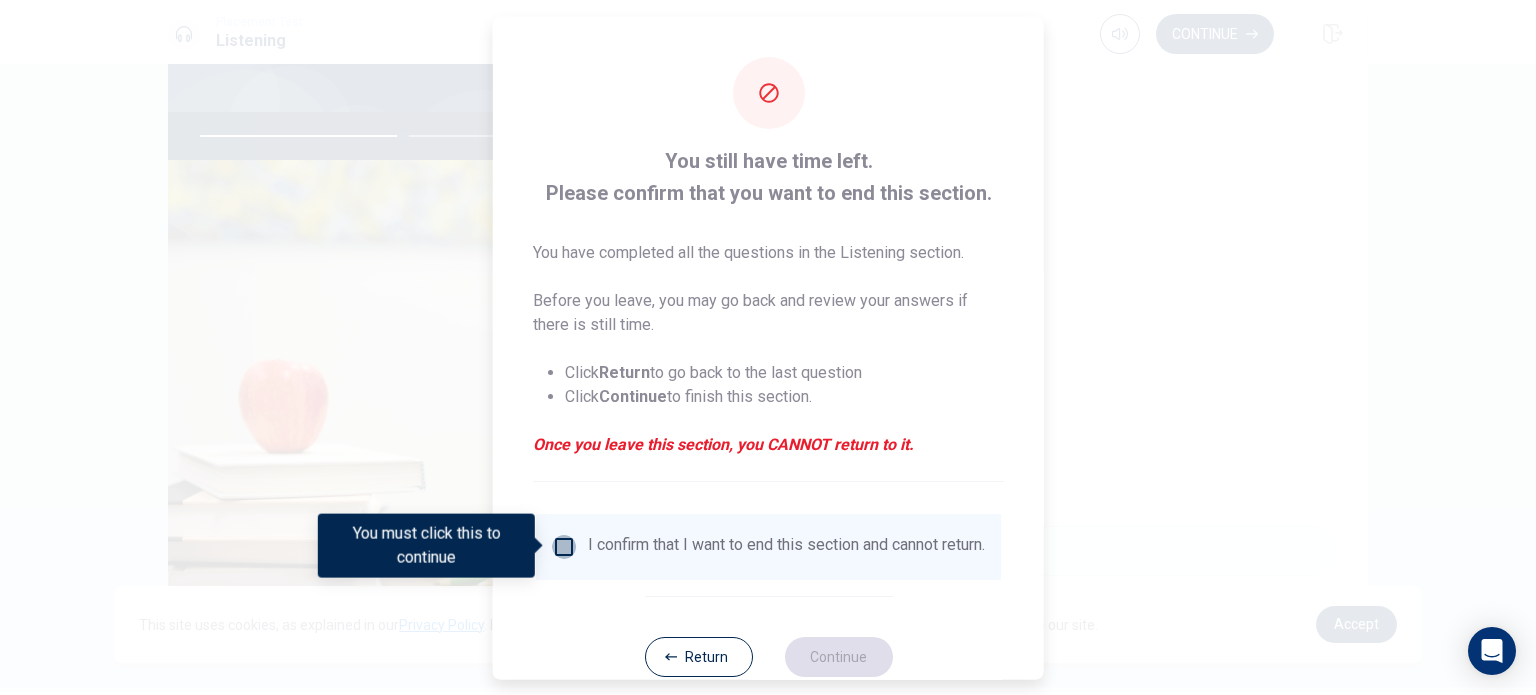 click at bounding box center (564, 546) 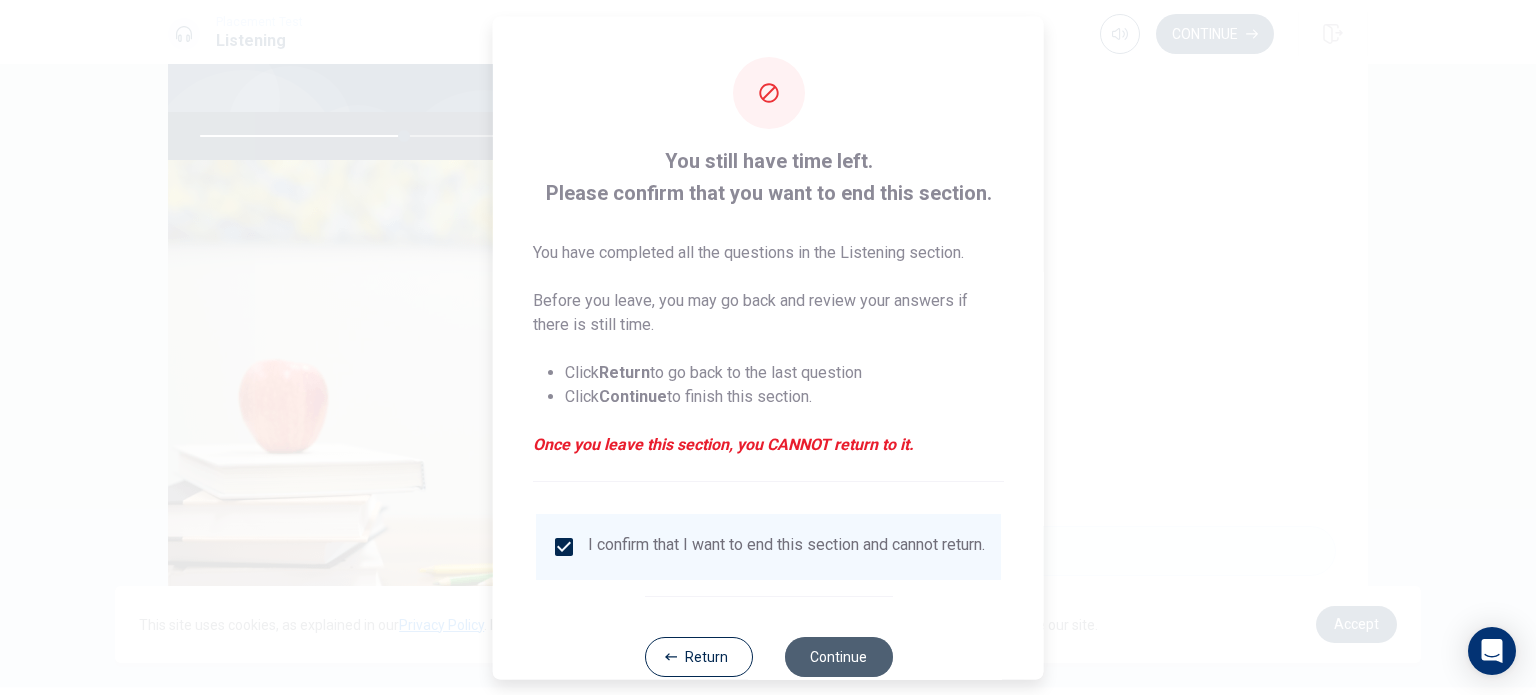 click on "Continue" at bounding box center (838, 656) 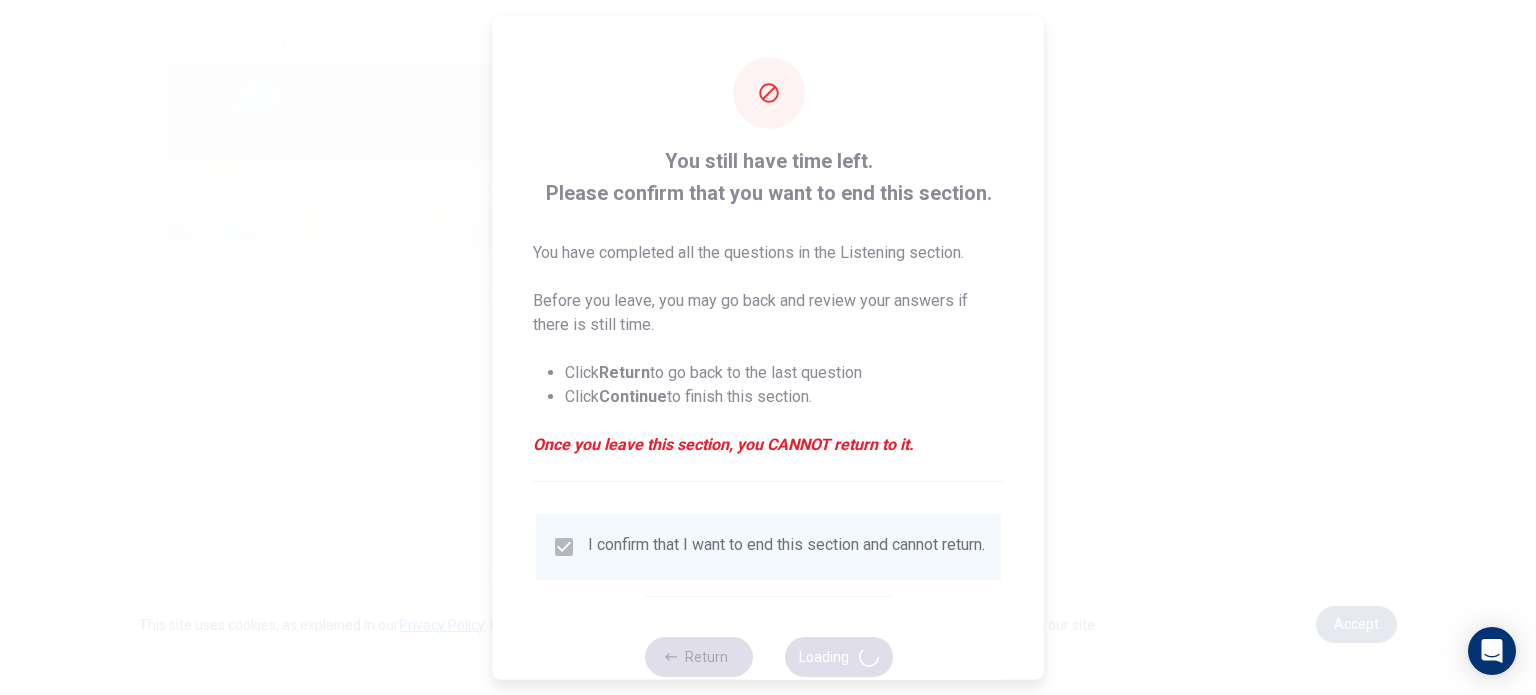 type on "58" 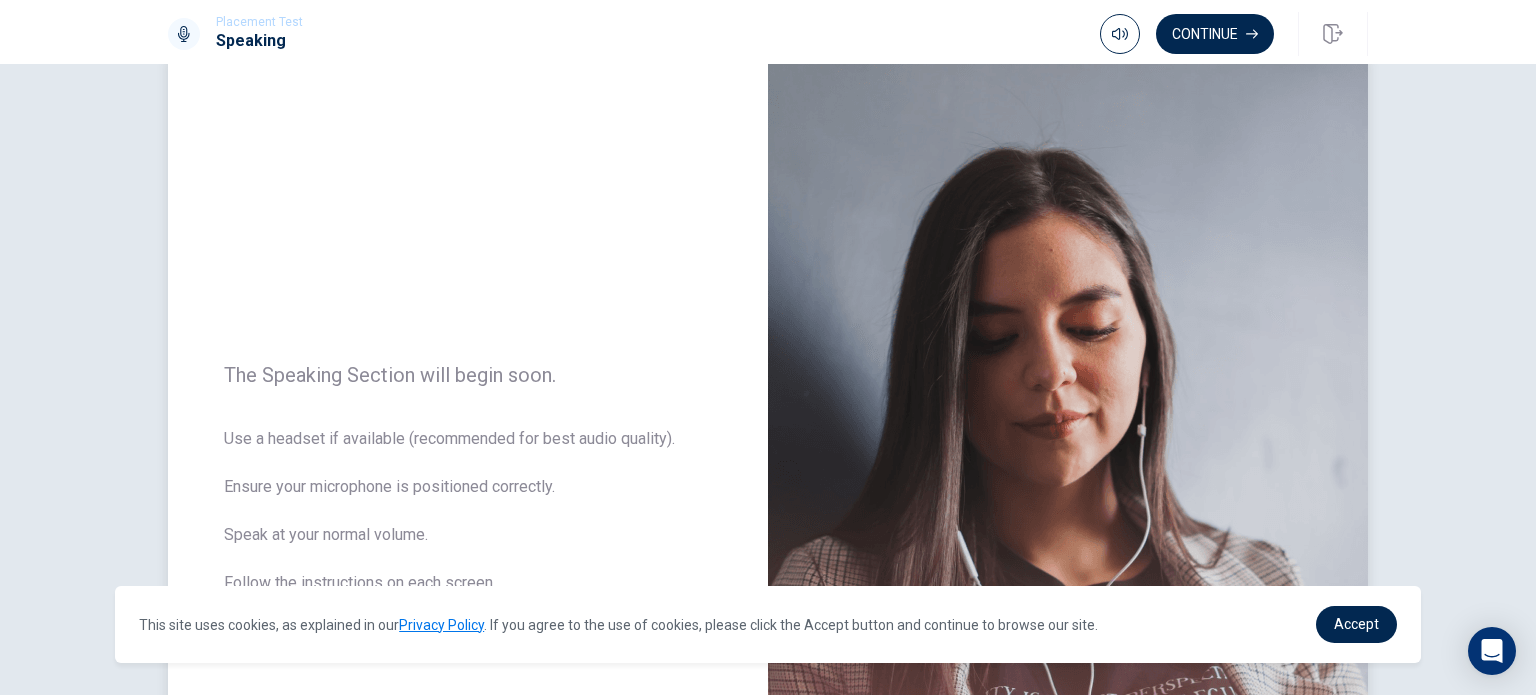 scroll, scrollTop: 0, scrollLeft: 0, axis: both 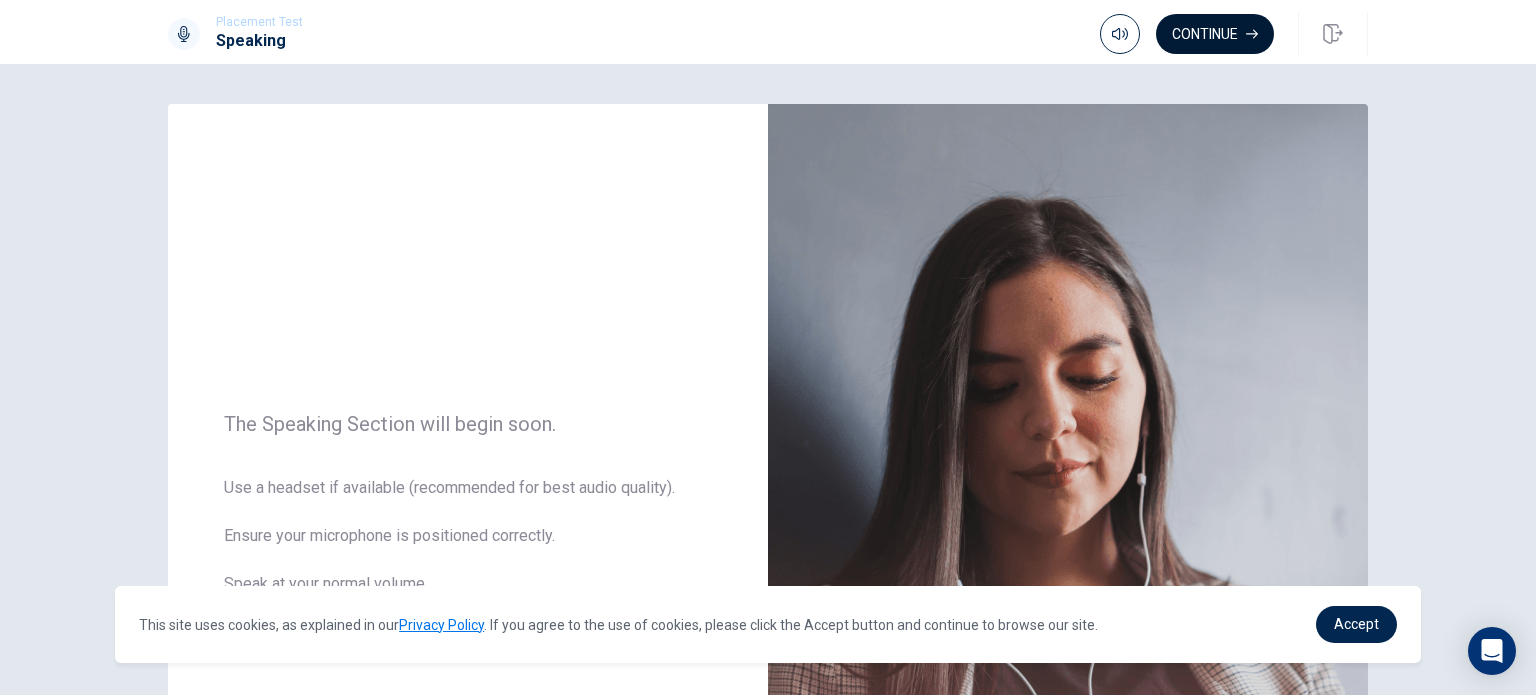 click on "Continue" at bounding box center [1215, 34] 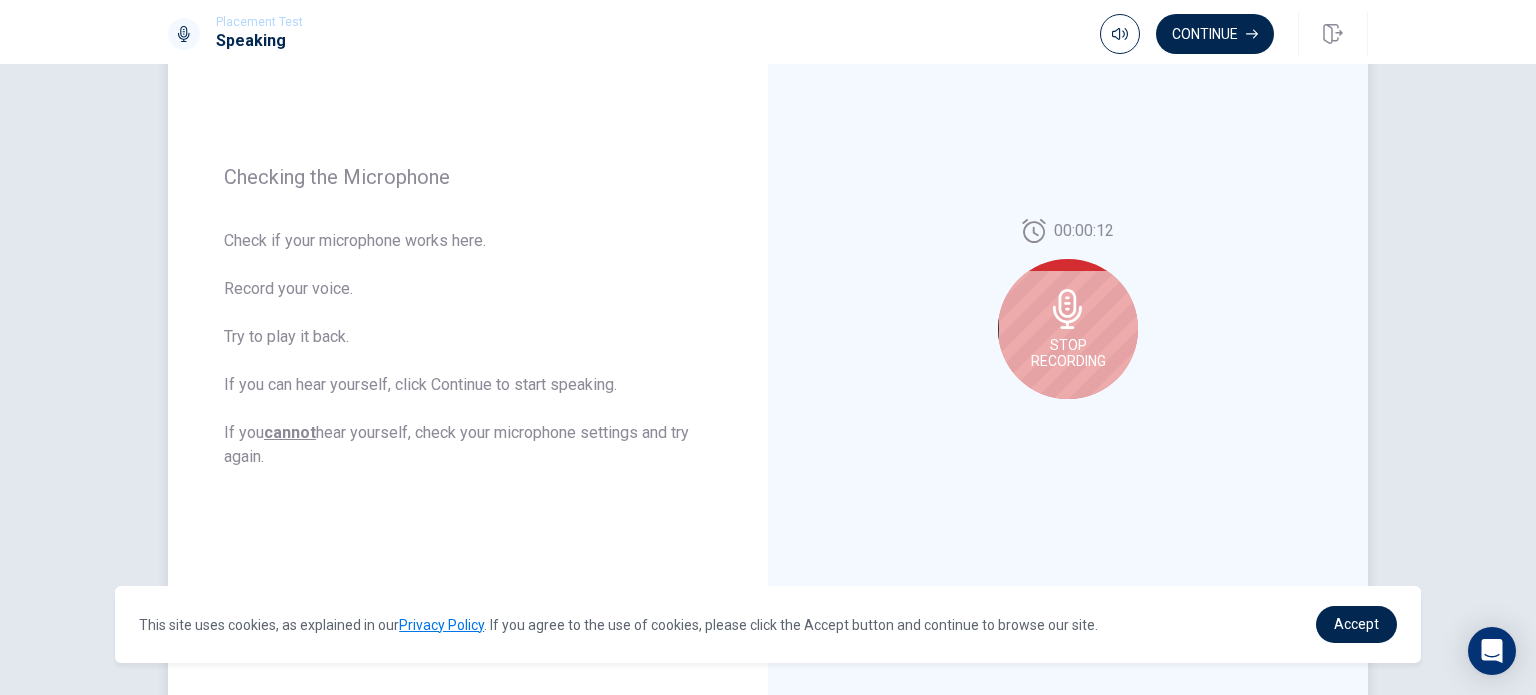 scroll, scrollTop: 221, scrollLeft: 0, axis: vertical 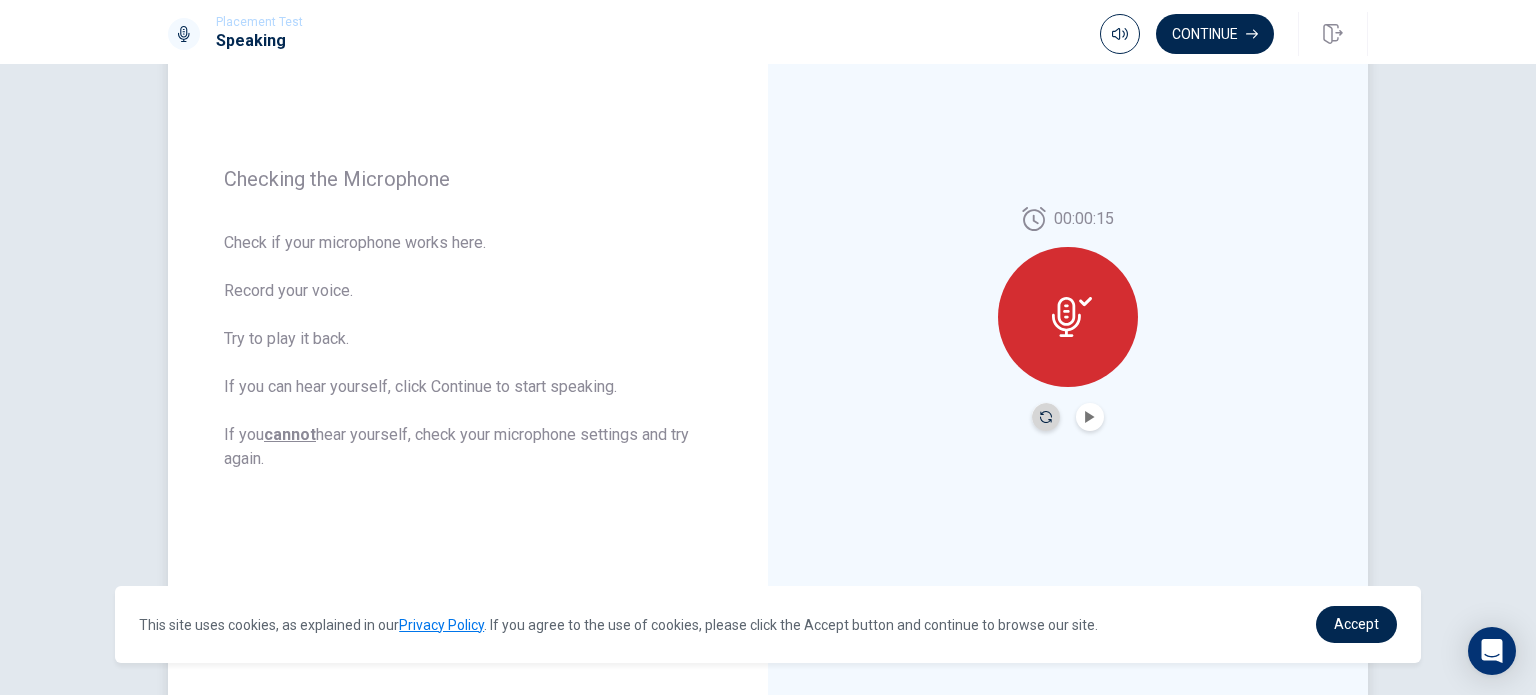 click 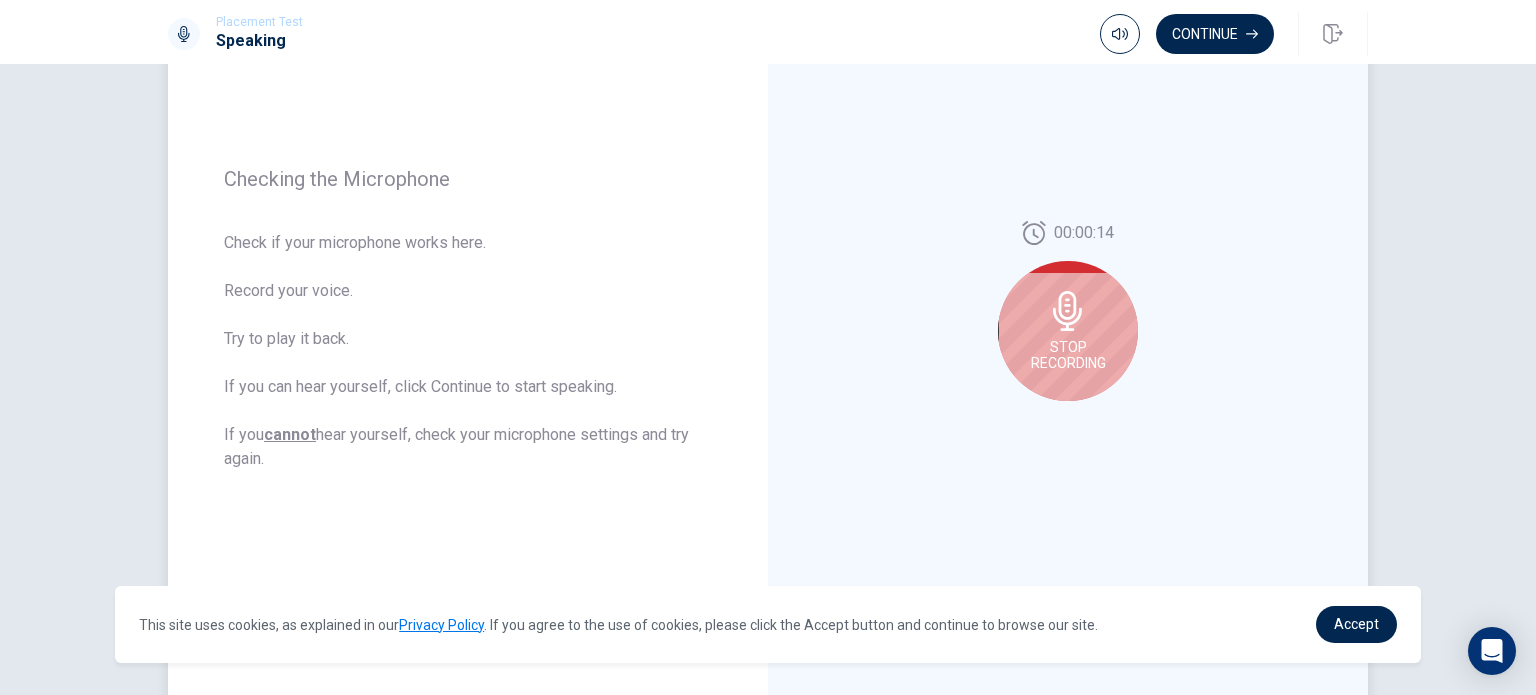 click on "Stop   Recording" at bounding box center (1068, 331) 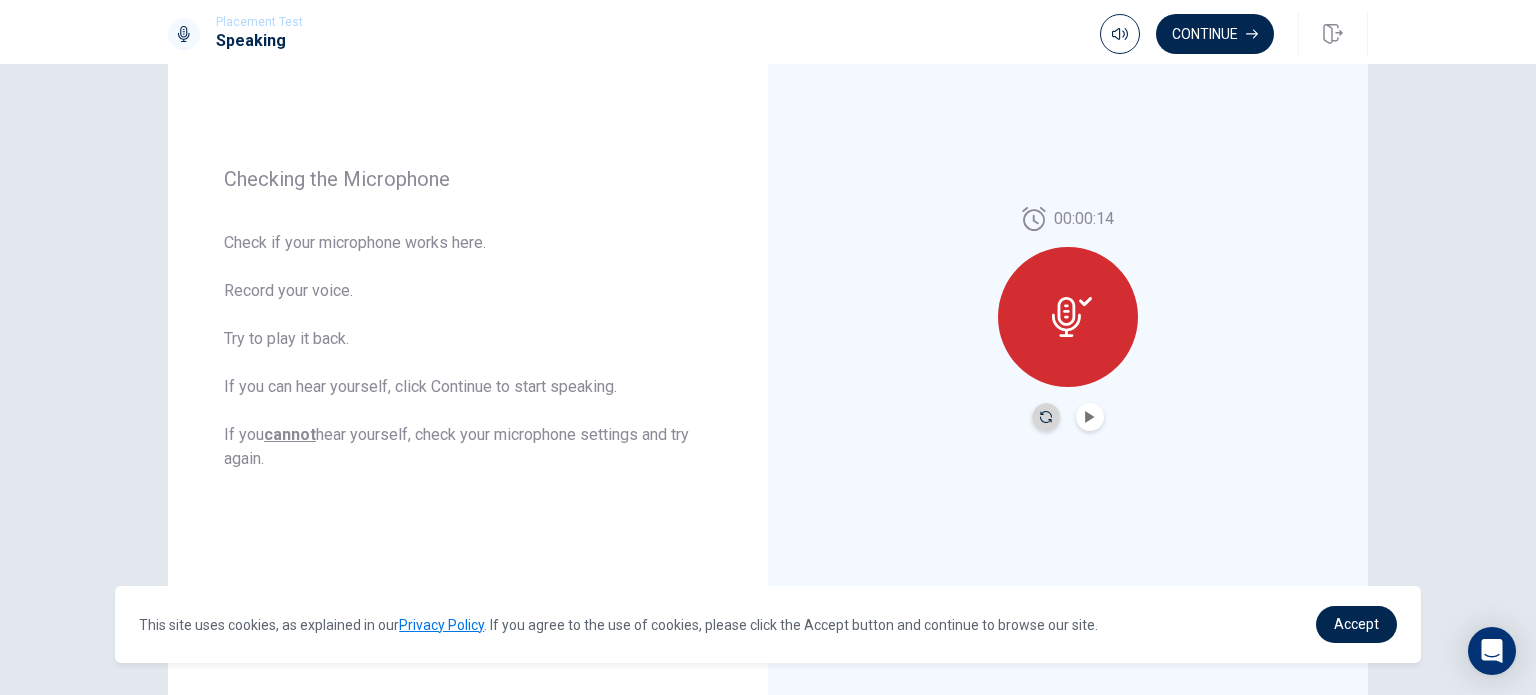 click 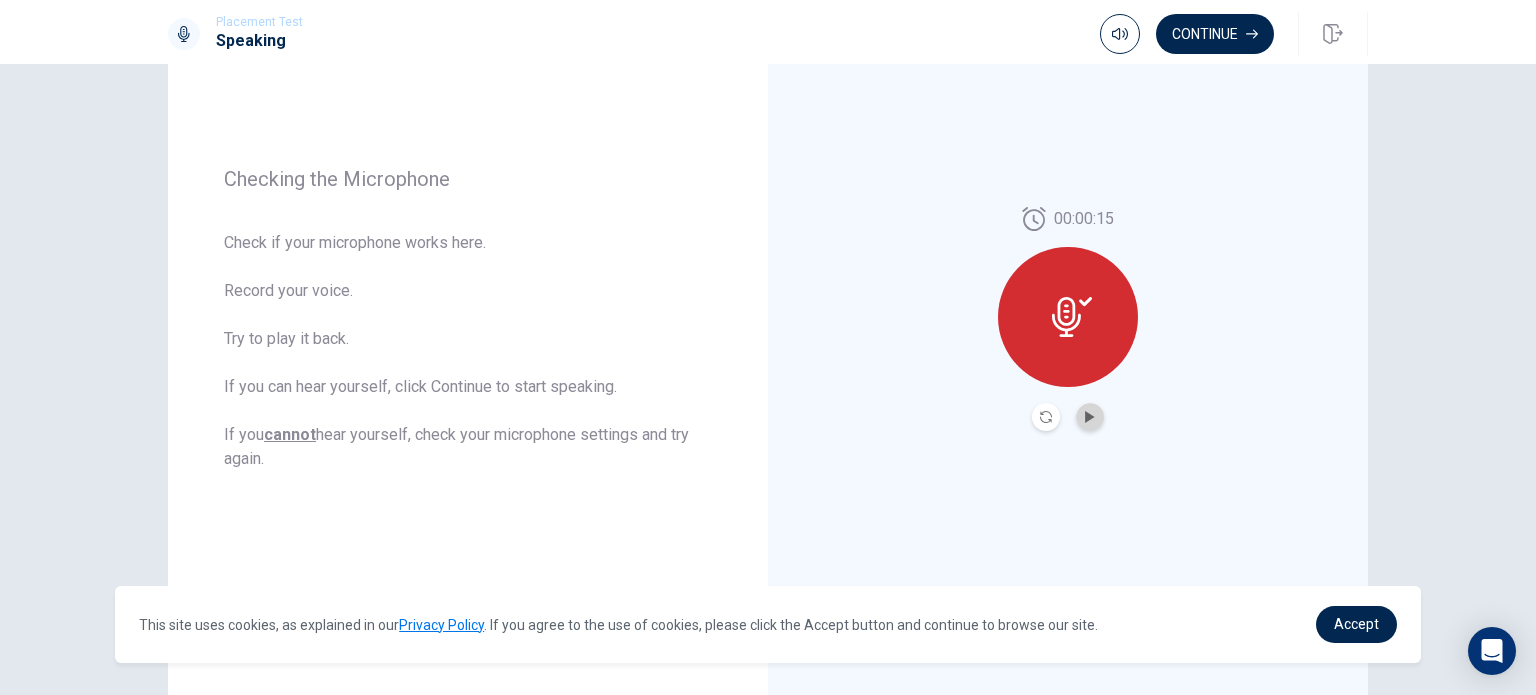 click at bounding box center [1090, 417] 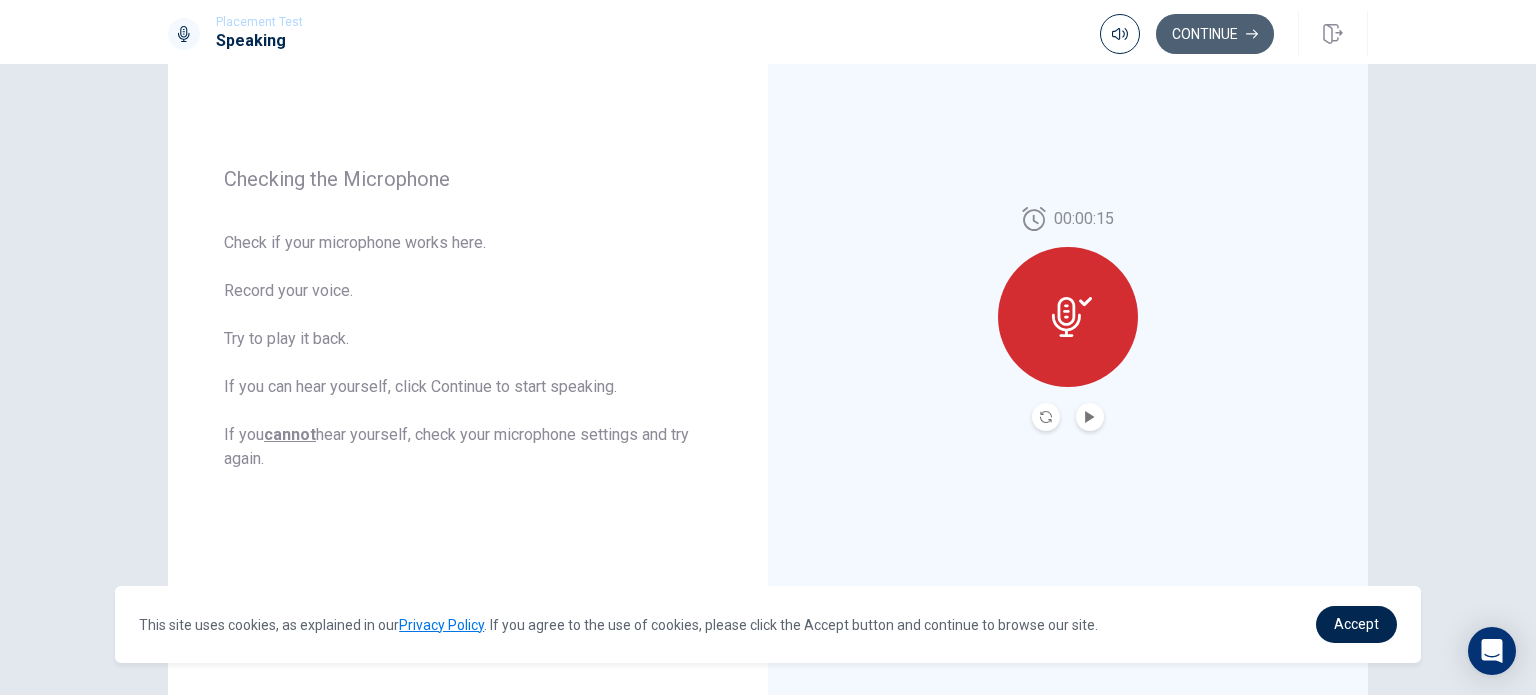 click on "Continue" at bounding box center [1215, 34] 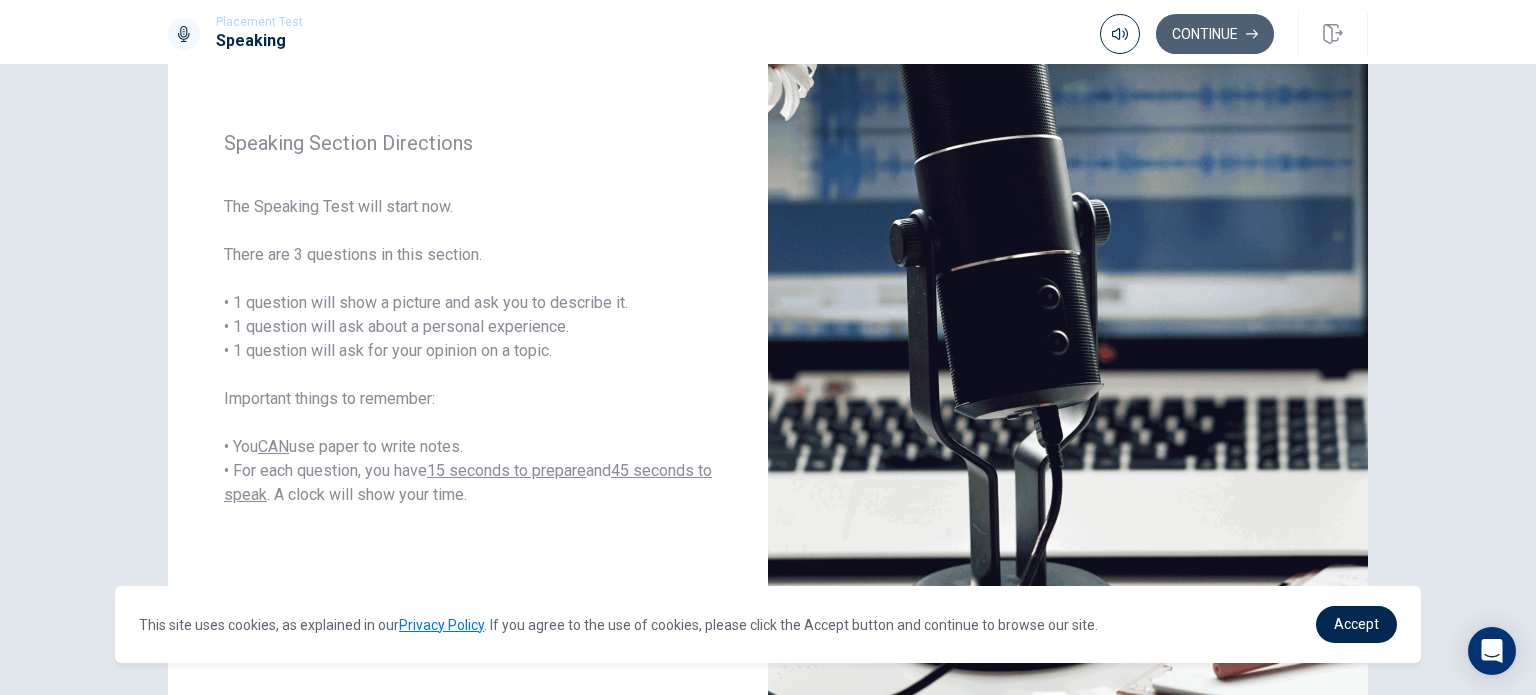 click on "Continue" at bounding box center [1215, 34] 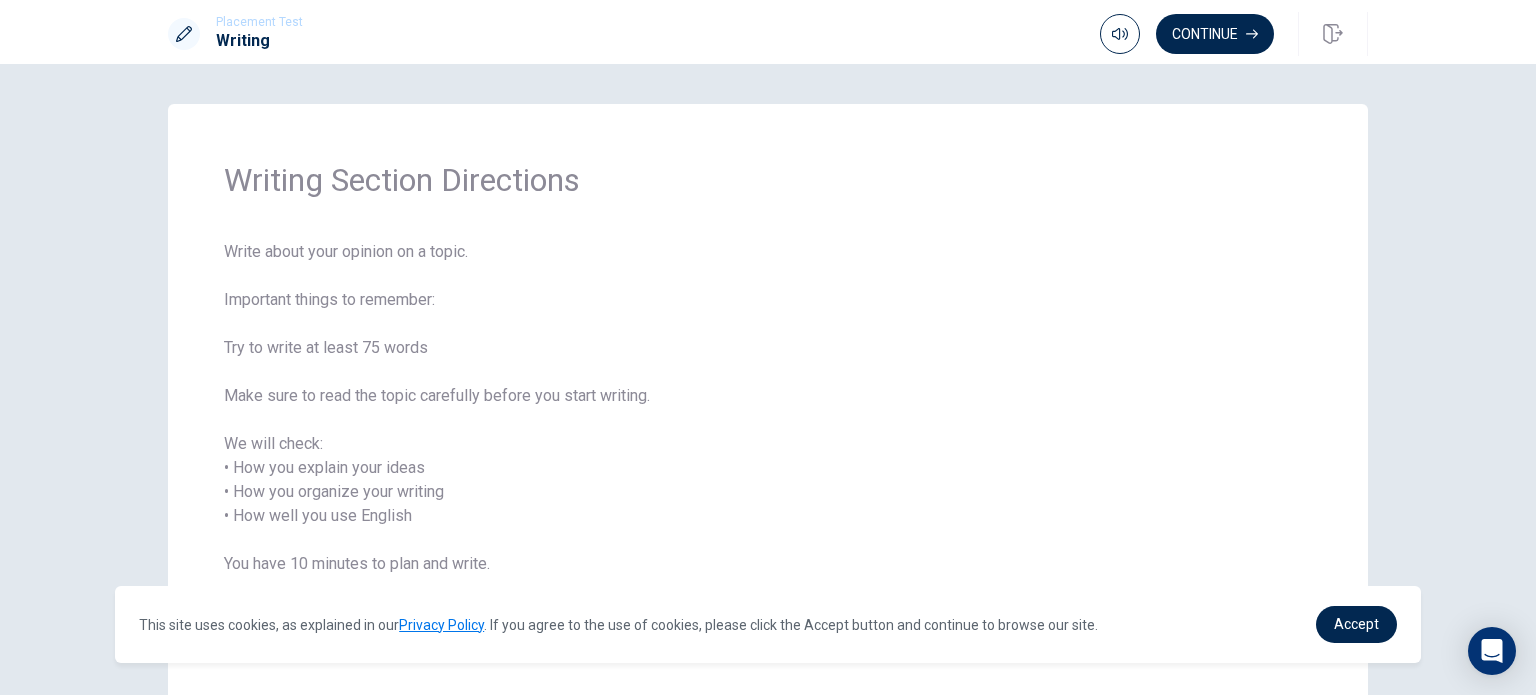 scroll, scrollTop: 12, scrollLeft: 0, axis: vertical 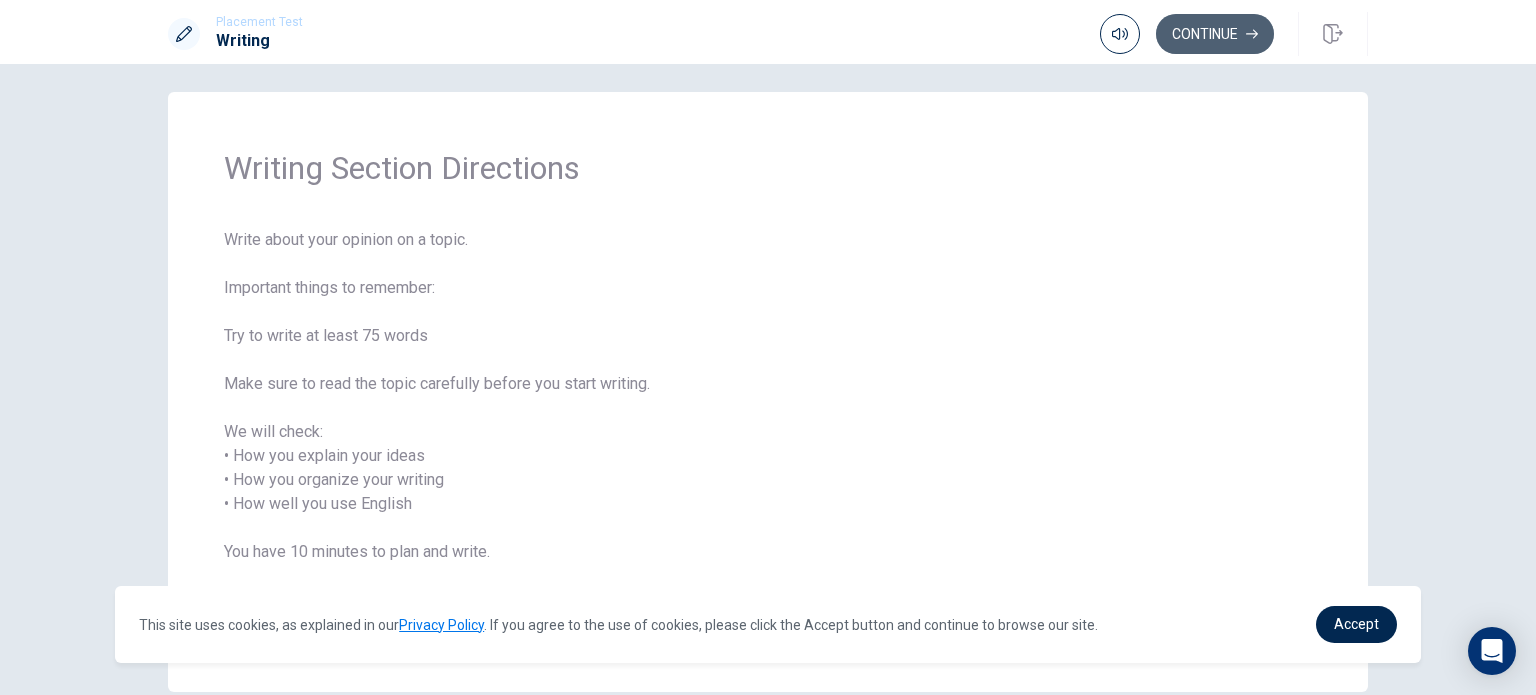 click on "Continue" at bounding box center [1215, 34] 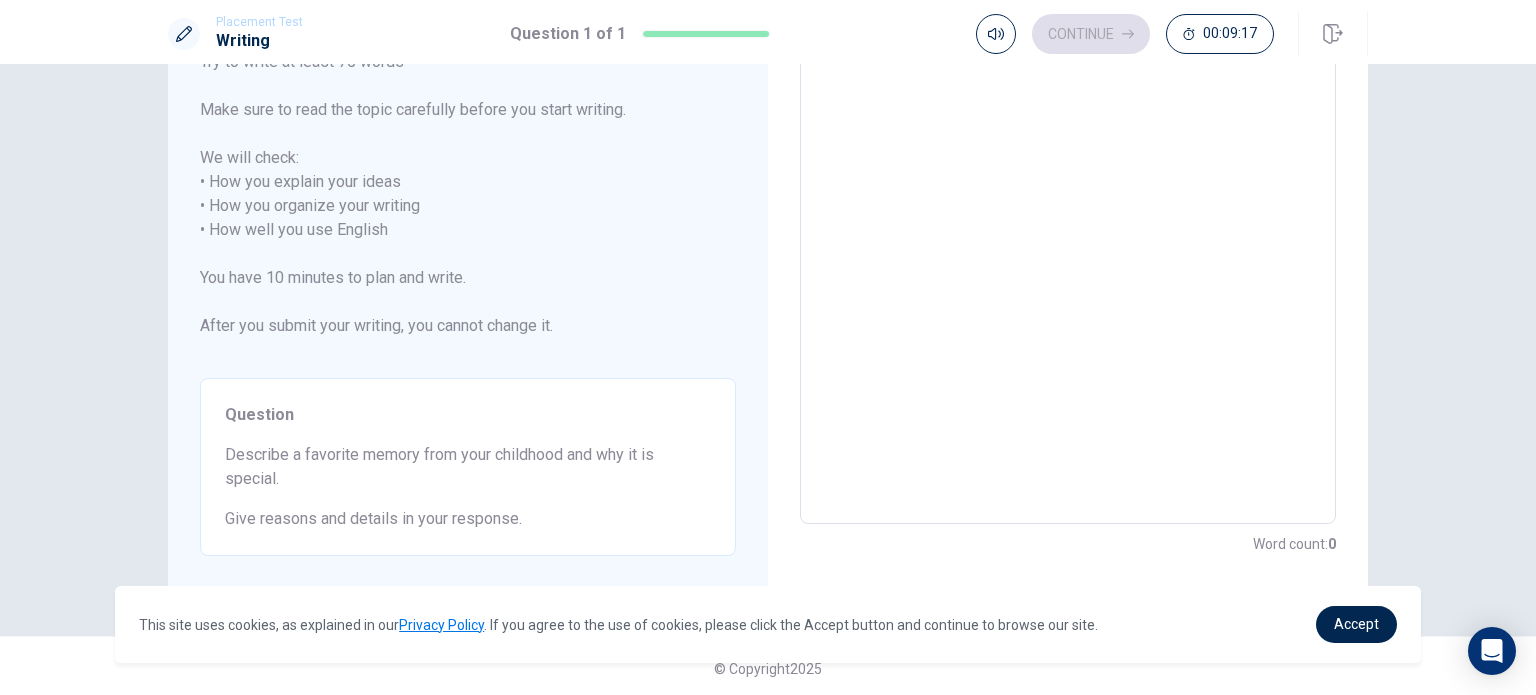 scroll, scrollTop: 0, scrollLeft: 0, axis: both 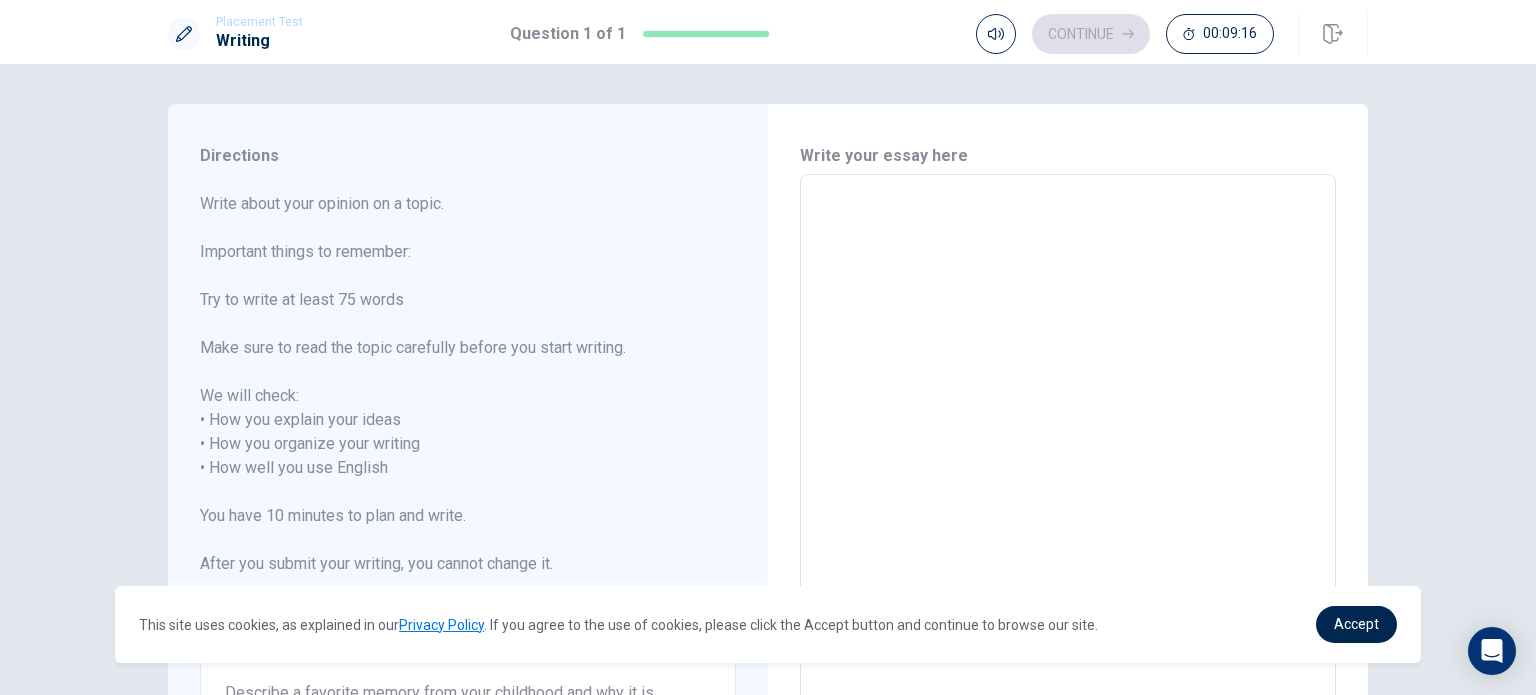 click at bounding box center [1068, 468] 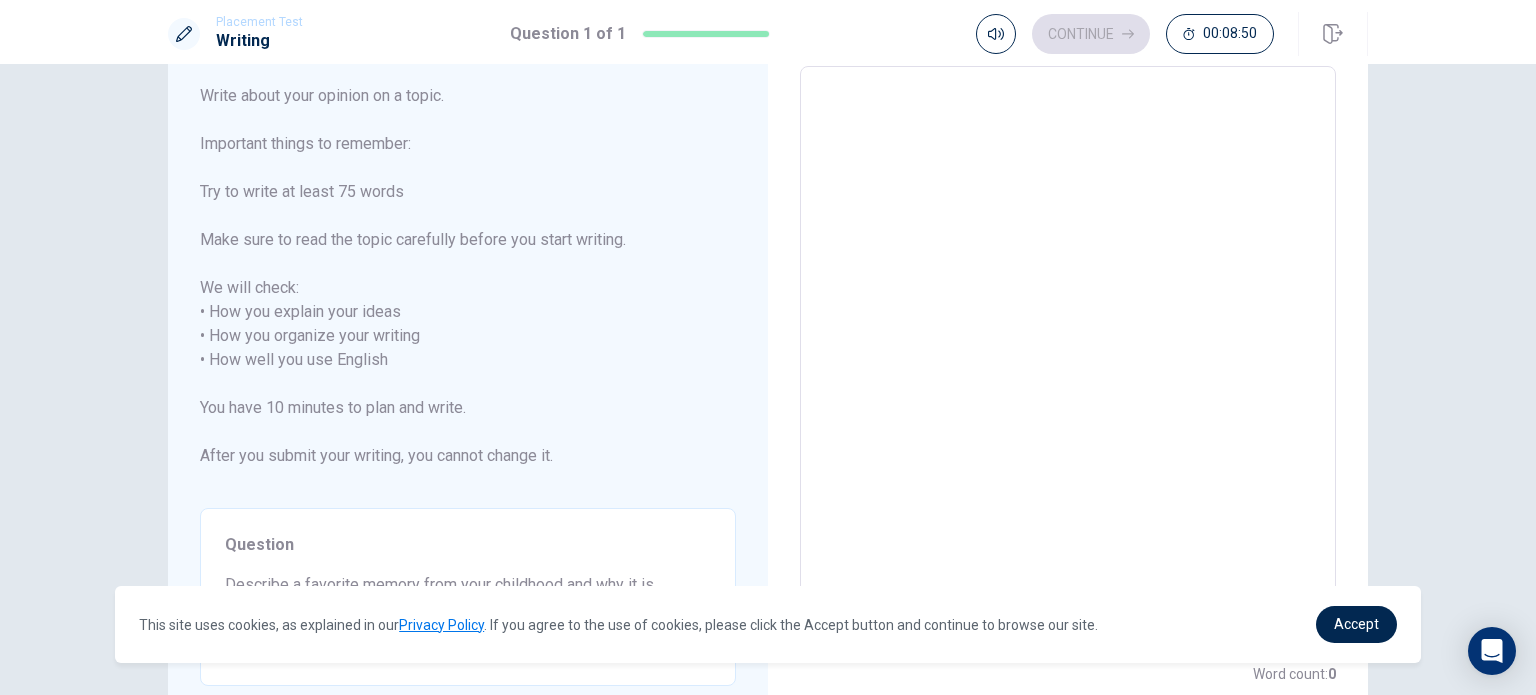 scroll, scrollTop: 107, scrollLeft: 0, axis: vertical 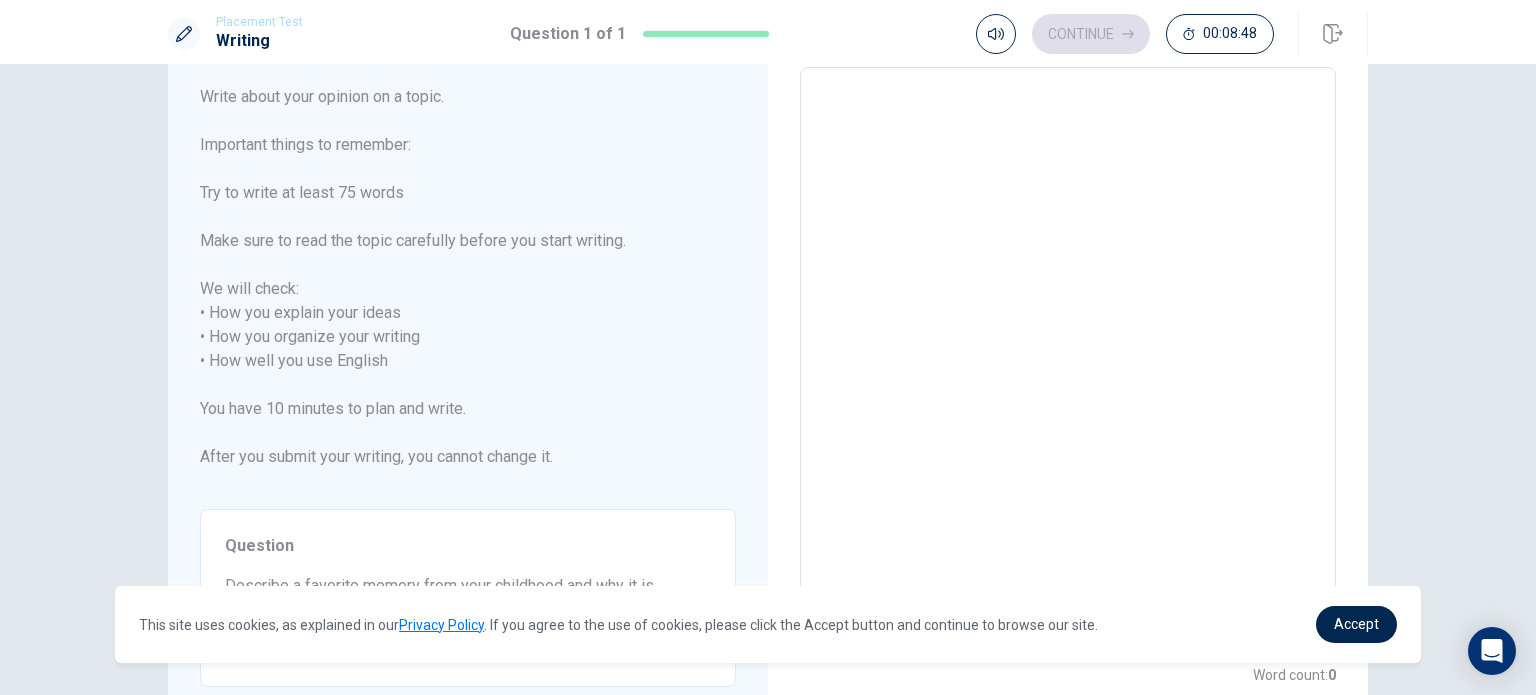 type on "ｍ" 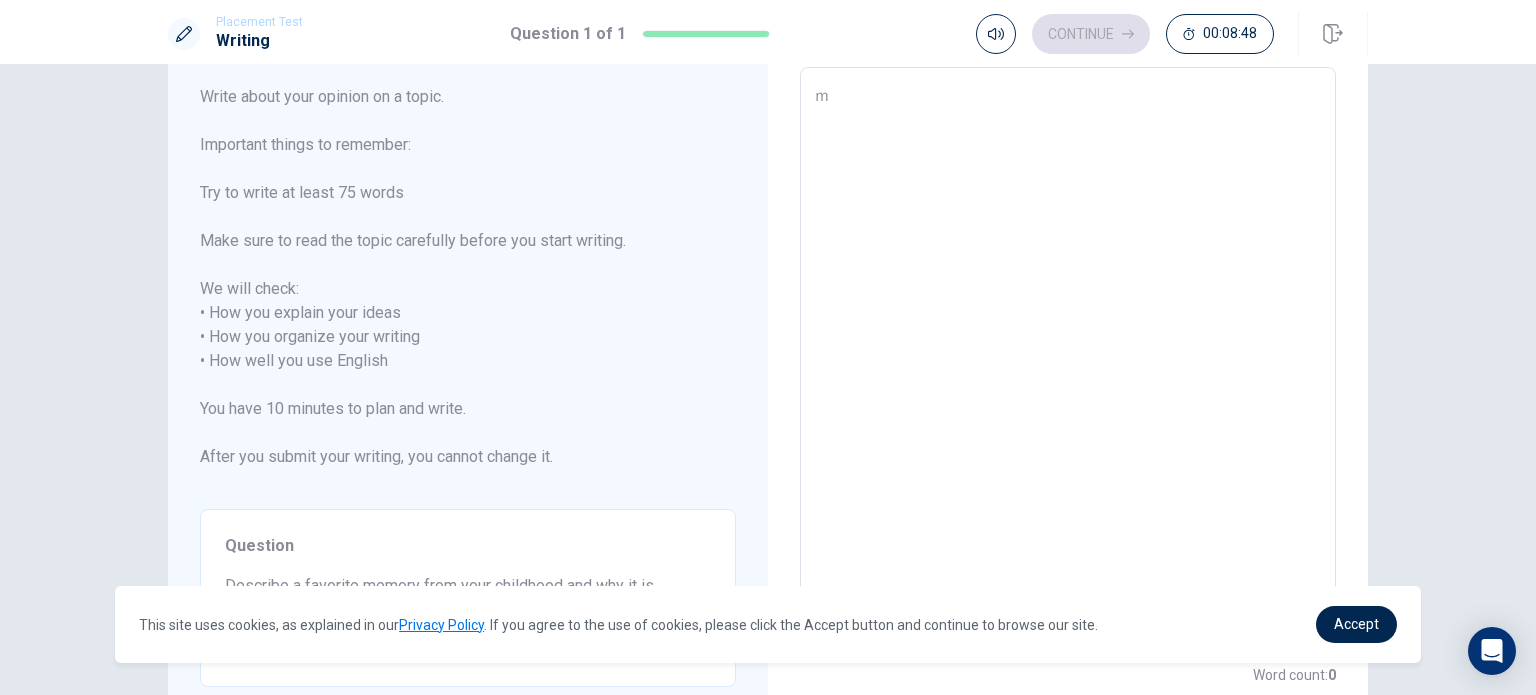 type on "x" 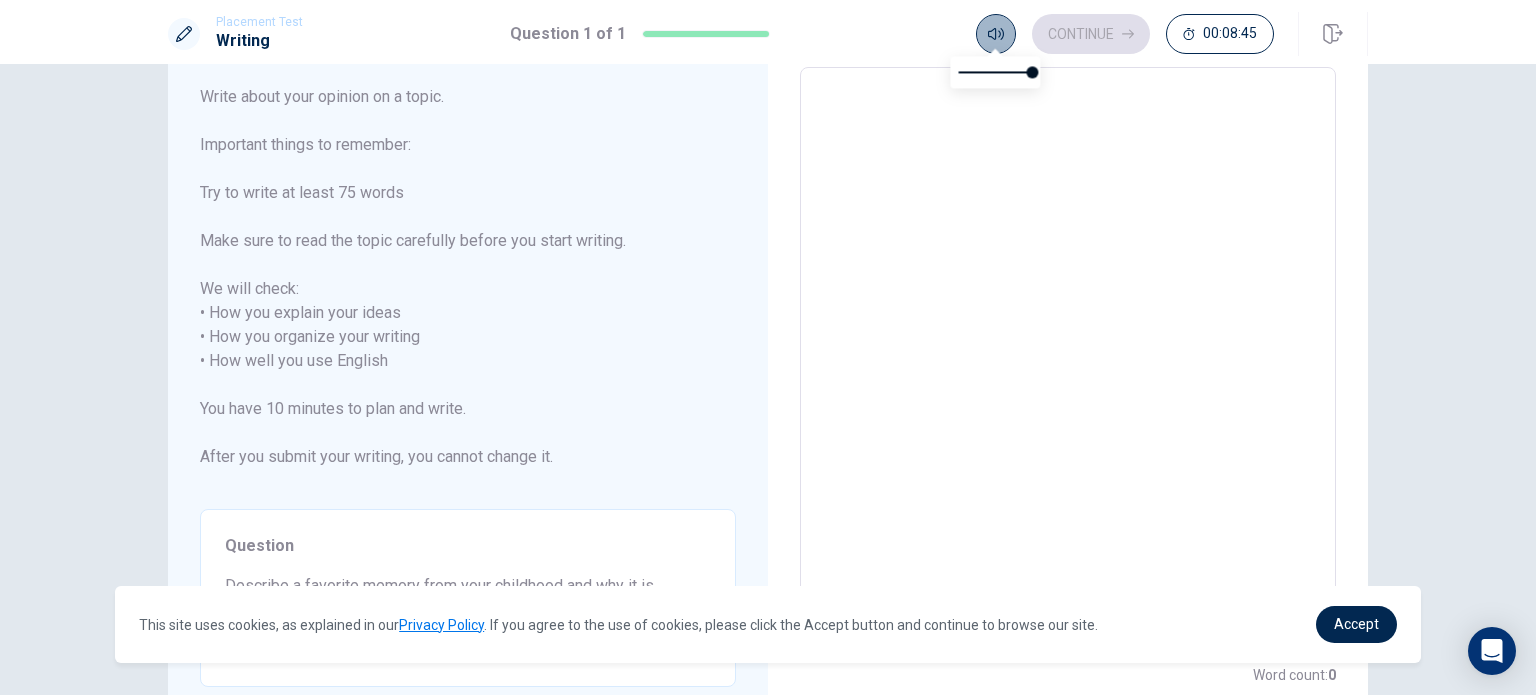 click 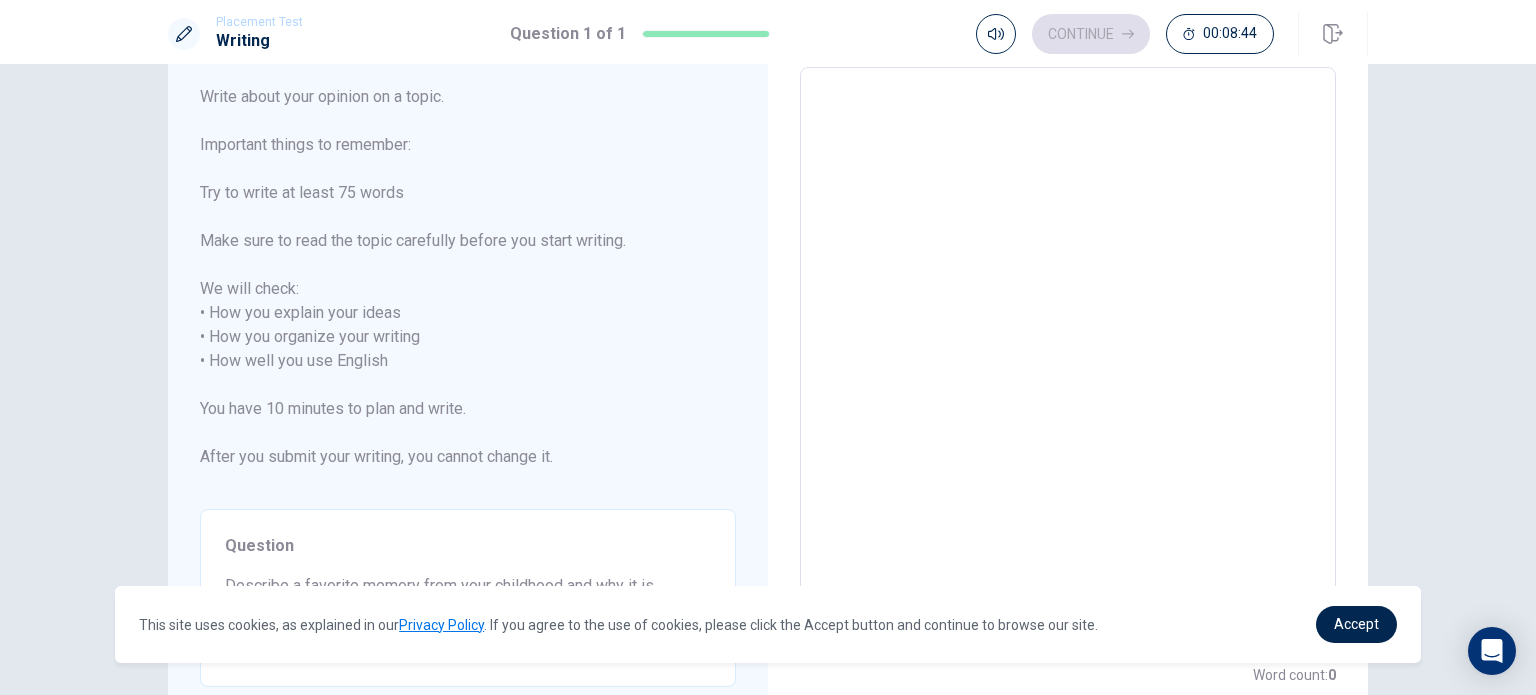 click at bounding box center (1068, 361) 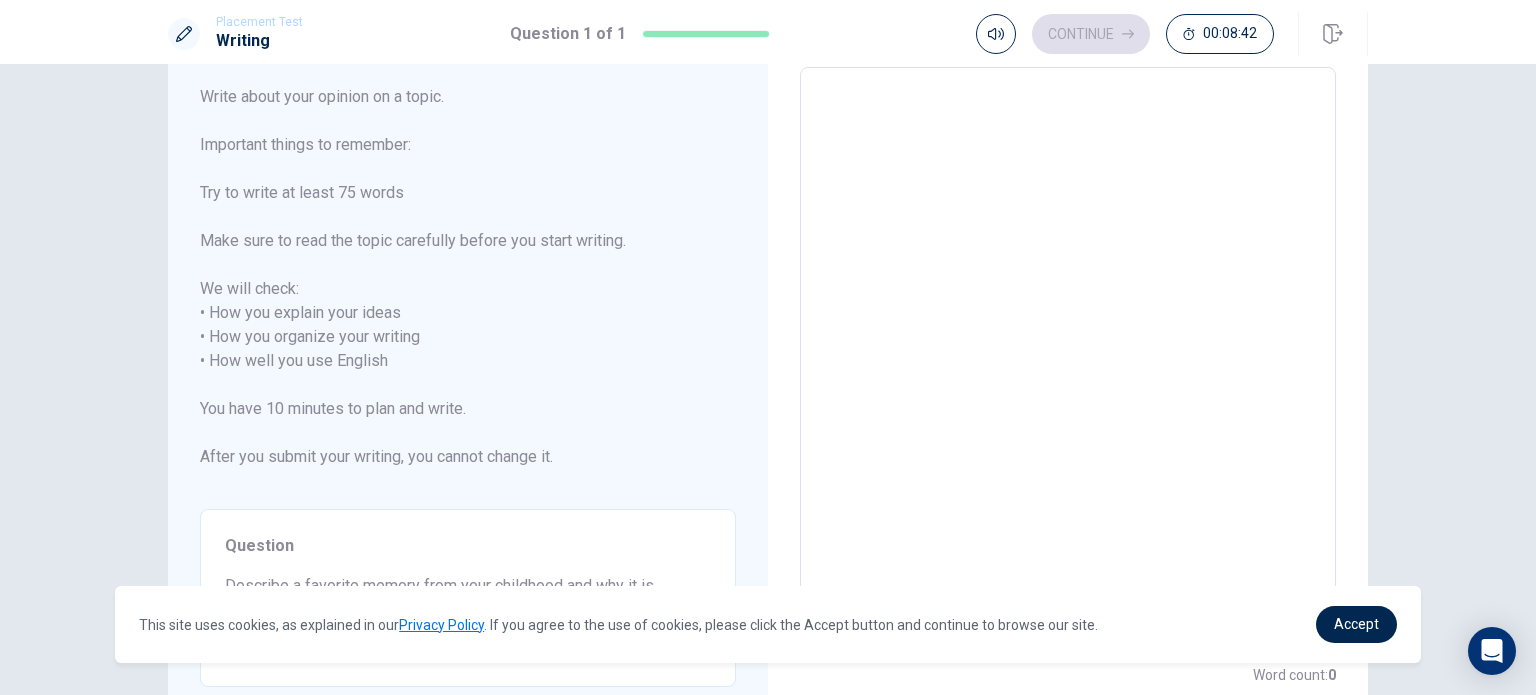 type on "M" 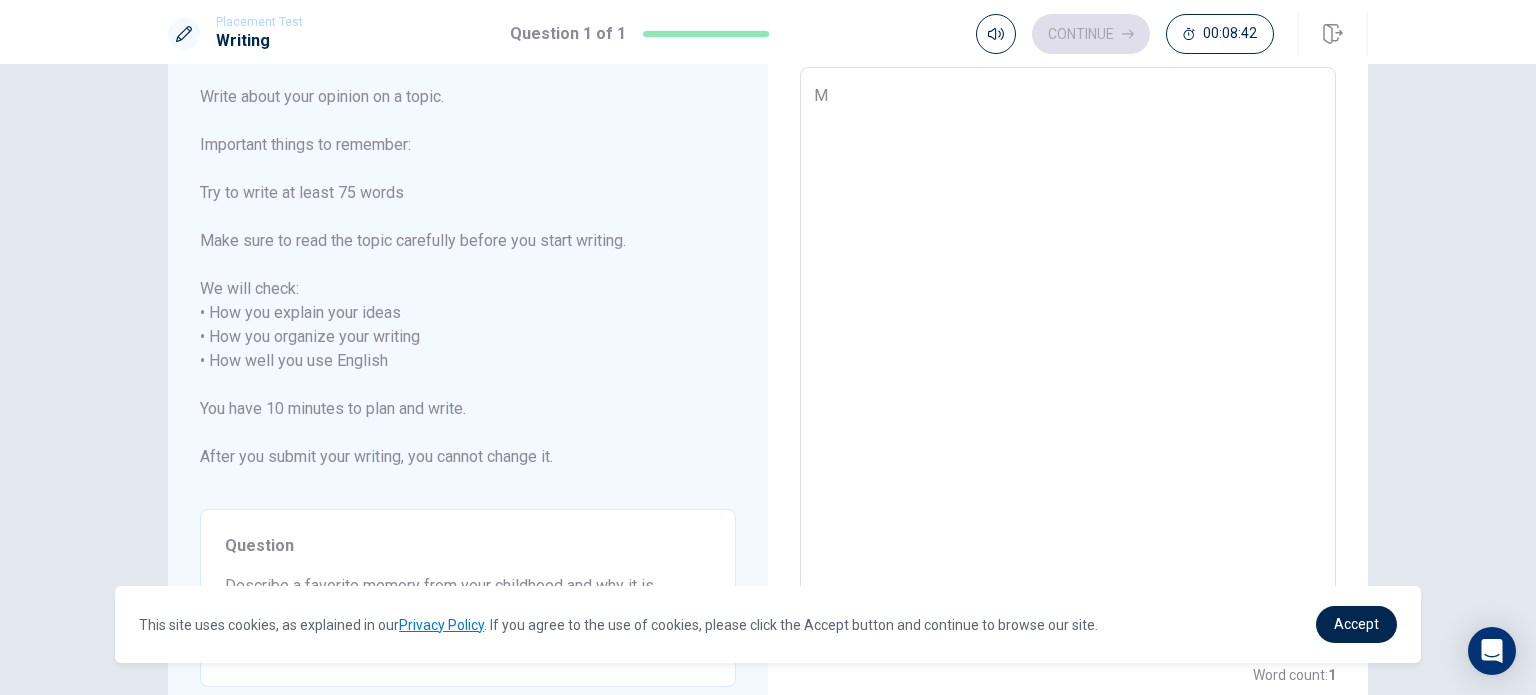 type on "x" 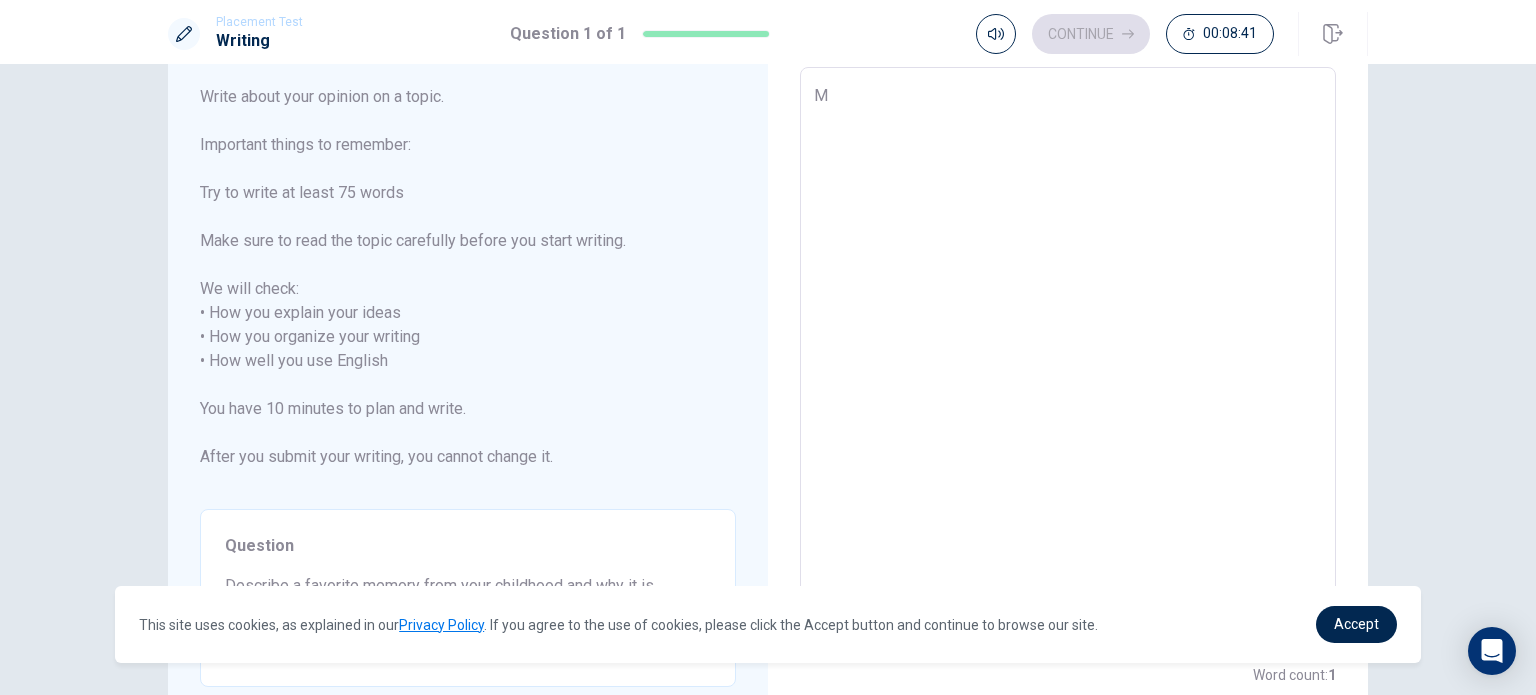 type on "My" 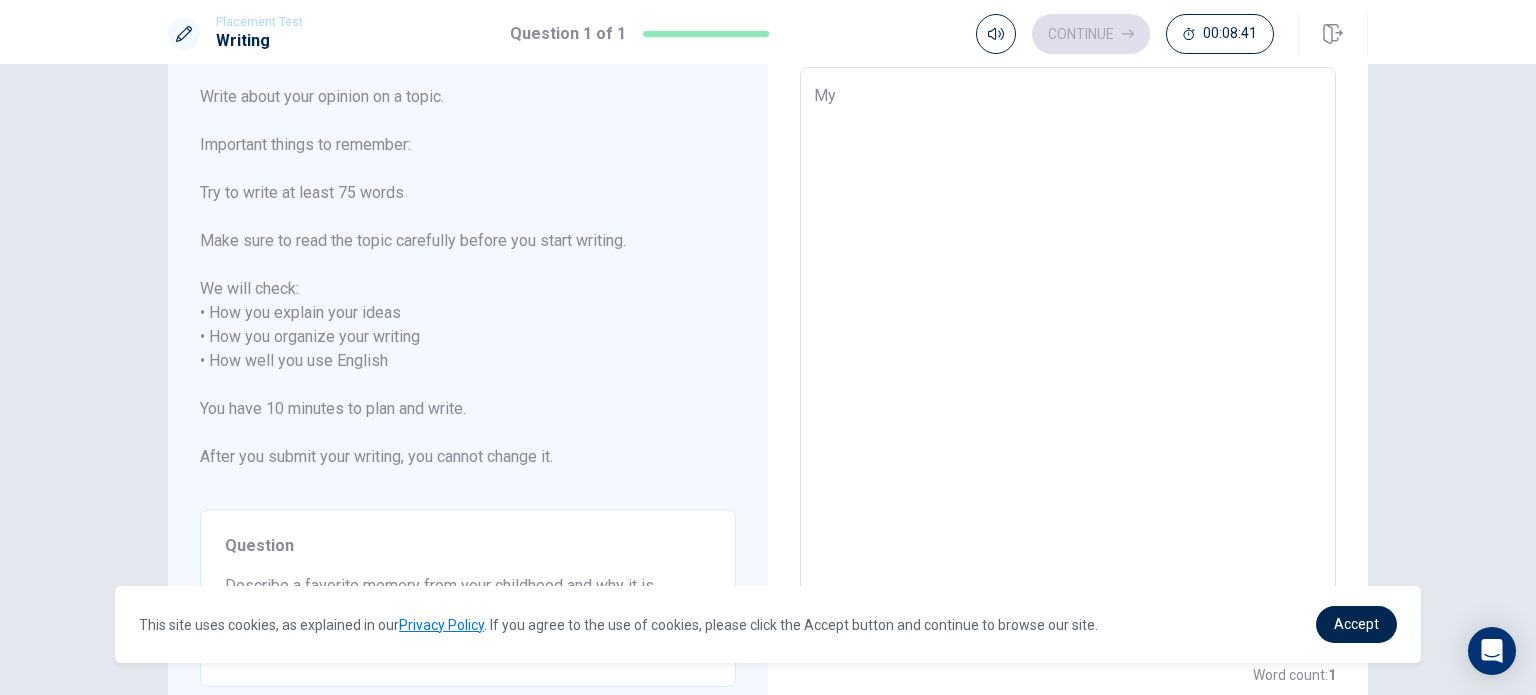 type on "x" 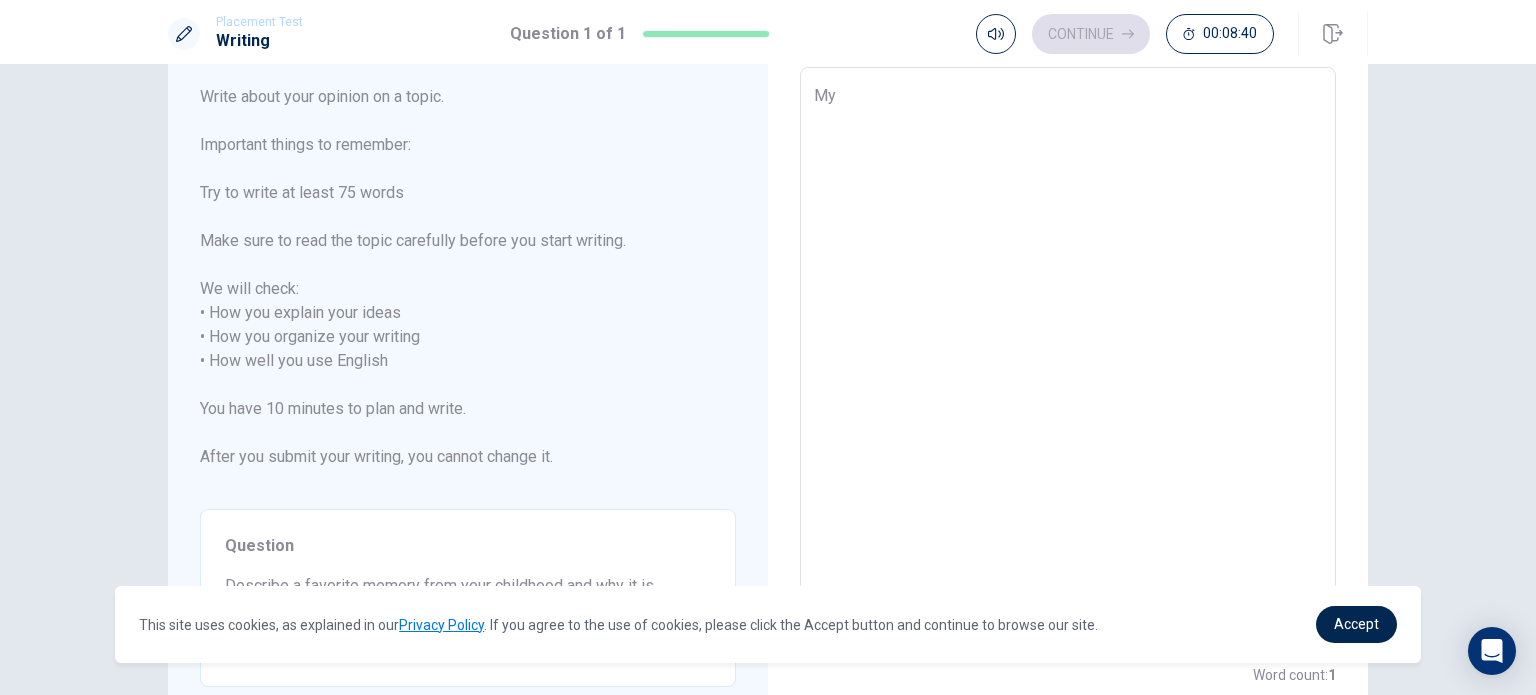 type on "My" 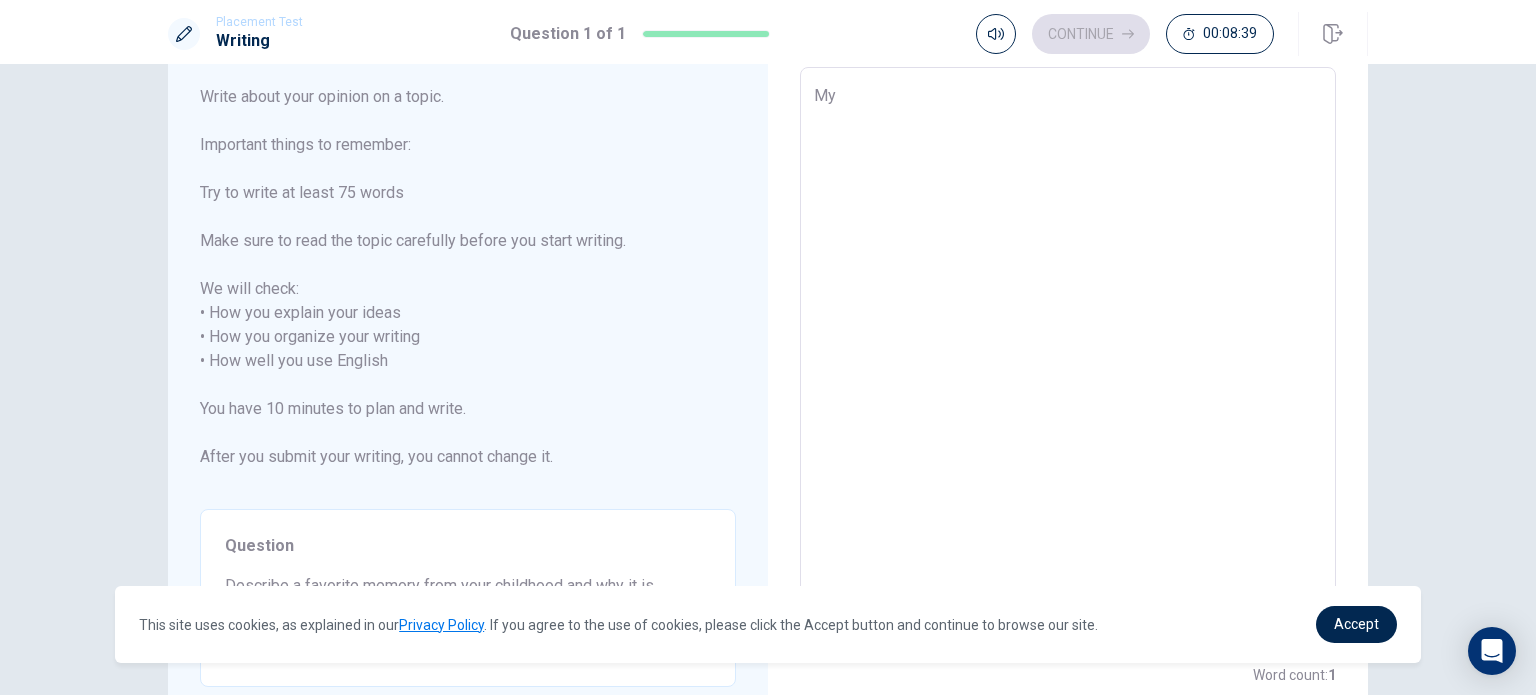 type on "My f" 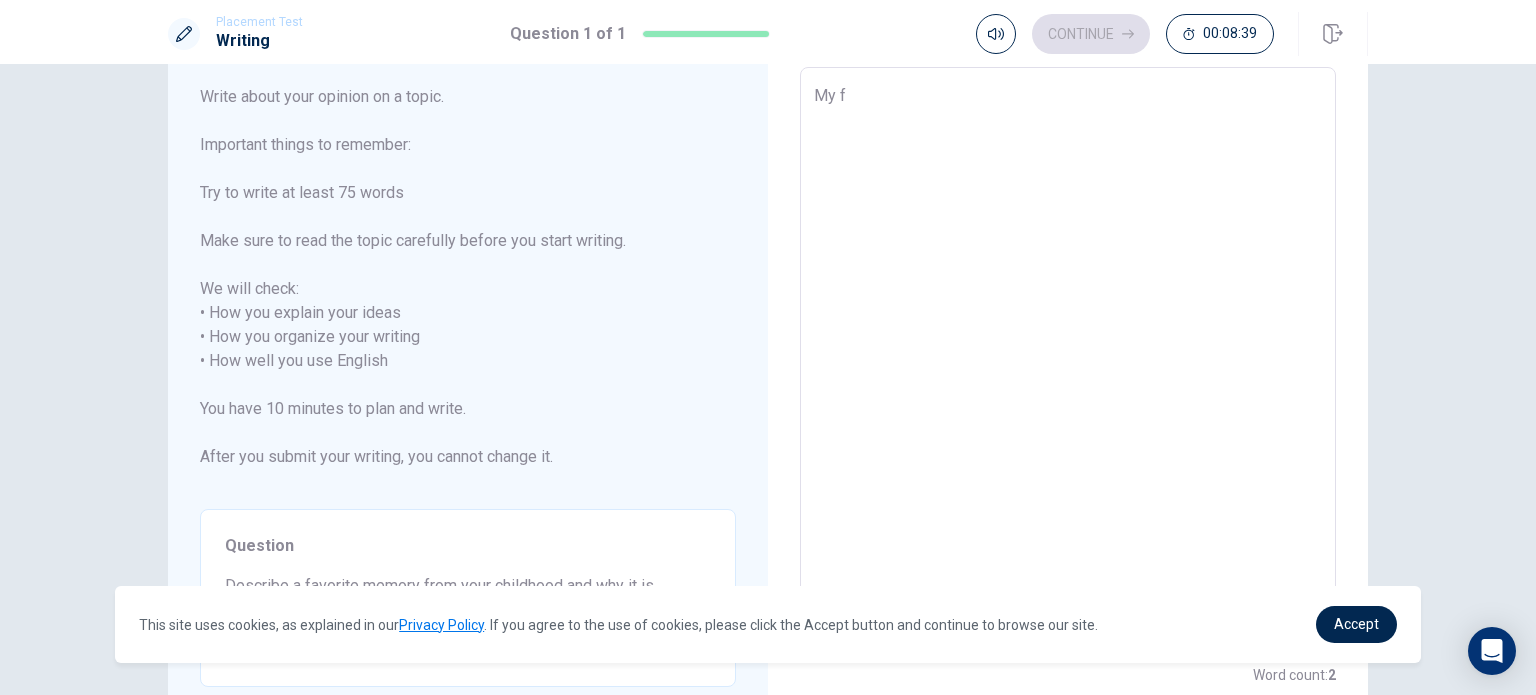 type on "x" 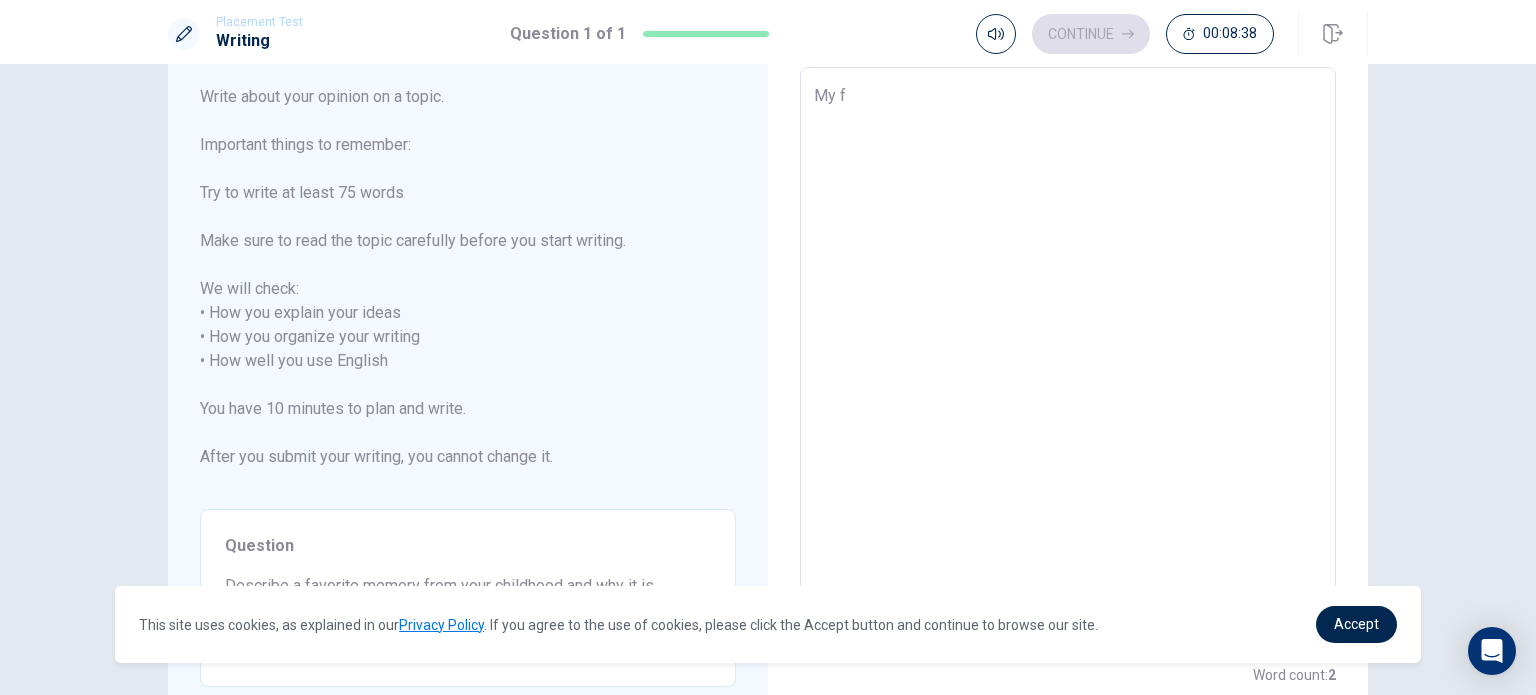 type on "My fa" 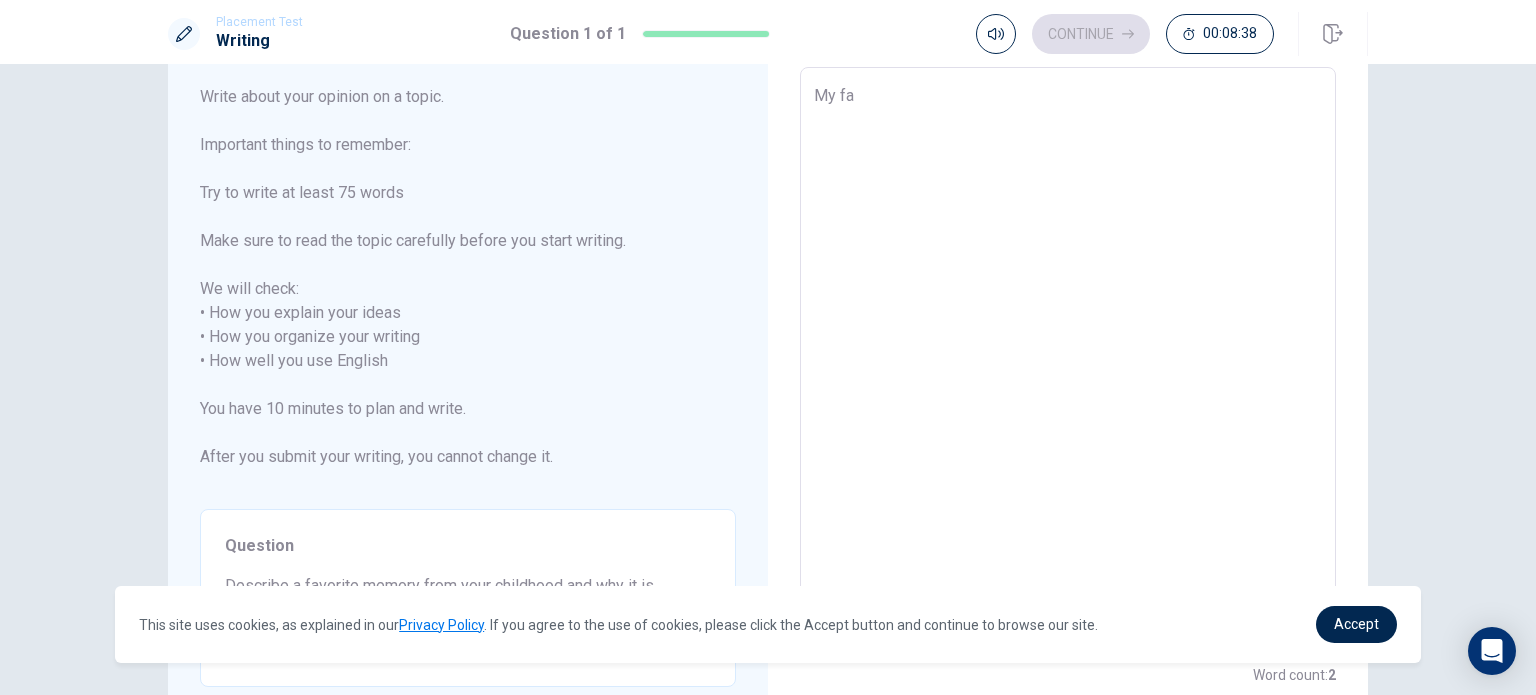 type on "x" 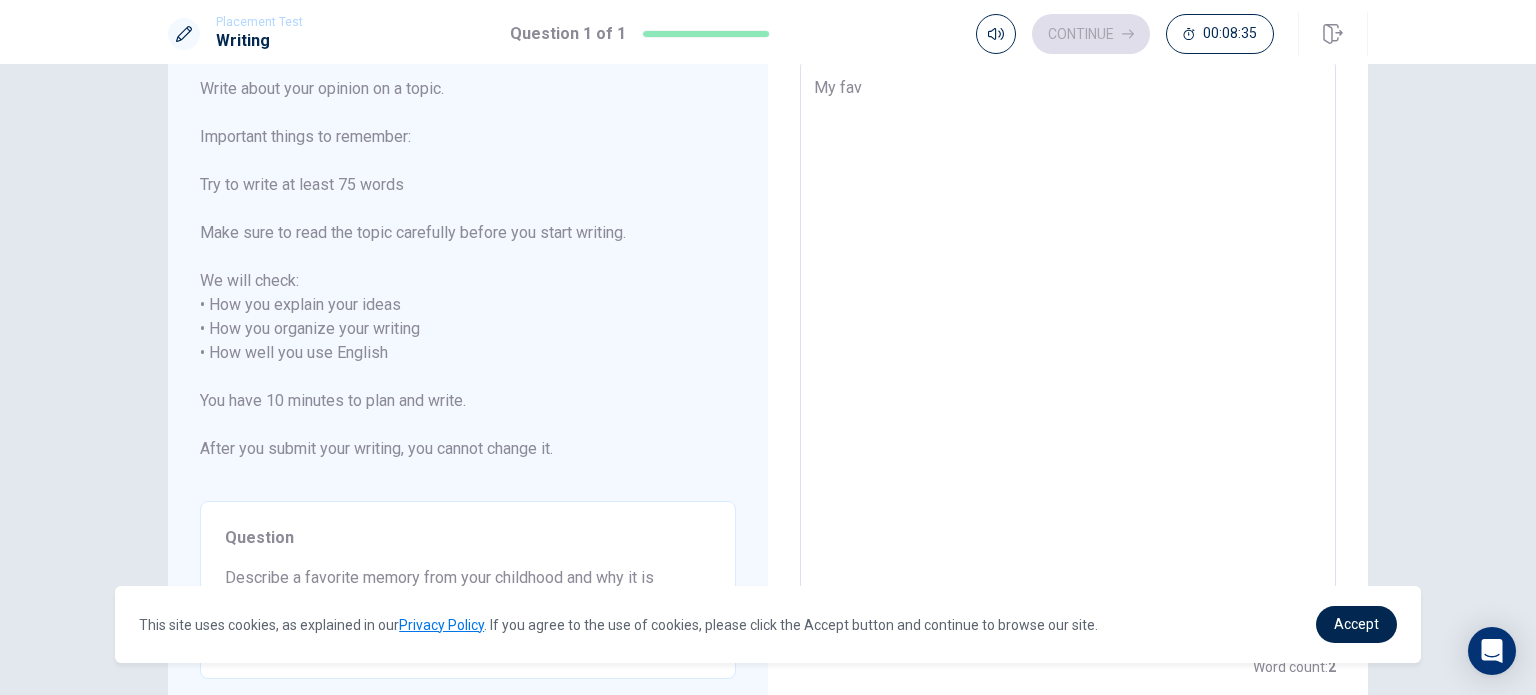 scroll, scrollTop: 99, scrollLeft: 0, axis: vertical 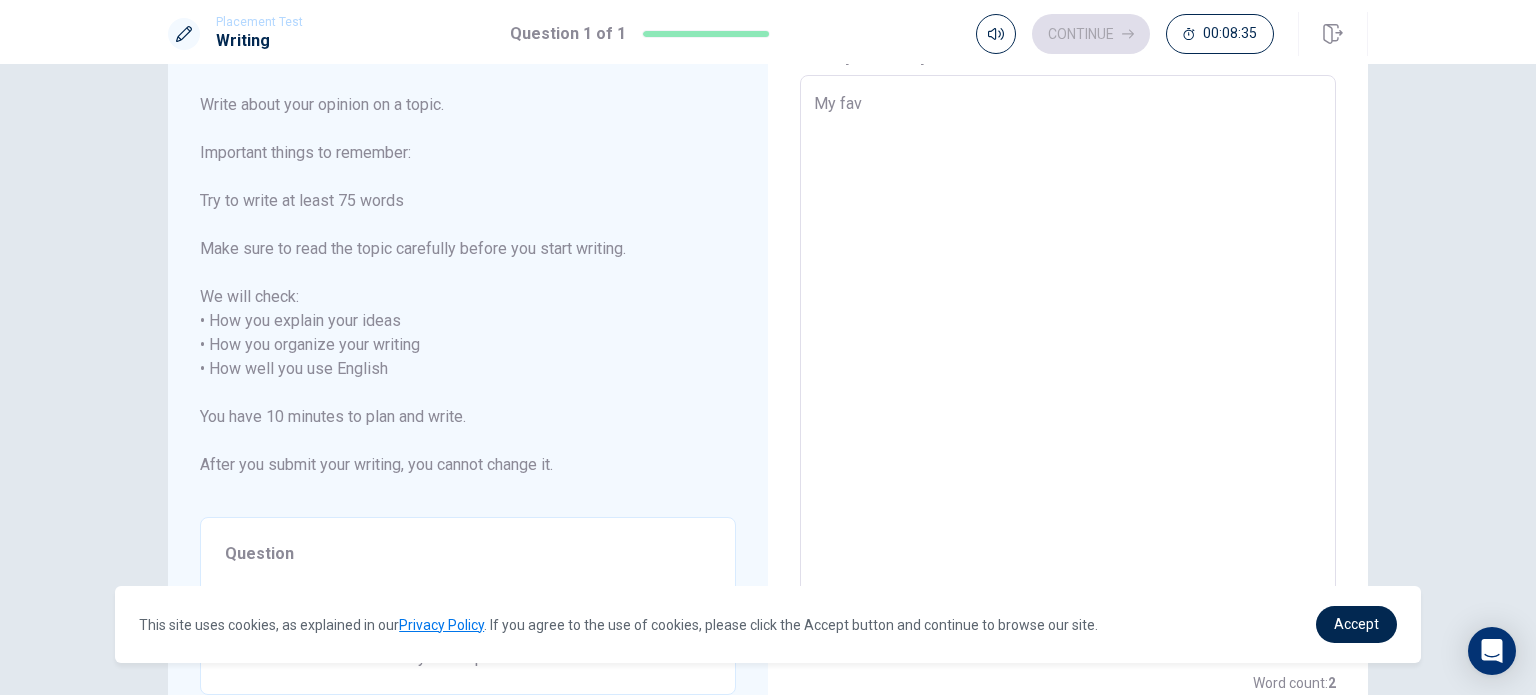 type on "x" 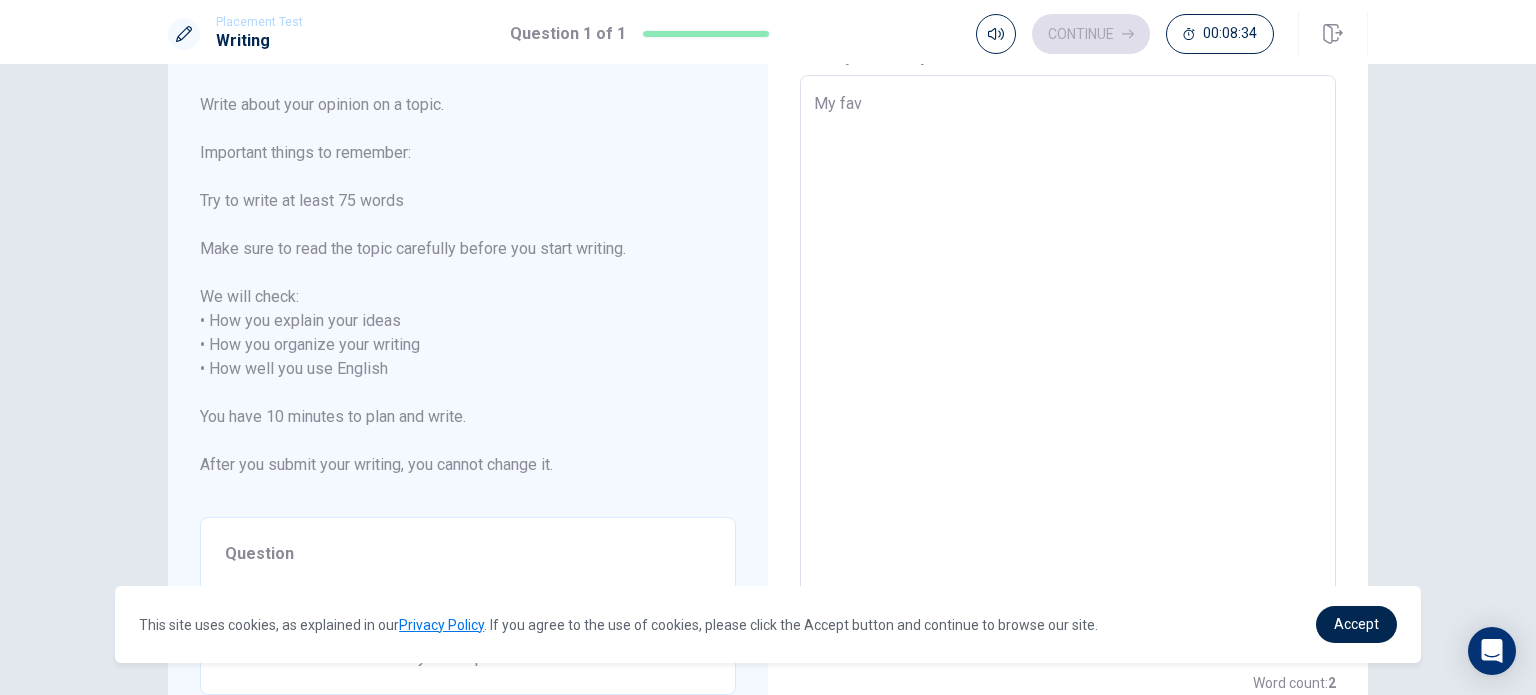 type on "My favp" 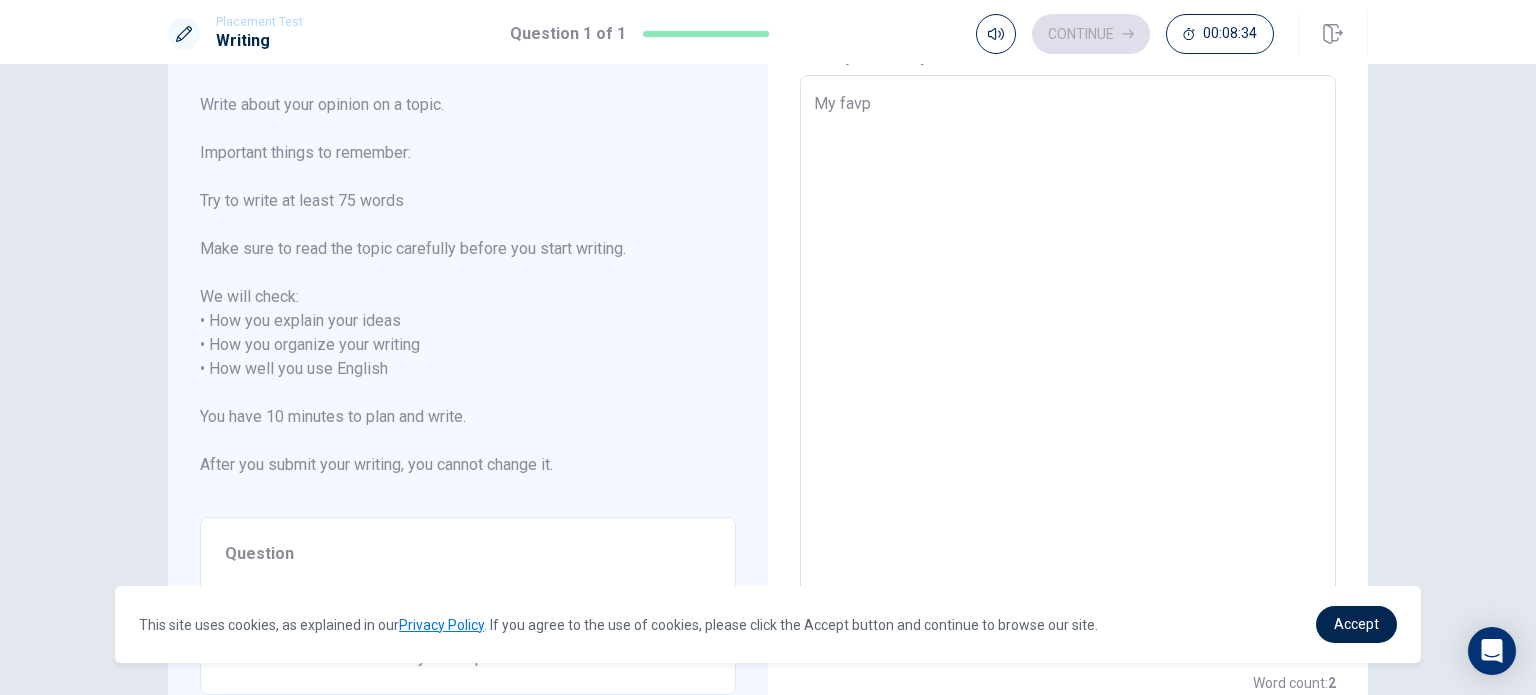 type on "x" 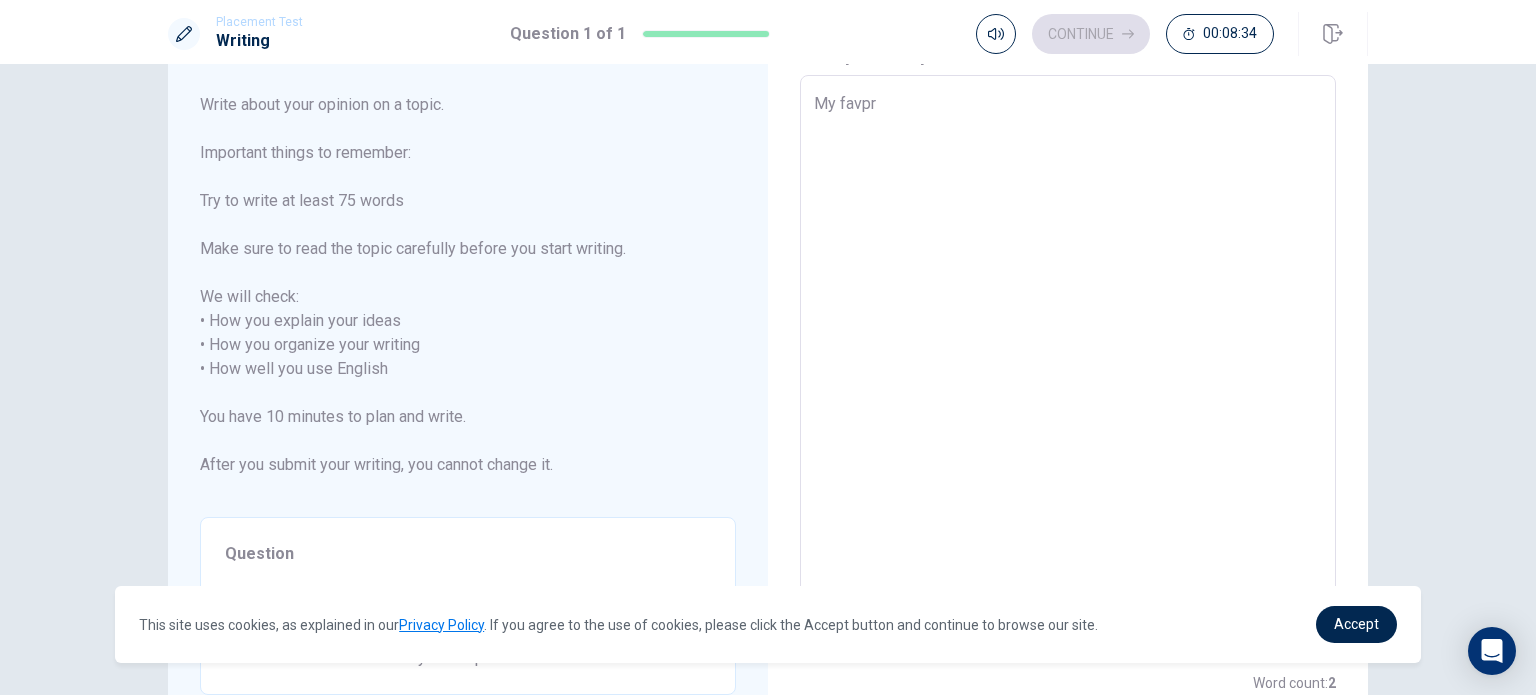 type on "x" 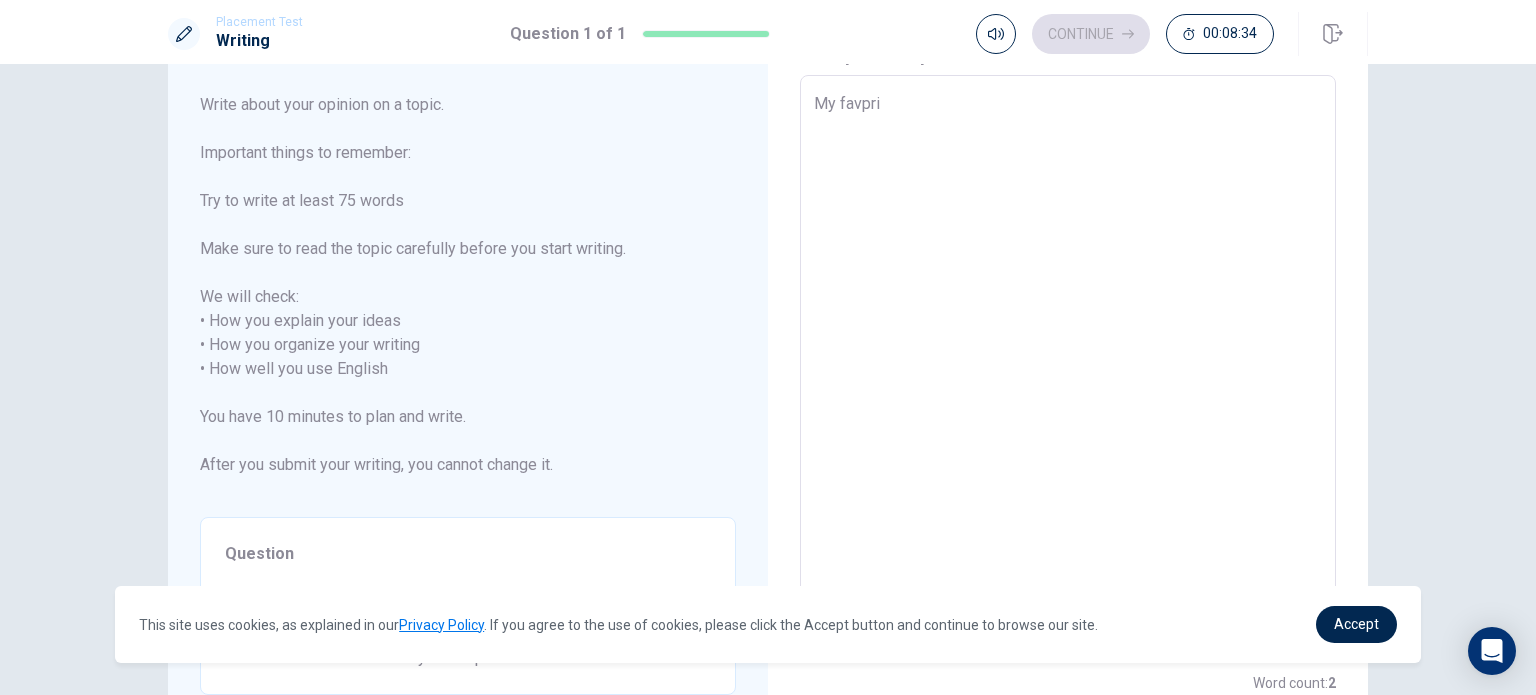 type on "x" 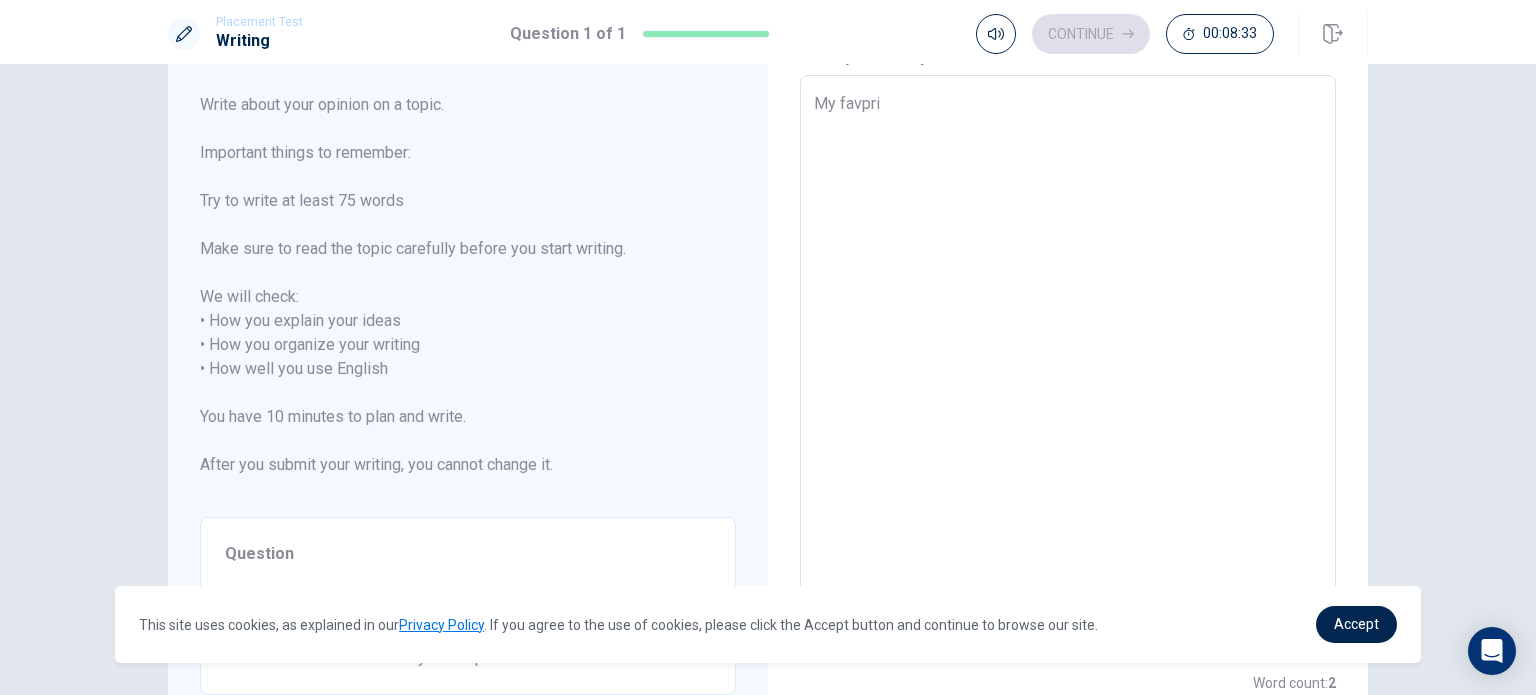 type on "My favprit" 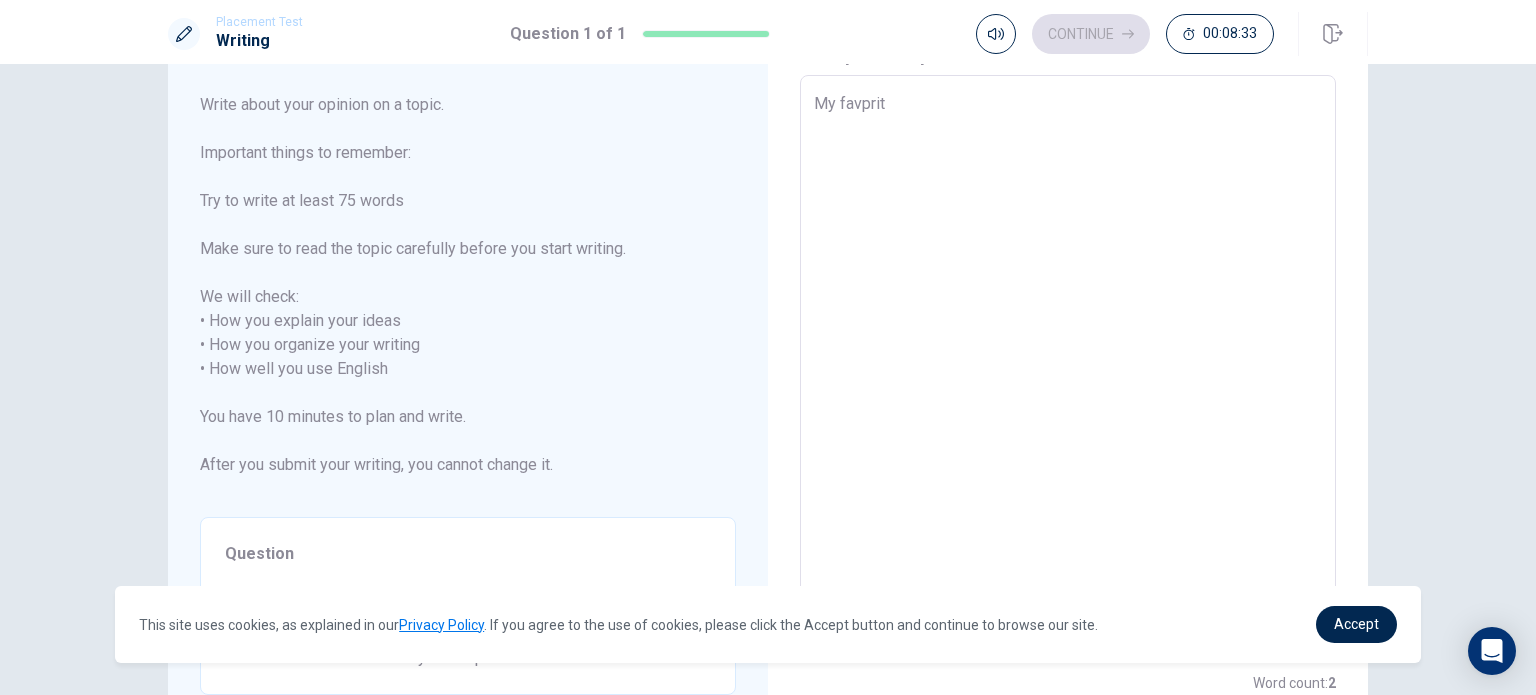 type on "x" 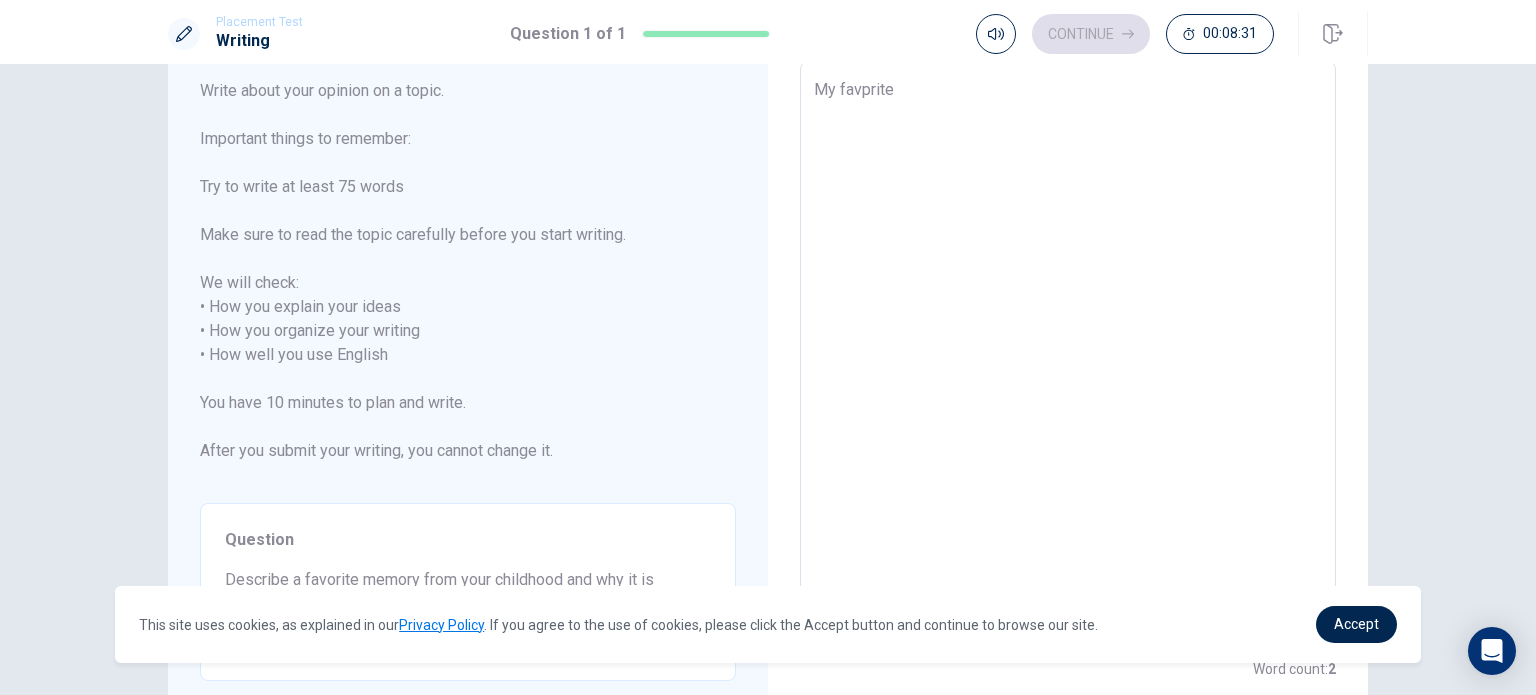 scroll, scrollTop: 0, scrollLeft: 0, axis: both 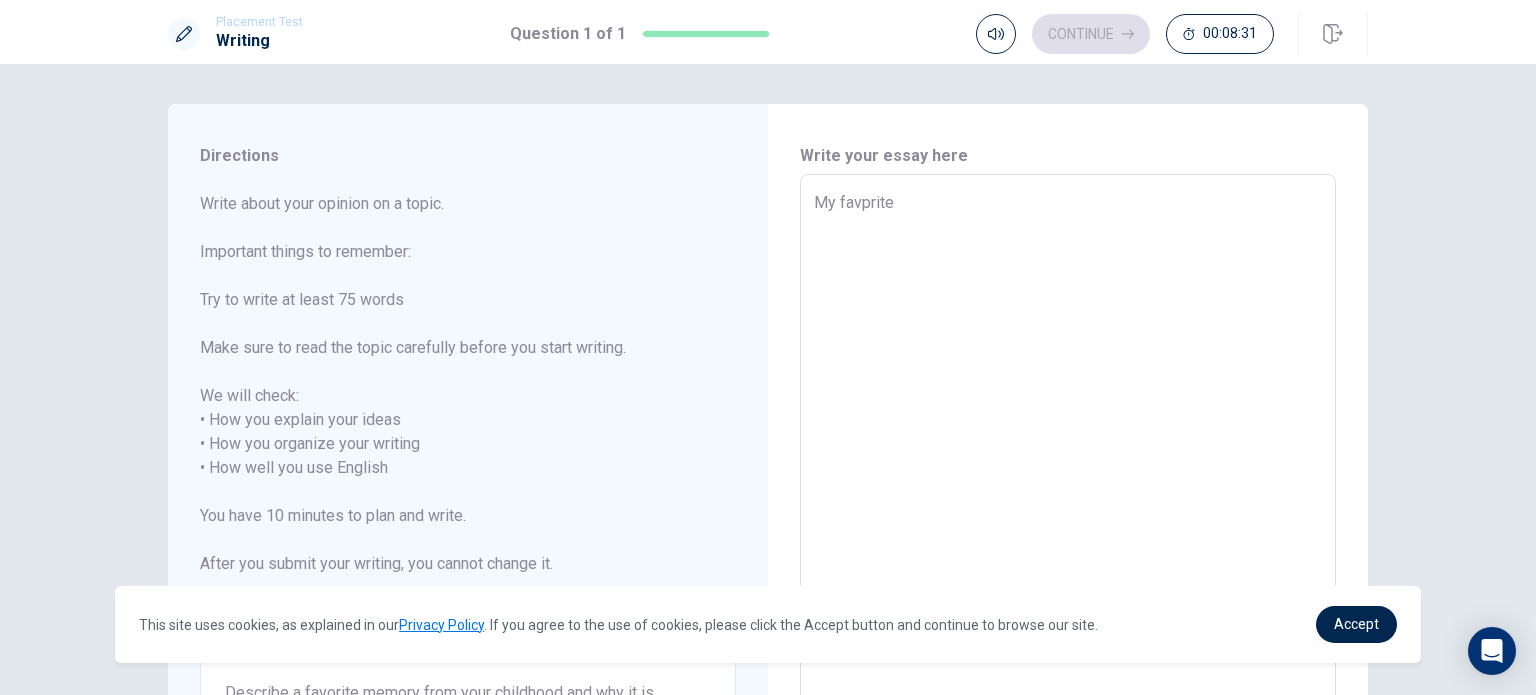 type on "x" 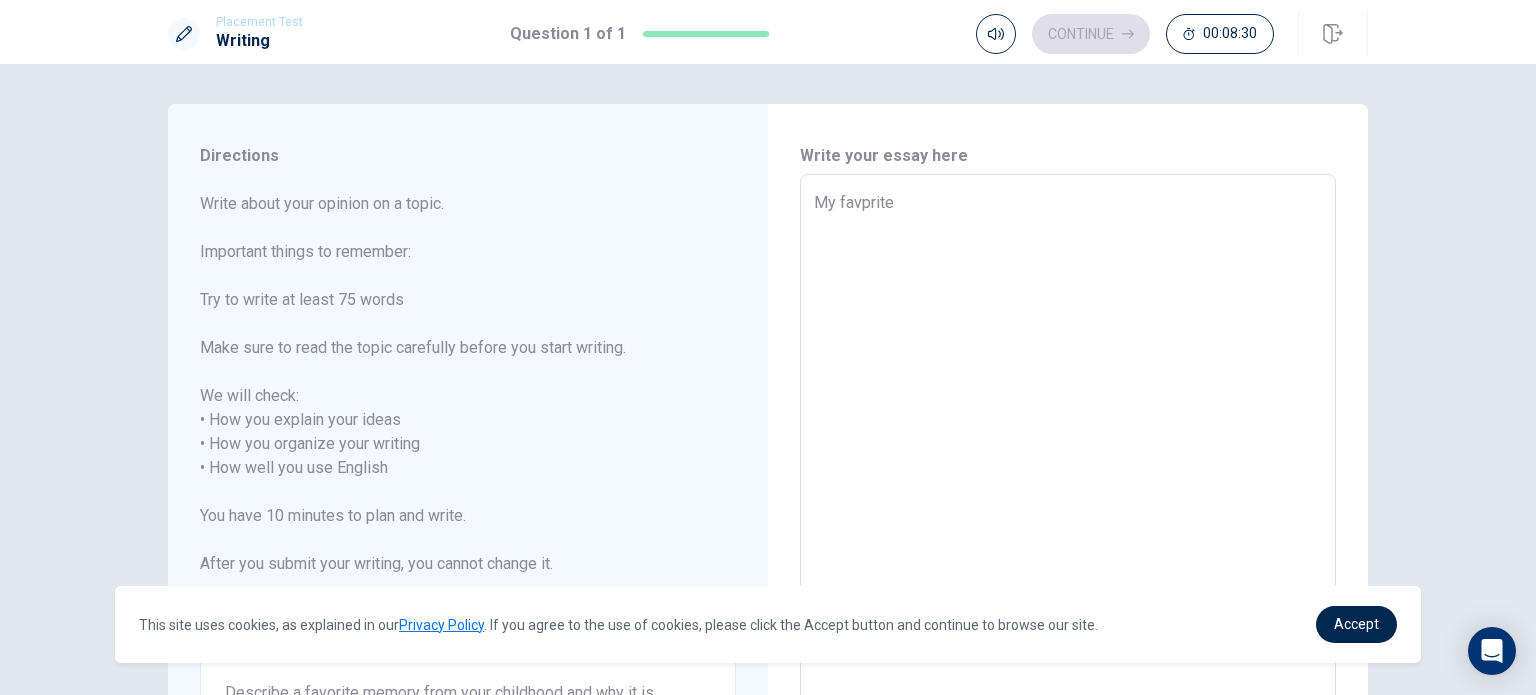 type on "My favprite" 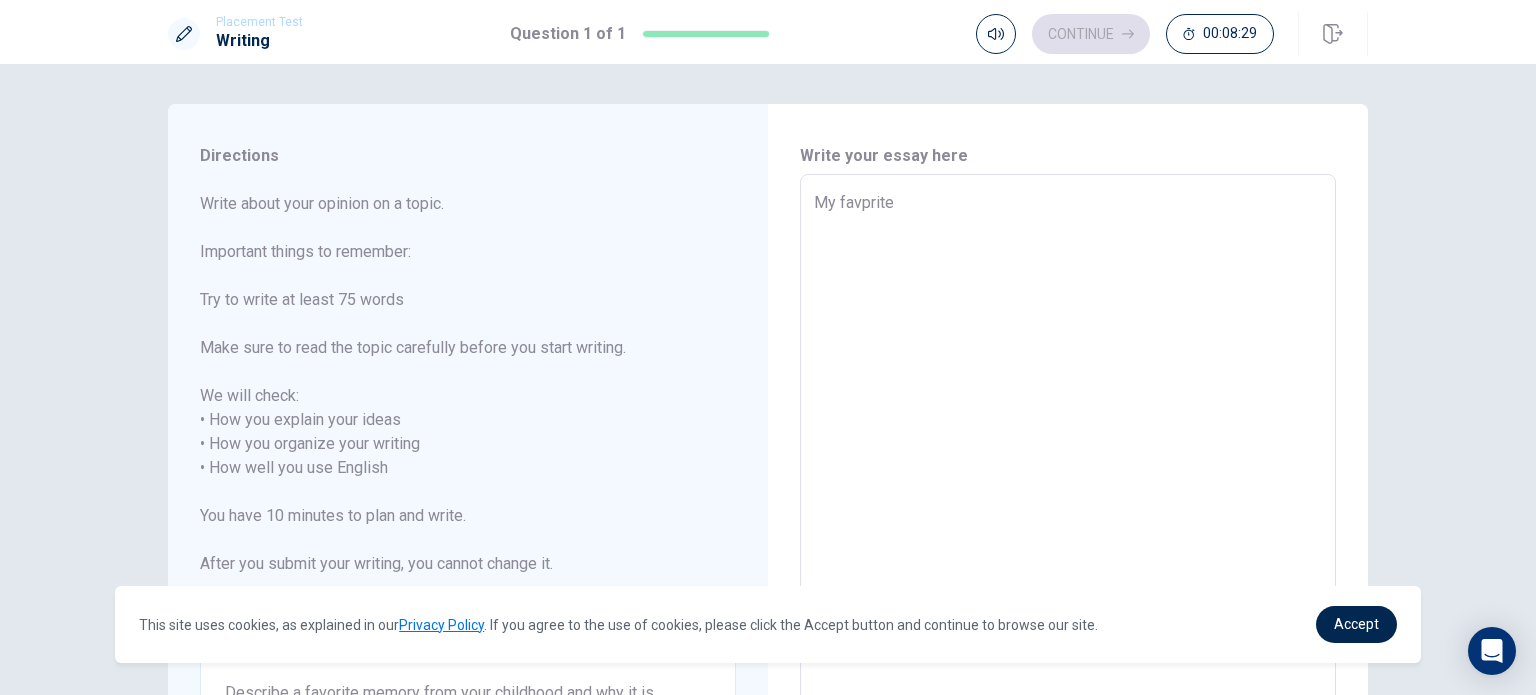 type on "My favprite m" 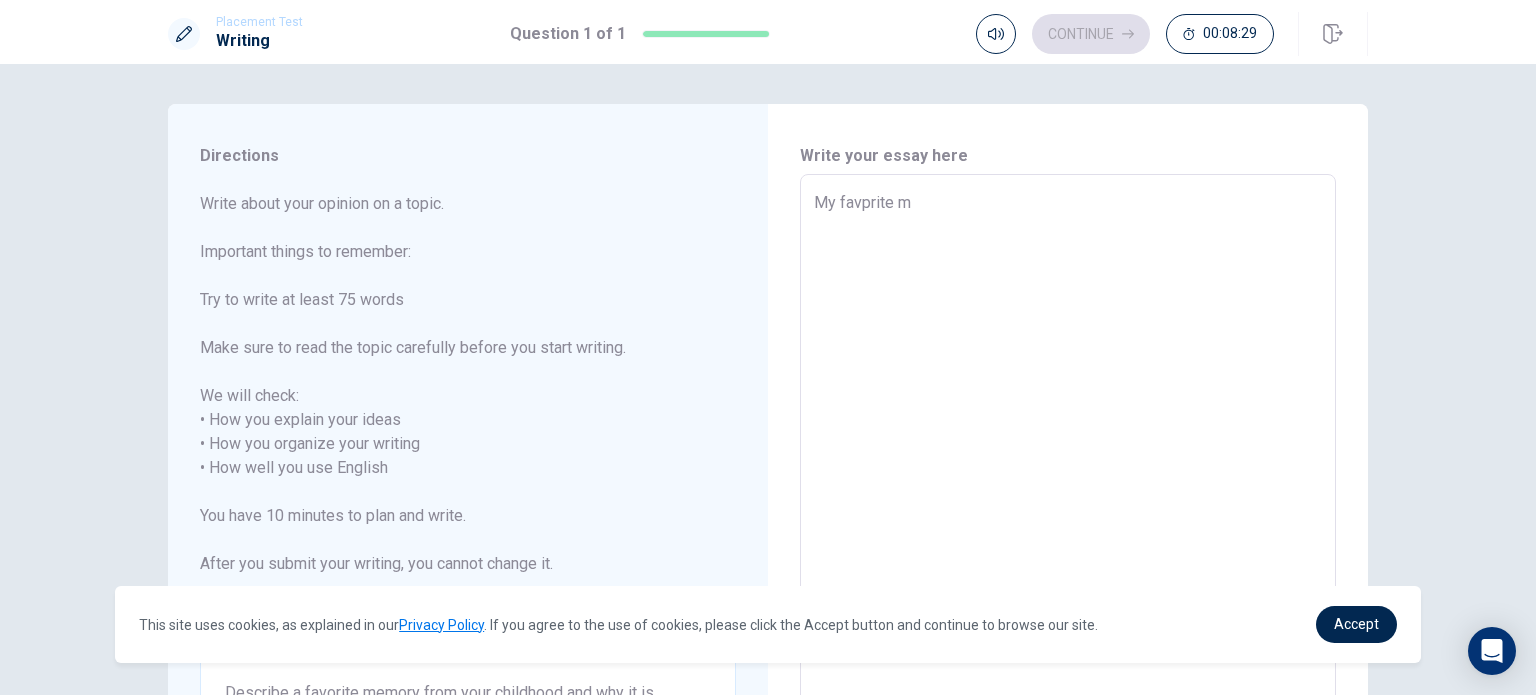 type on "x" 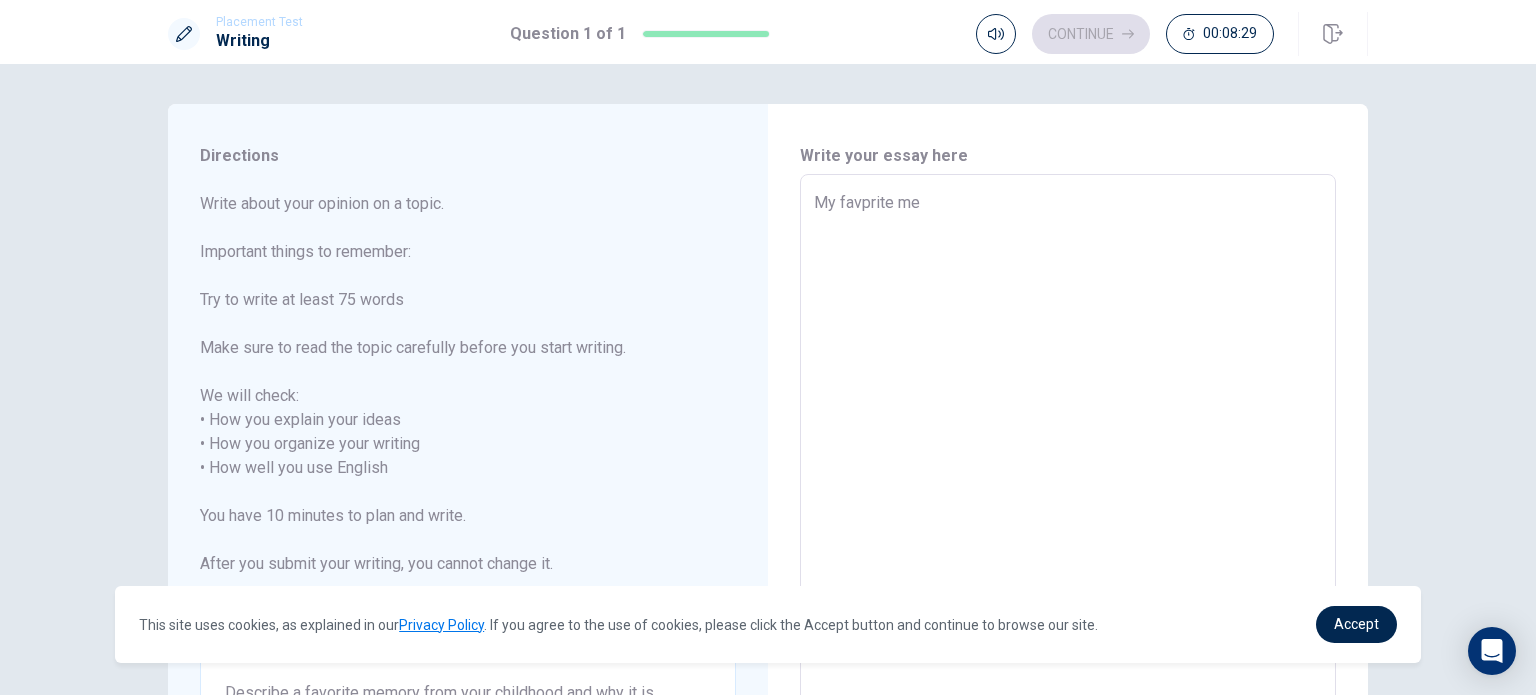 type on "x" 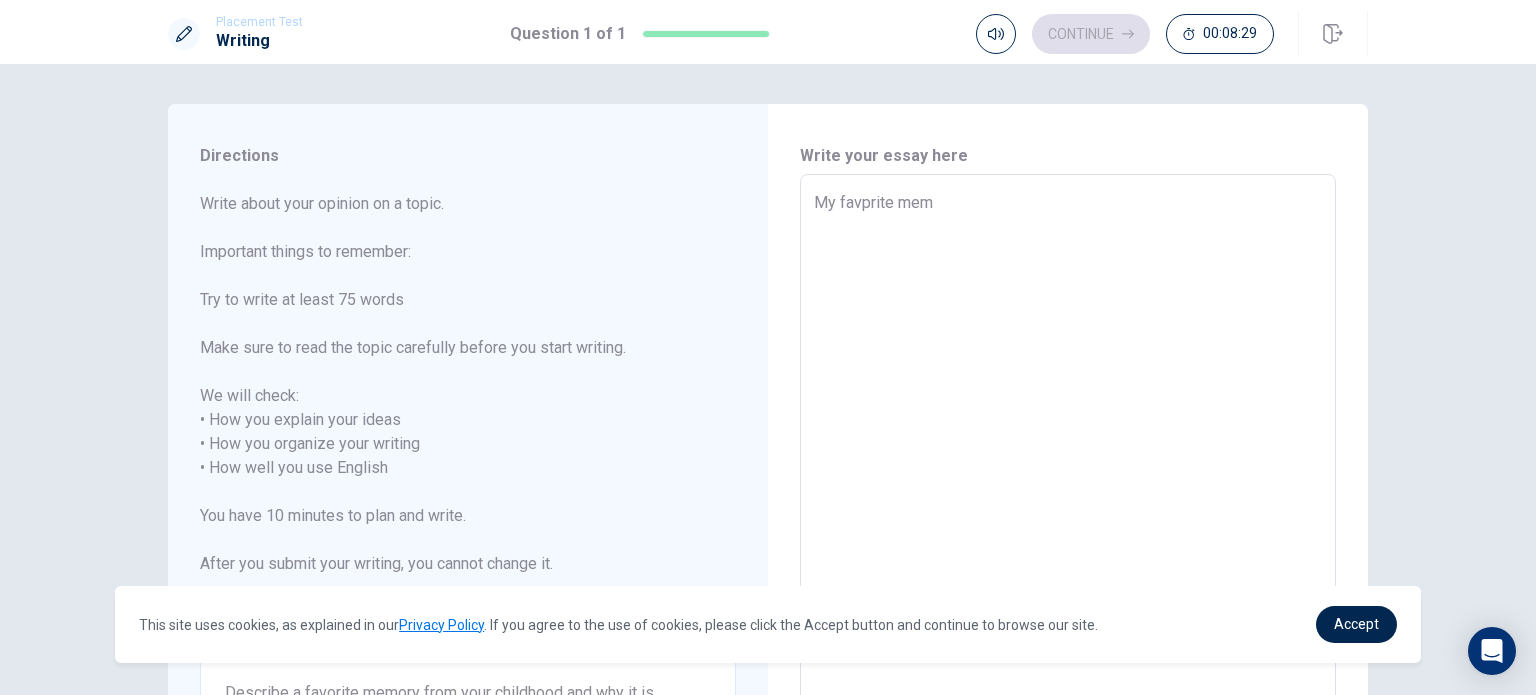 type on "x" 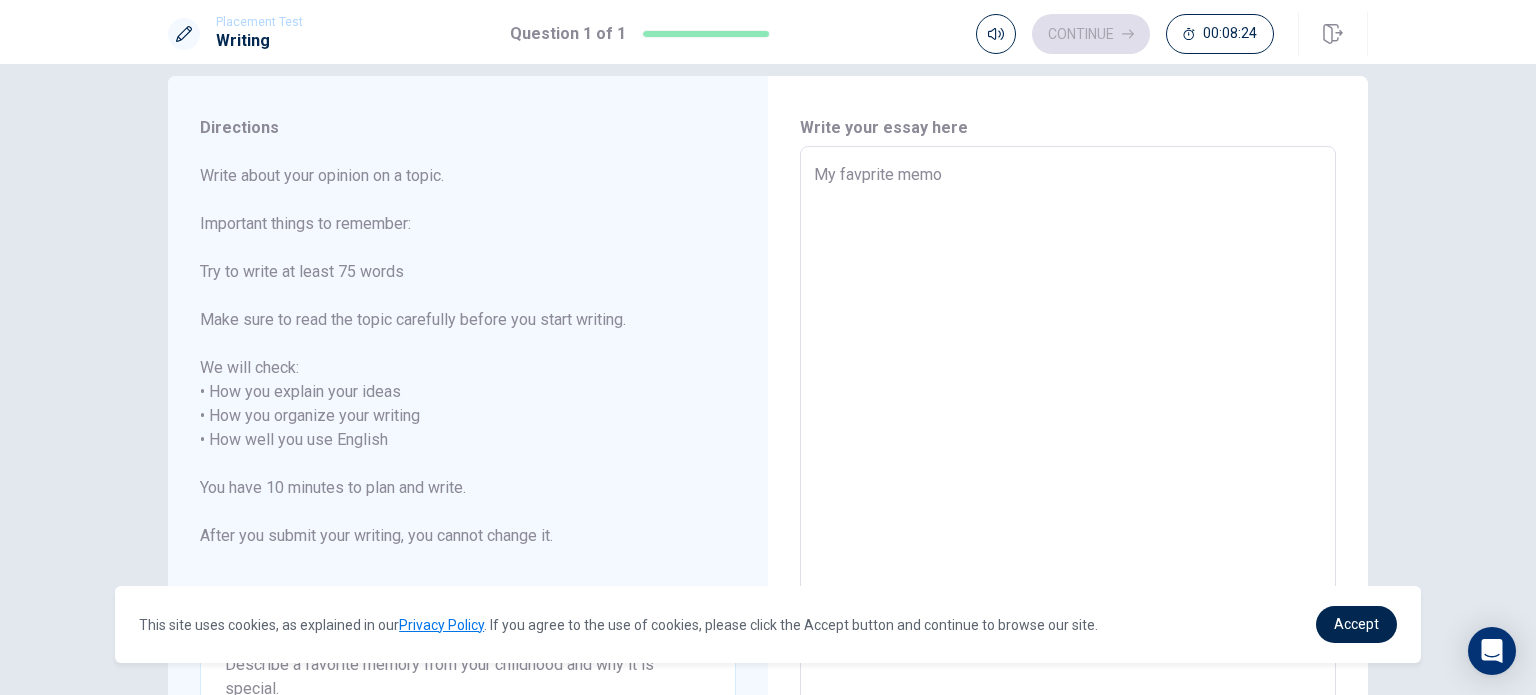 scroll, scrollTop: 0, scrollLeft: 0, axis: both 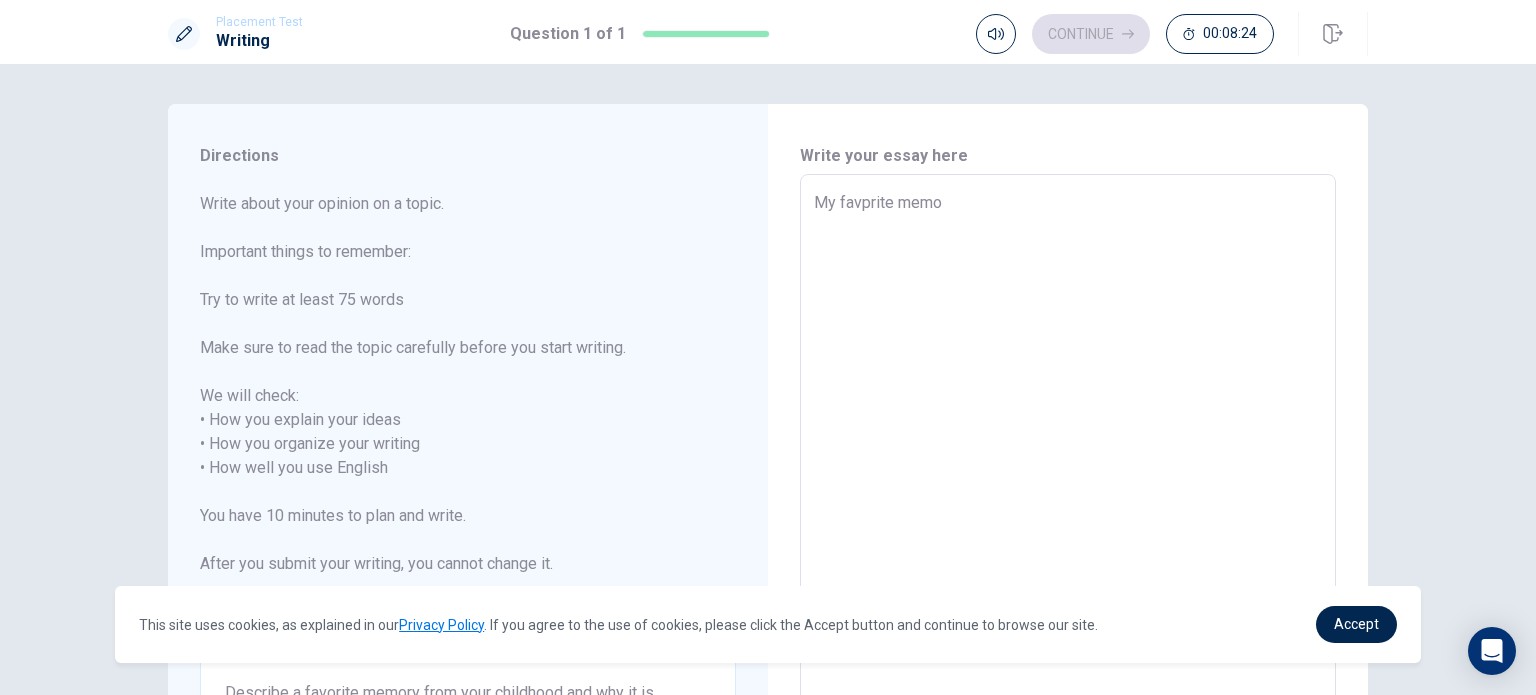 type on "x" 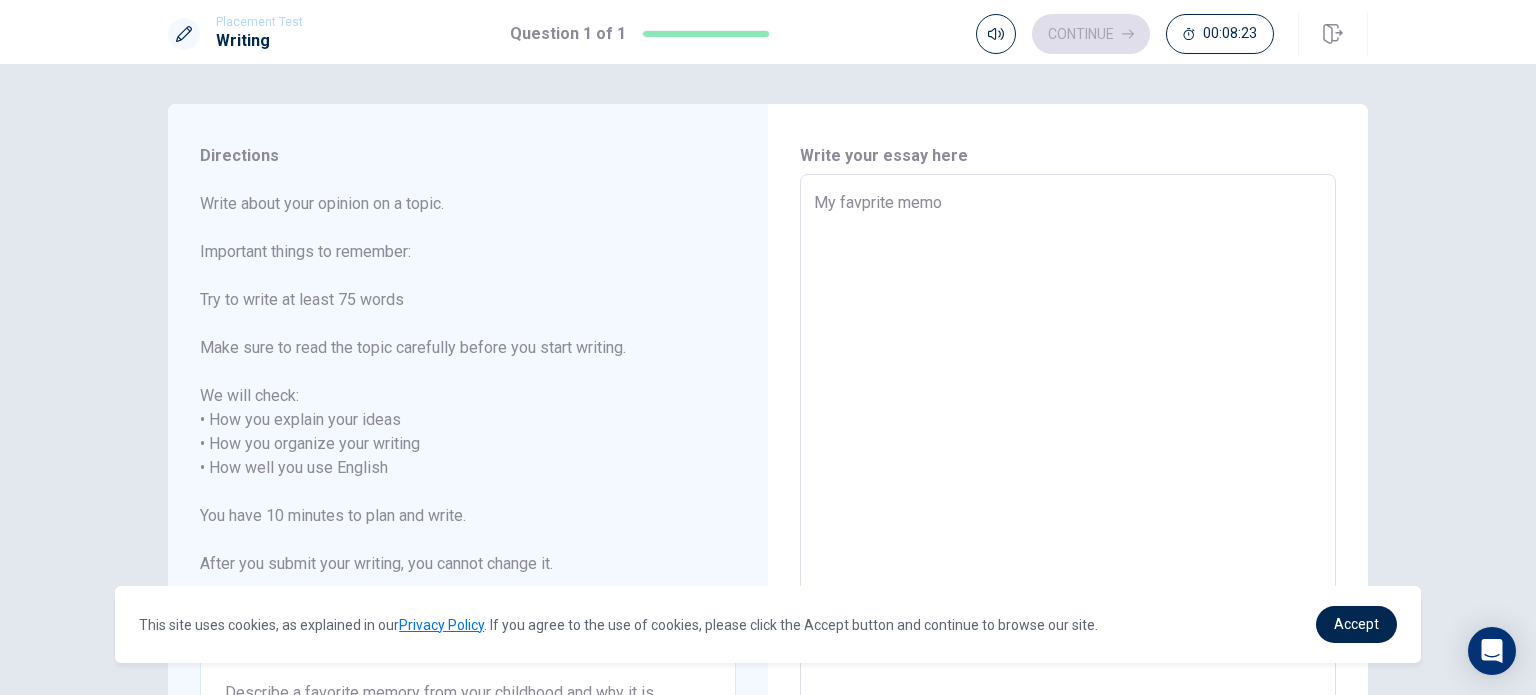 type on "My favprite memor" 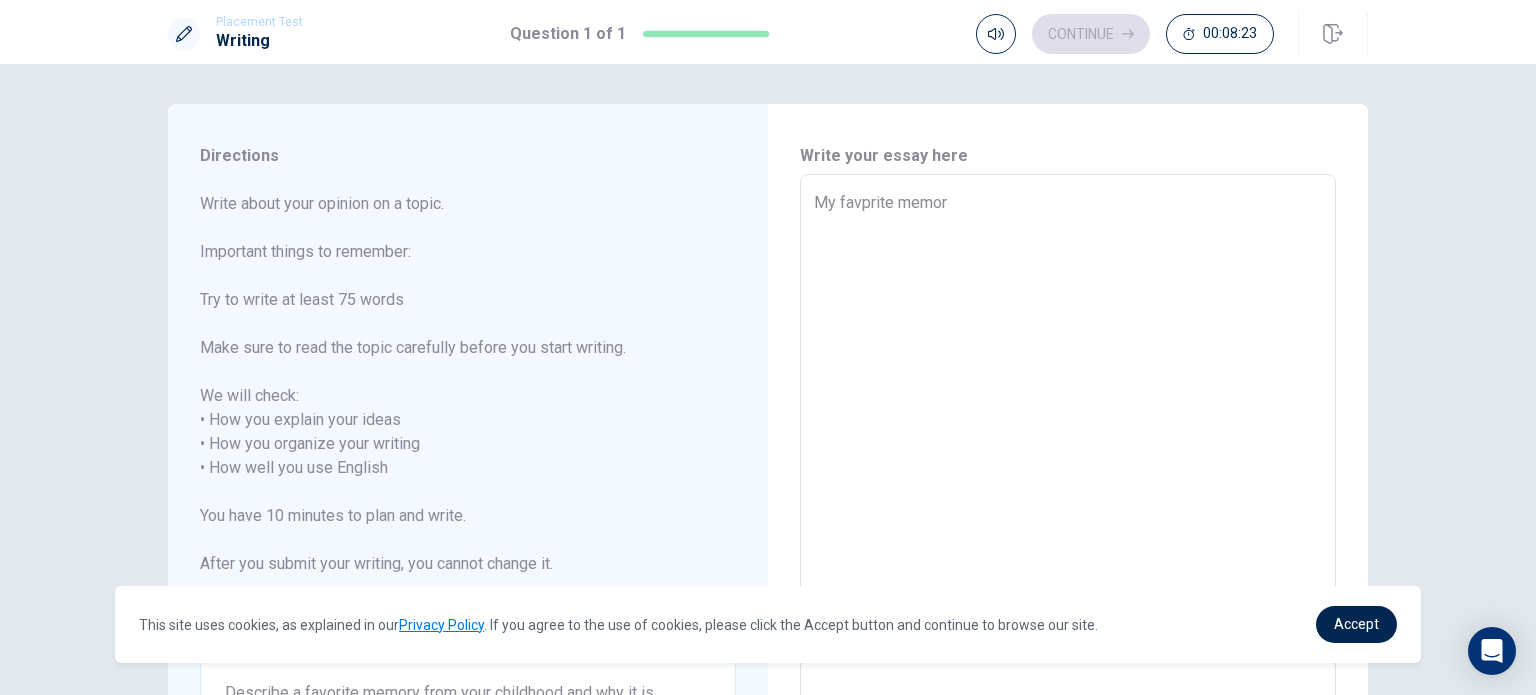 type on "x" 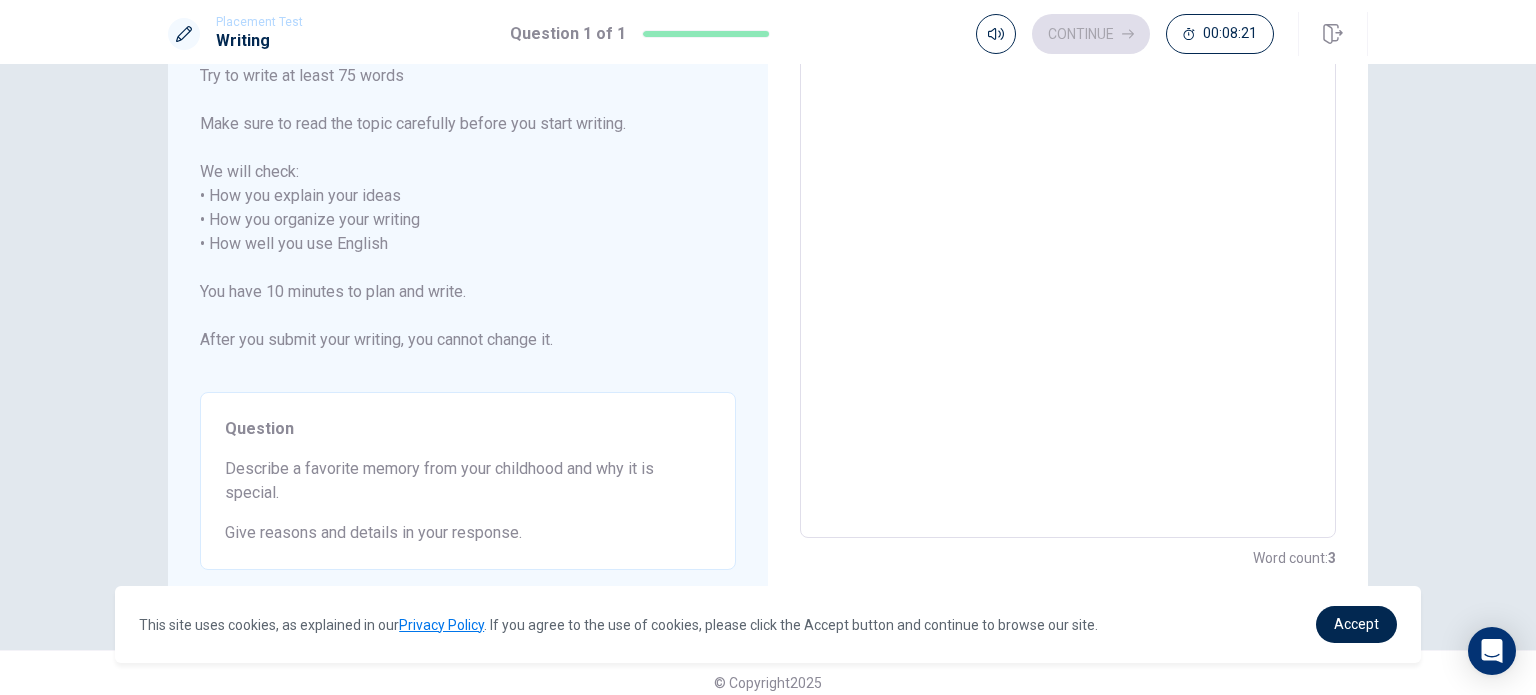 scroll, scrollTop: 226, scrollLeft: 0, axis: vertical 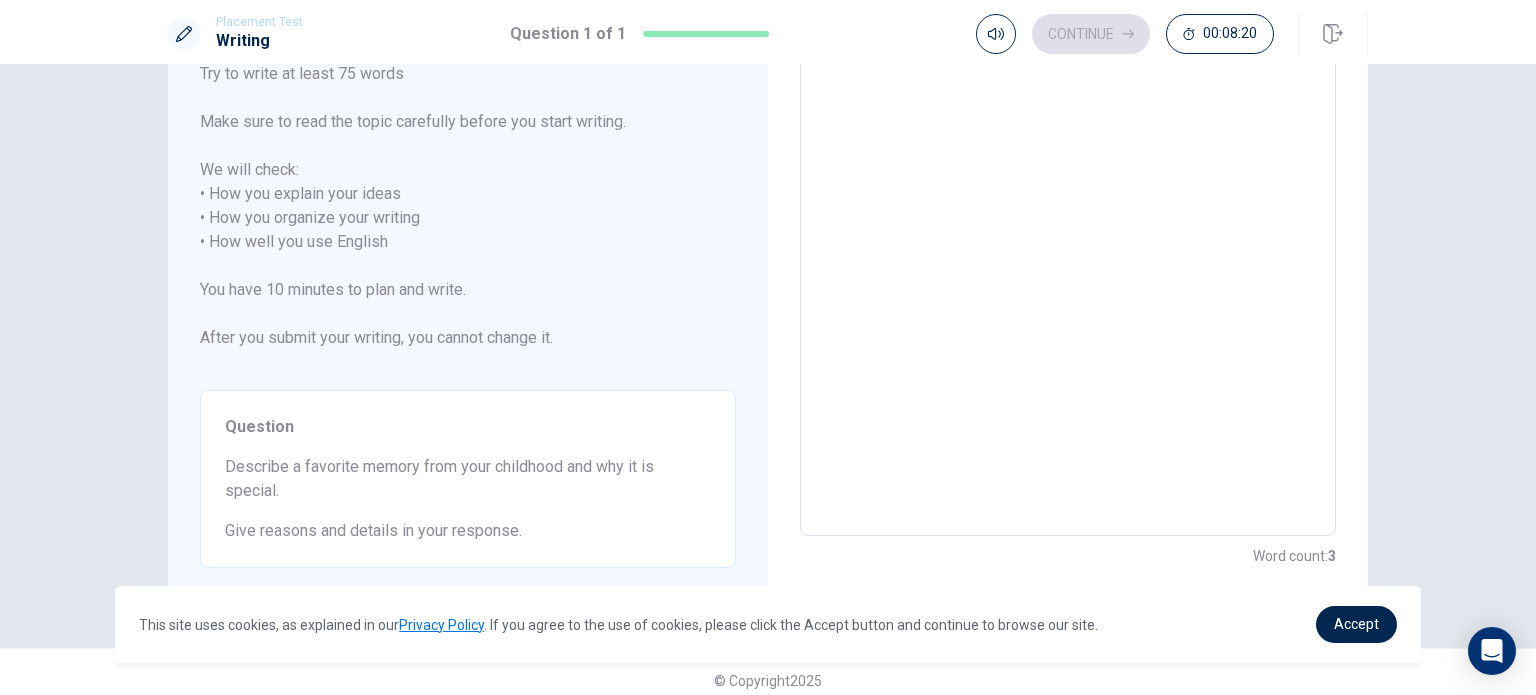 type on "x" 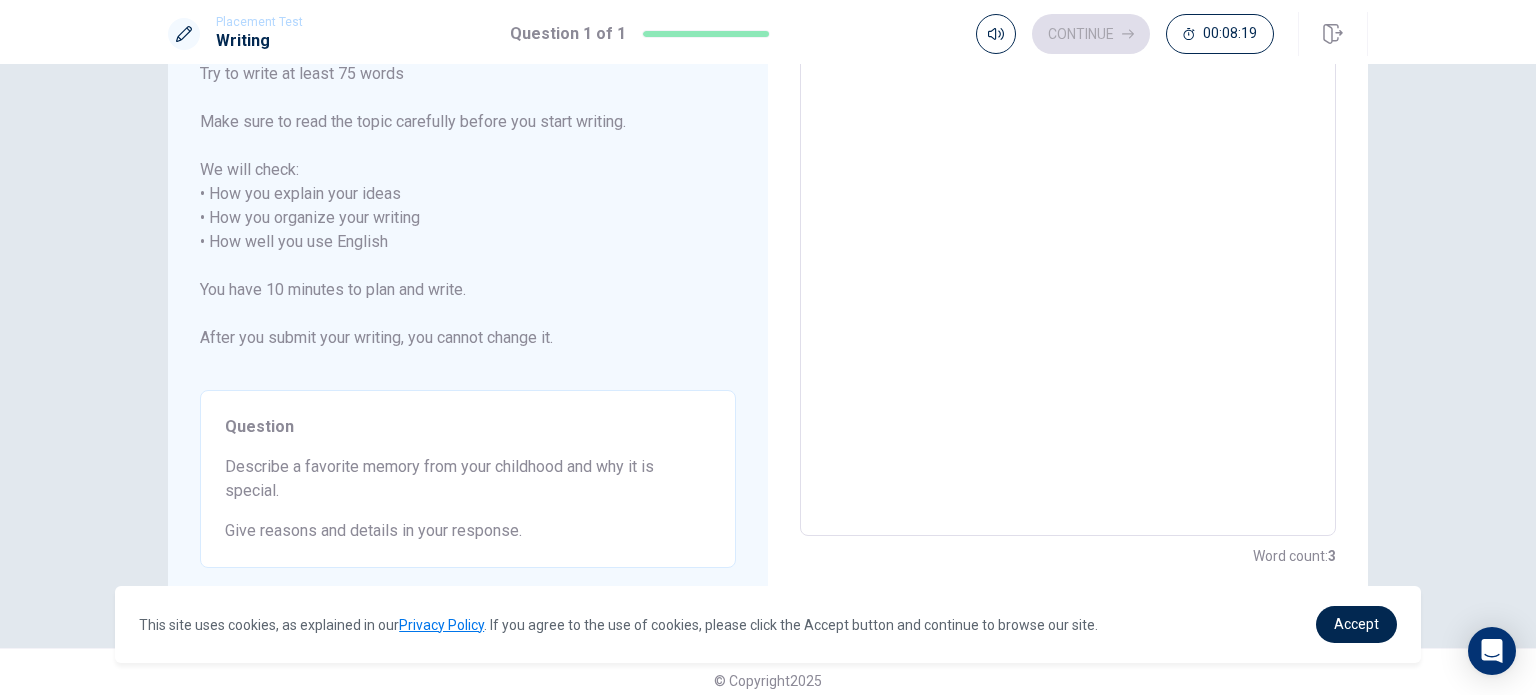 type on "My favprite memoryr" 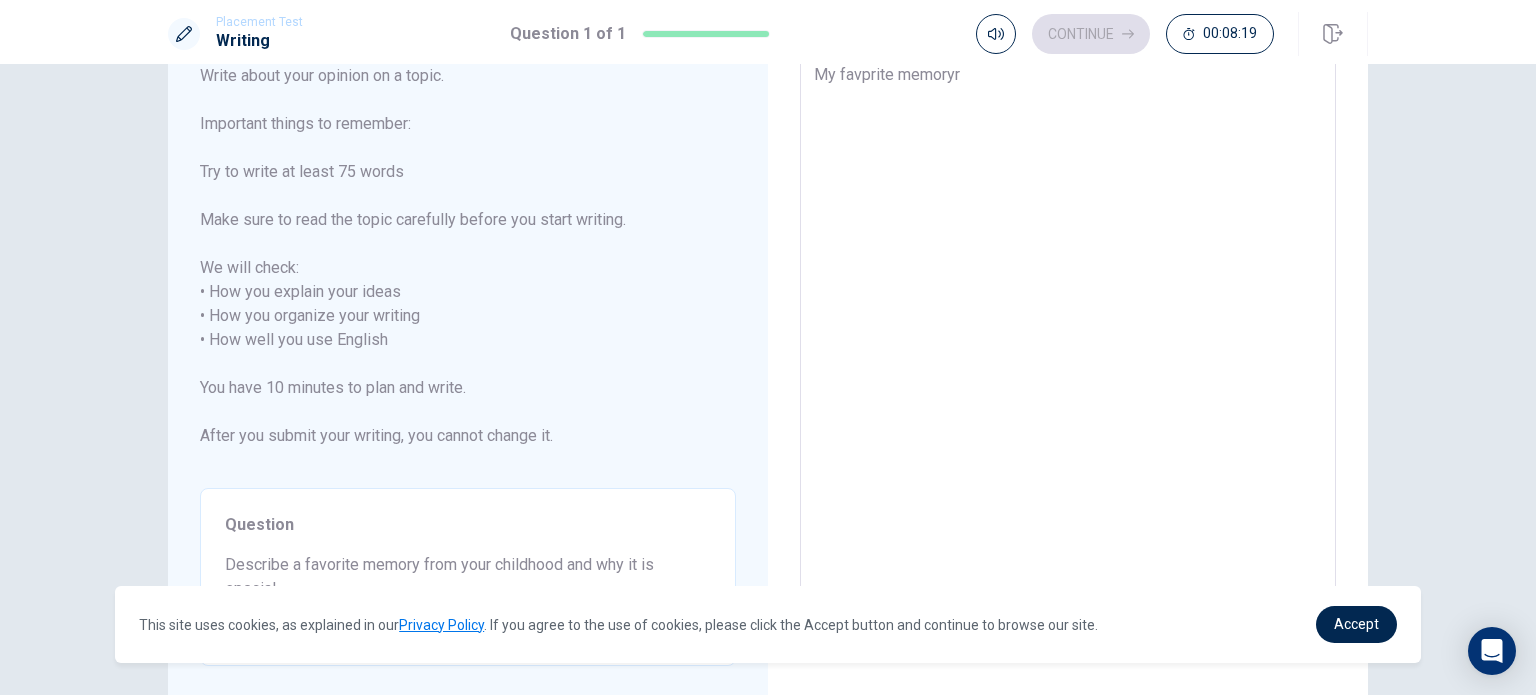 type on "x" 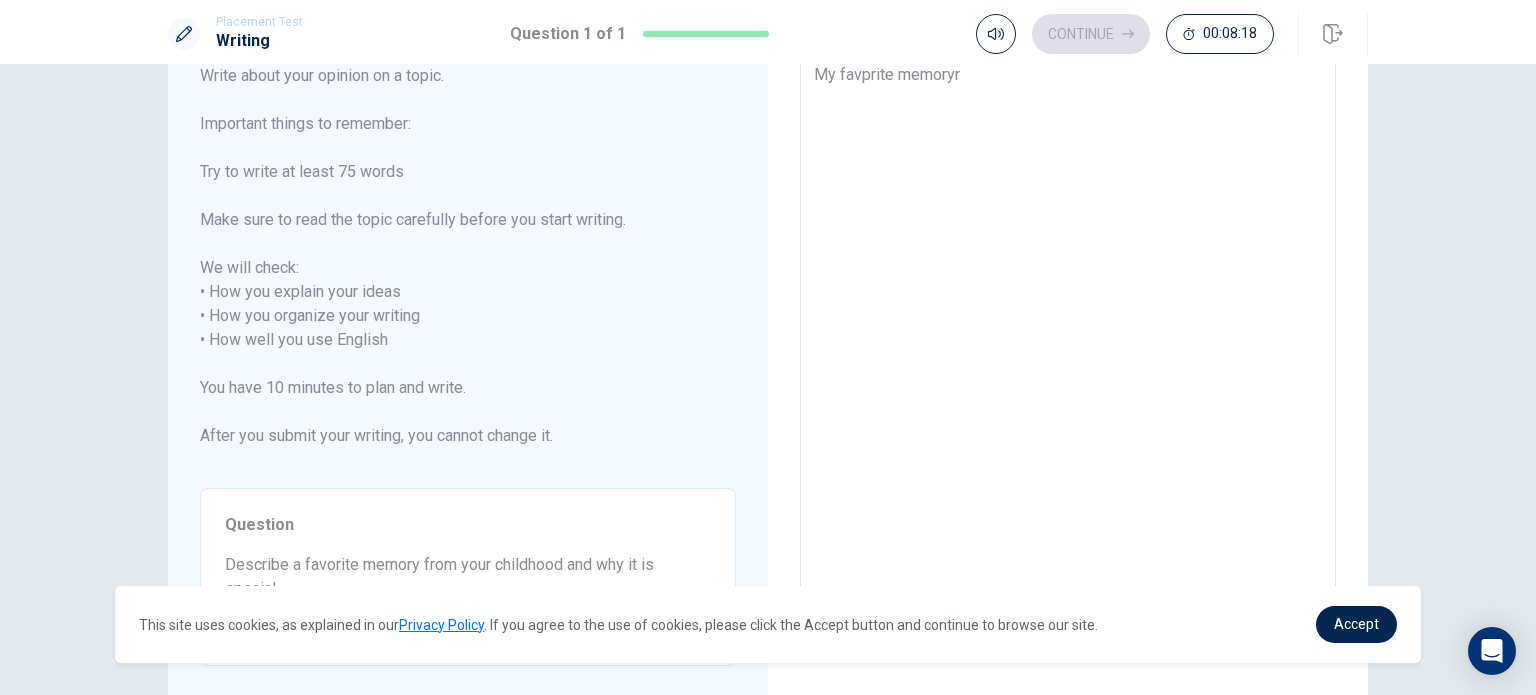 type on "My favprite memory" 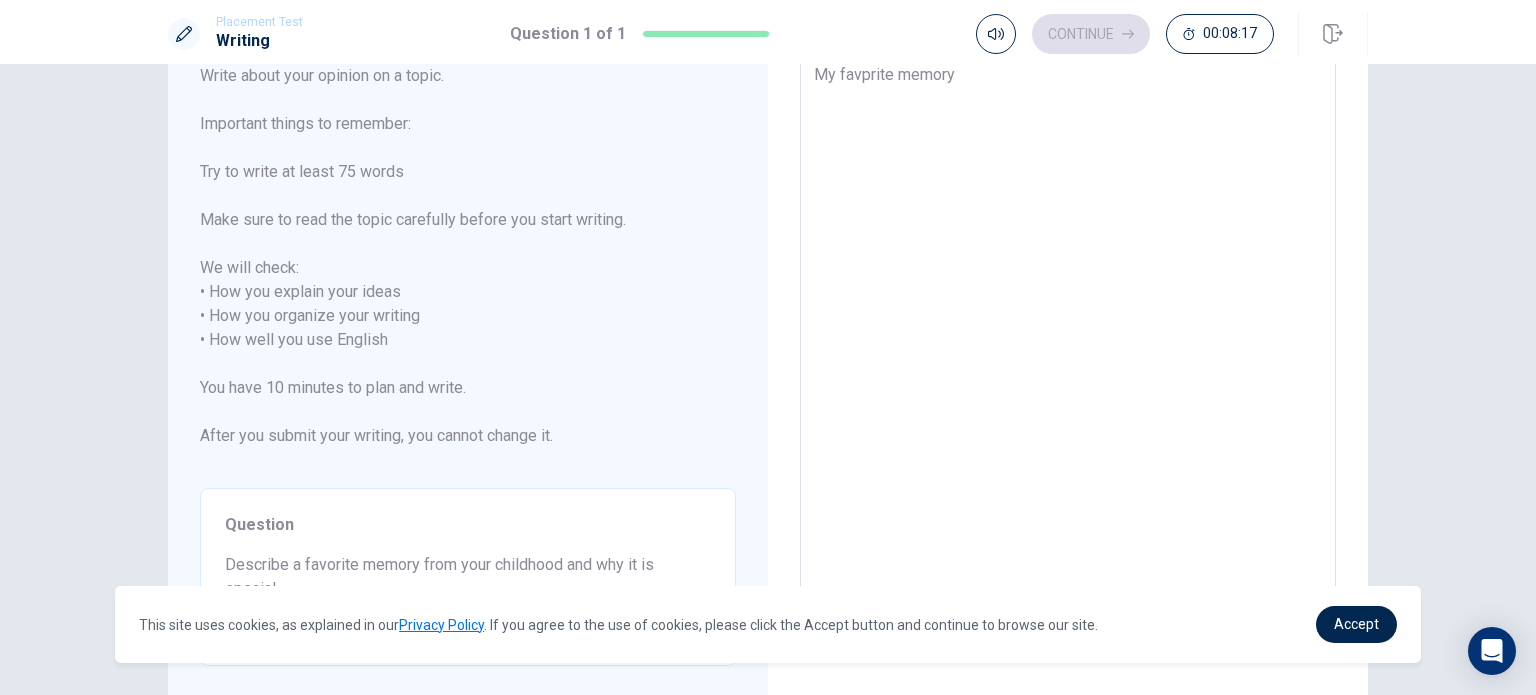 type on "x" 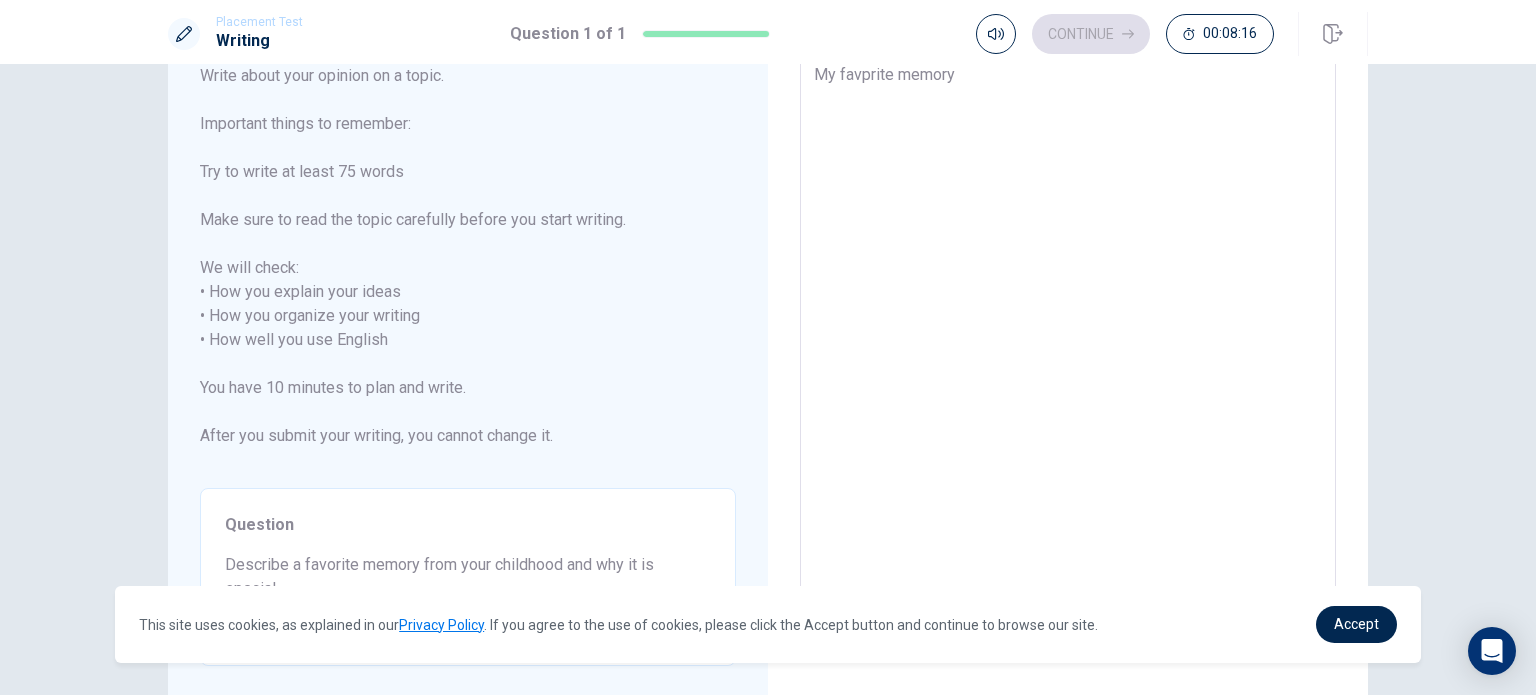 type on "My favprite memoryf" 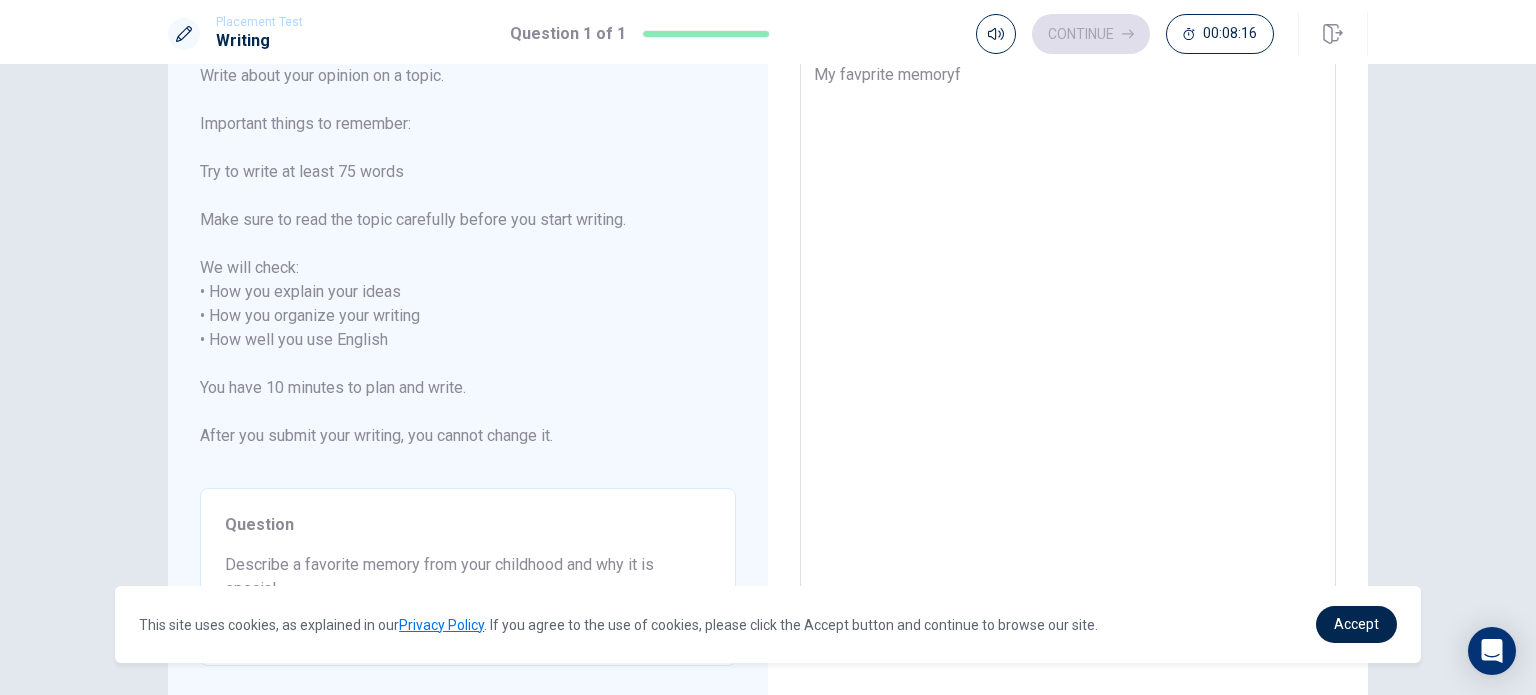type on "x" 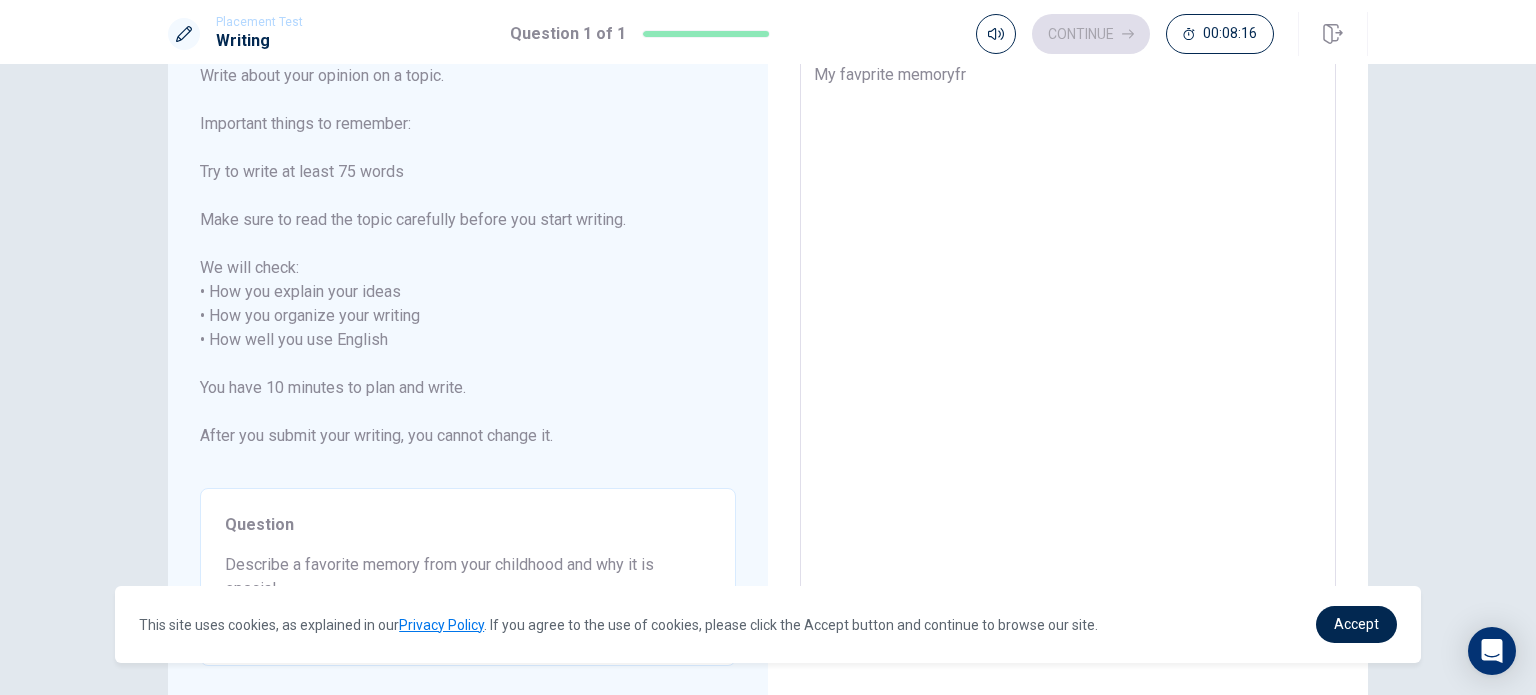 type on "x" 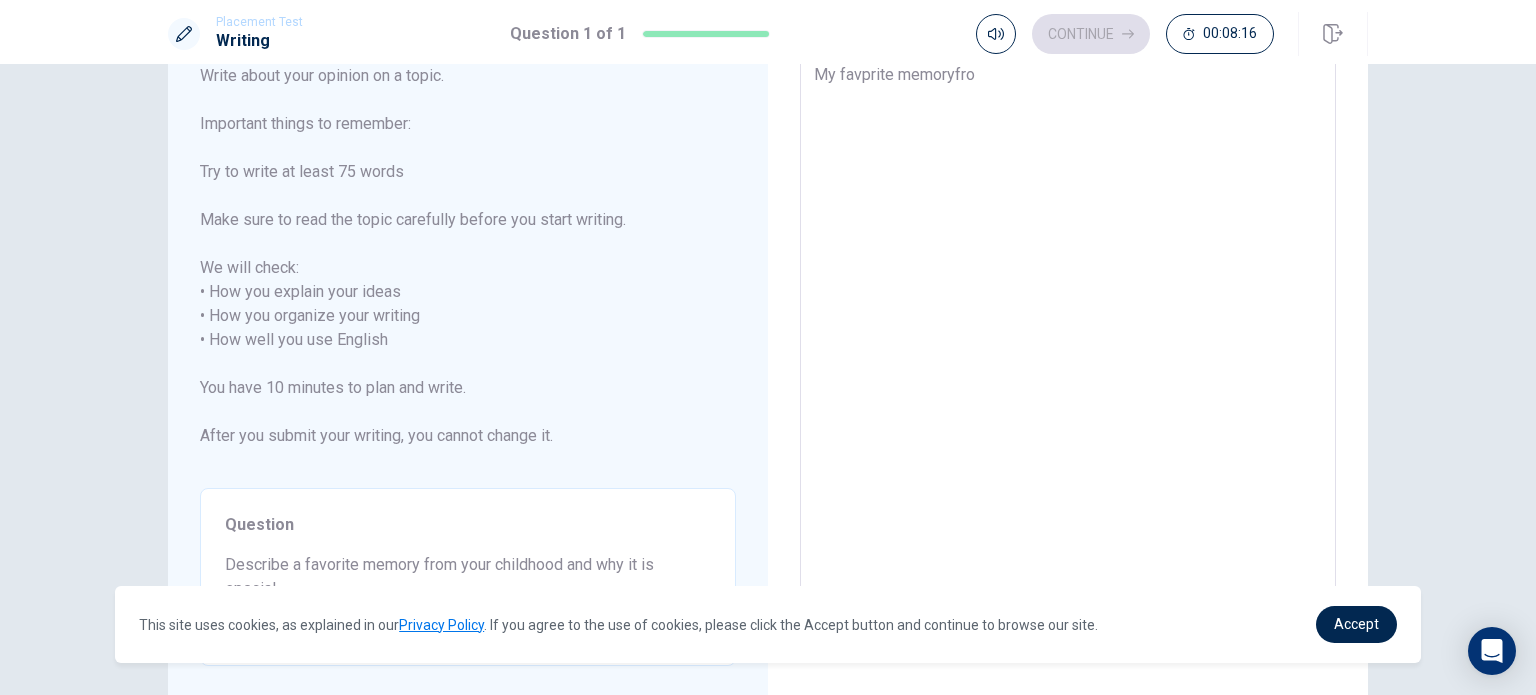 type on "x" 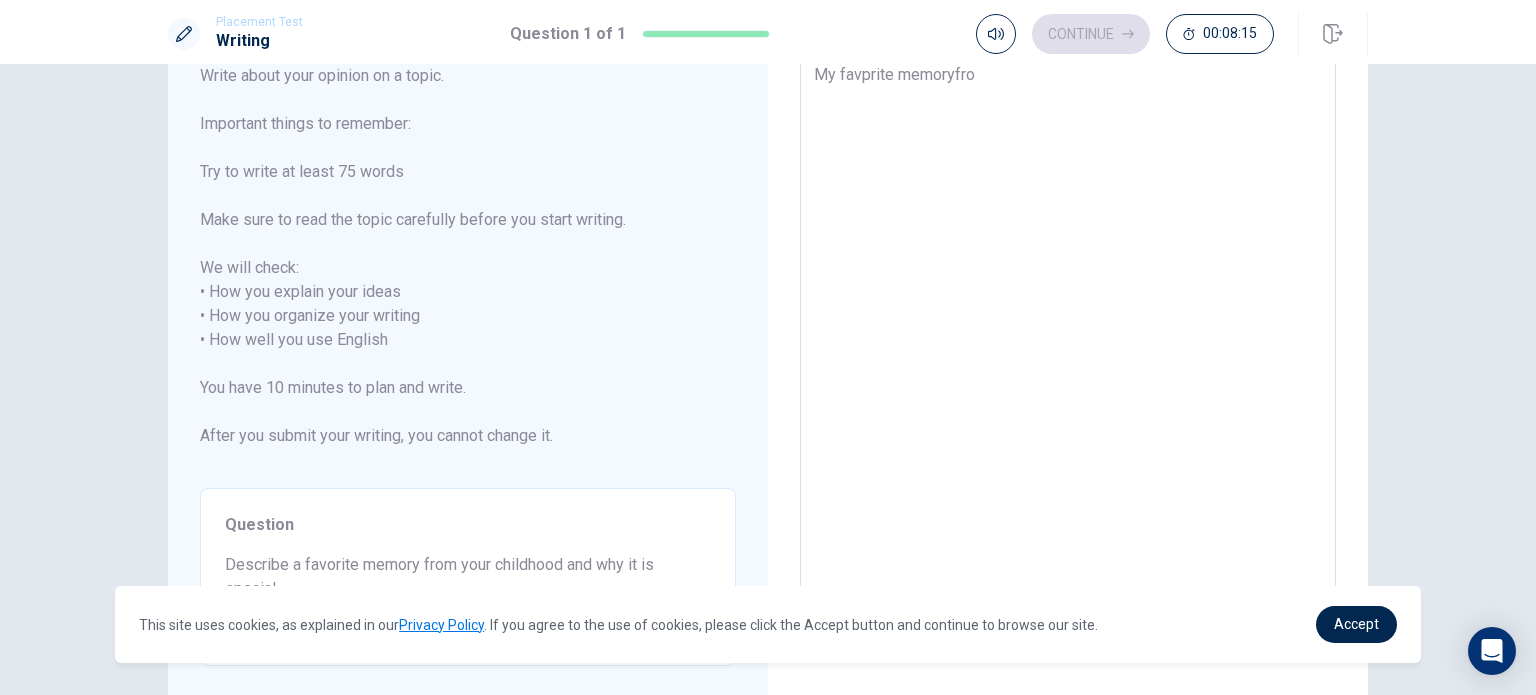 type on "My favprite memoryfrom" 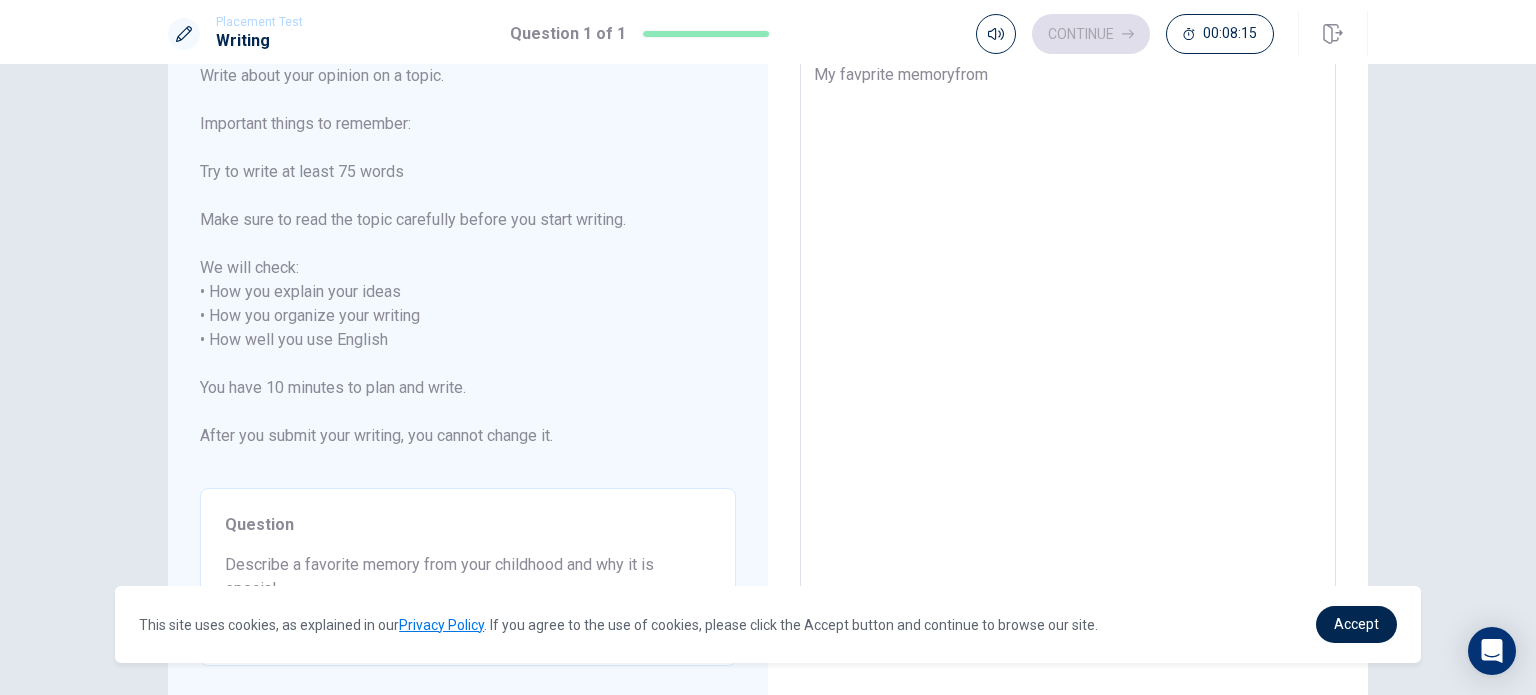 type on "x" 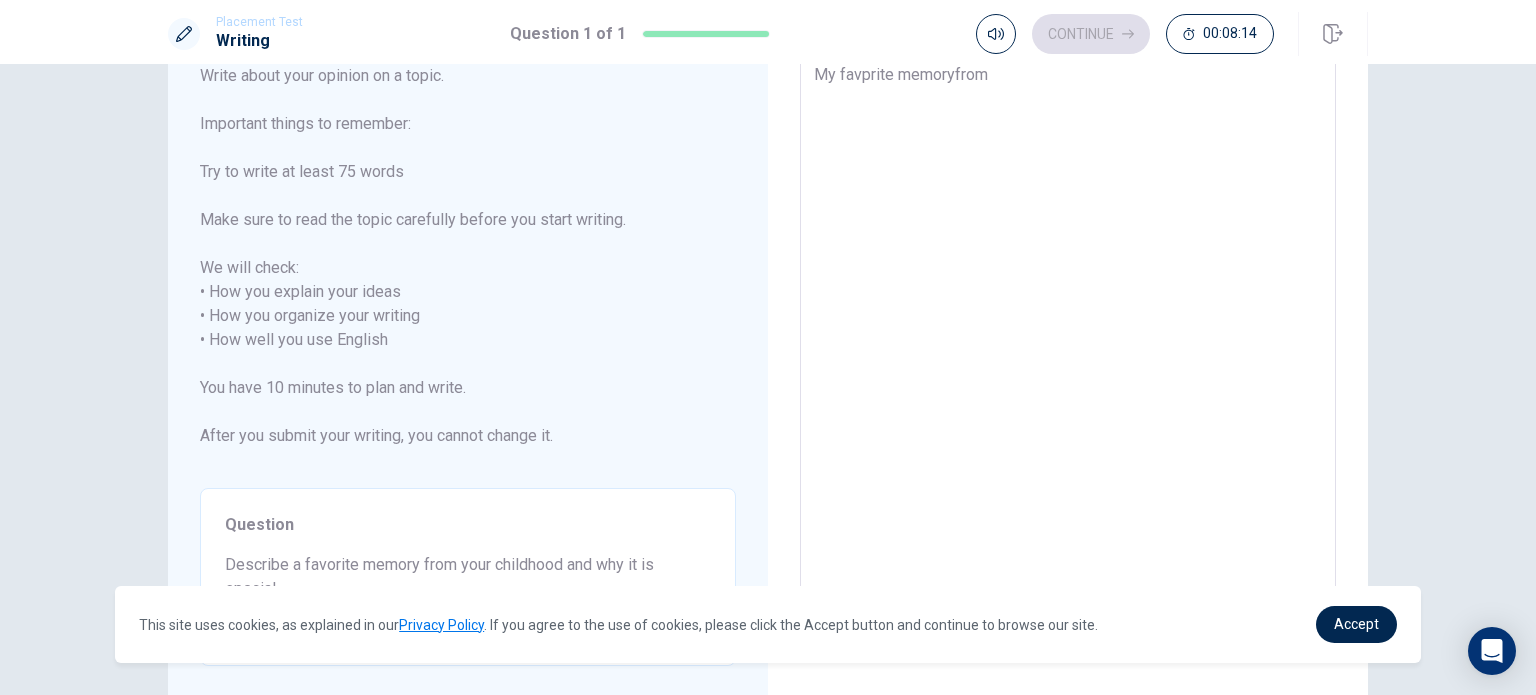 type on "My favprite memoryfro" 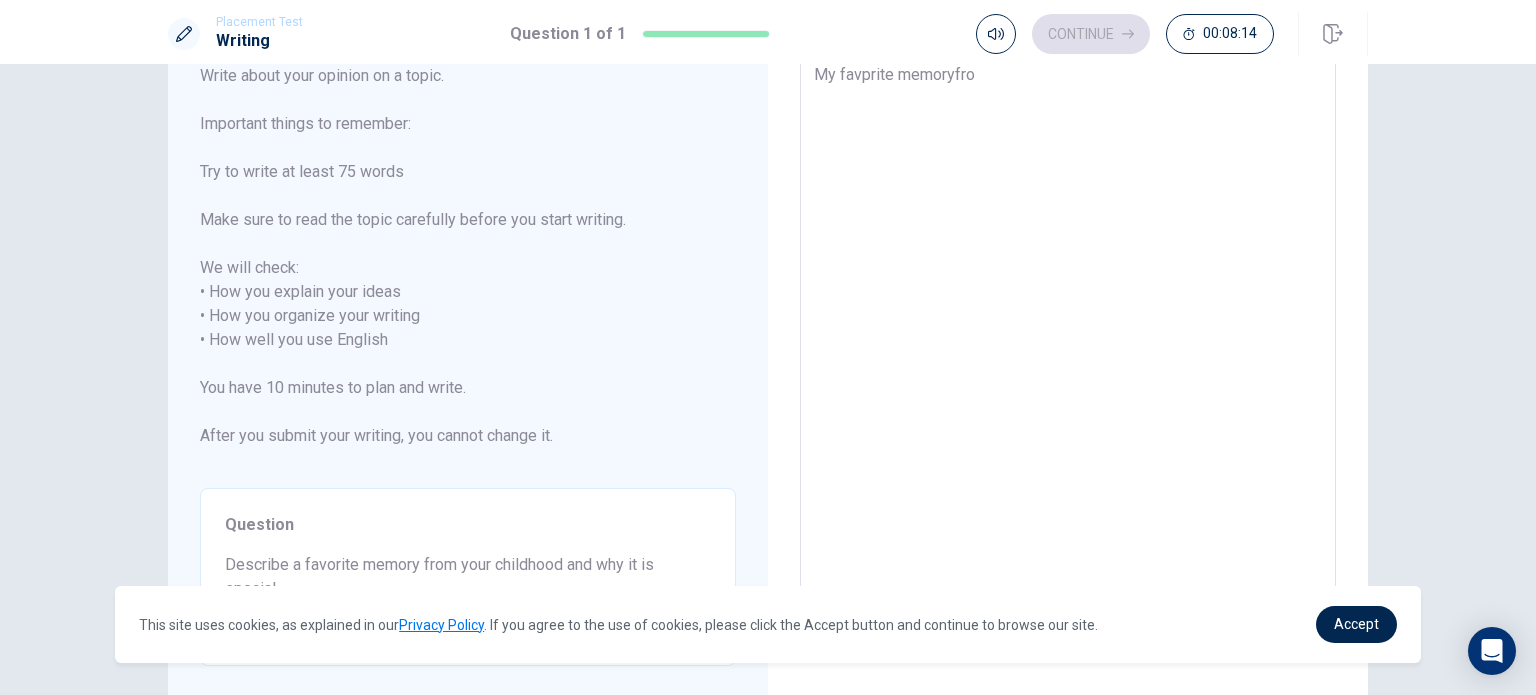 type on "x" 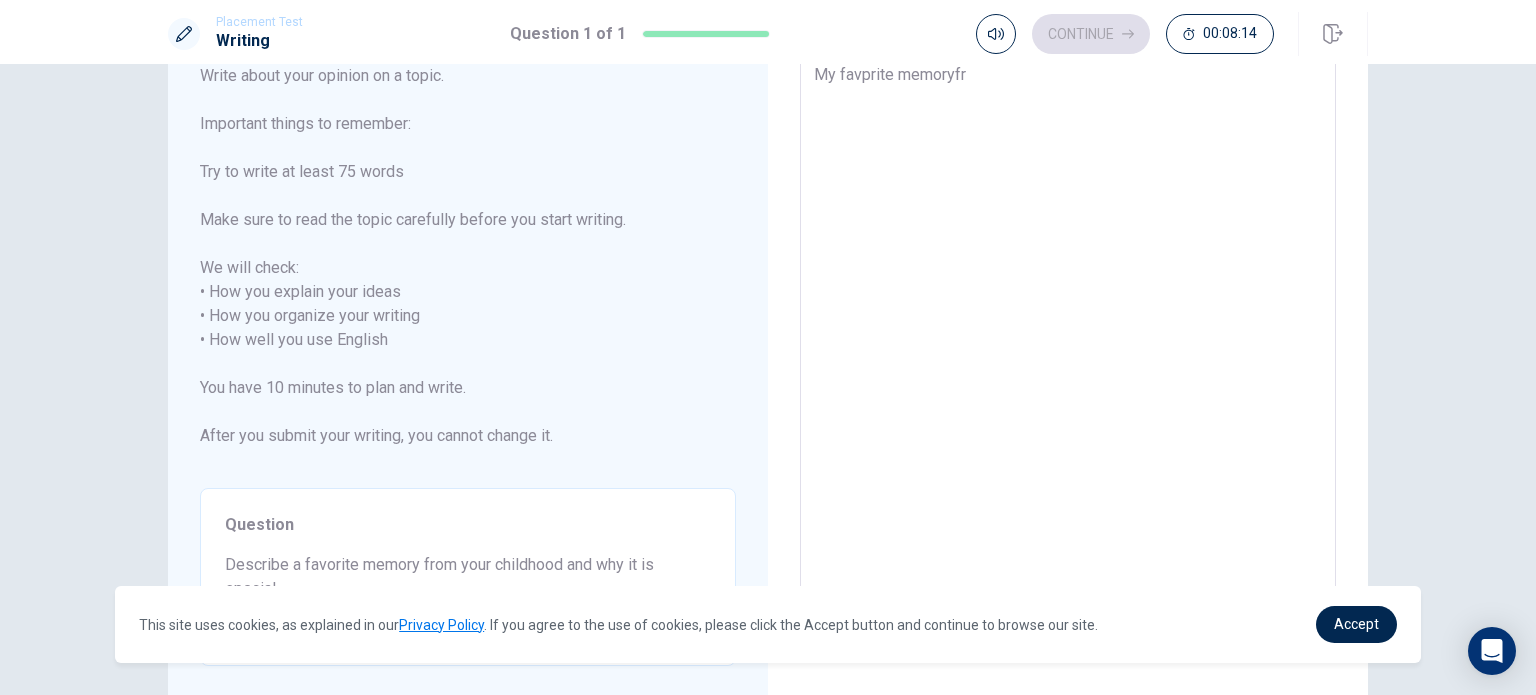 type on "x" 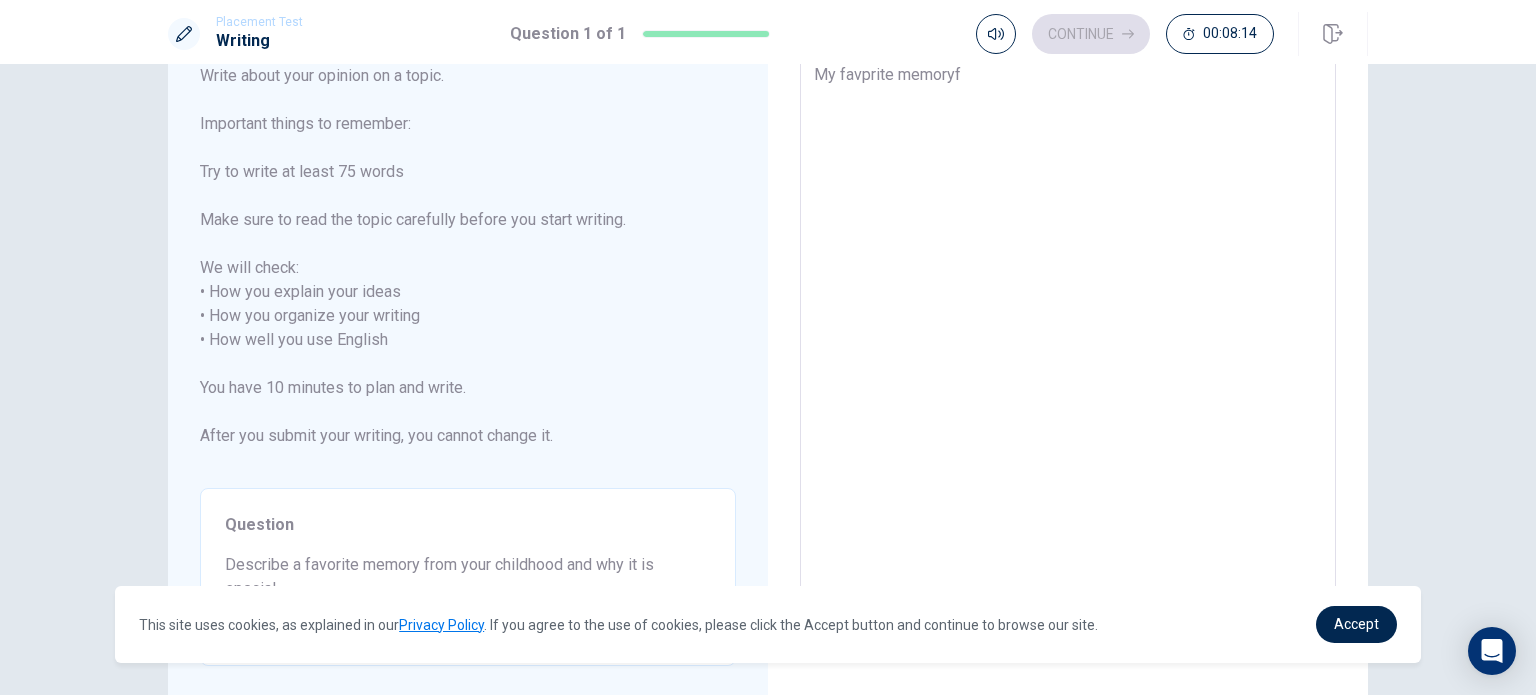 type on "x" 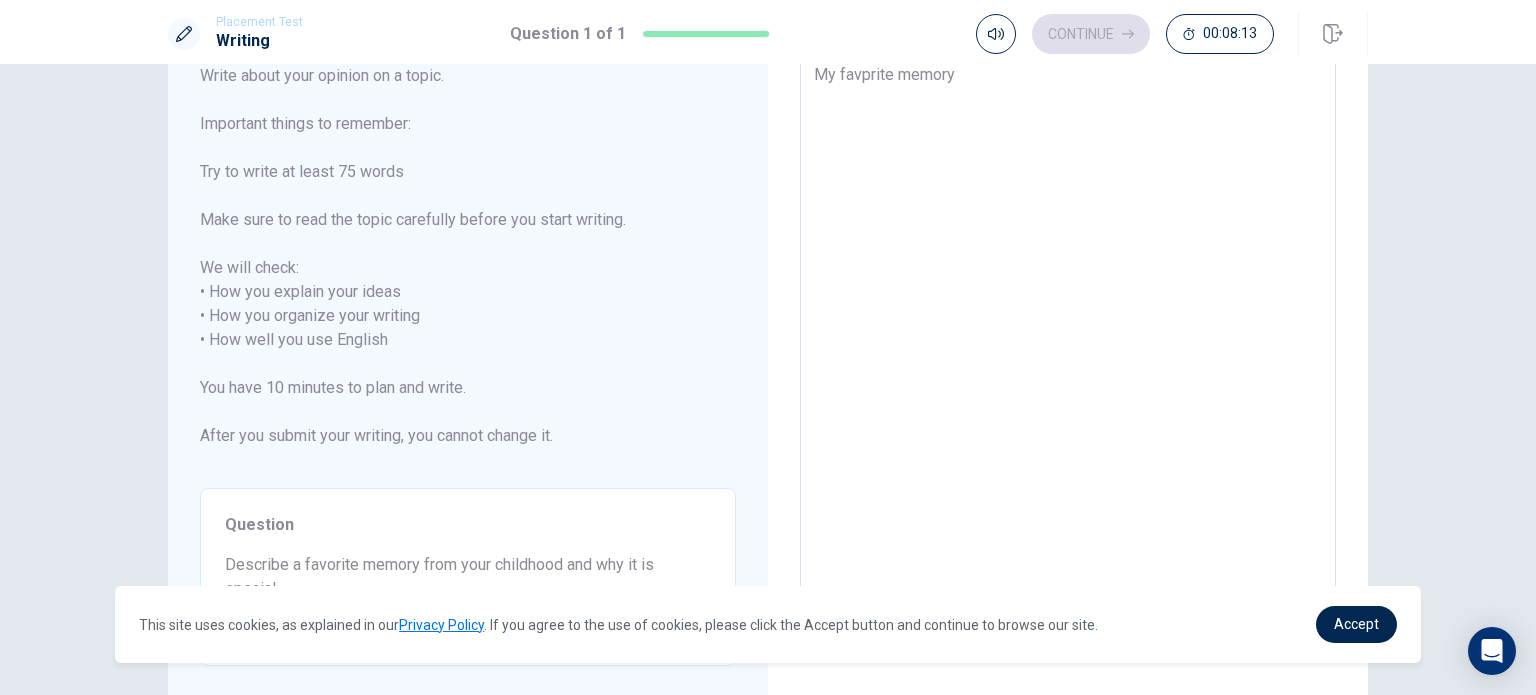 type on "x" 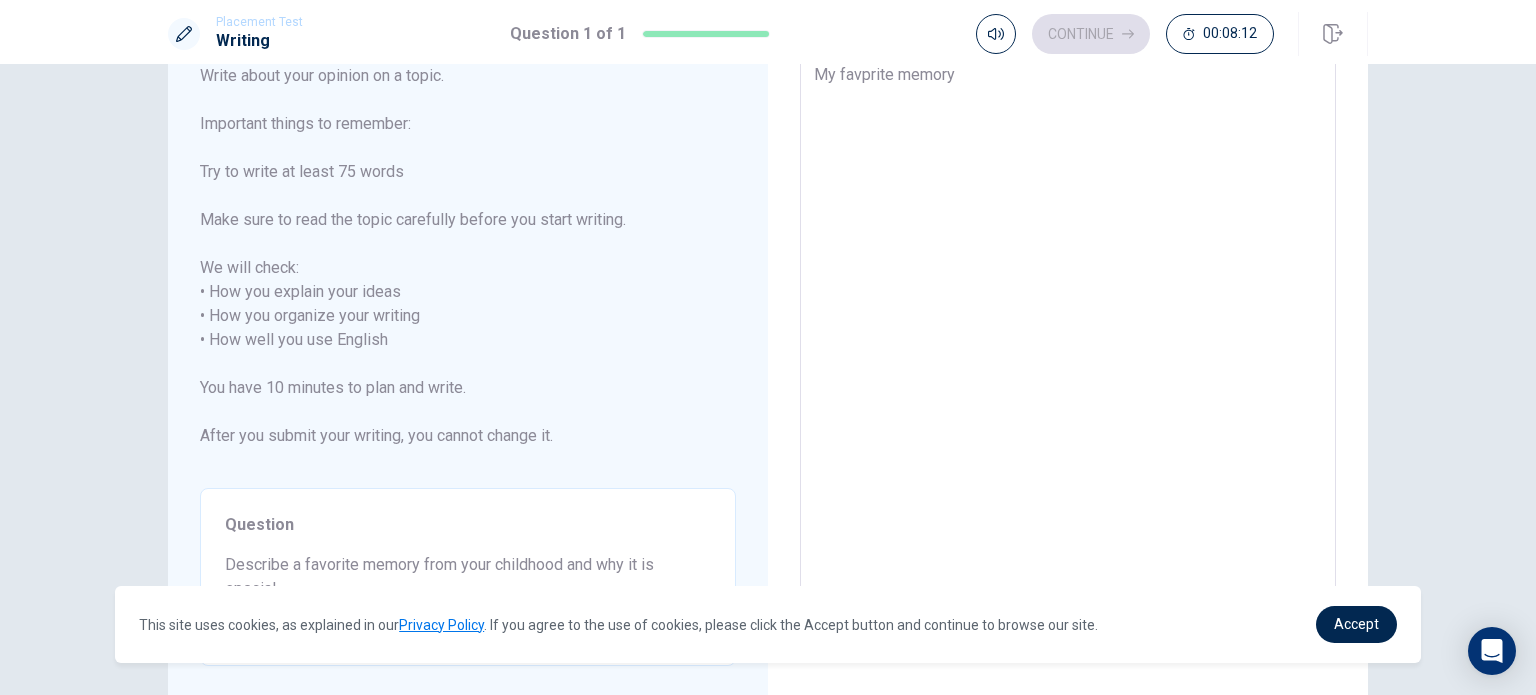 type on "My favprite memory f" 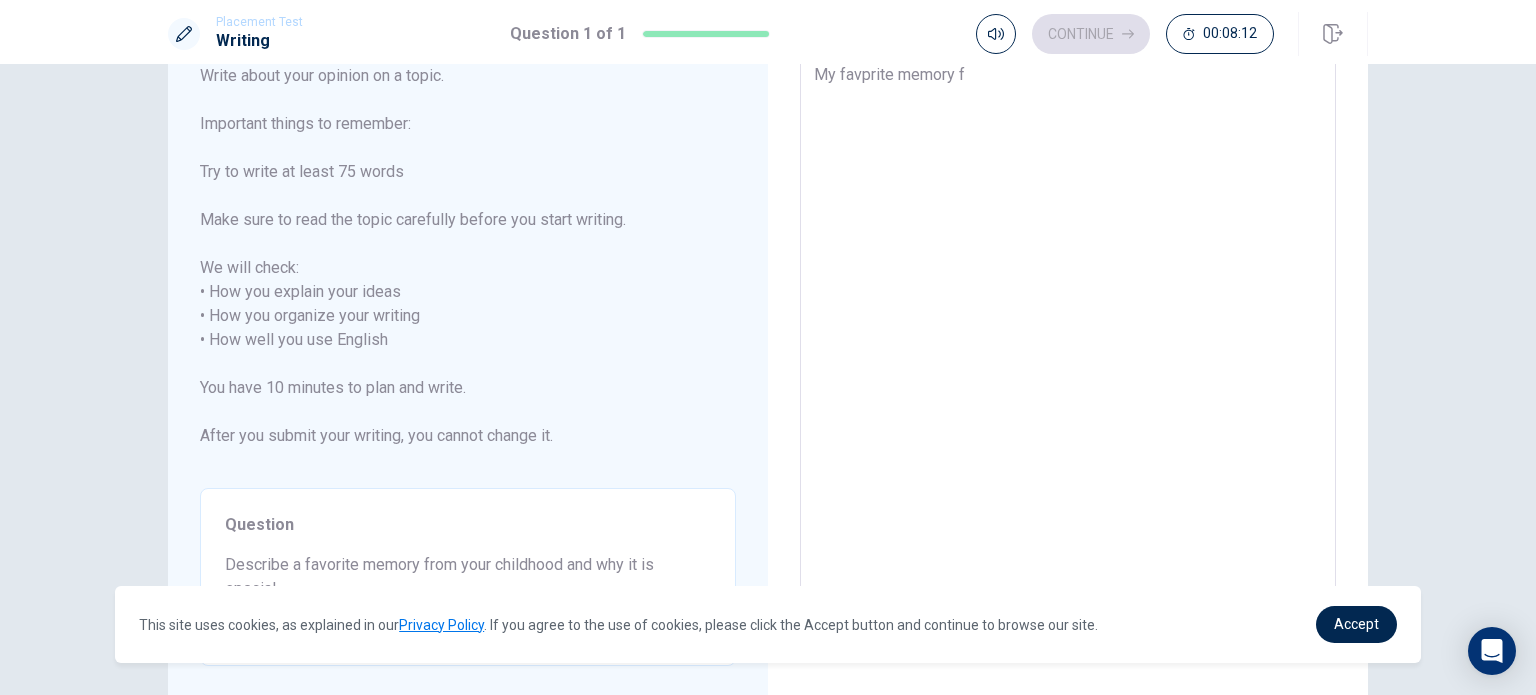 type on "x" 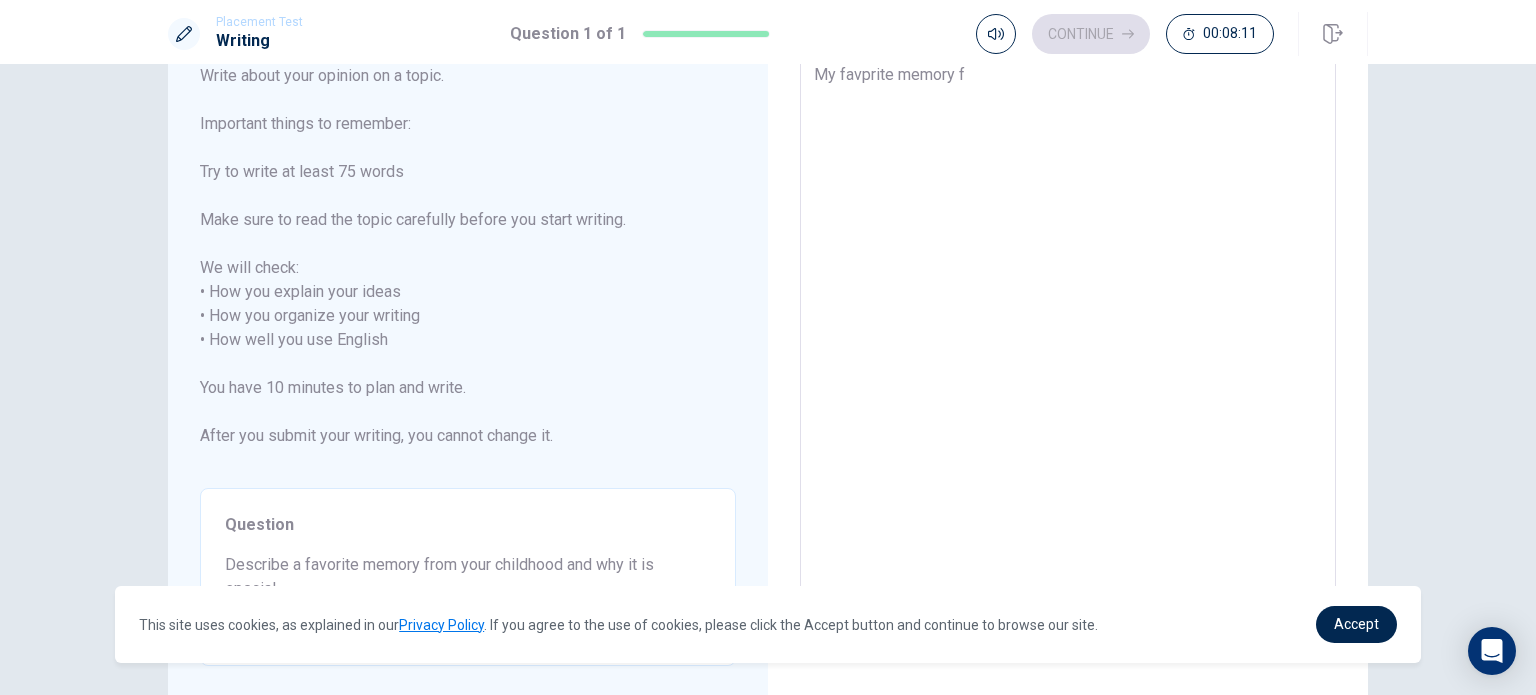 type on "My favprite memory fr" 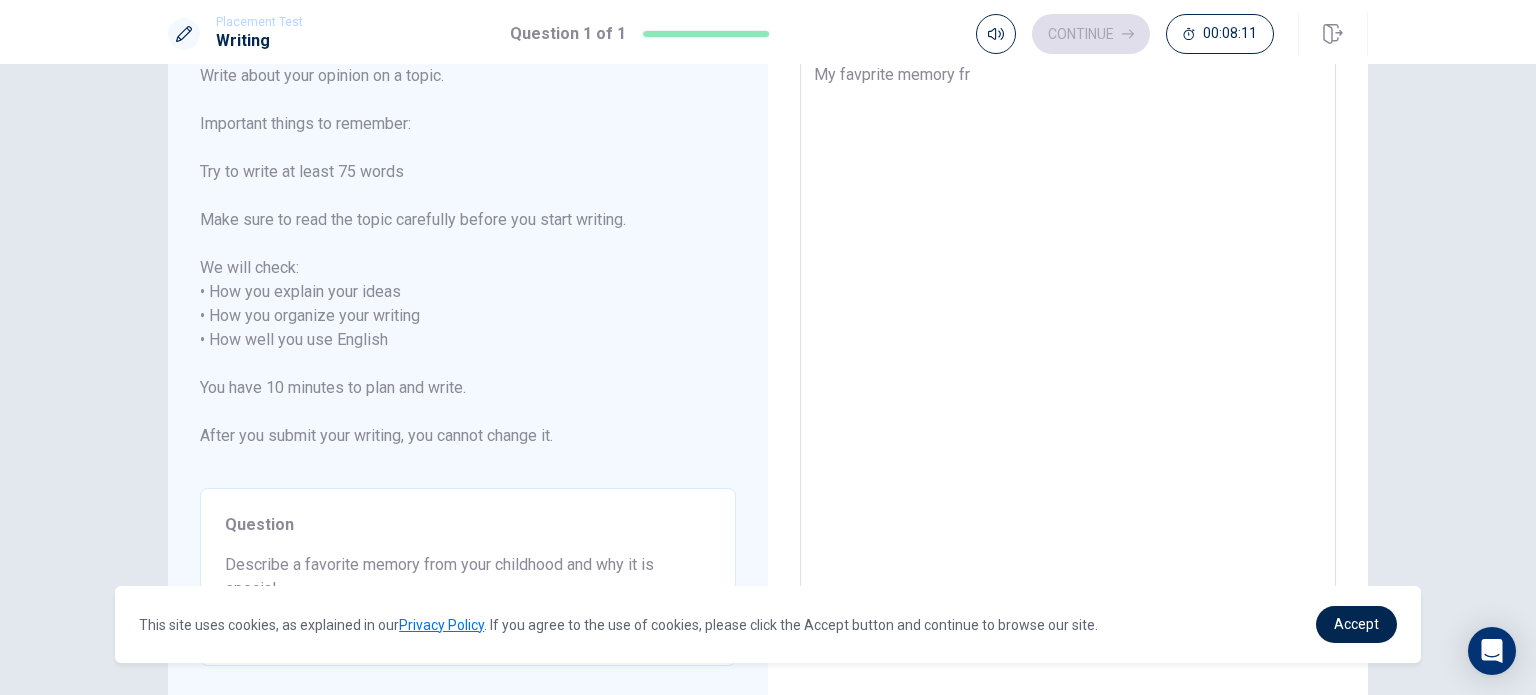 type on "x" 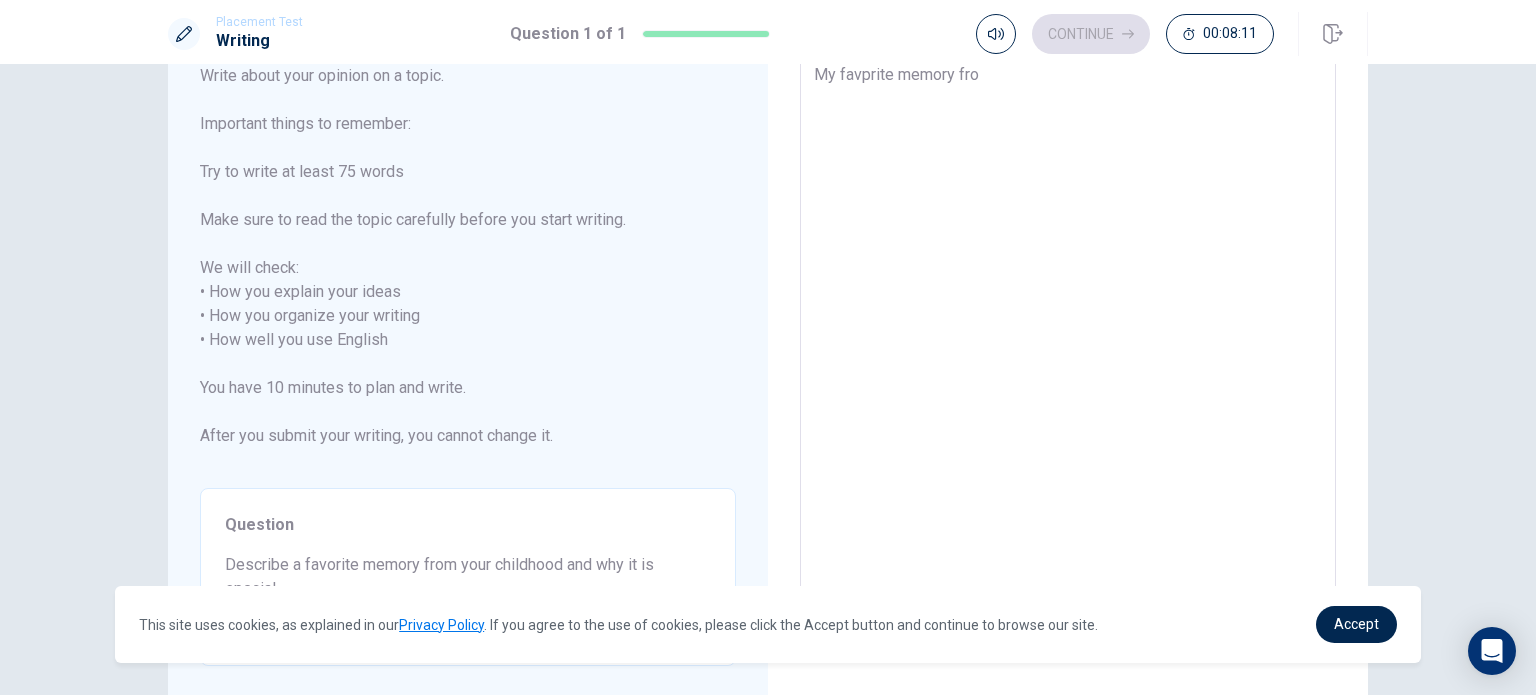 type on "x" 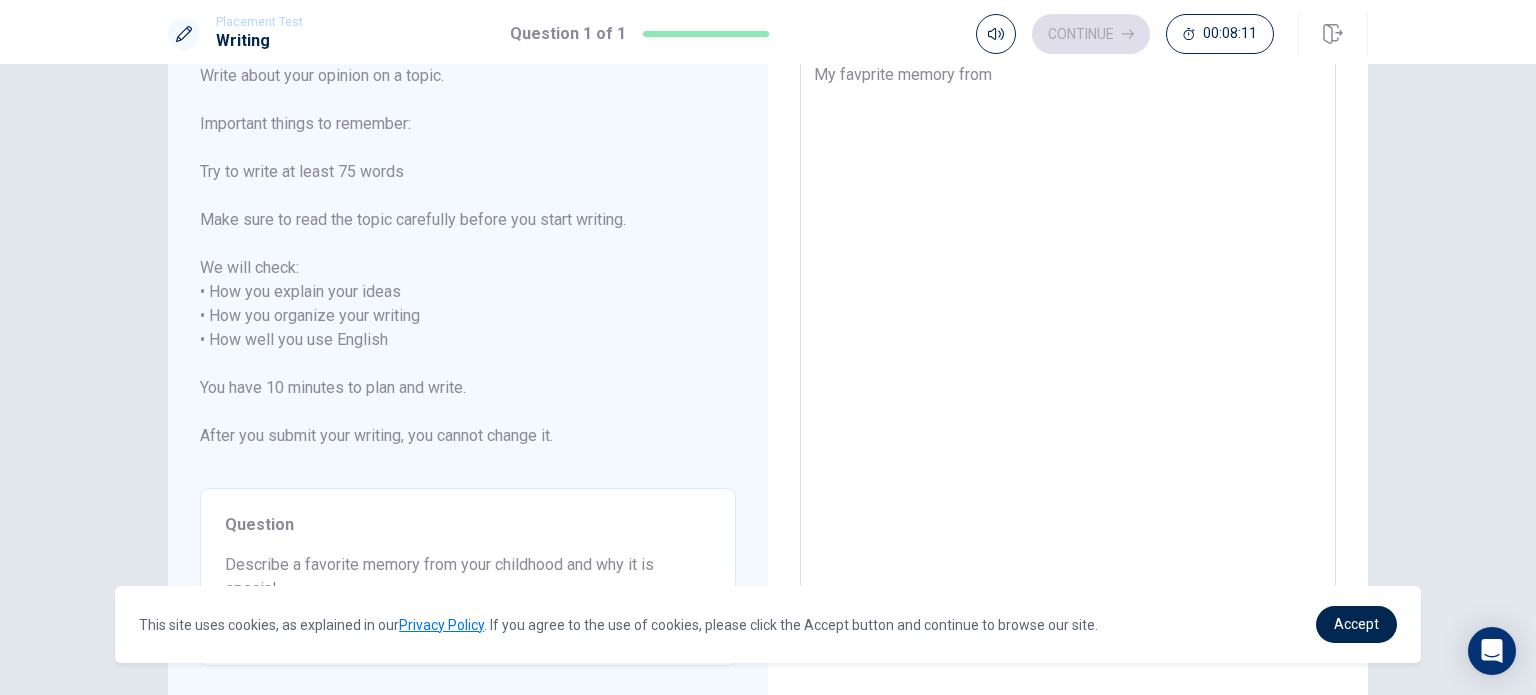type on "x" 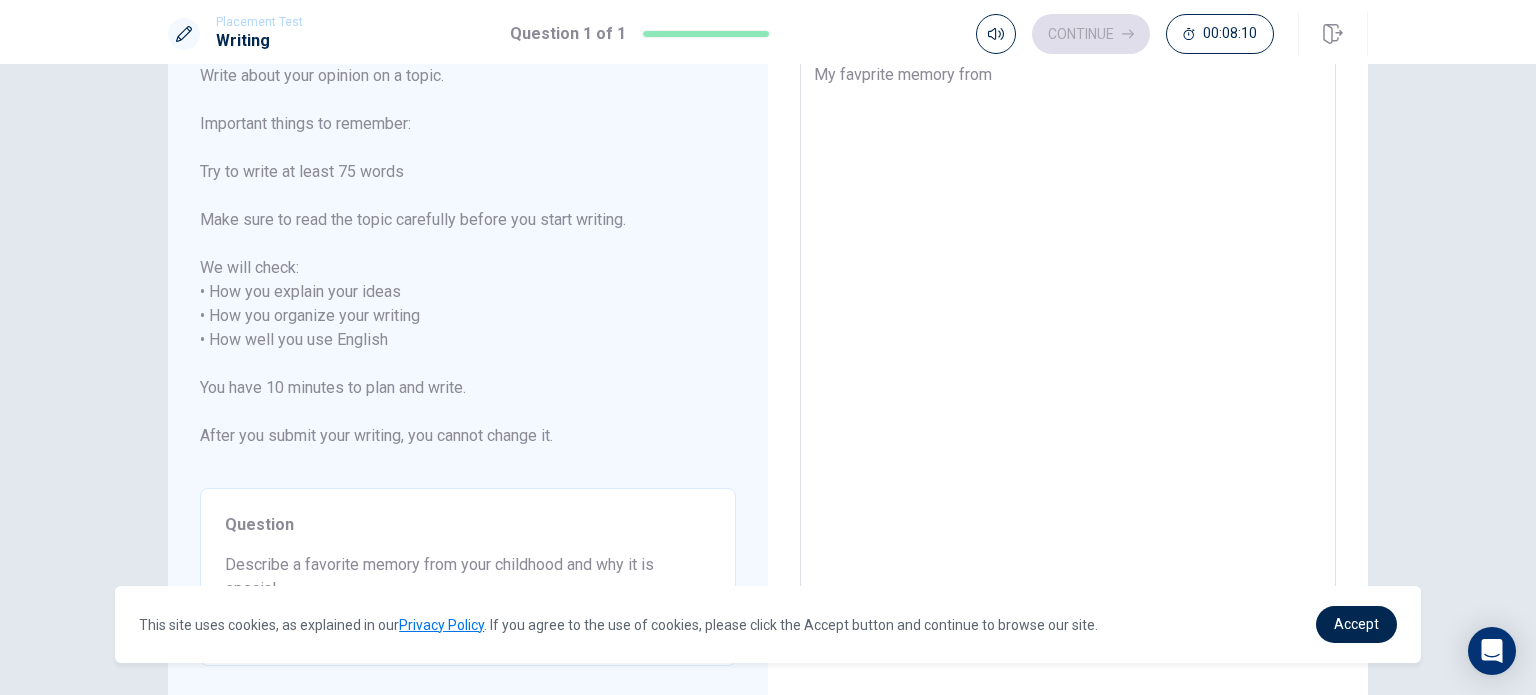 type on "My favprite memory from" 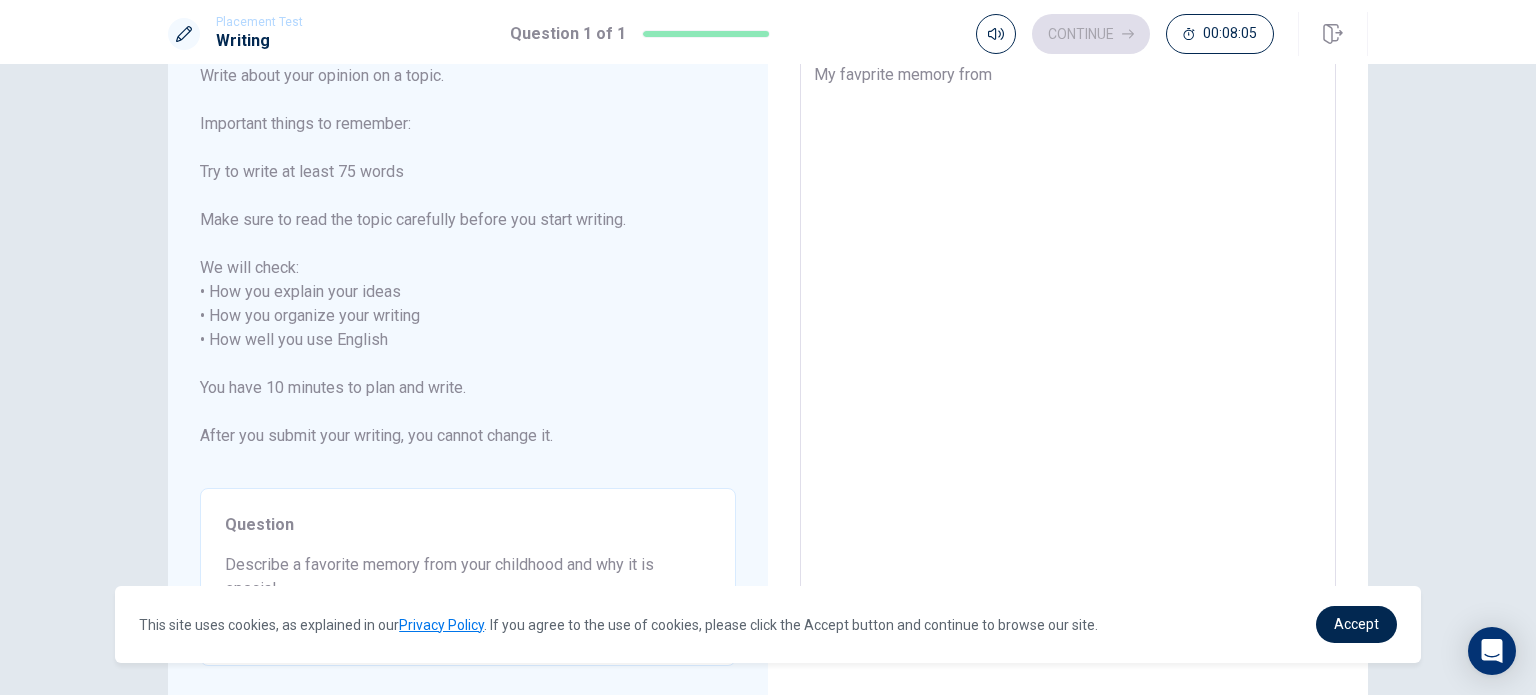 type on "x" 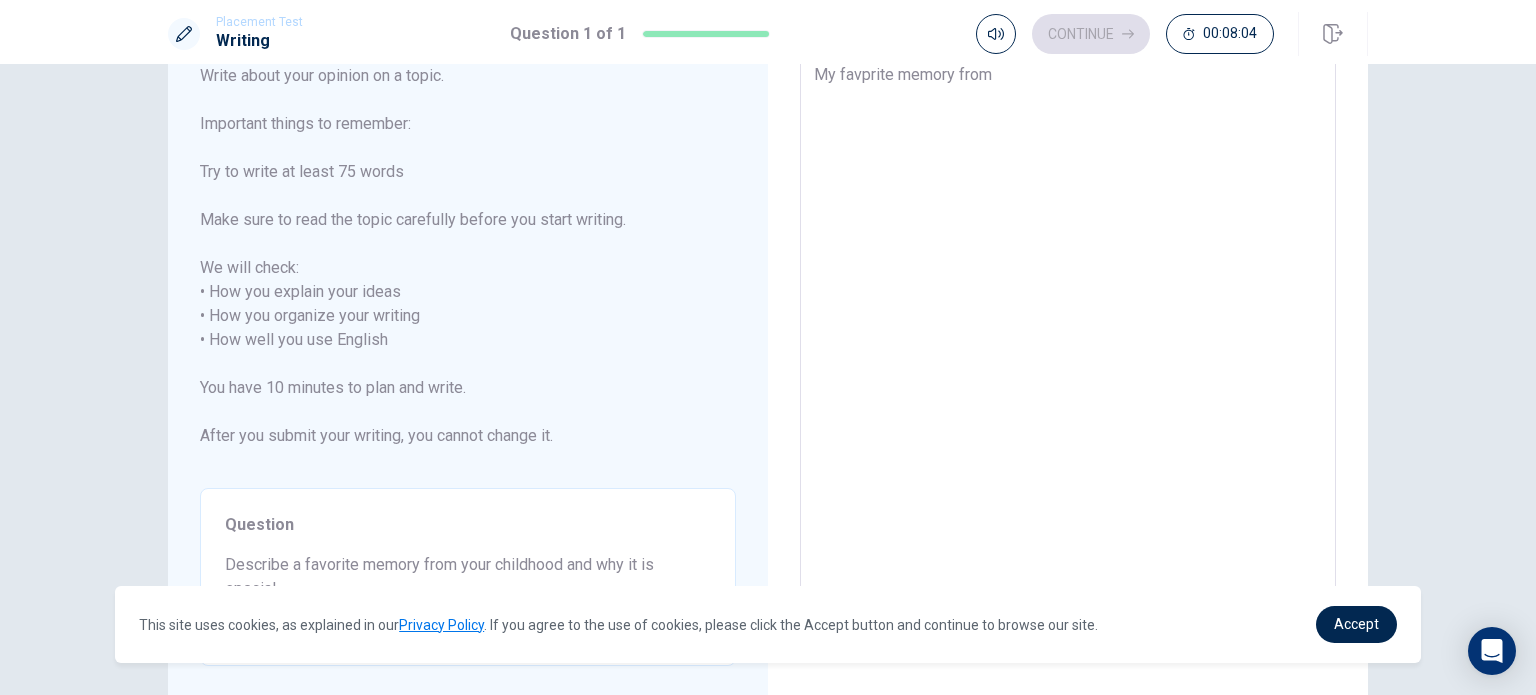 type on "My favprite memory from t" 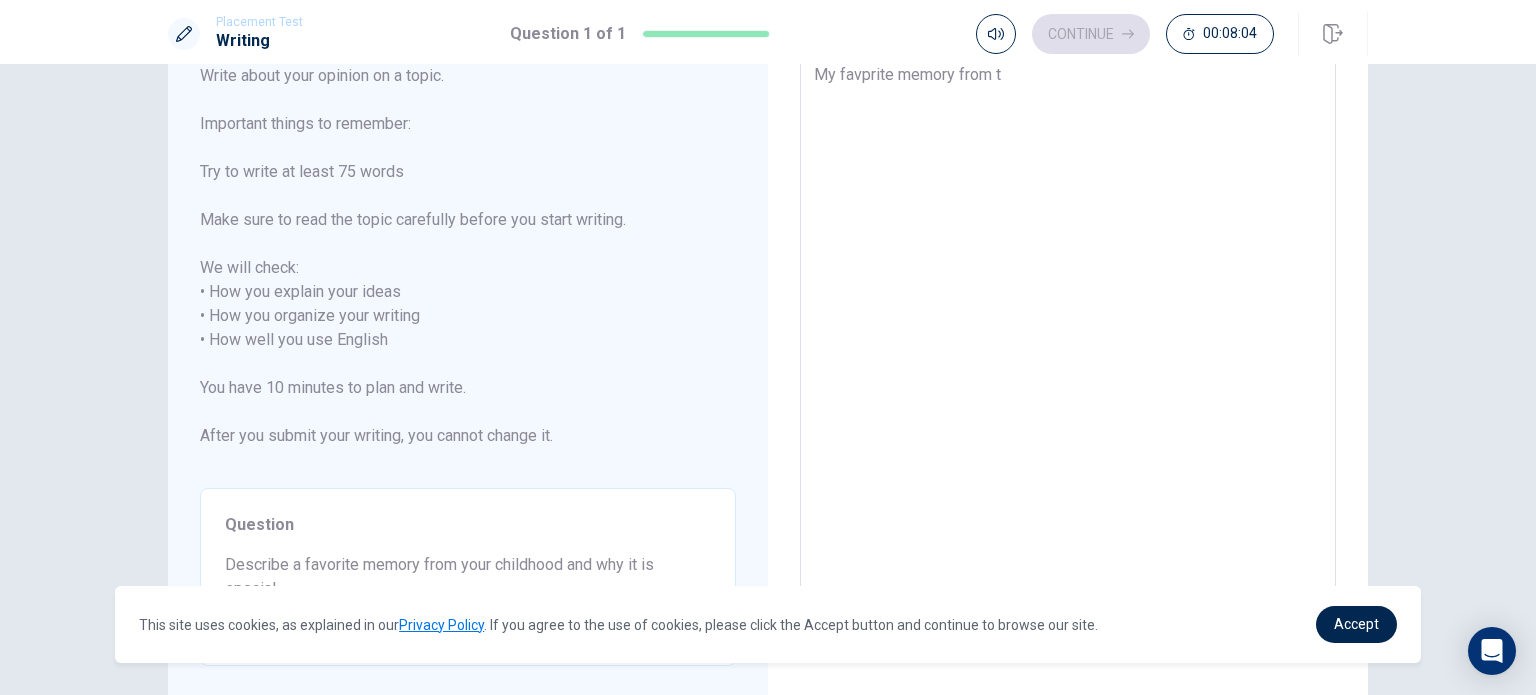 type on "x" 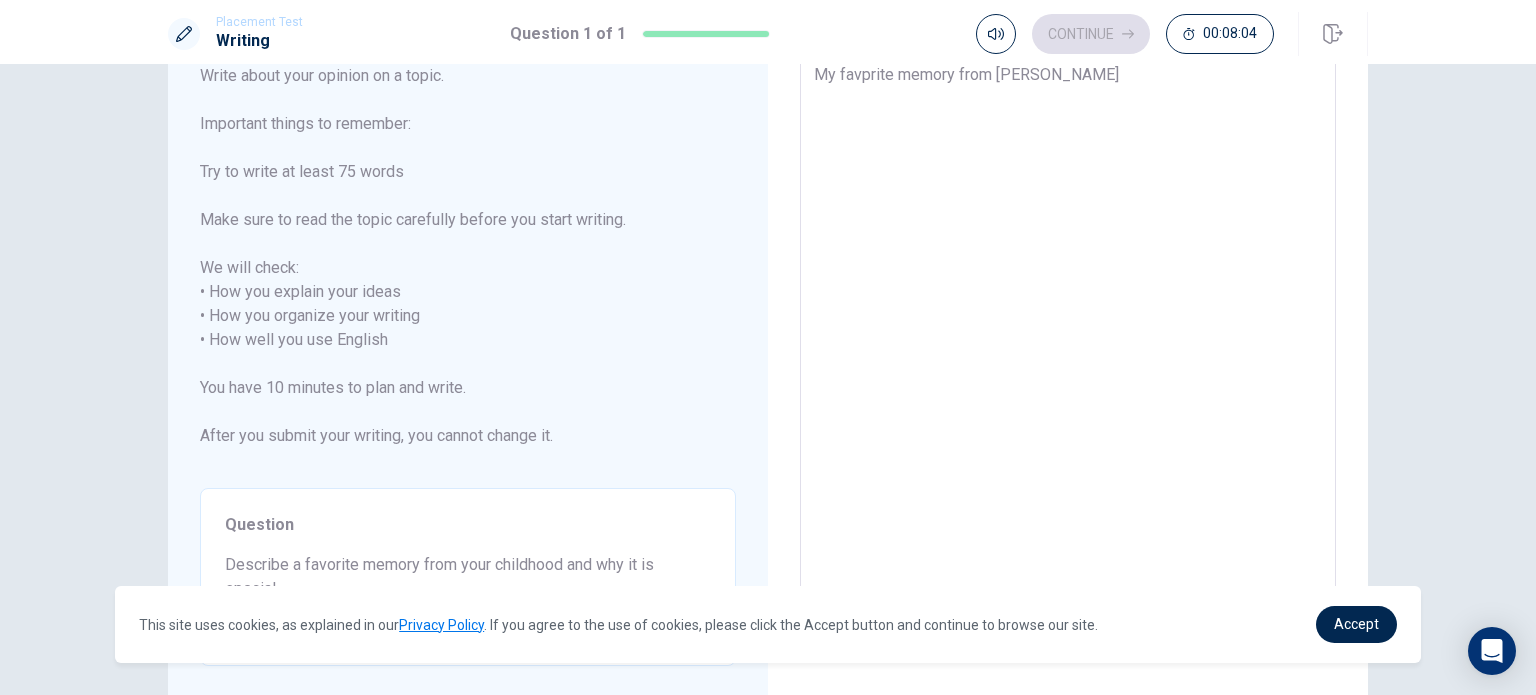 type on "x" 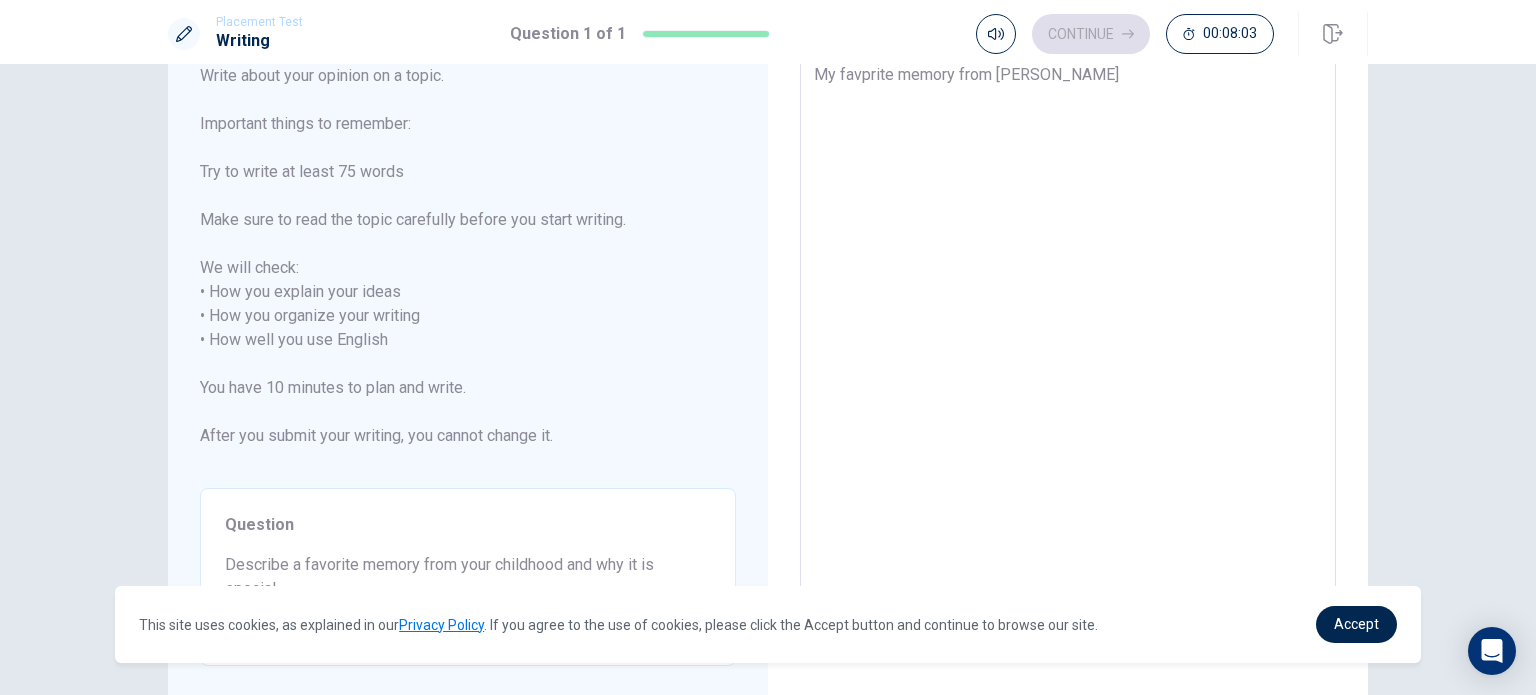 type on "My favprite memory from t" 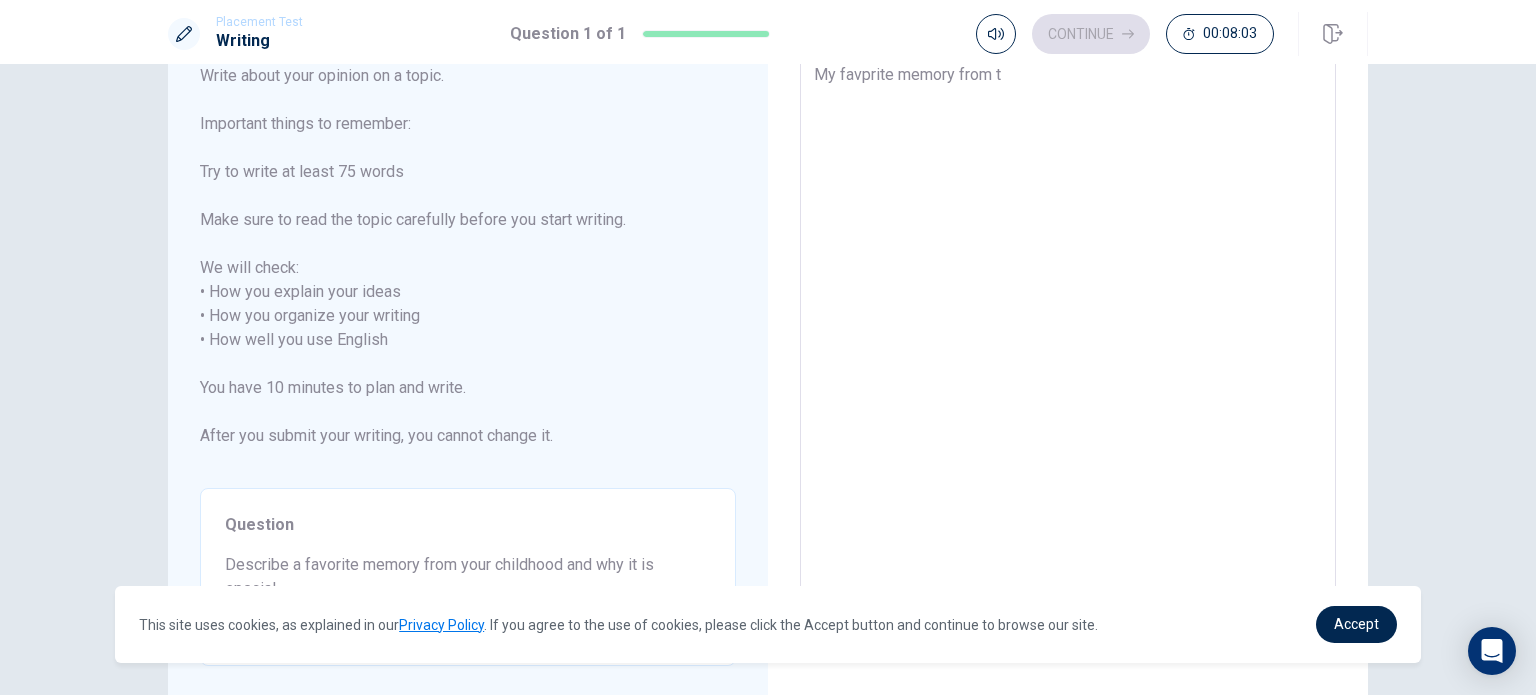 type on "x" 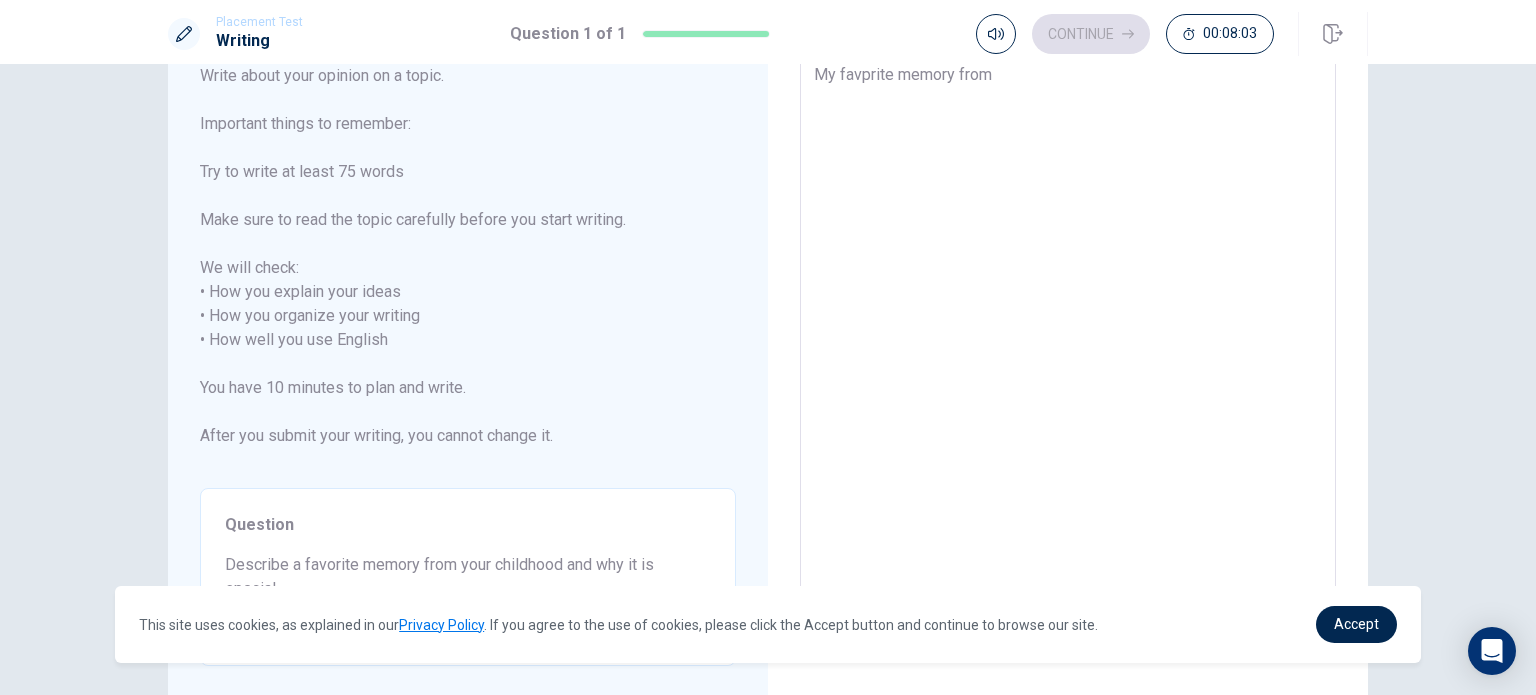 type on "x" 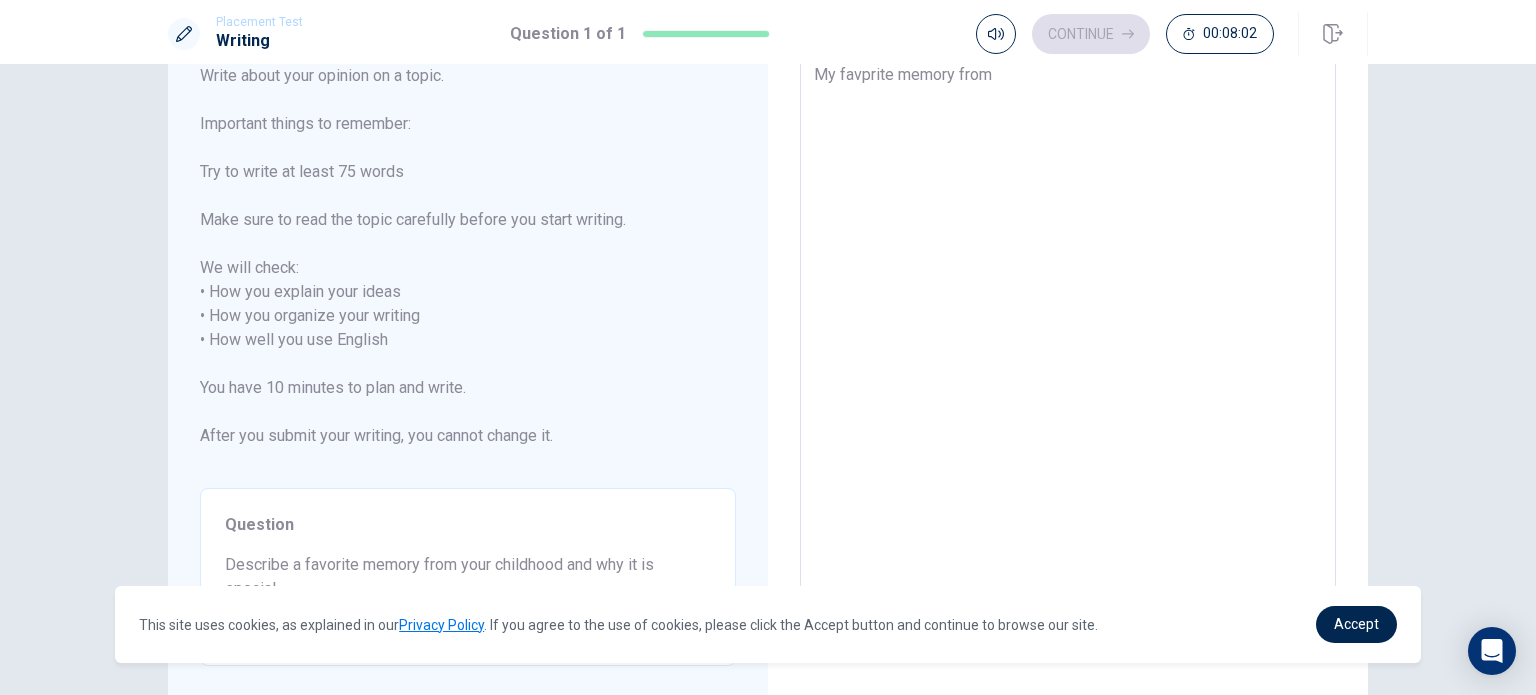 type on "My favprite memory from m" 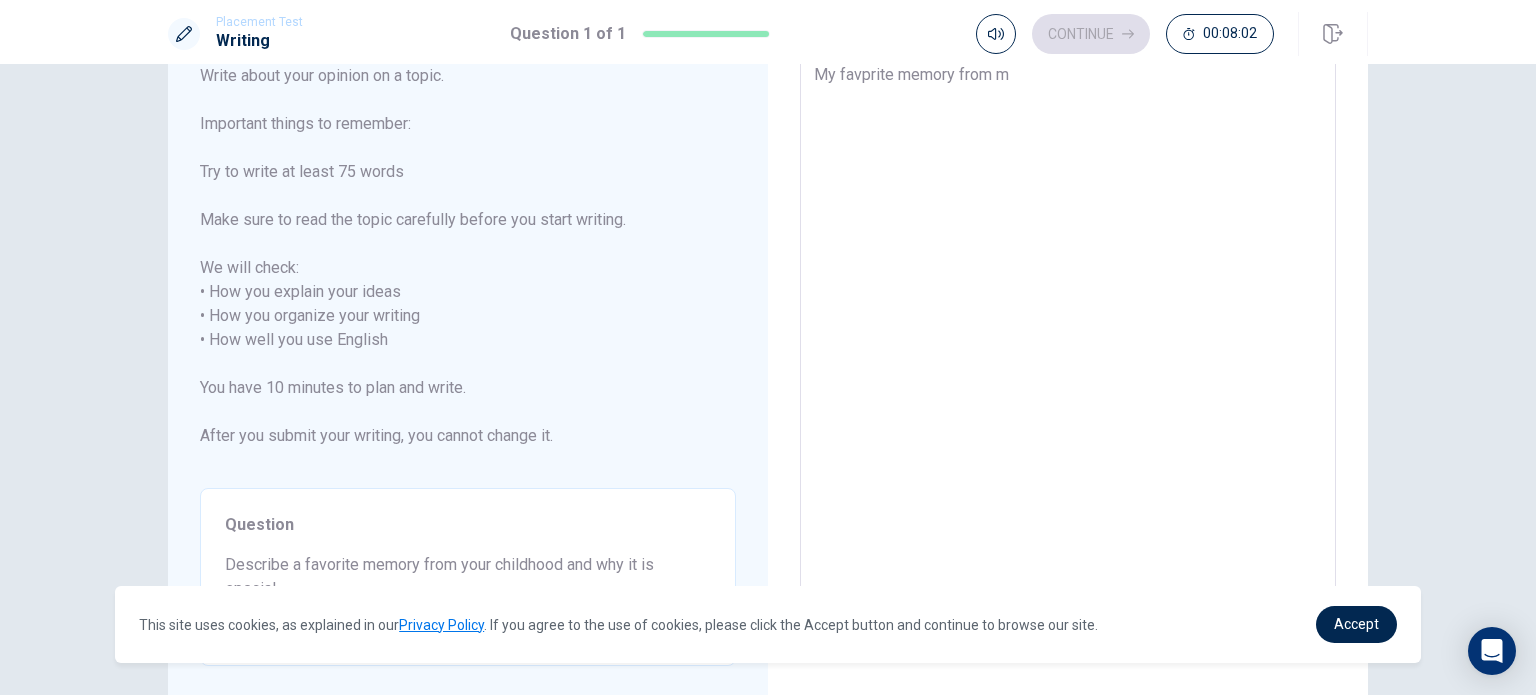 type on "x" 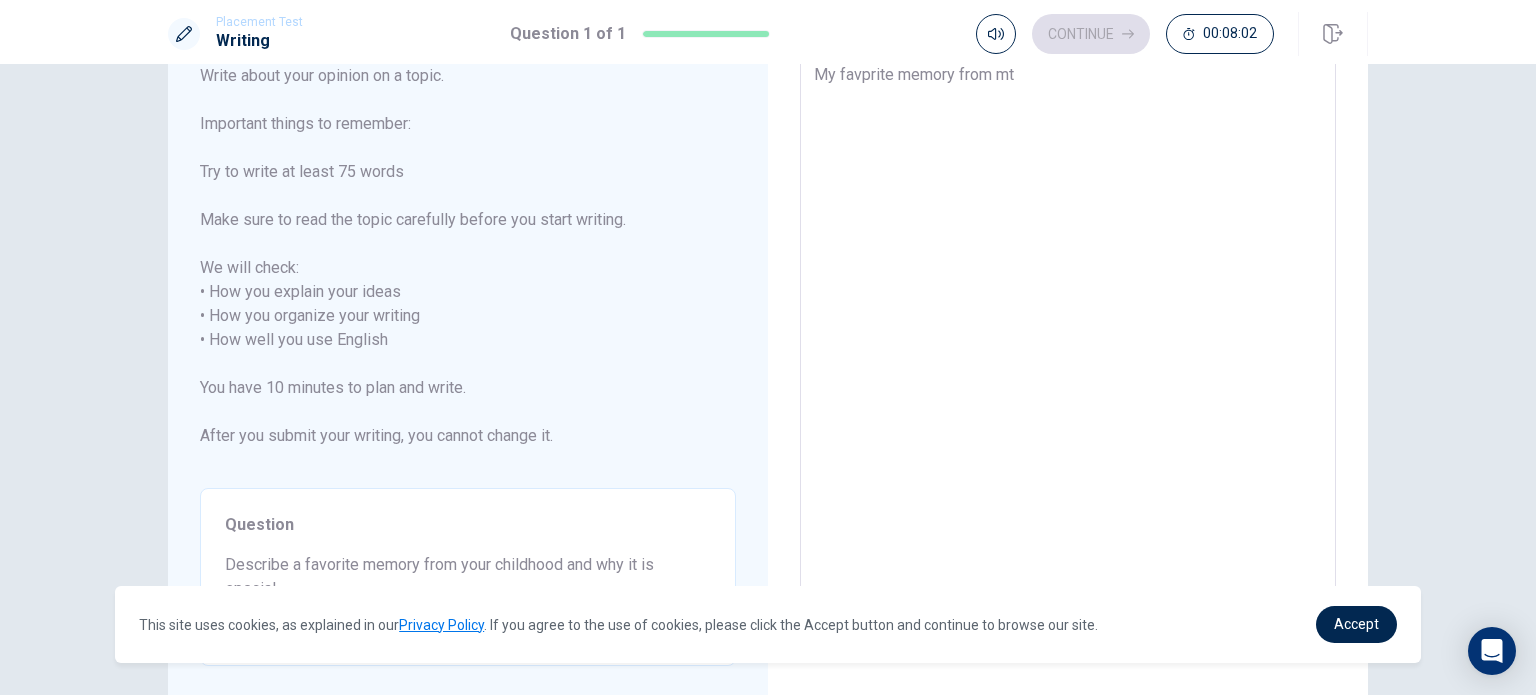 type on "x" 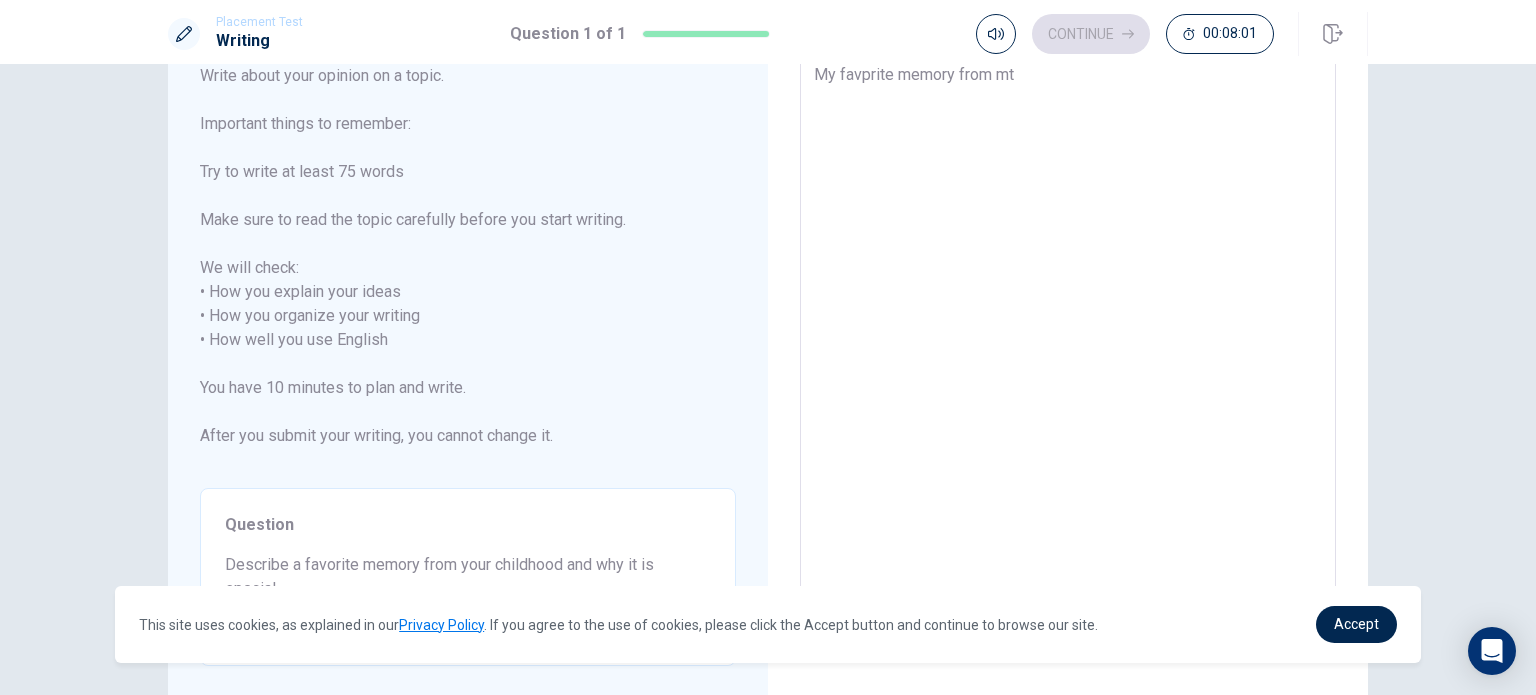 type on "My favprite memory from m" 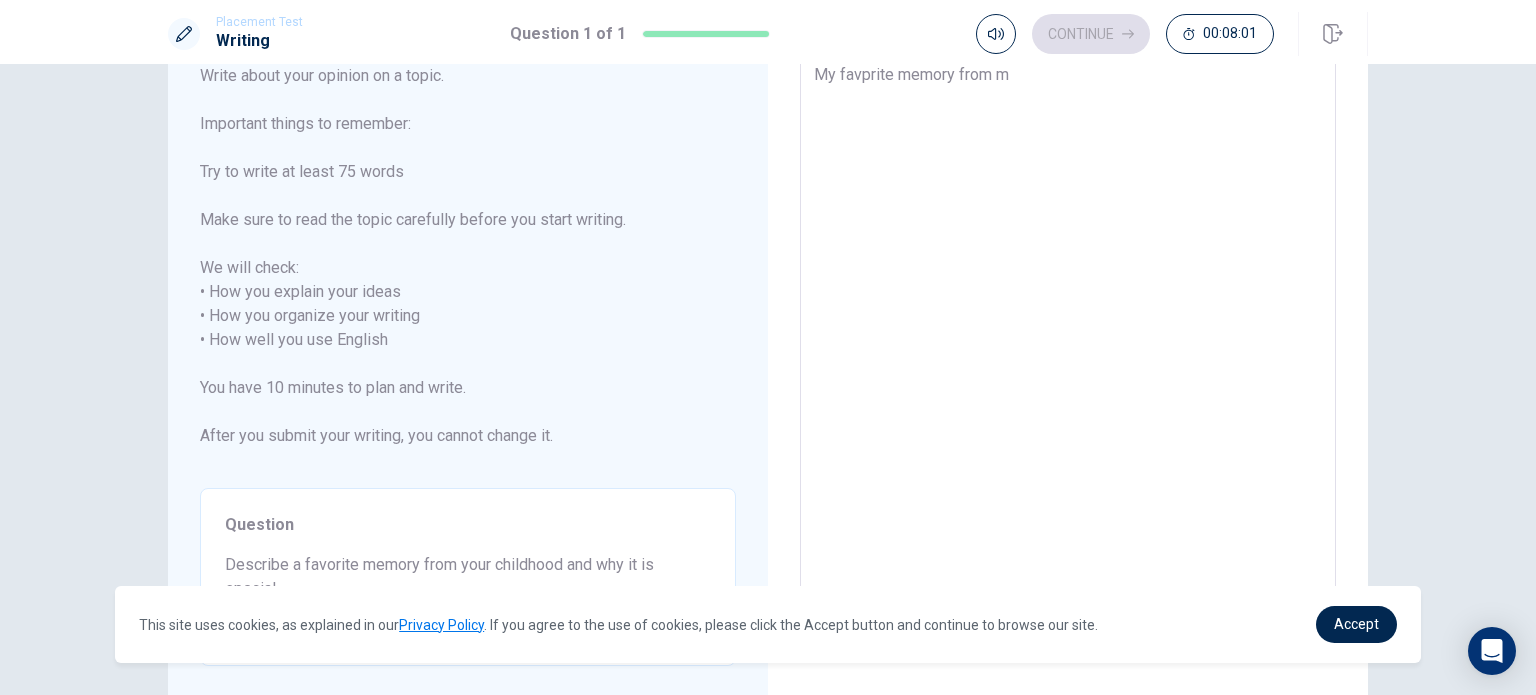 type on "x" 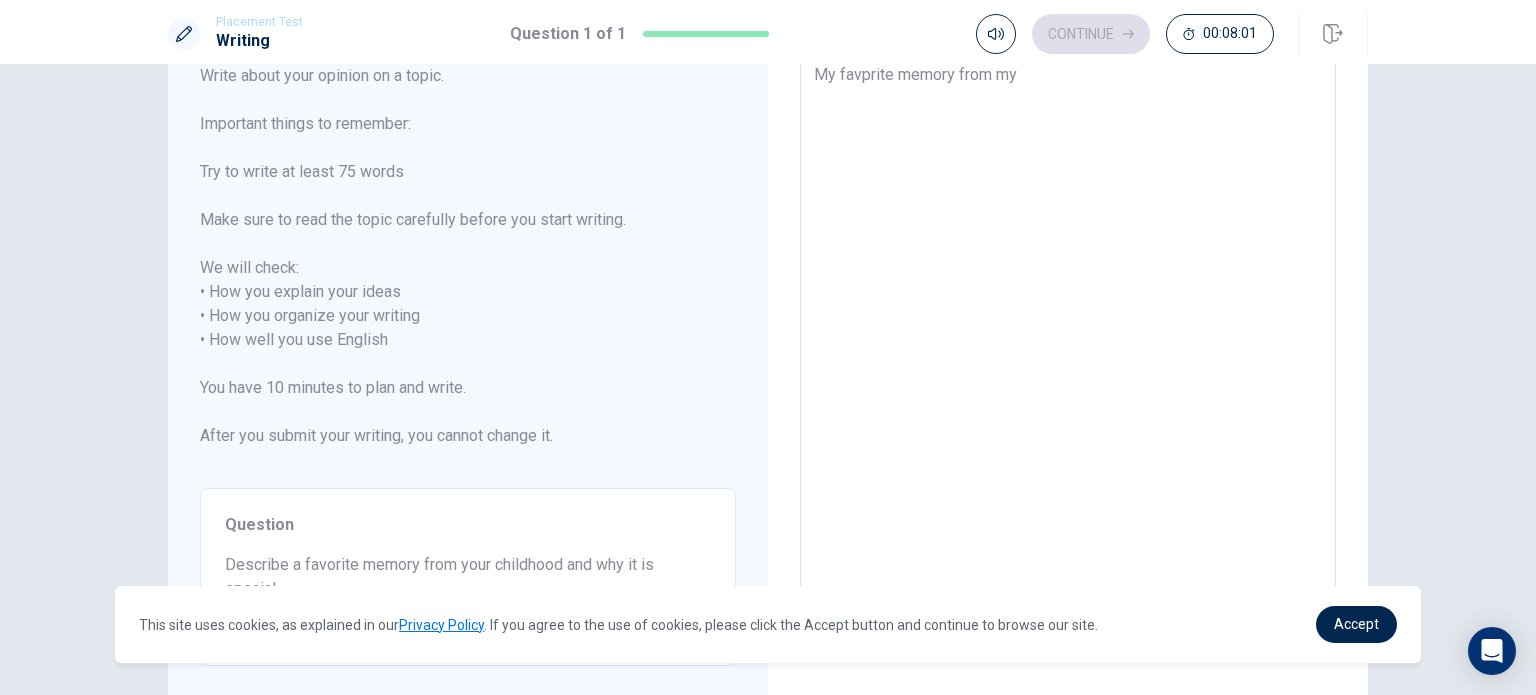 type on "x" 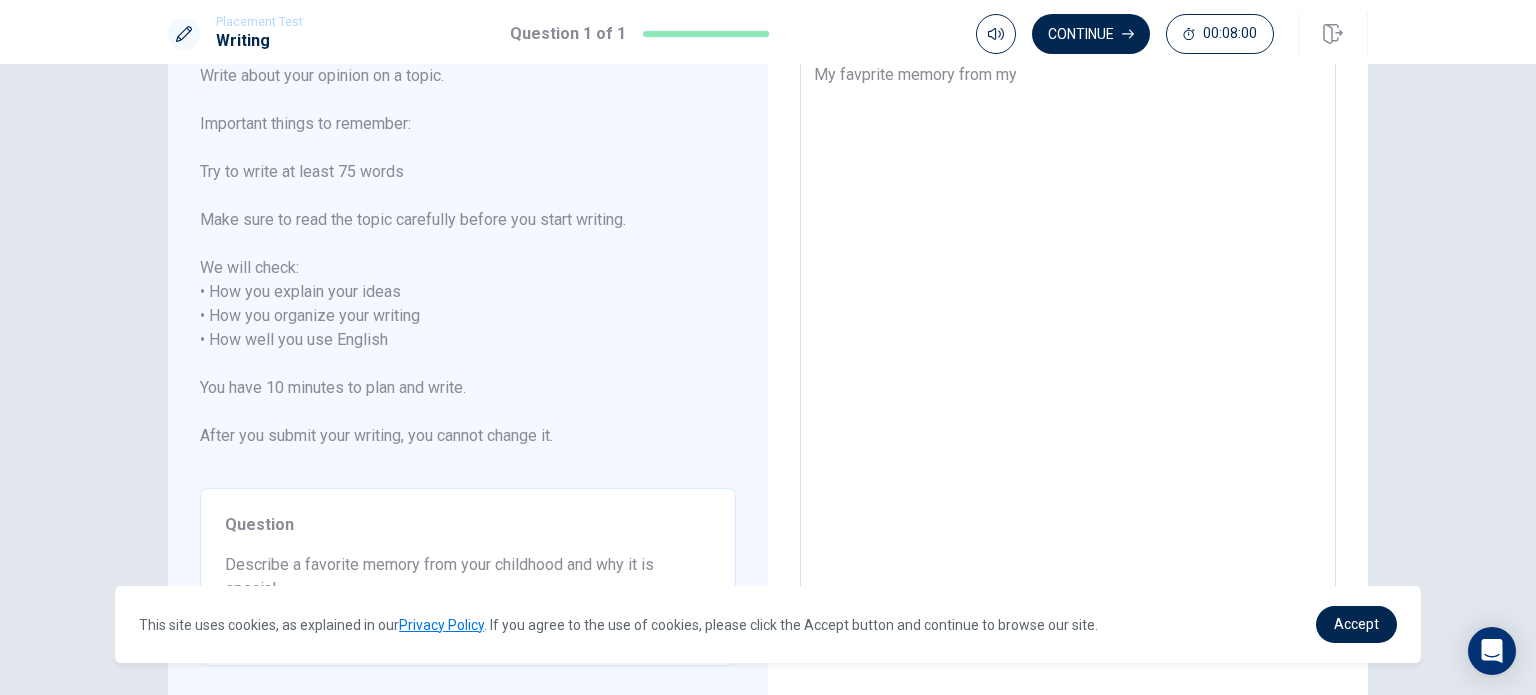 type on "My favprite memory from my" 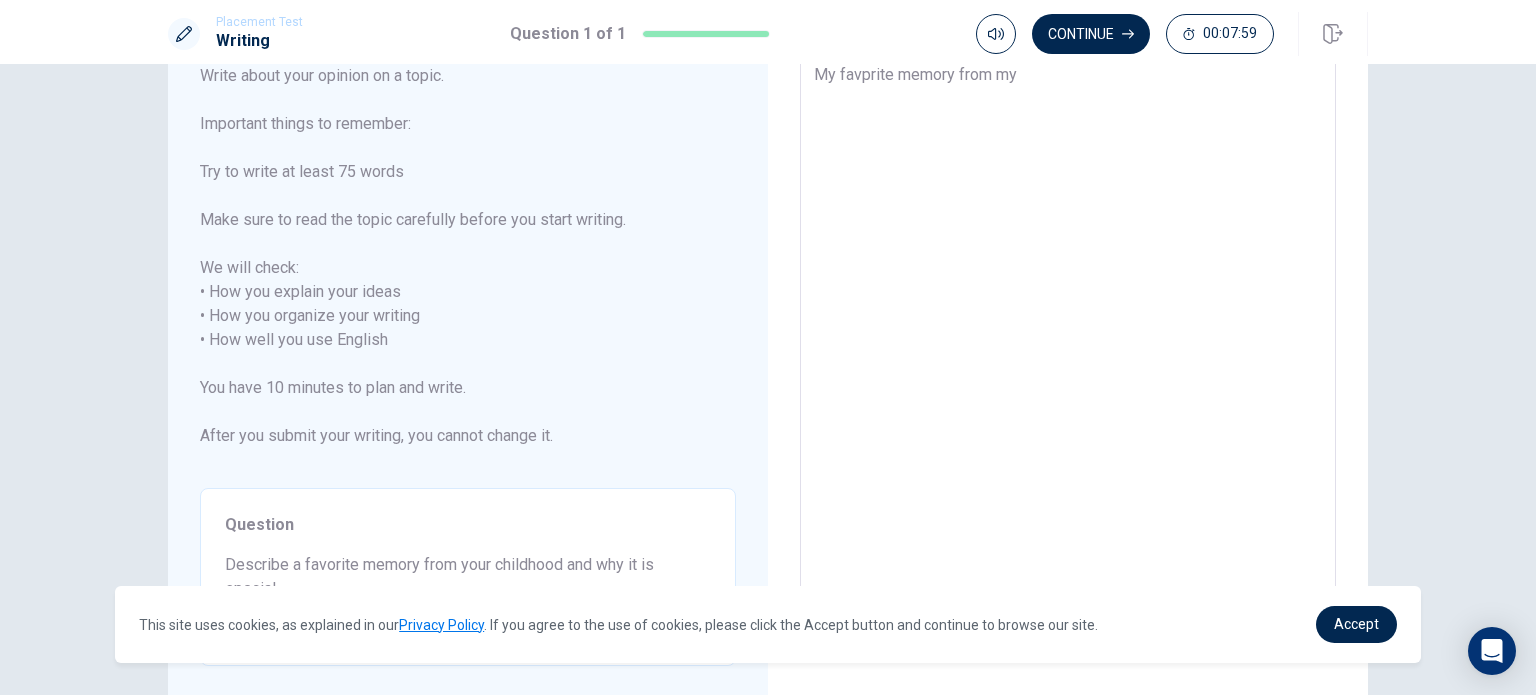 type on "x" 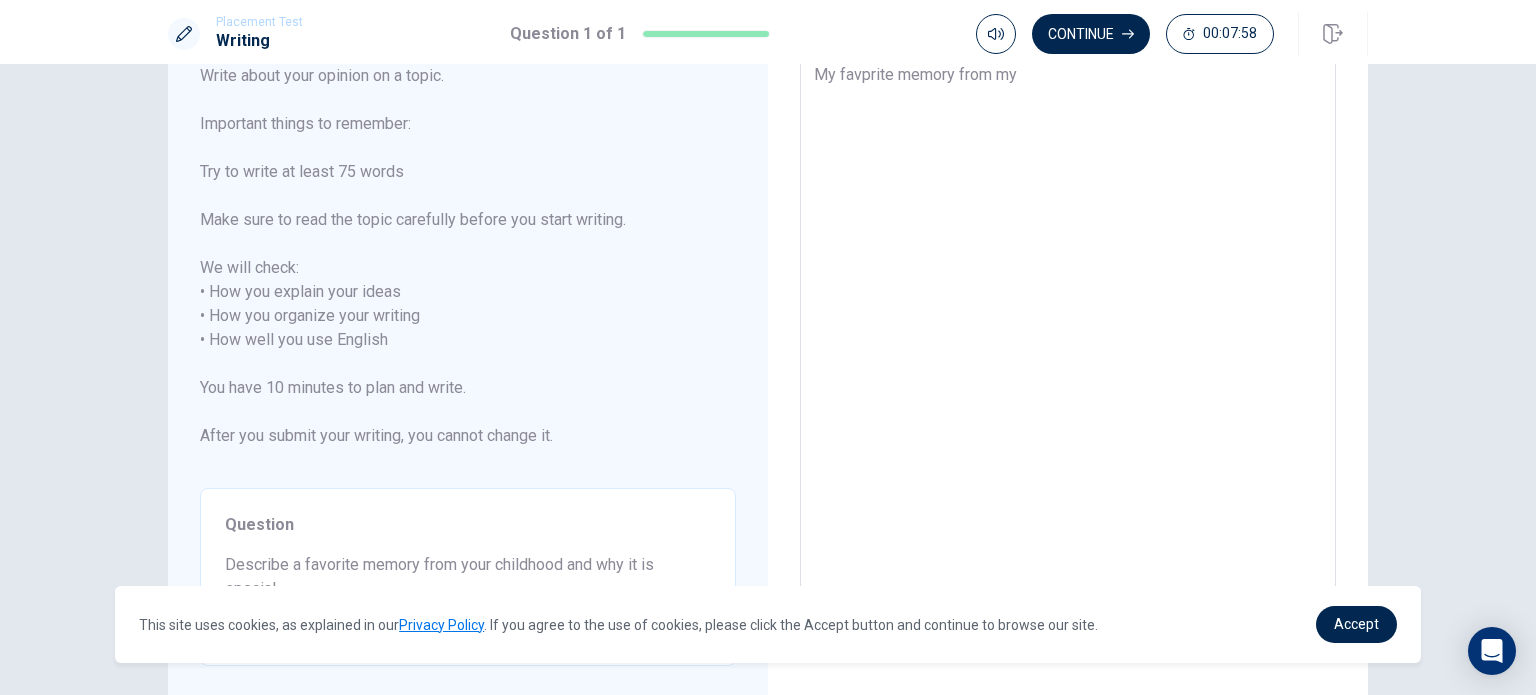 type on "My favprite memory from my c" 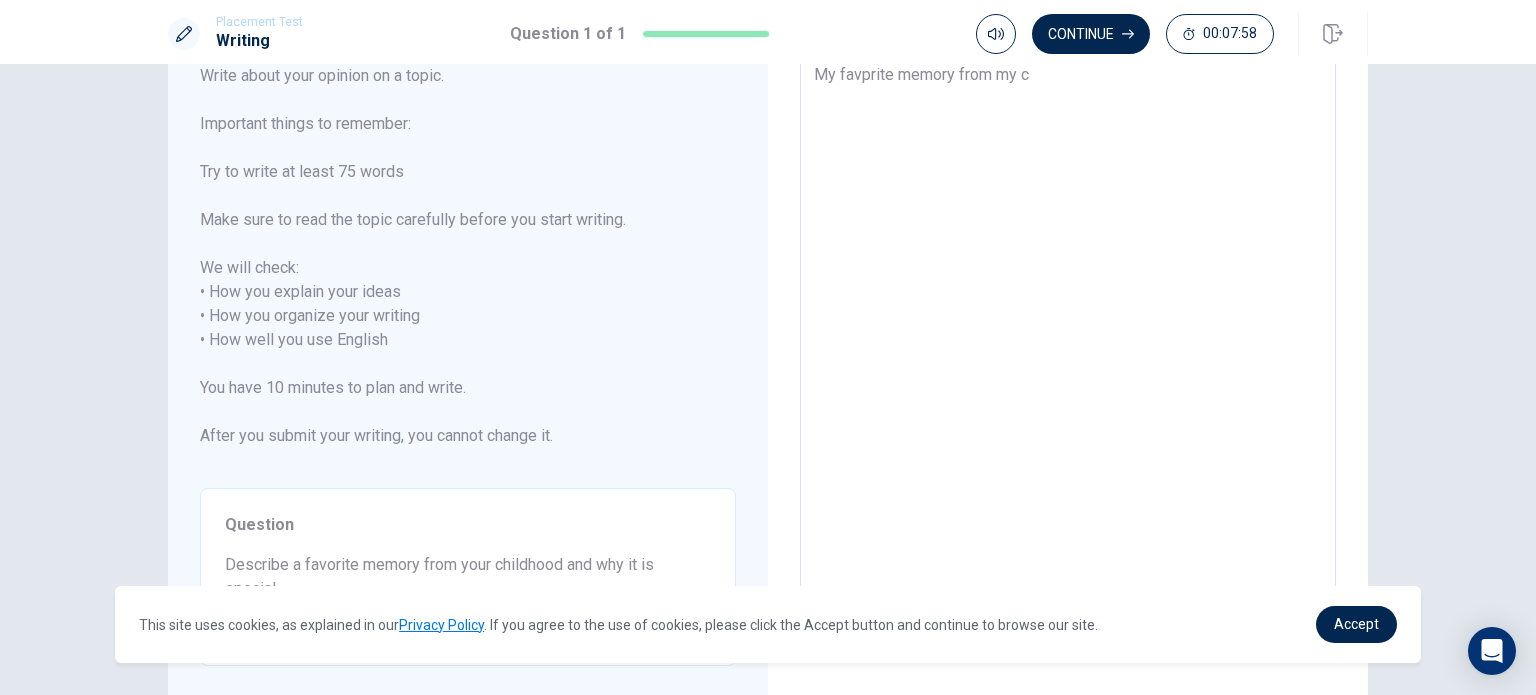 type on "x" 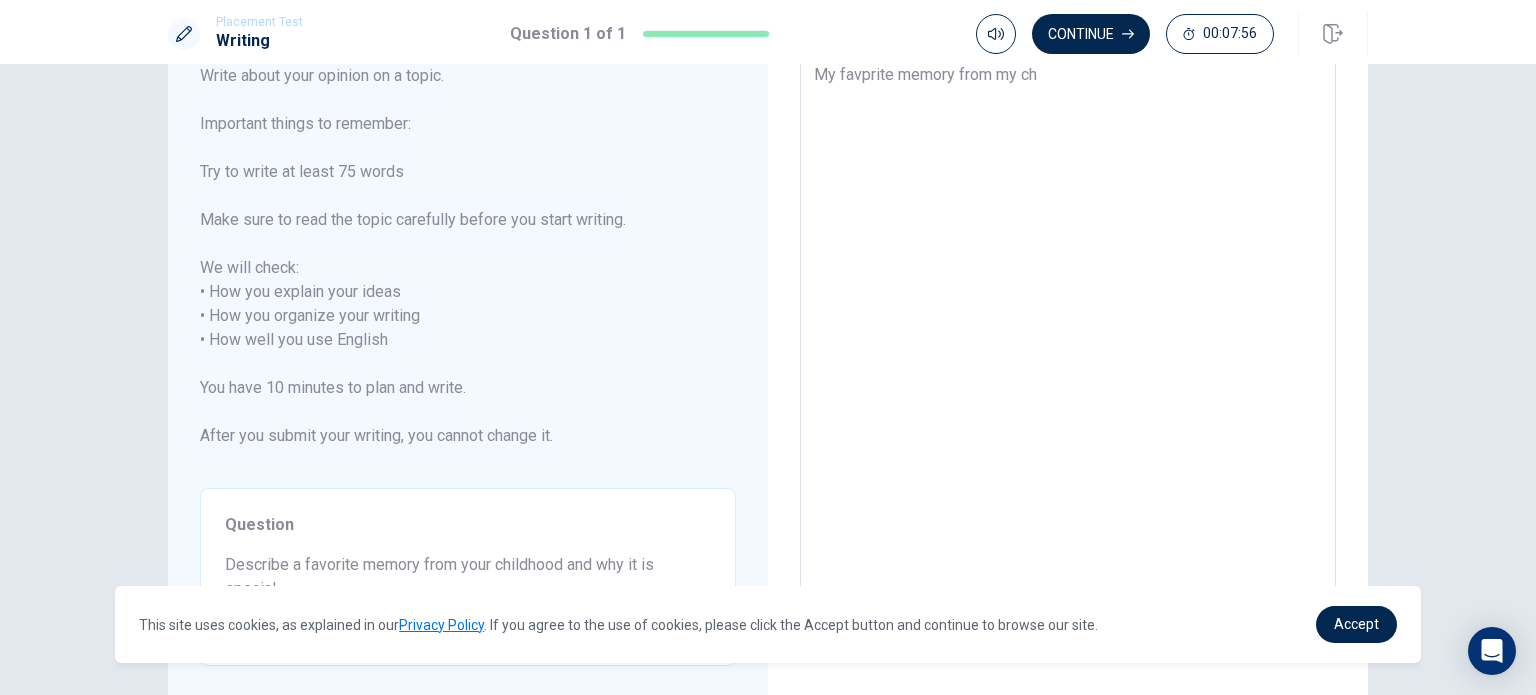 type on "x" 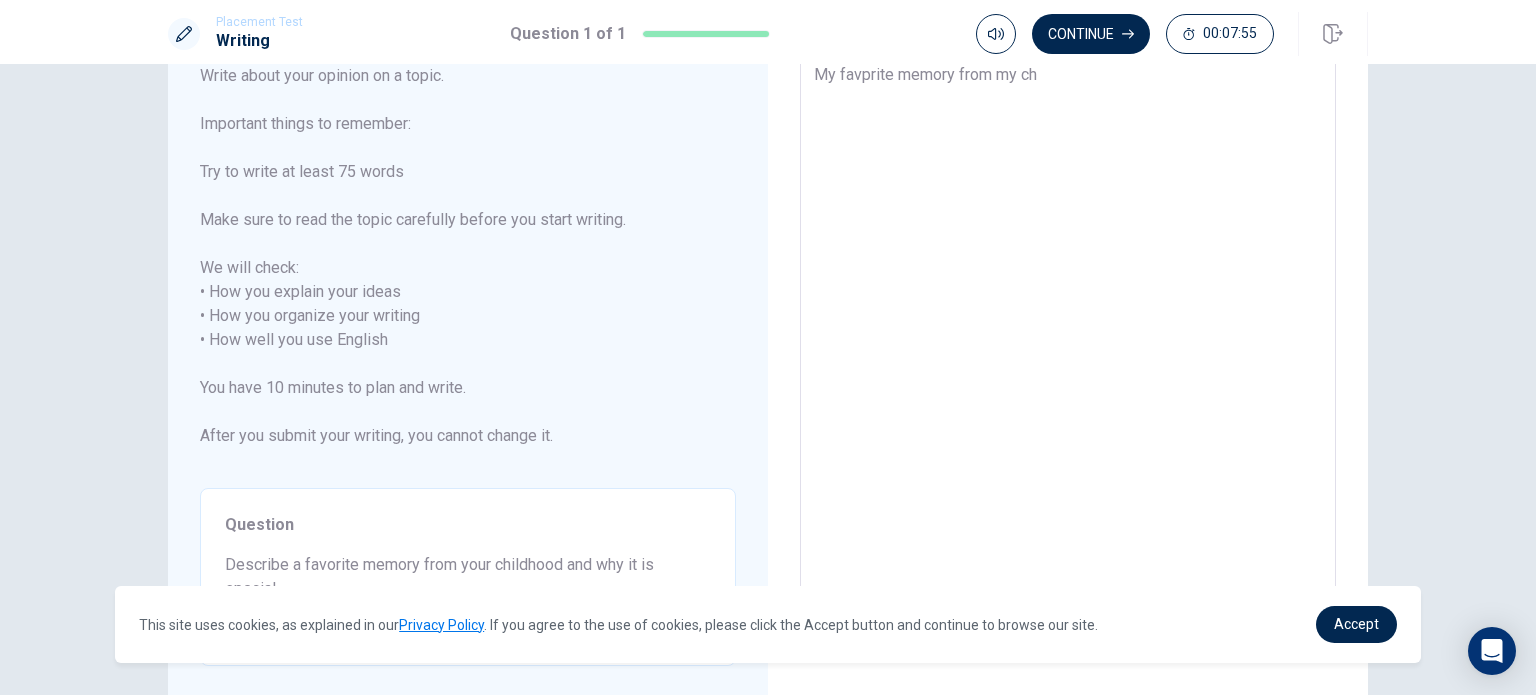 type on "My favprite memory from my chi" 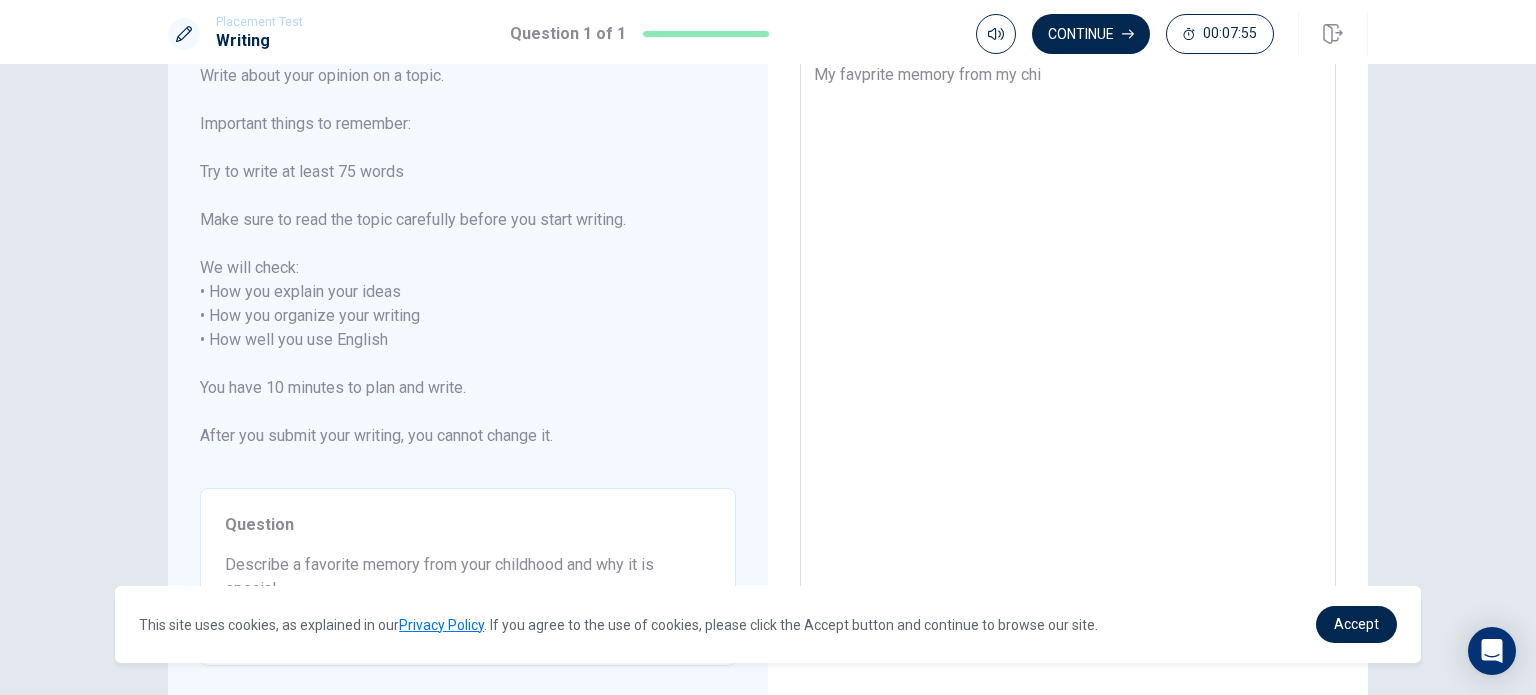 type on "x" 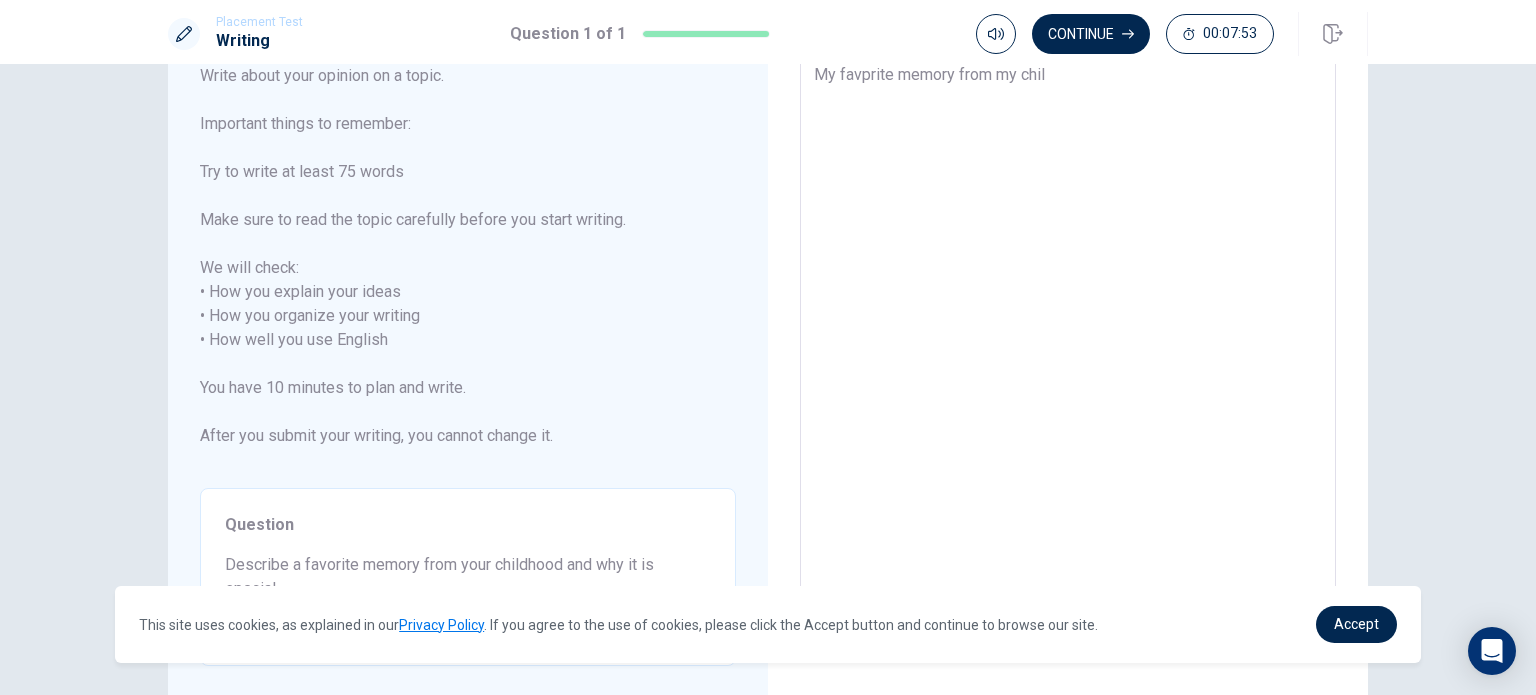 type on "x" 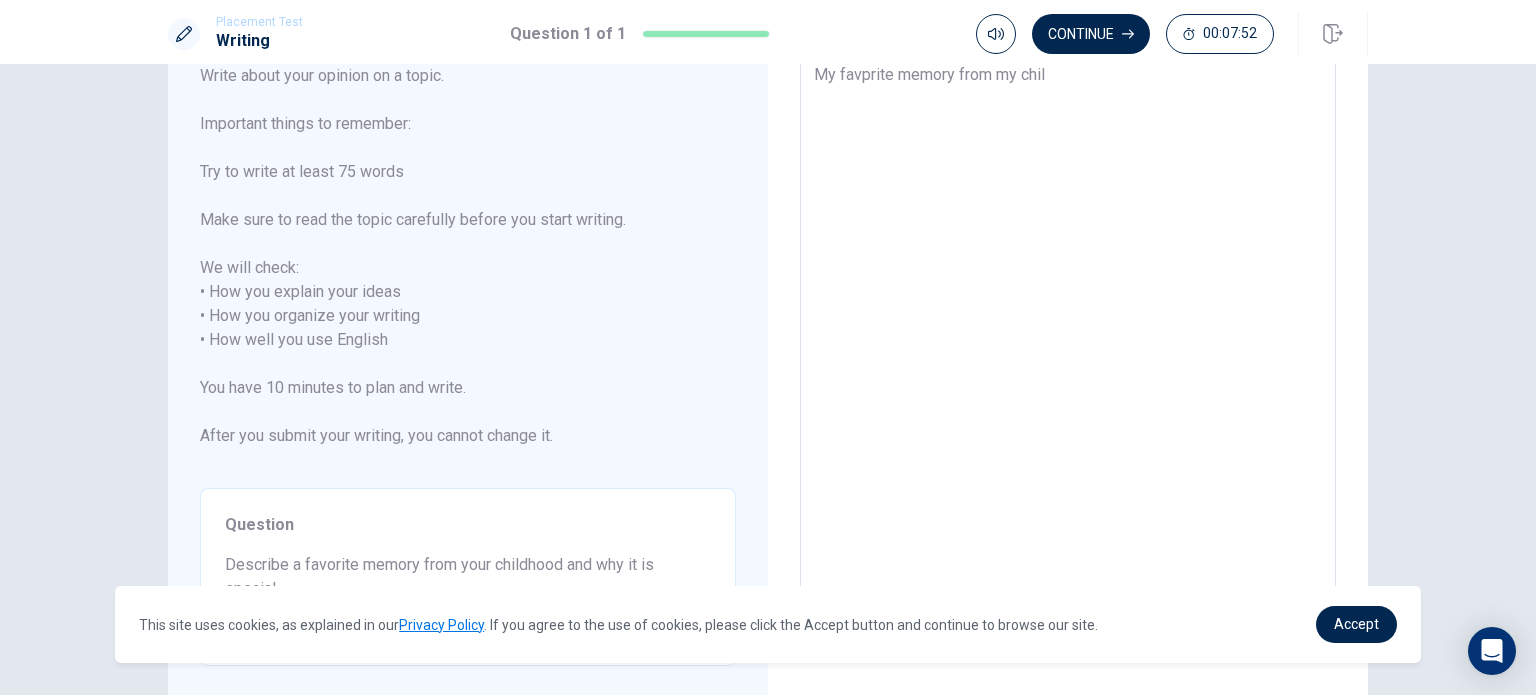 type on "My favprite memory from my child" 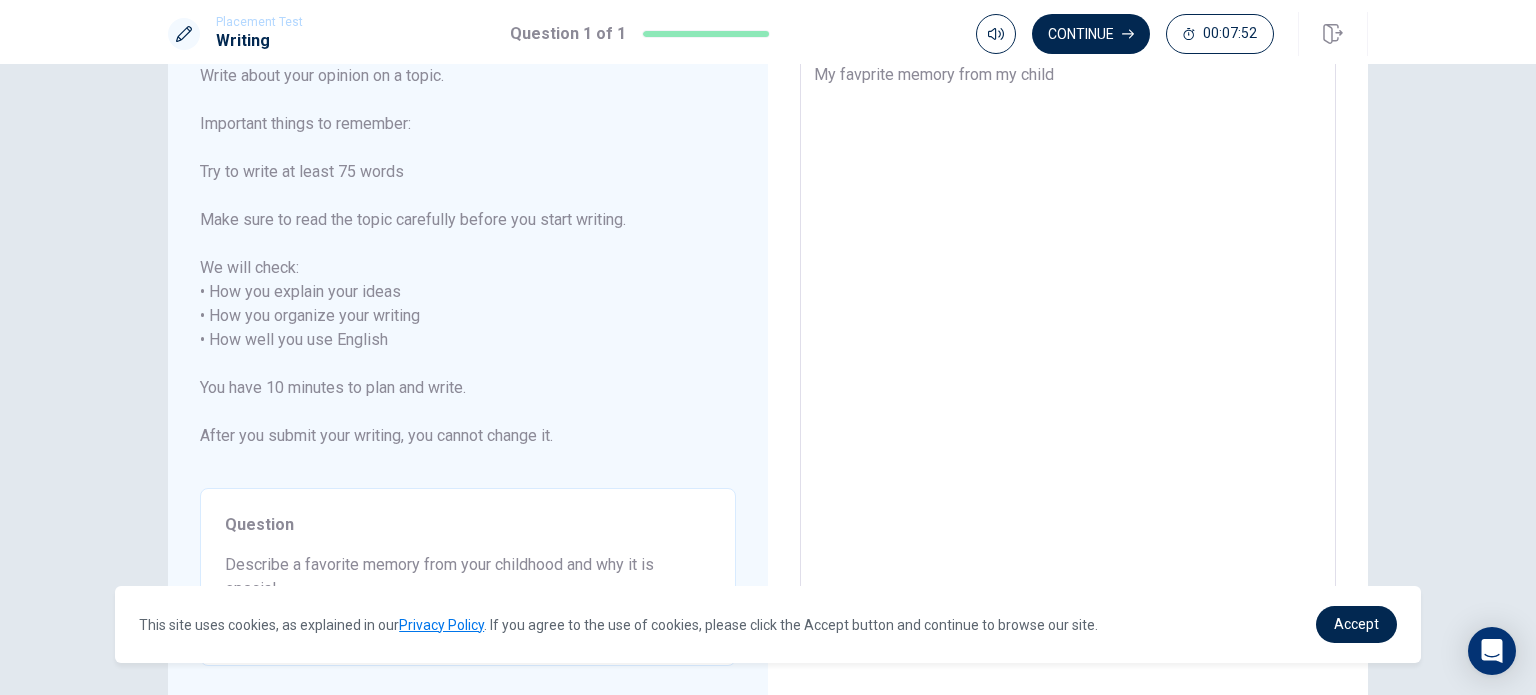 type on "x" 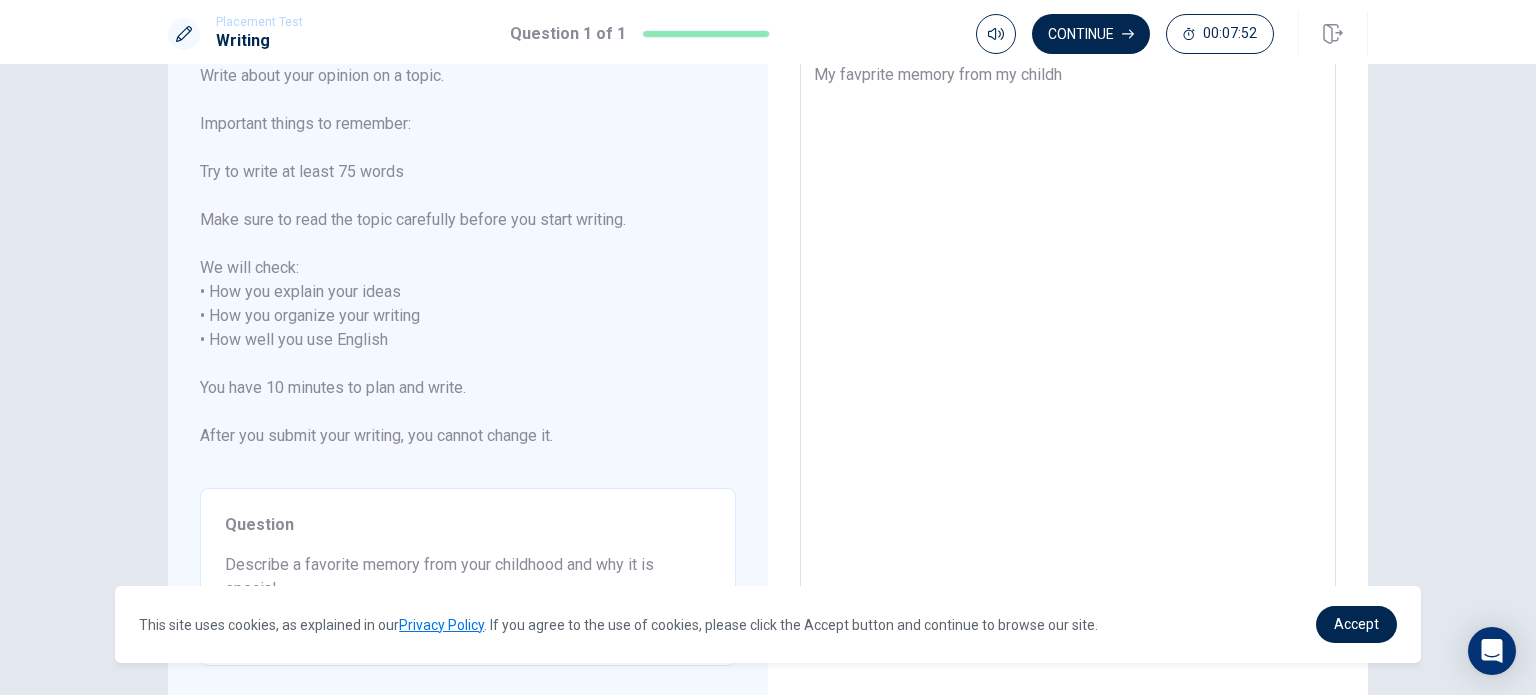 type on "x" 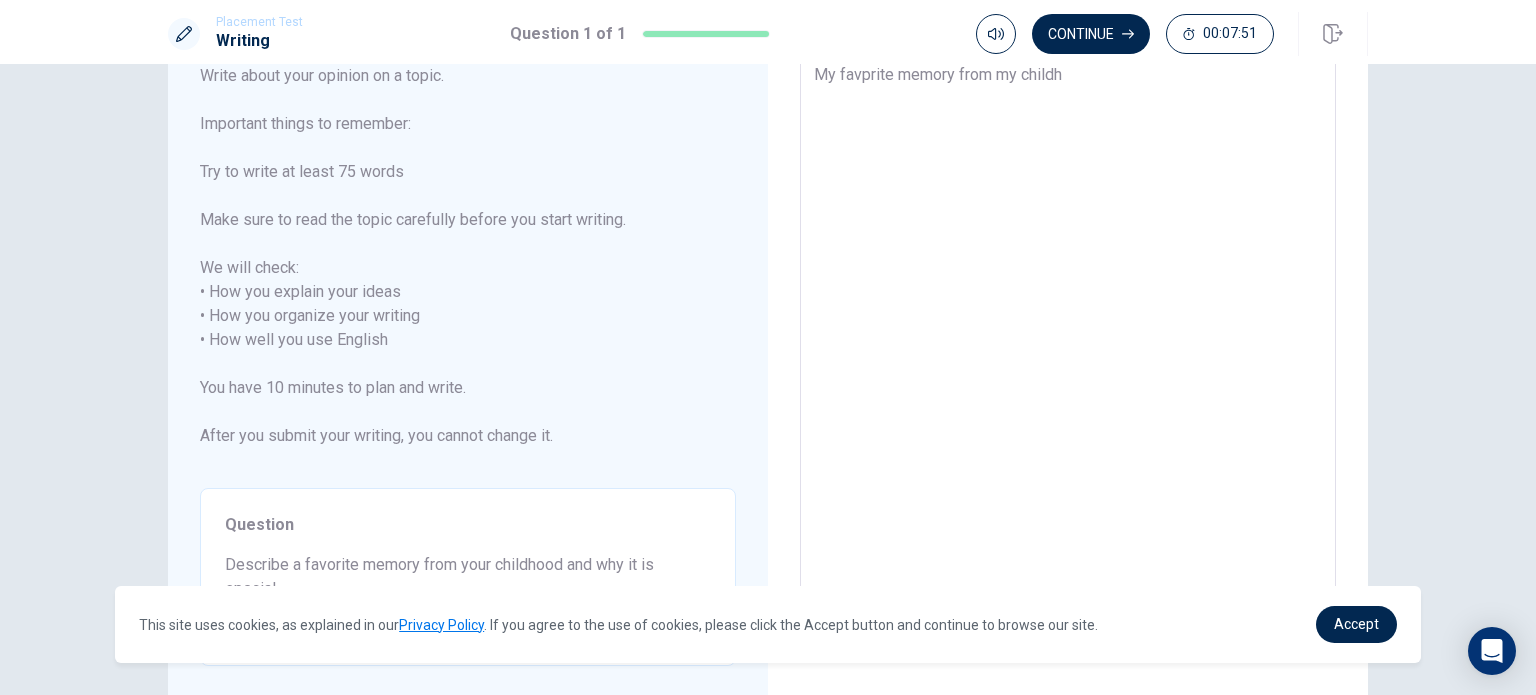 type on "My favprite memory from my childho" 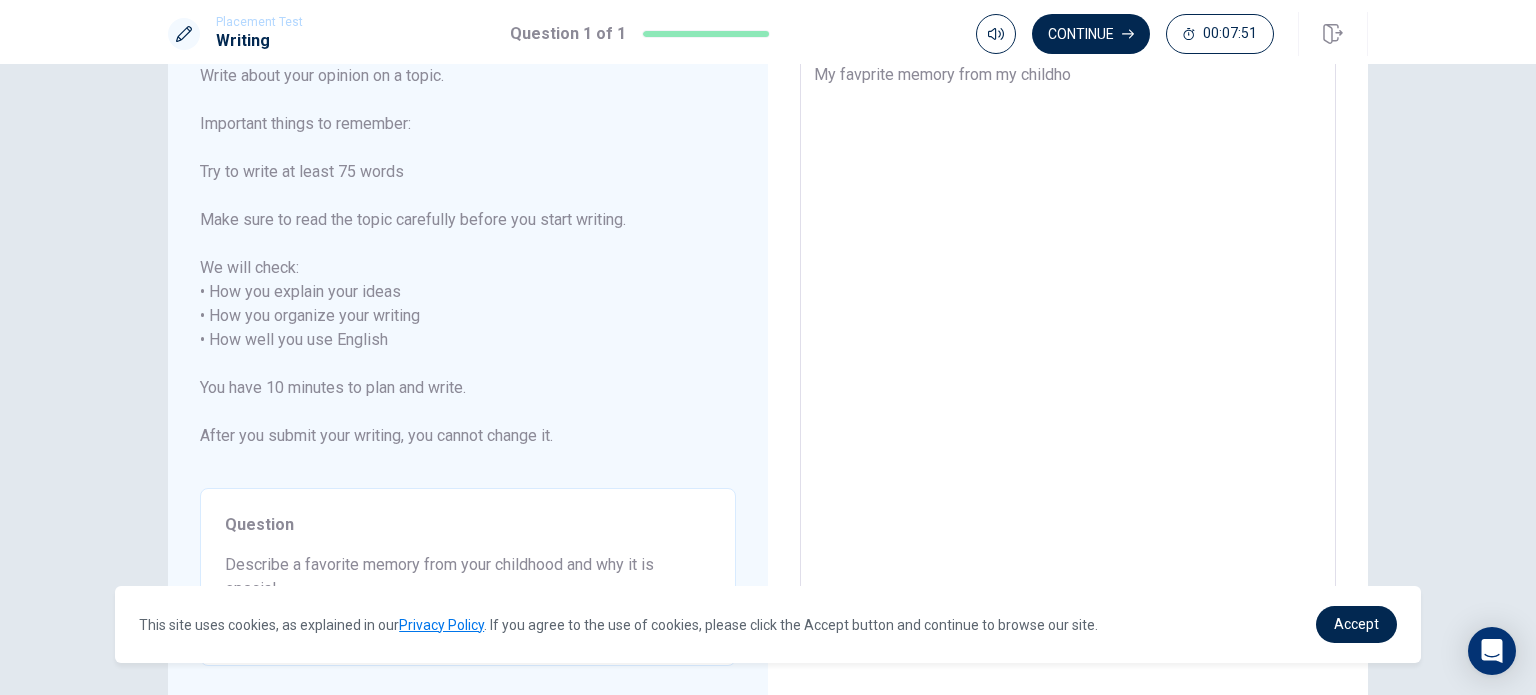 type on "x" 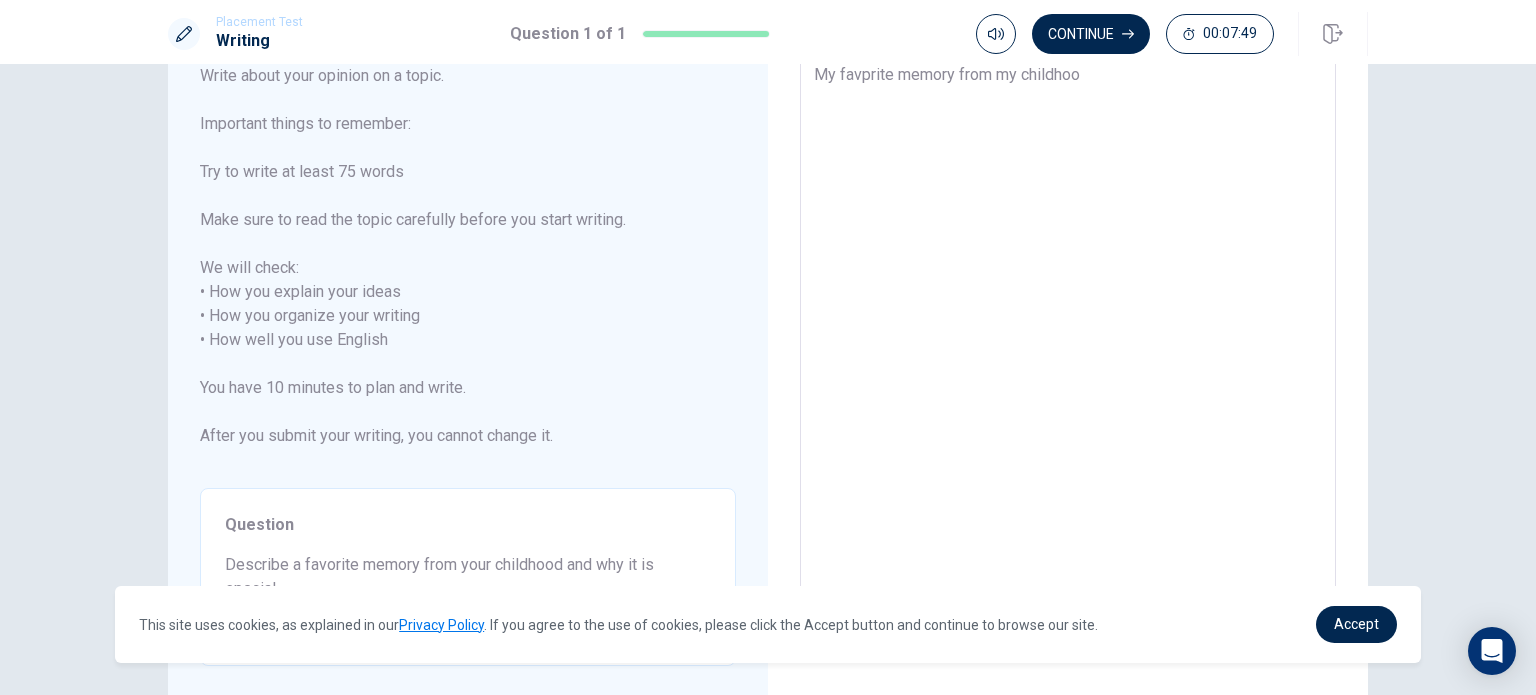 type on "x" 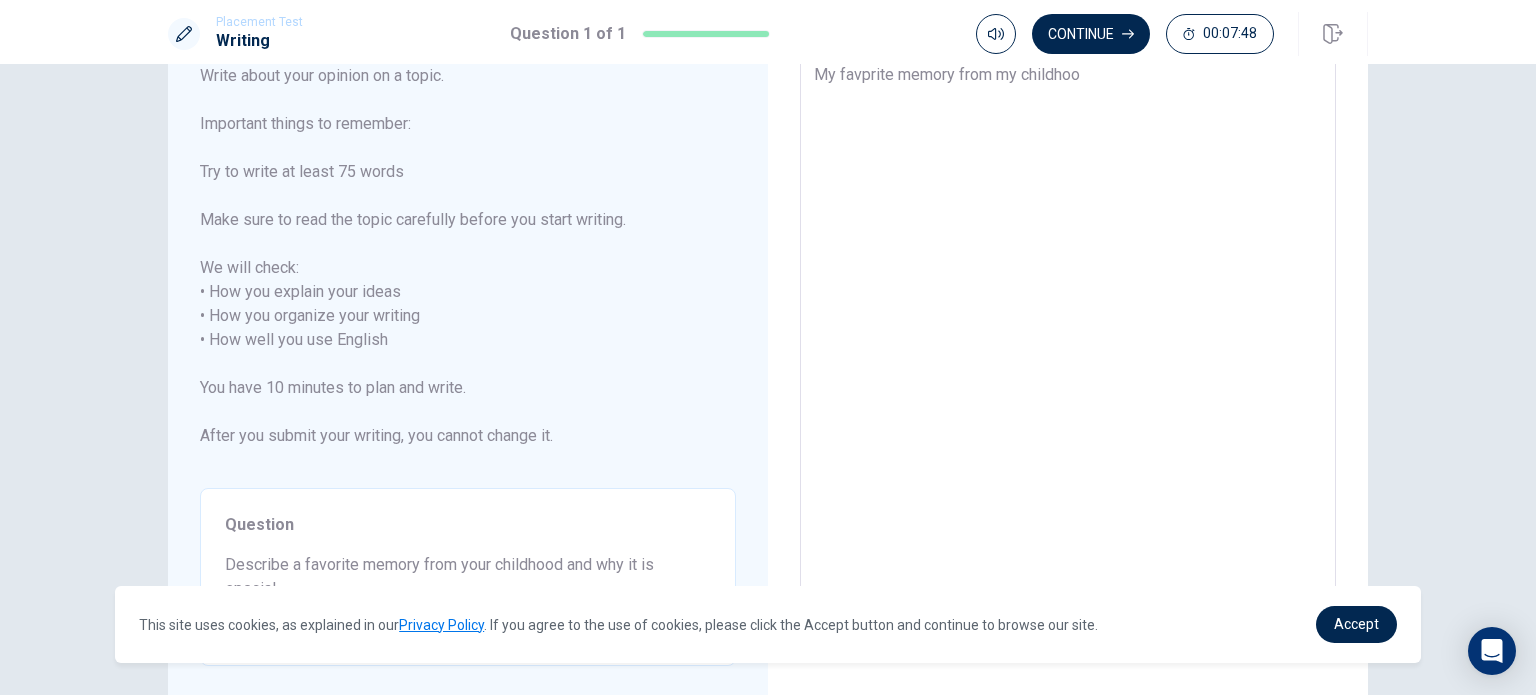 type on "My favprite memory from my childhood" 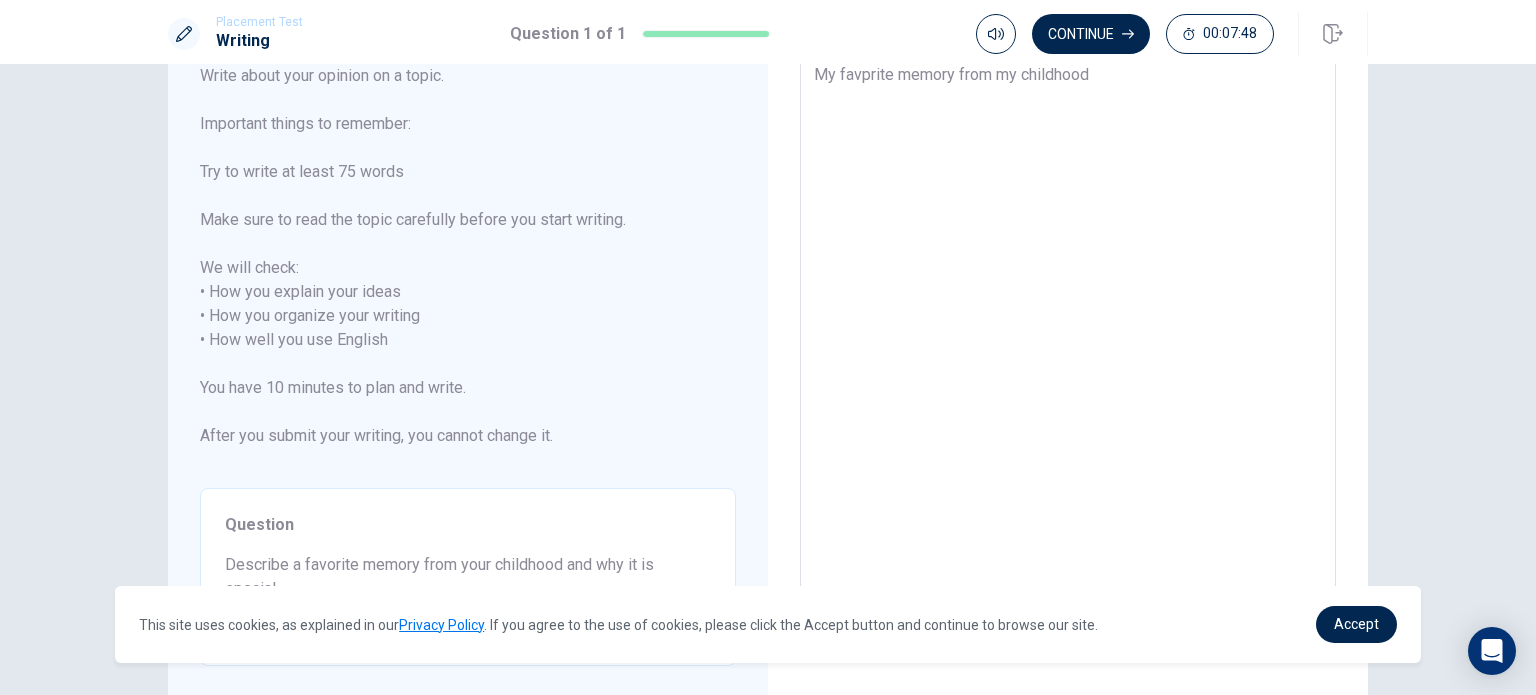 type on "x" 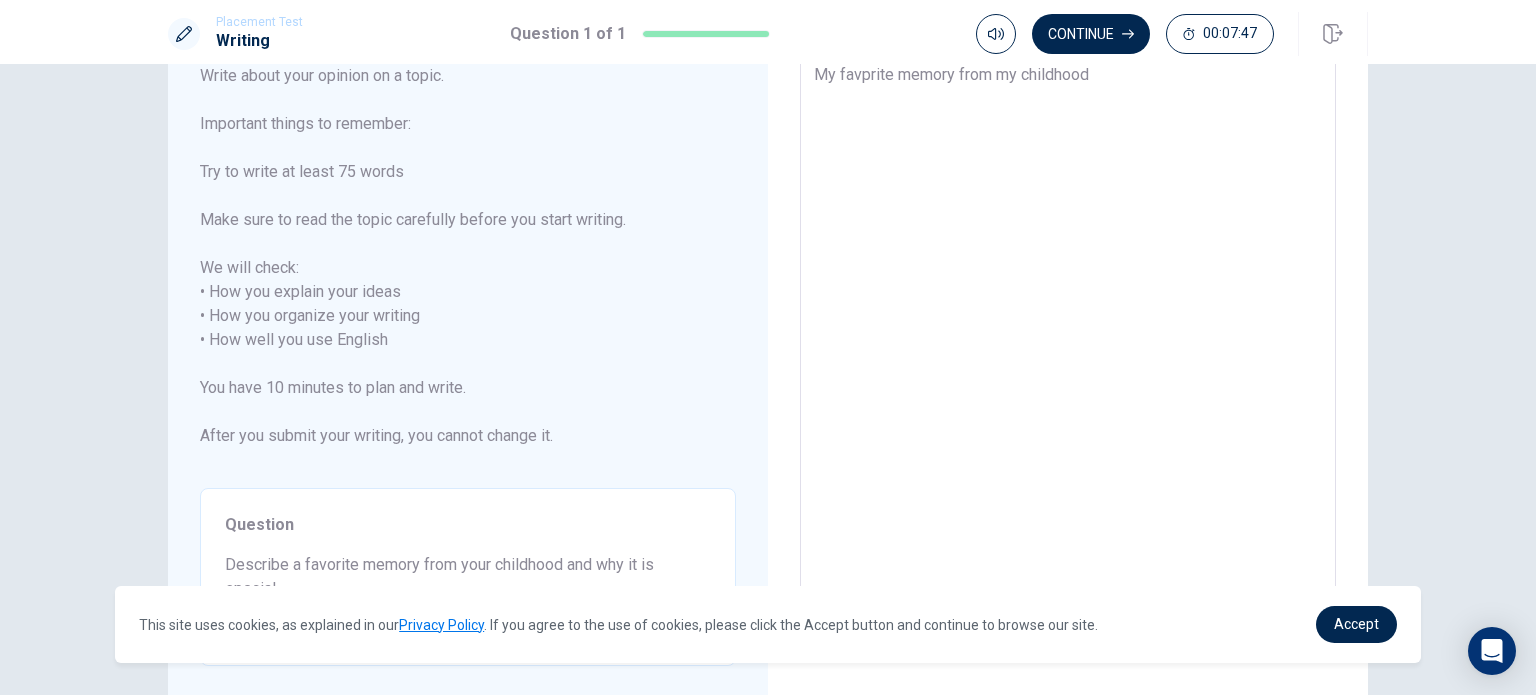 type on "My favprite memory from my childhood" 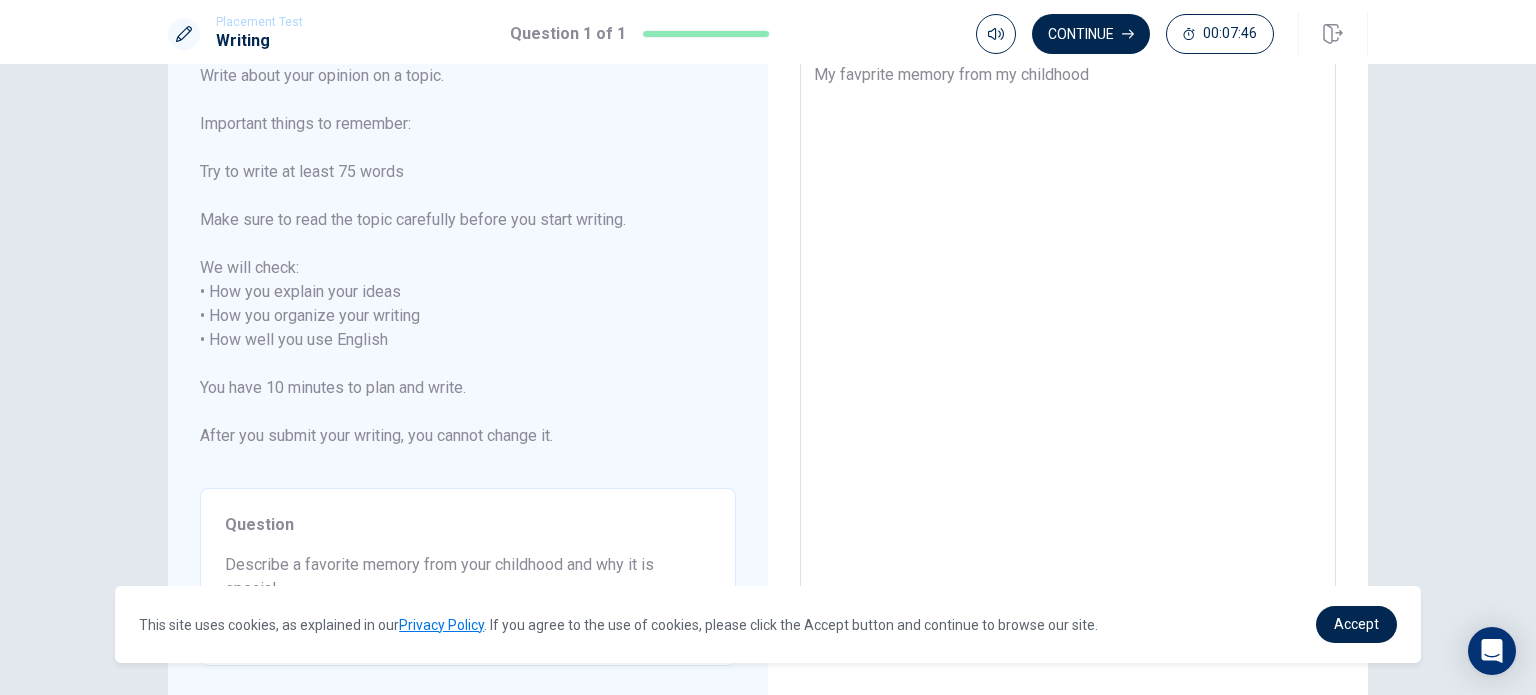 type on "My favprite memory from my childhood i" 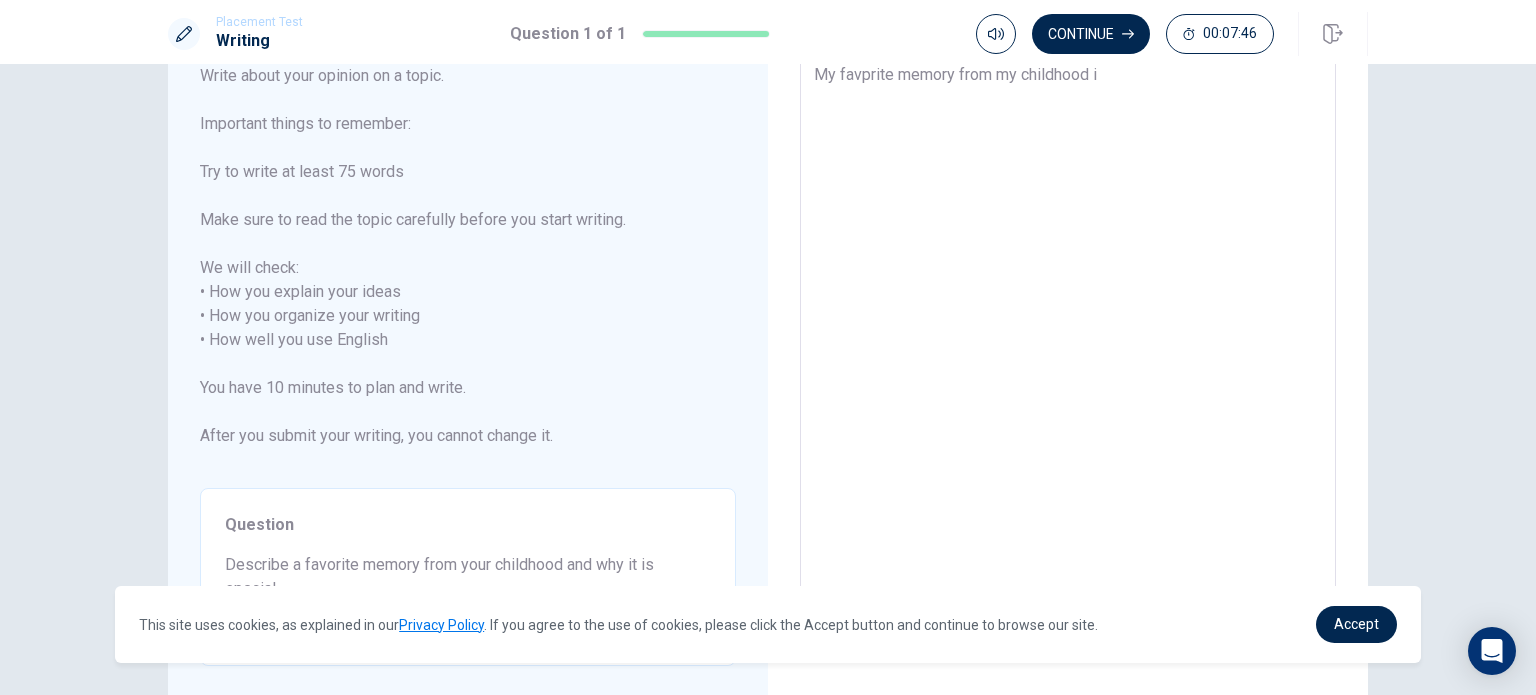 type on "x" 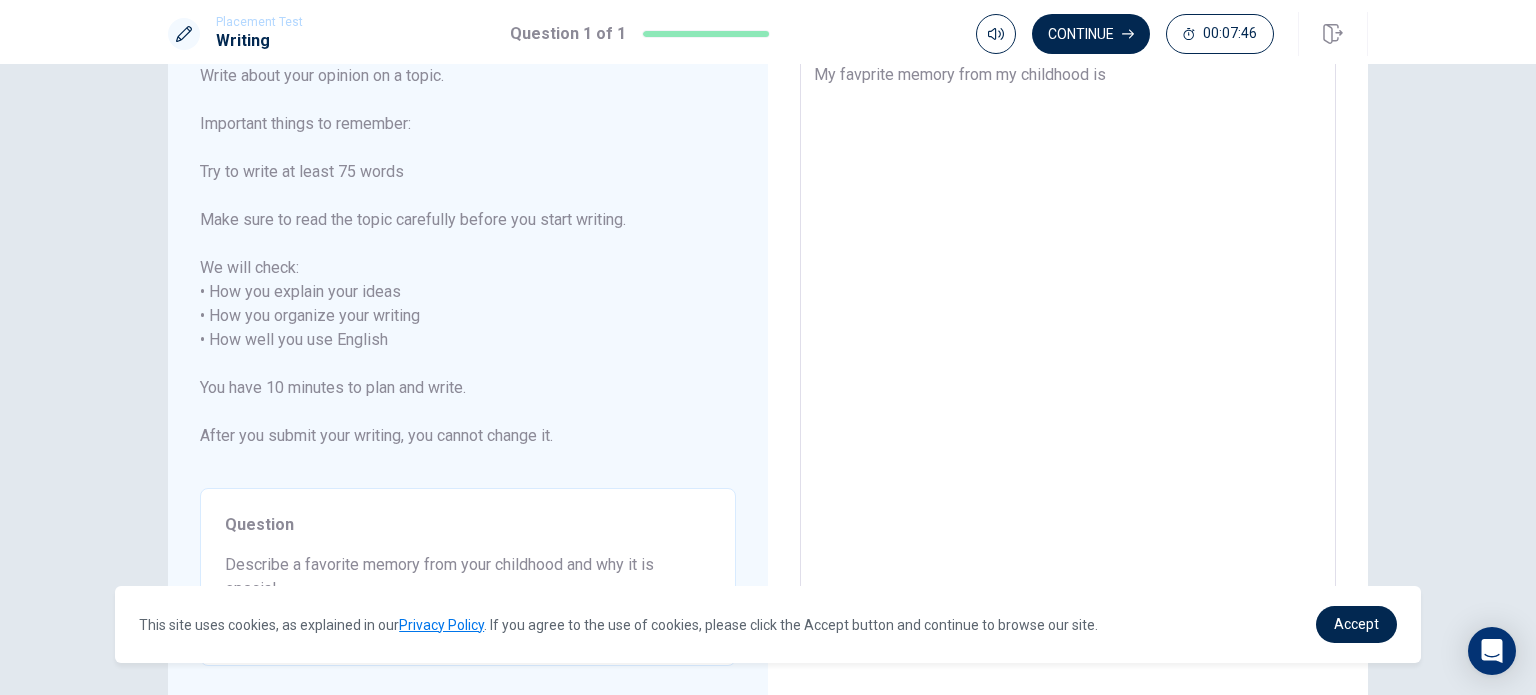 type on "x" 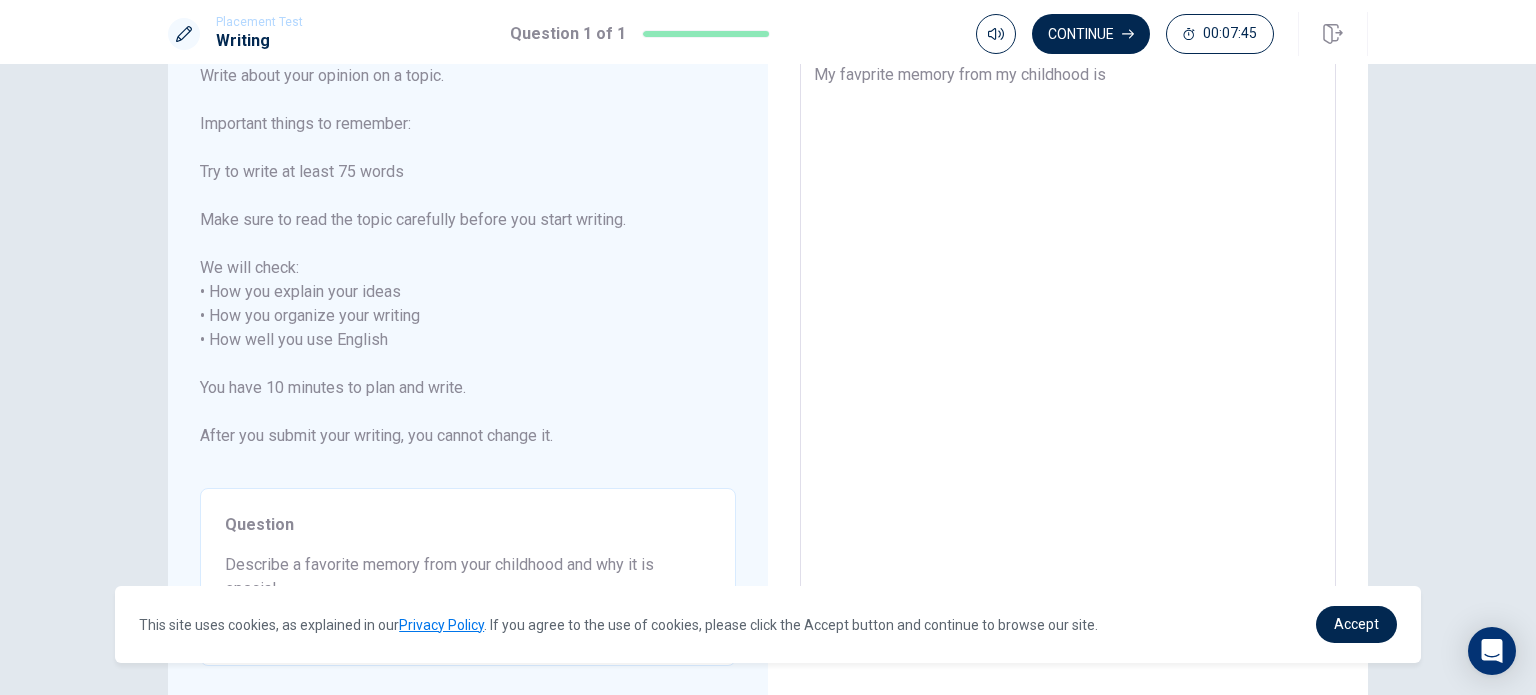 type on "My favprite memory from my childhood is" 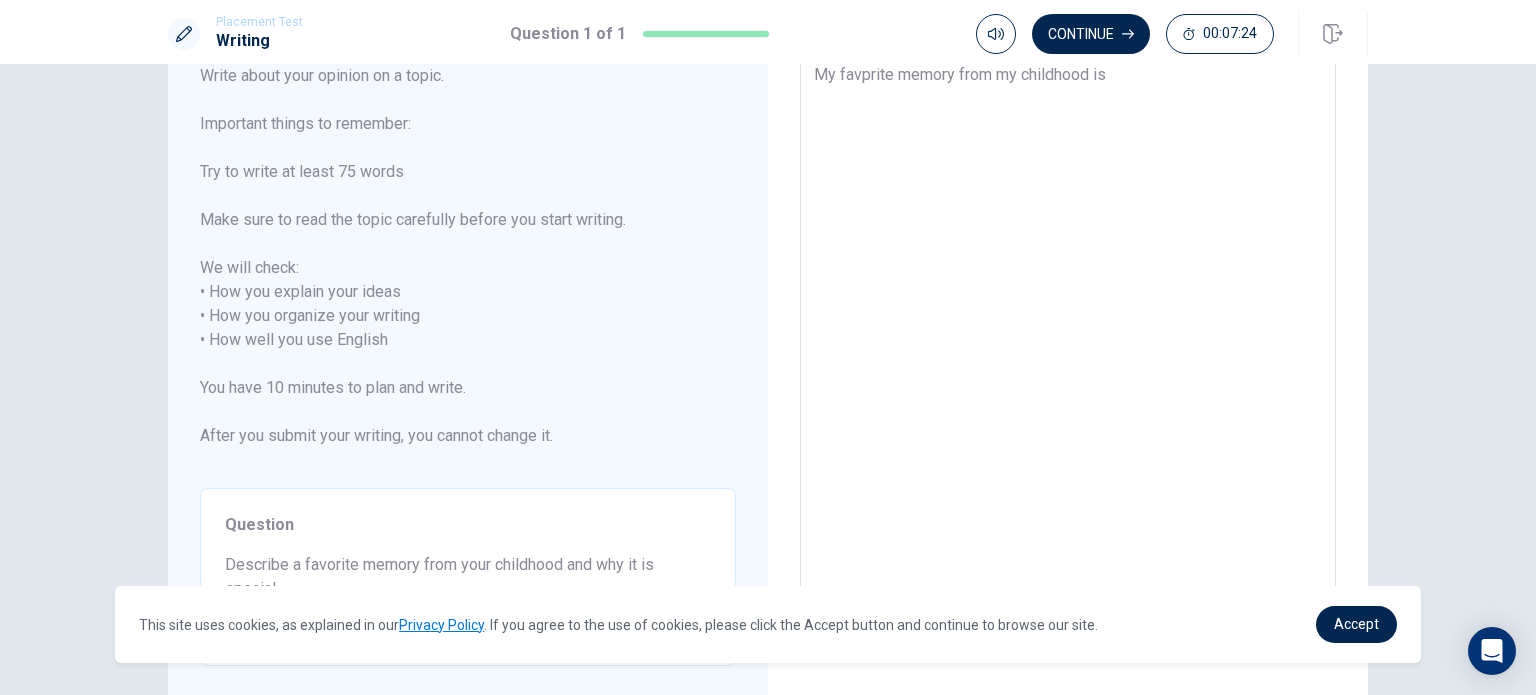 click on "My favprite memory from my childhood is" at bounding box center (1068, 340) 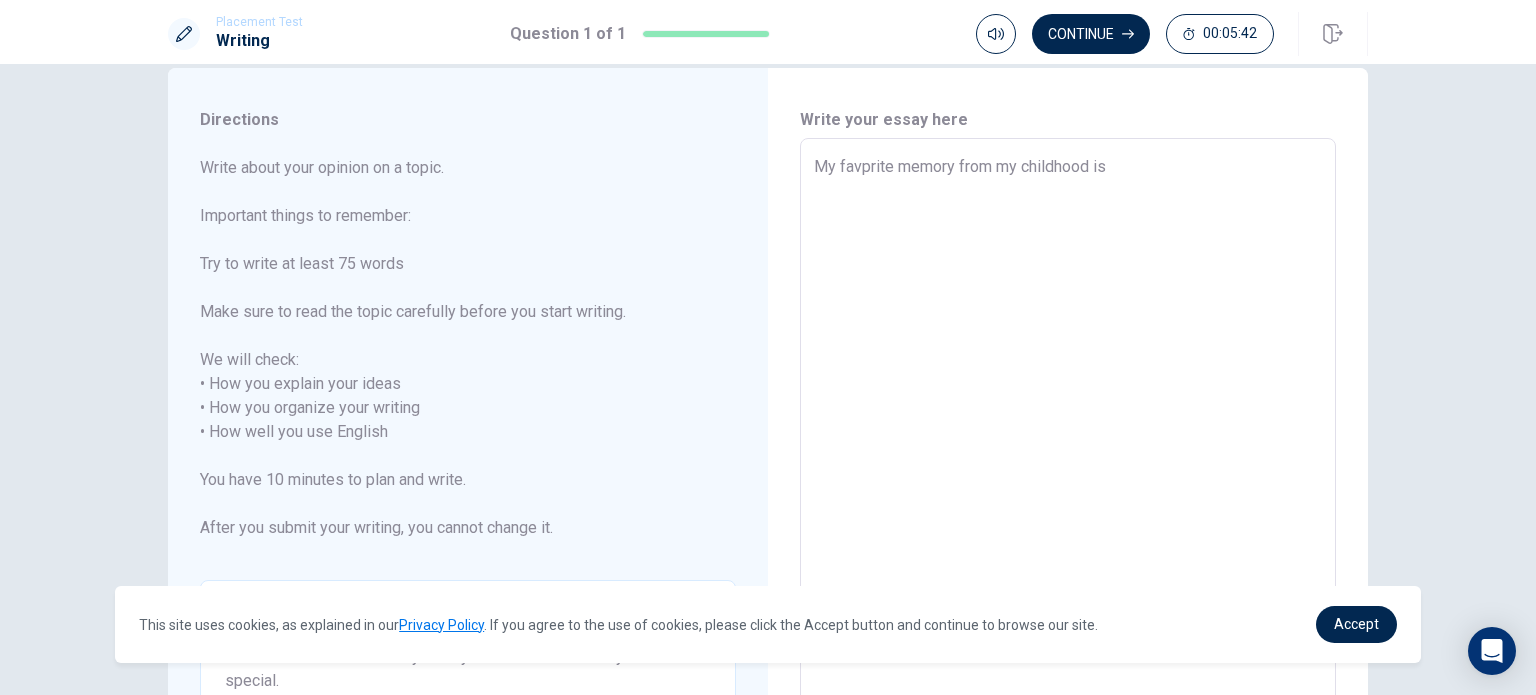scroll, scrollTop: 33, scrollLeft: 0, axis: vertical 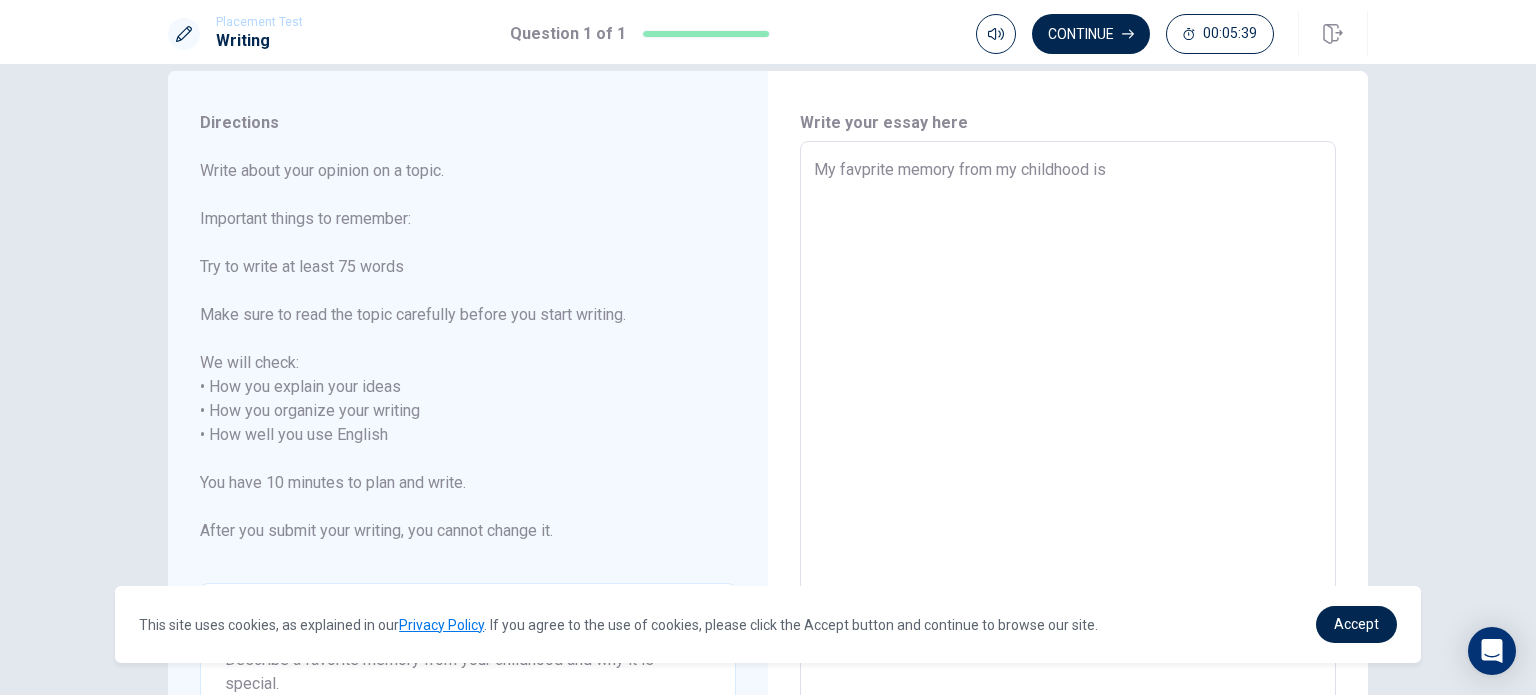 click on "My favprite memory from my childhood is" at bounding box center (1068, 435) 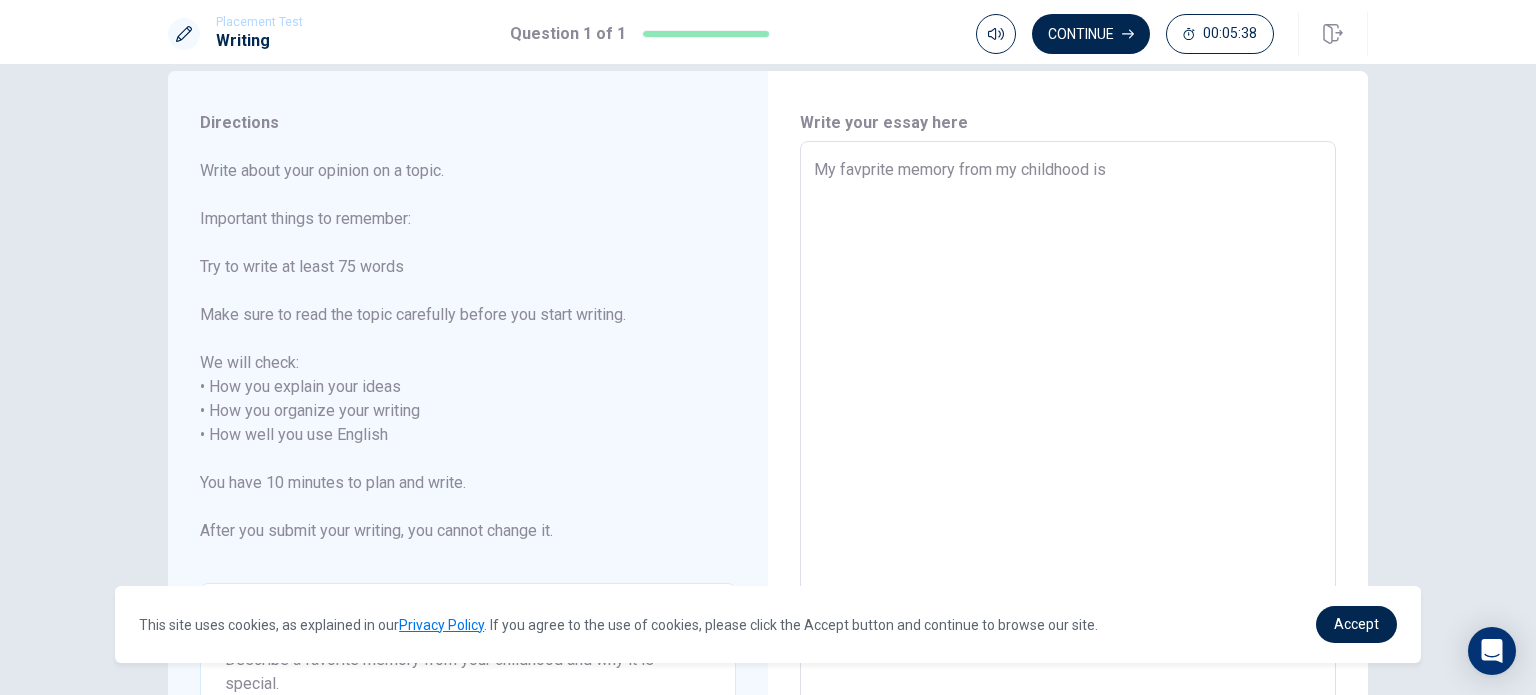 type on "My favprite memory from my childhood is t" 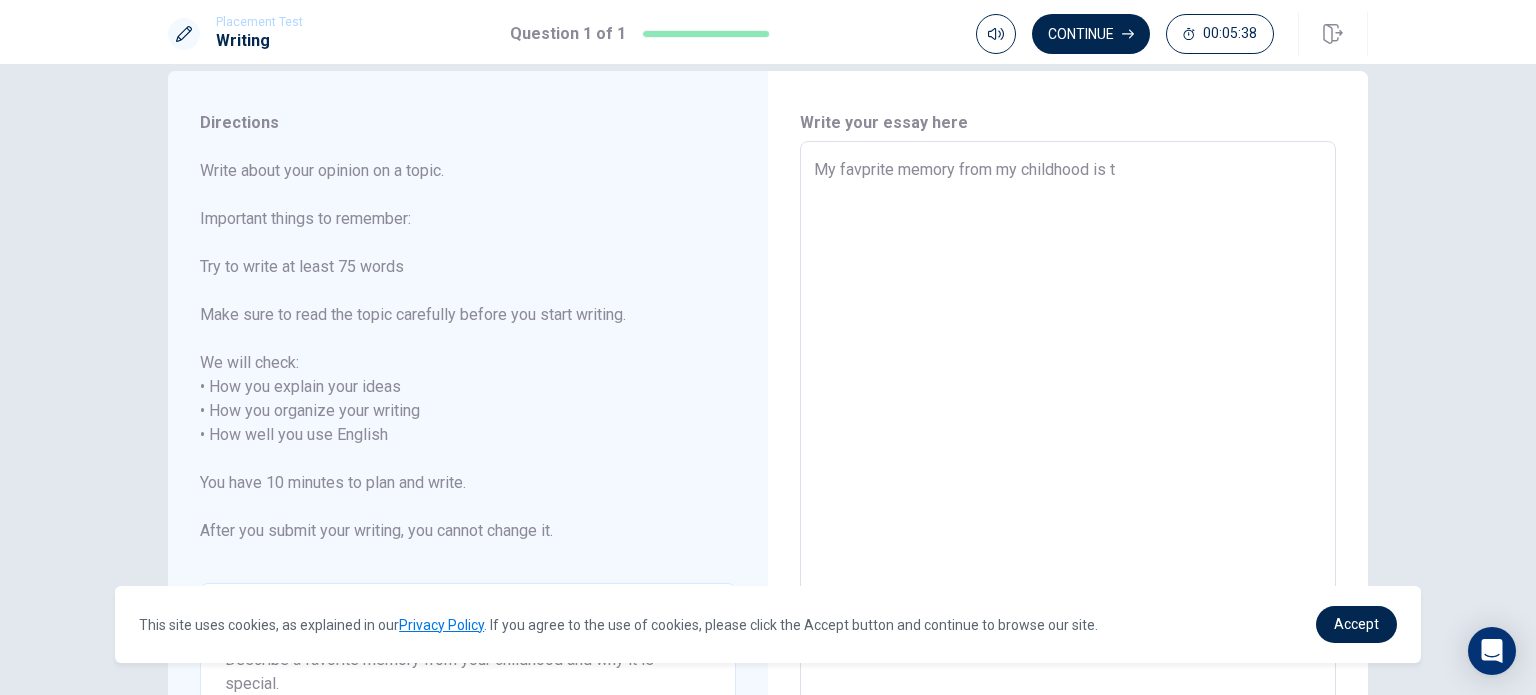 type on "x" 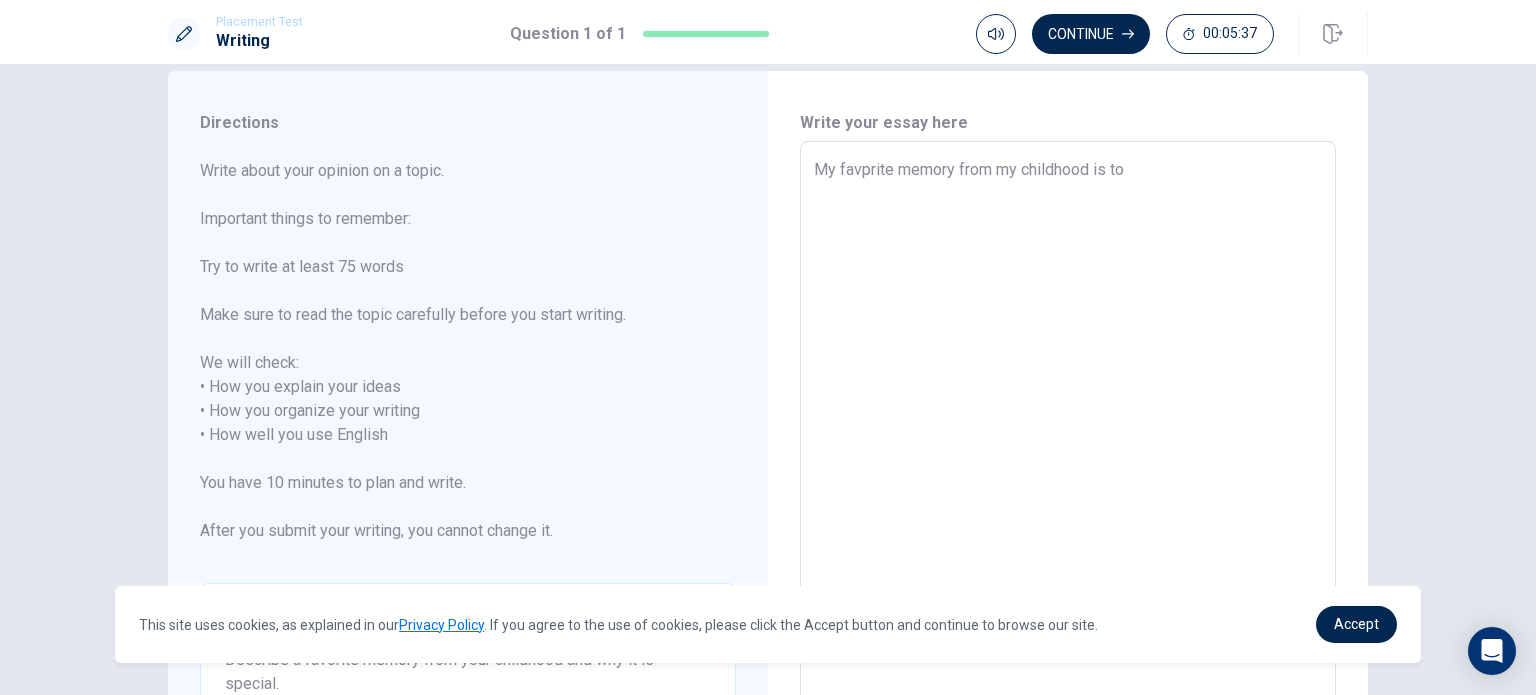 type on "x" 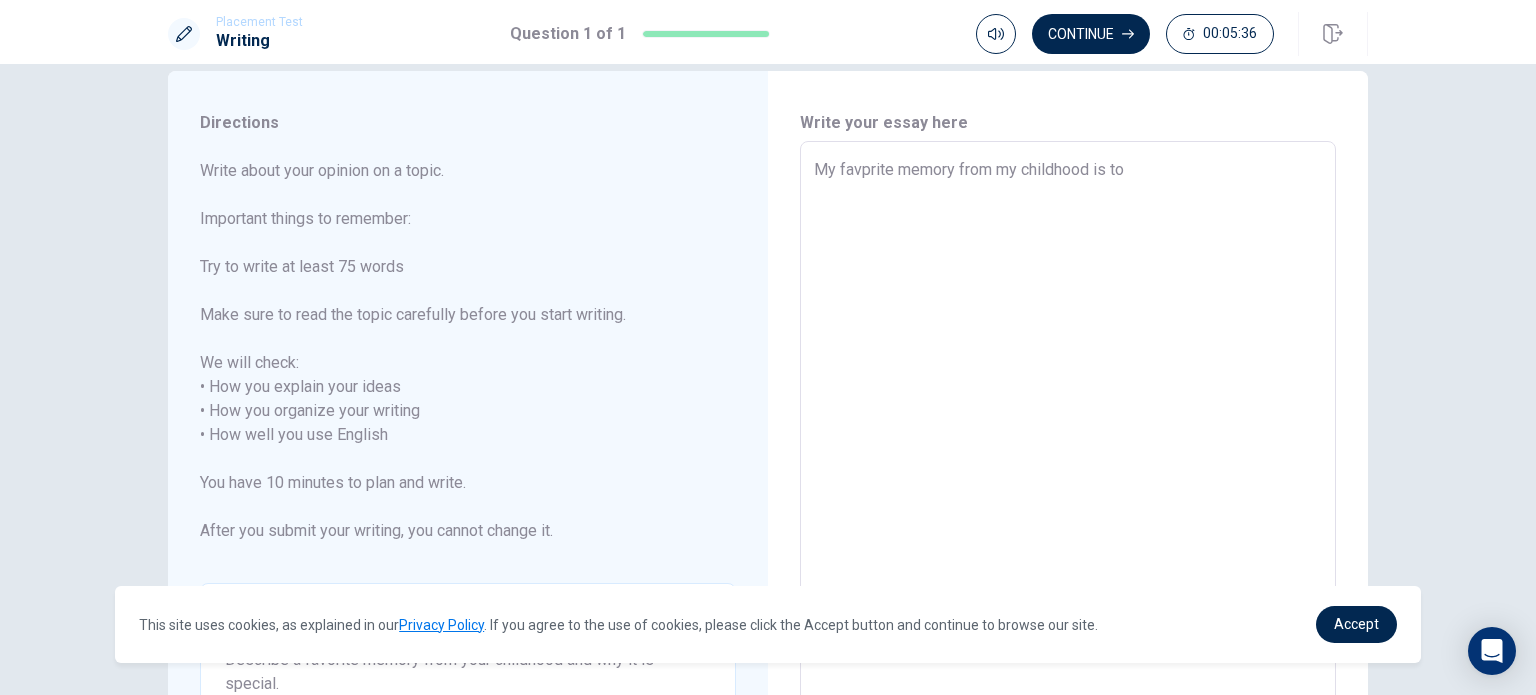 type on "My favprite memory from my childhood is to" 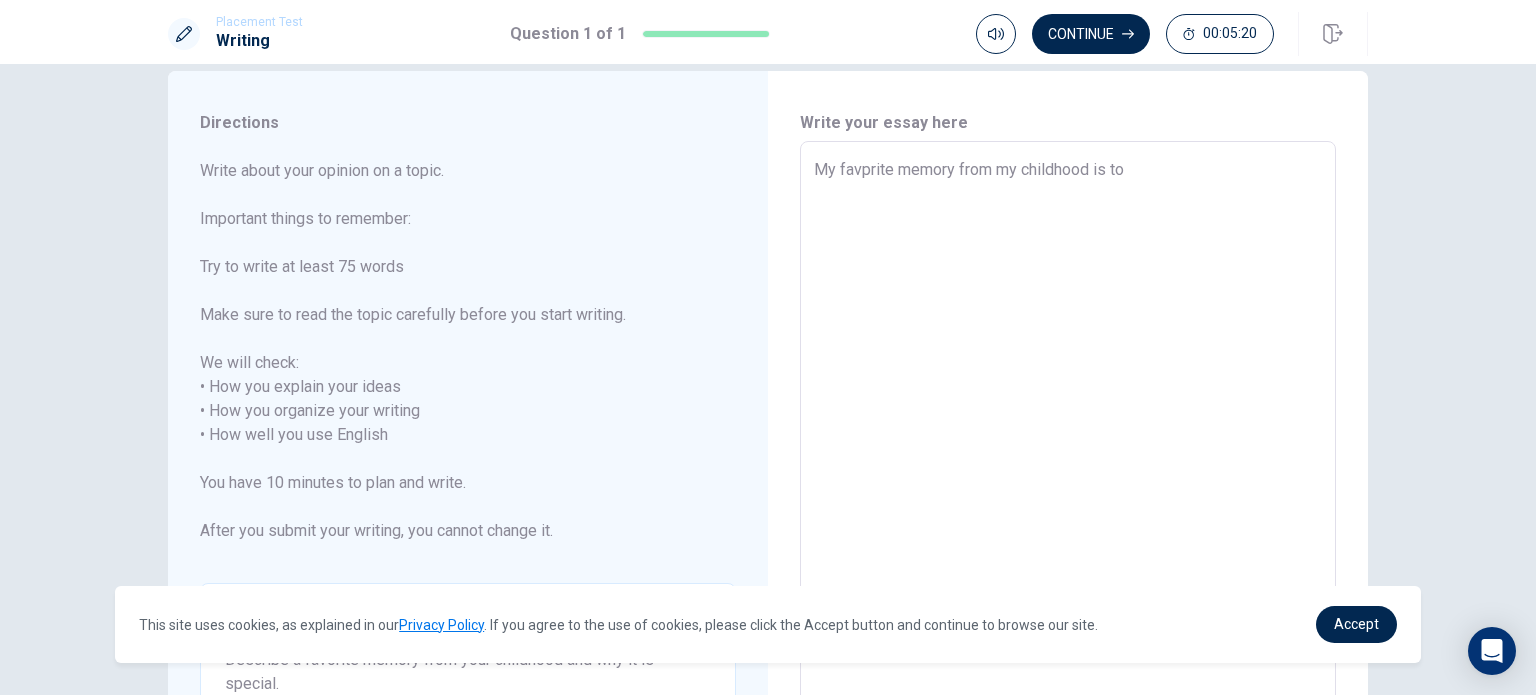 type on "x" 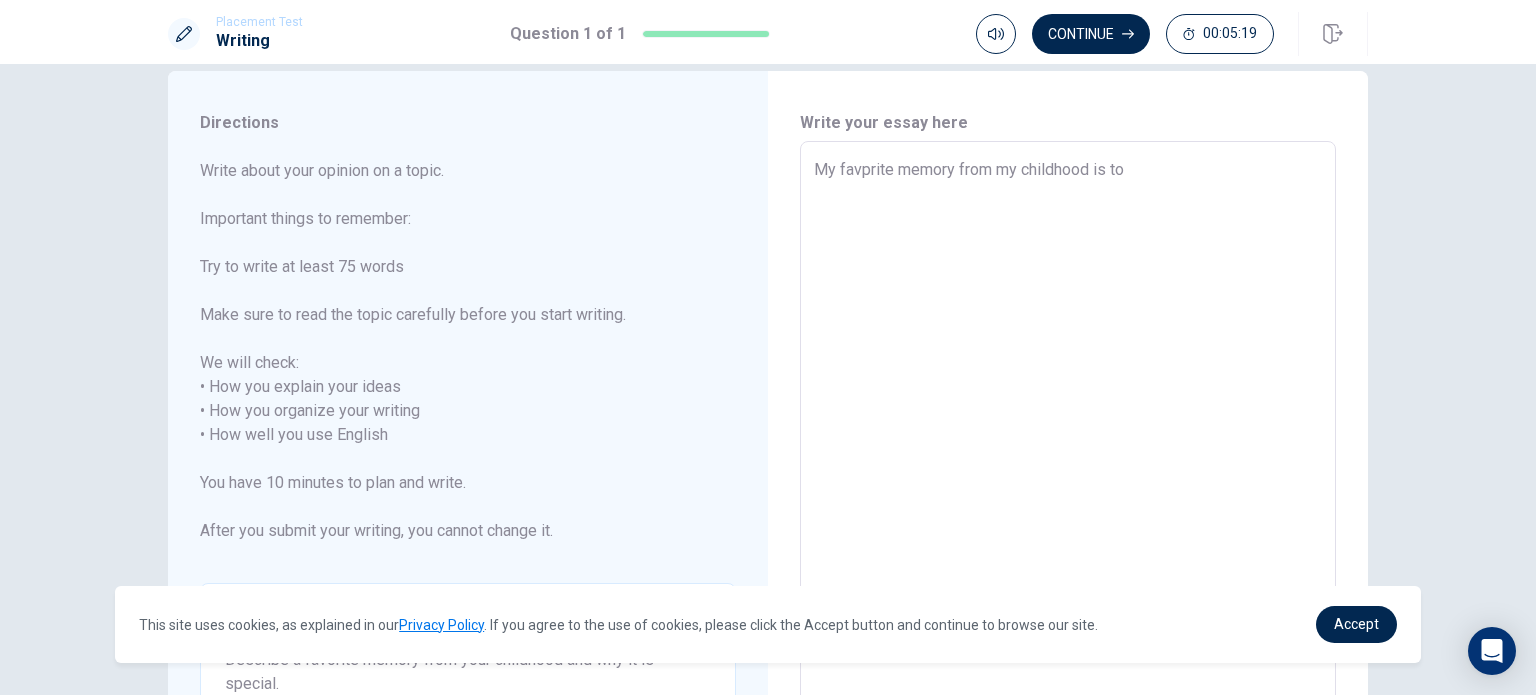 type on "My favprite memory from my childhood is to" 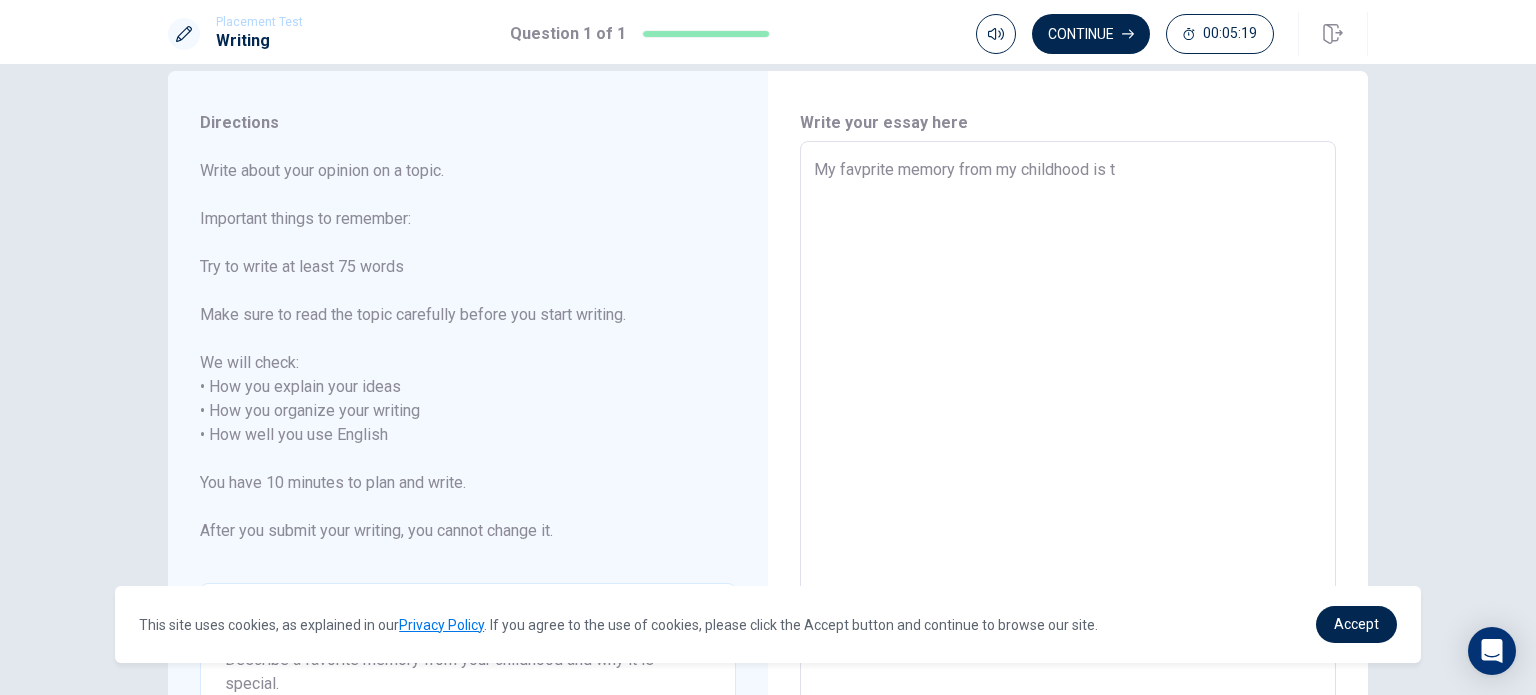 type on "x" 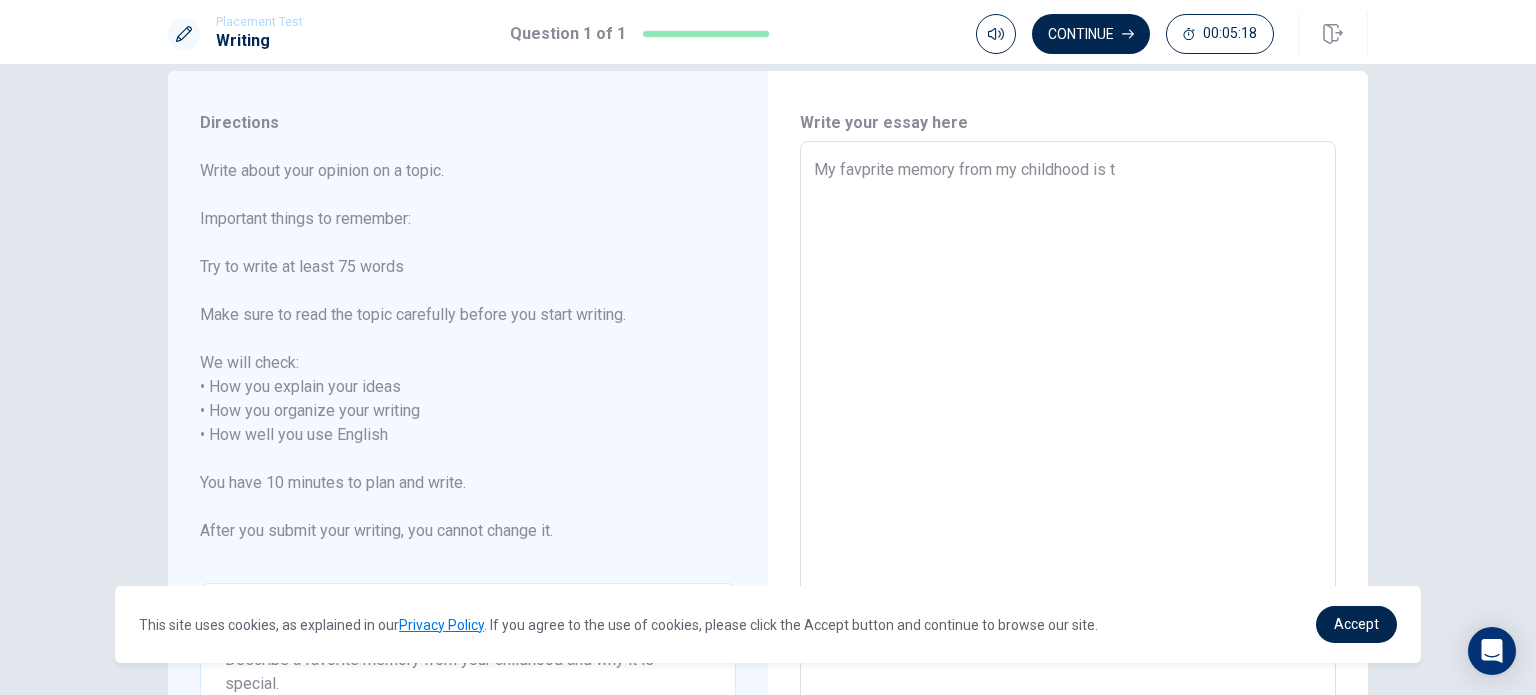 type on "My favprite memory from my childhood is" 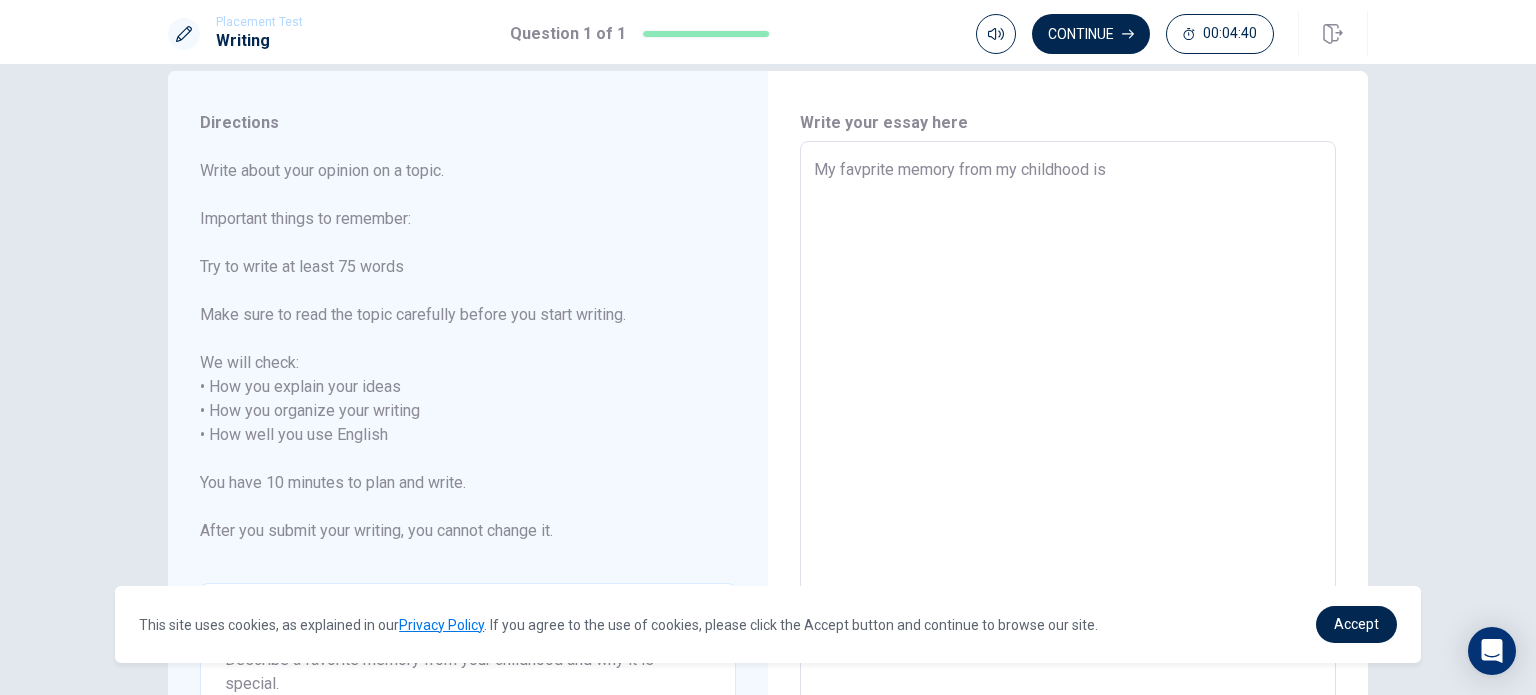 type on "x" 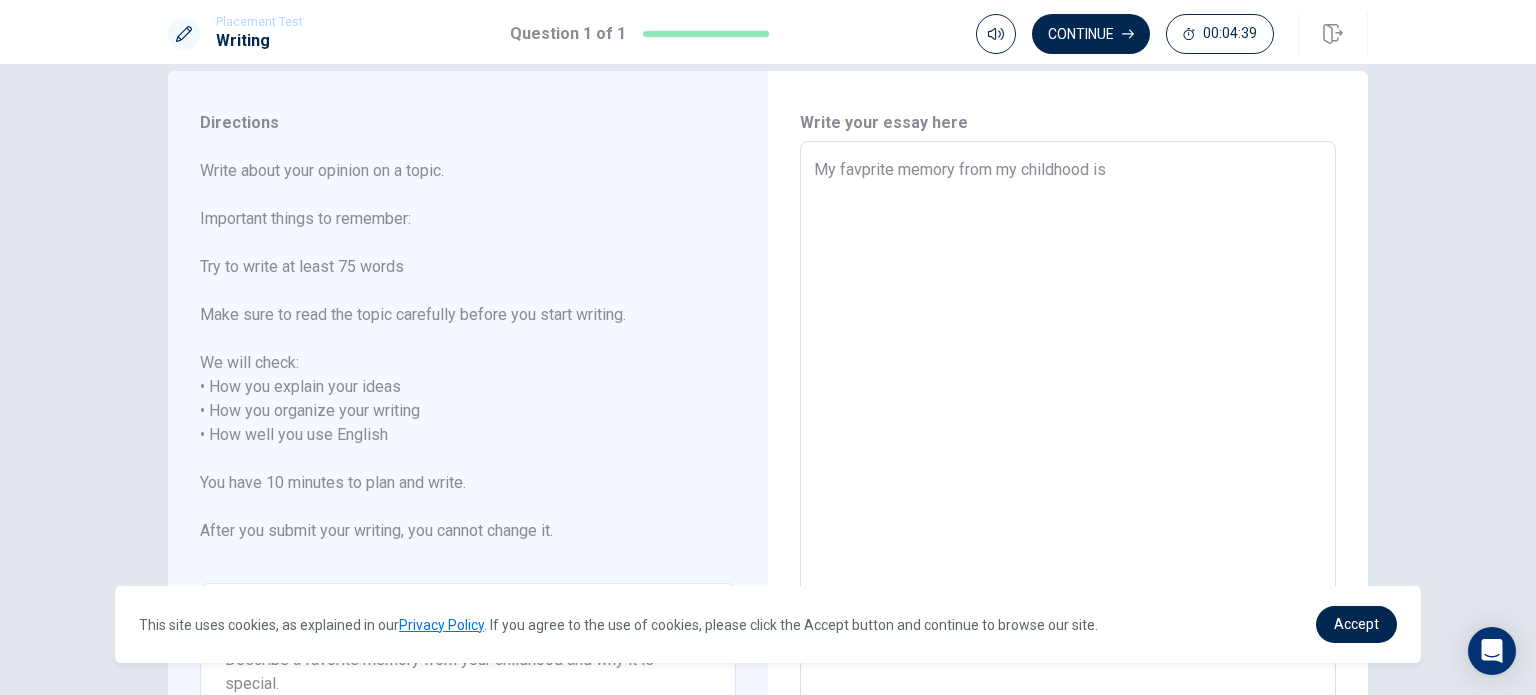 type on "My favprite memory from my childhood is t" 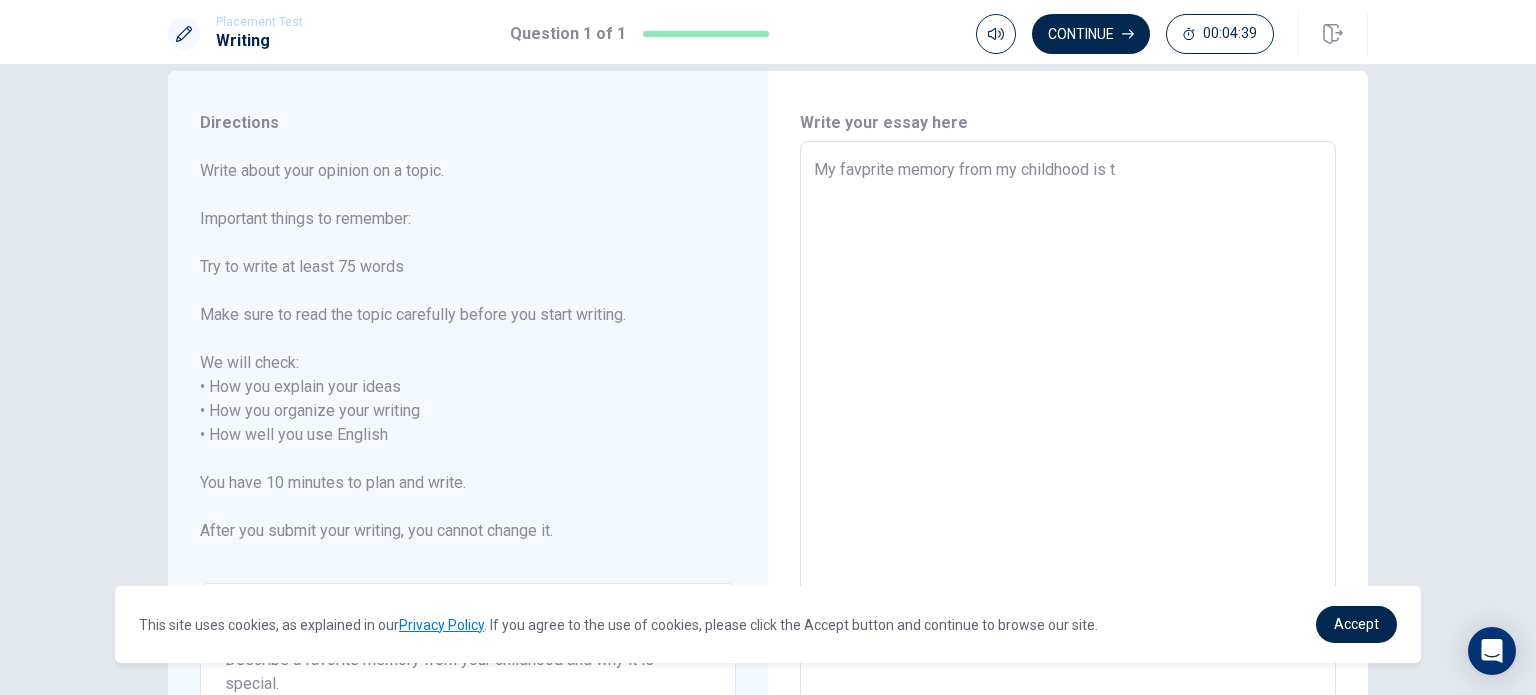 type on "x" 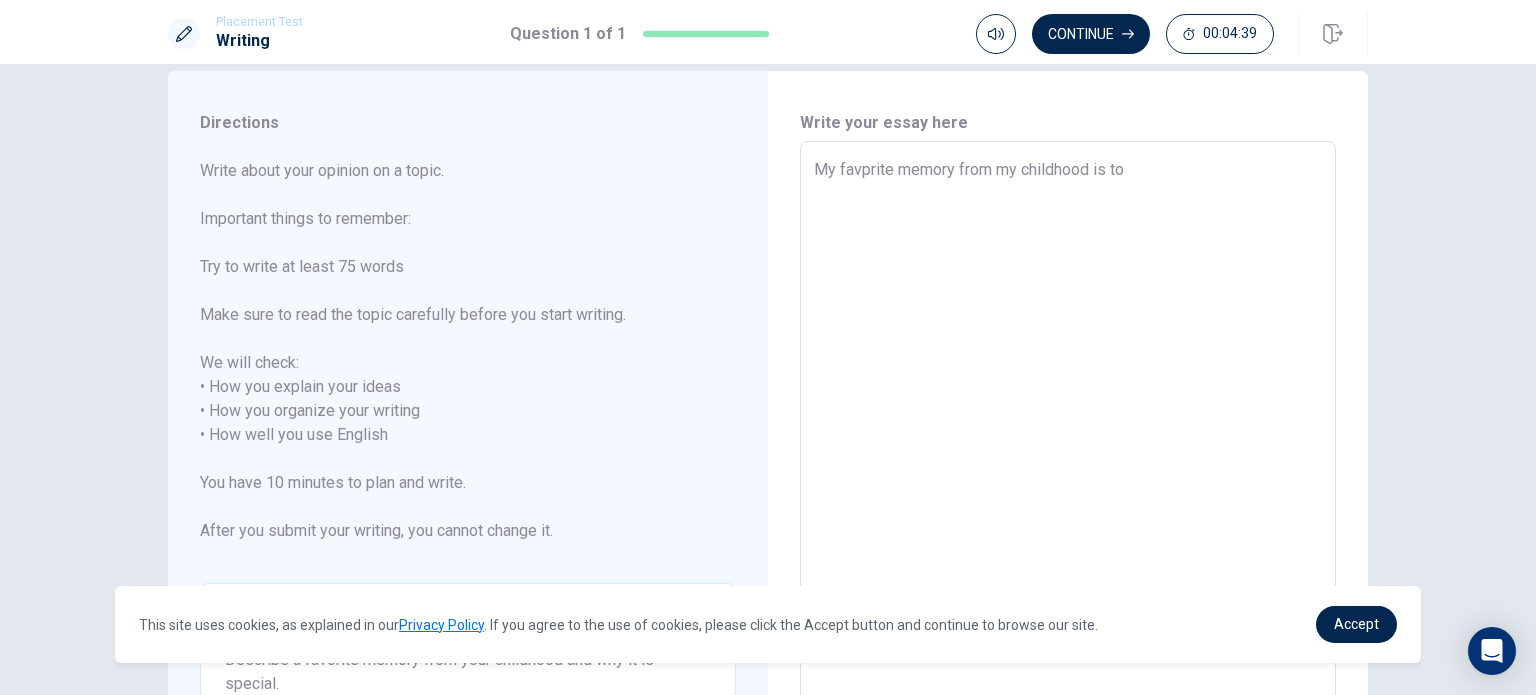 type on "x" 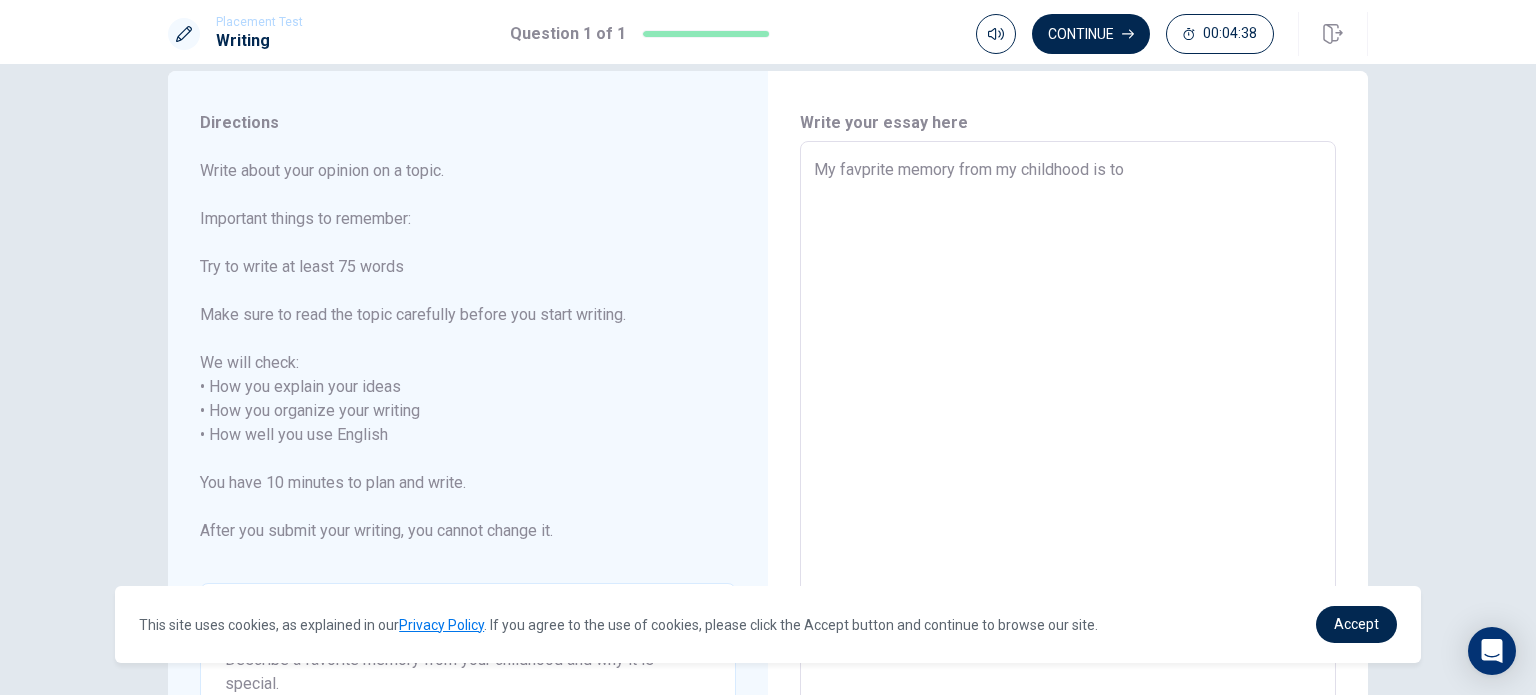 type on "x" 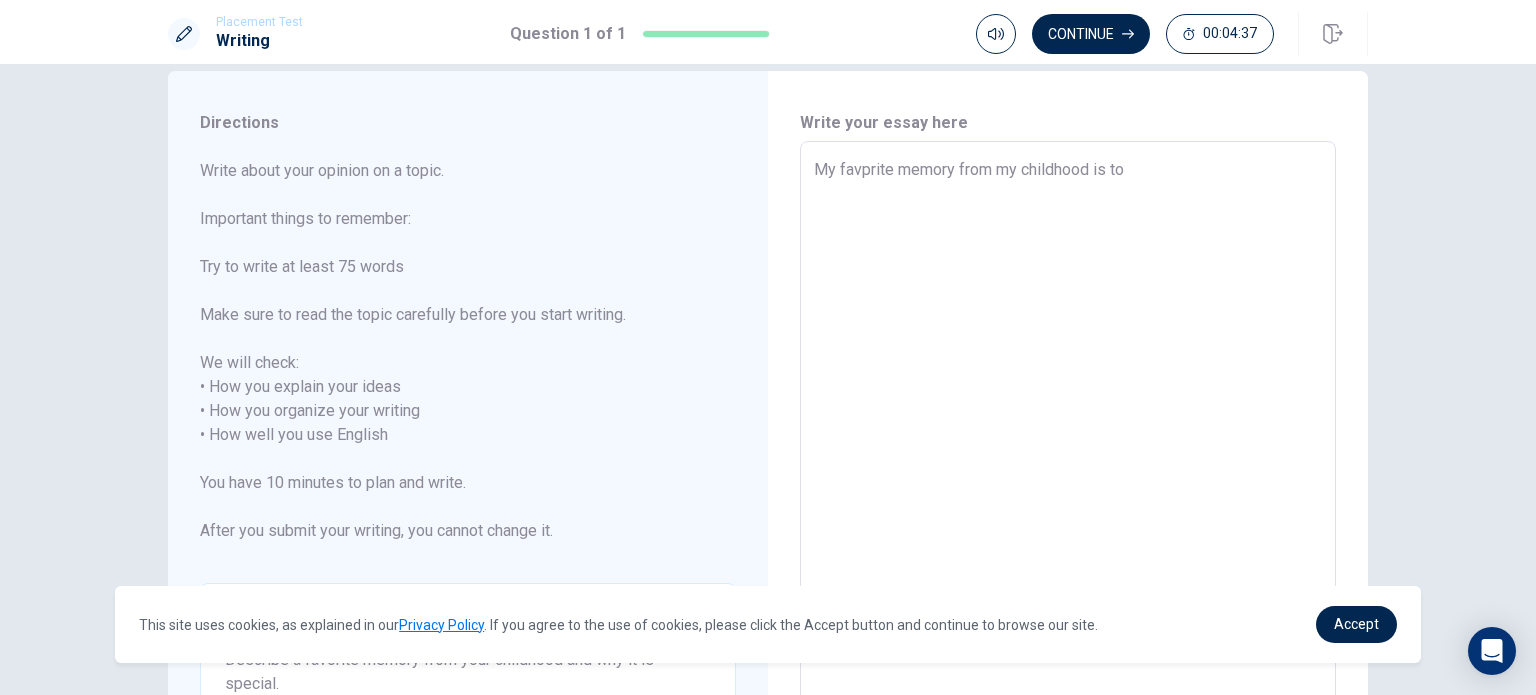 type on "My favprite memory from my childhood is to g" 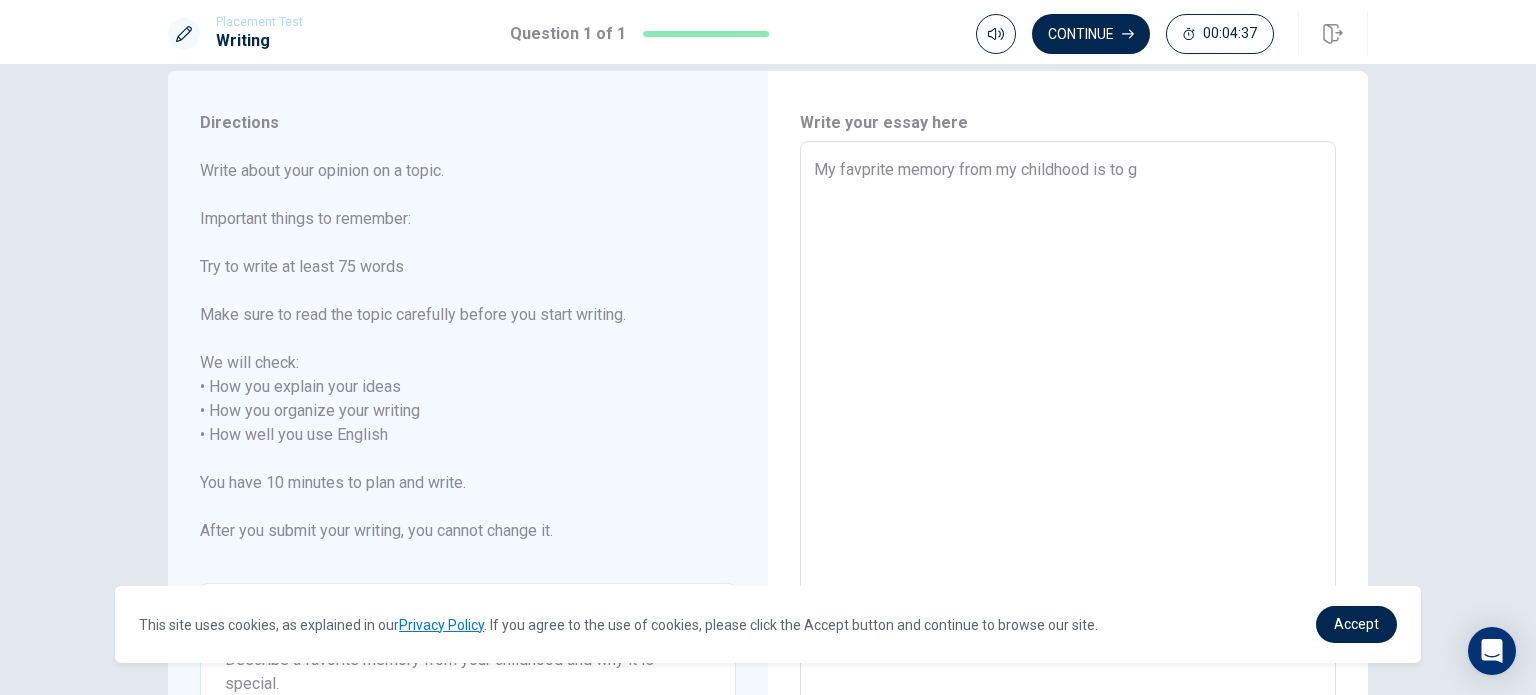 type on "x" 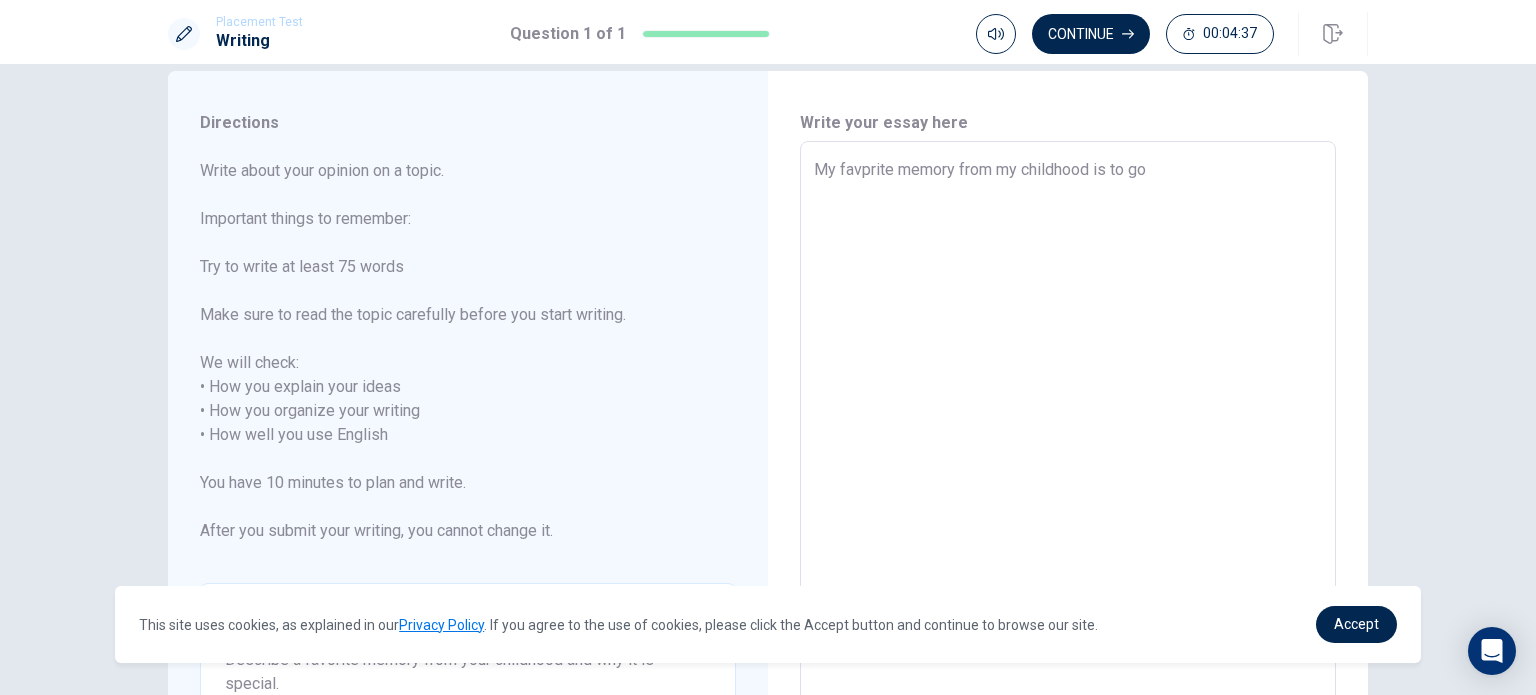 type on "x" 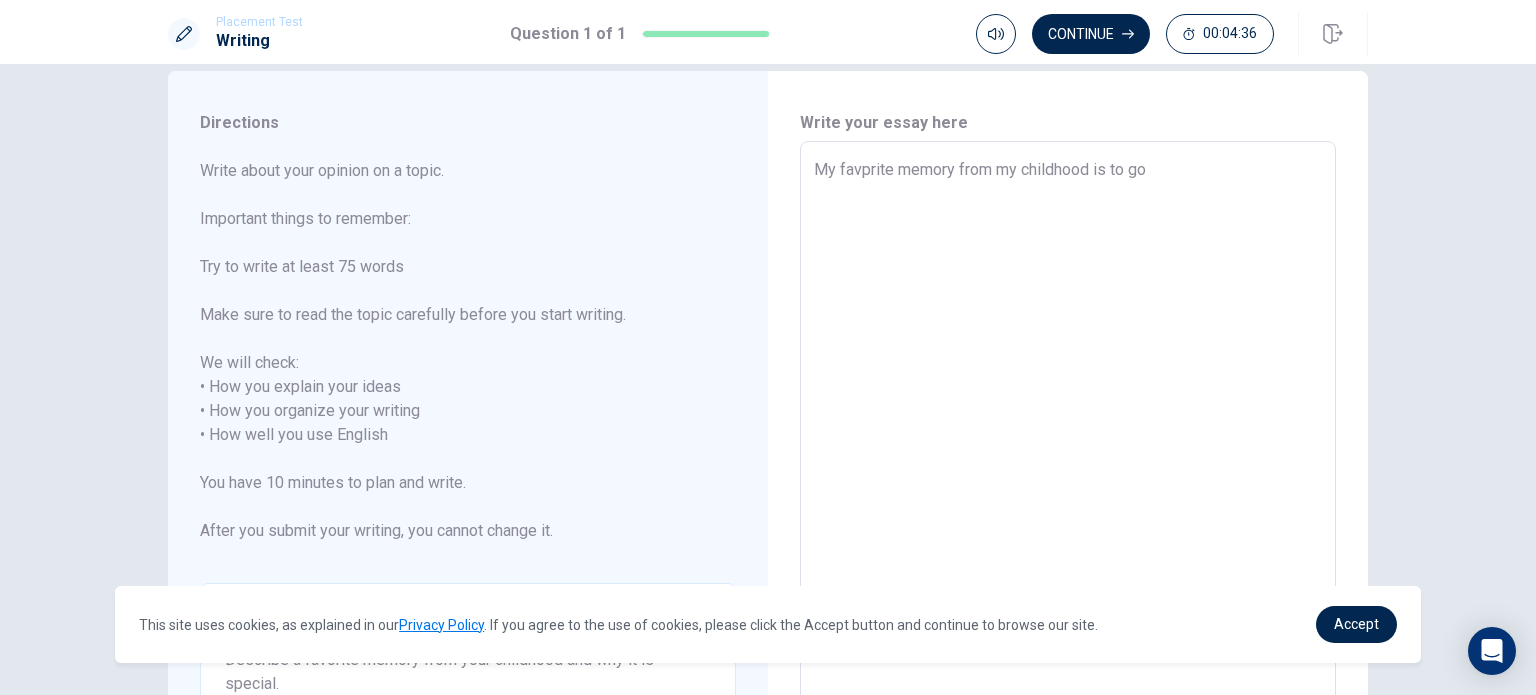 type on "My favprite memory from my childhood is to go h" 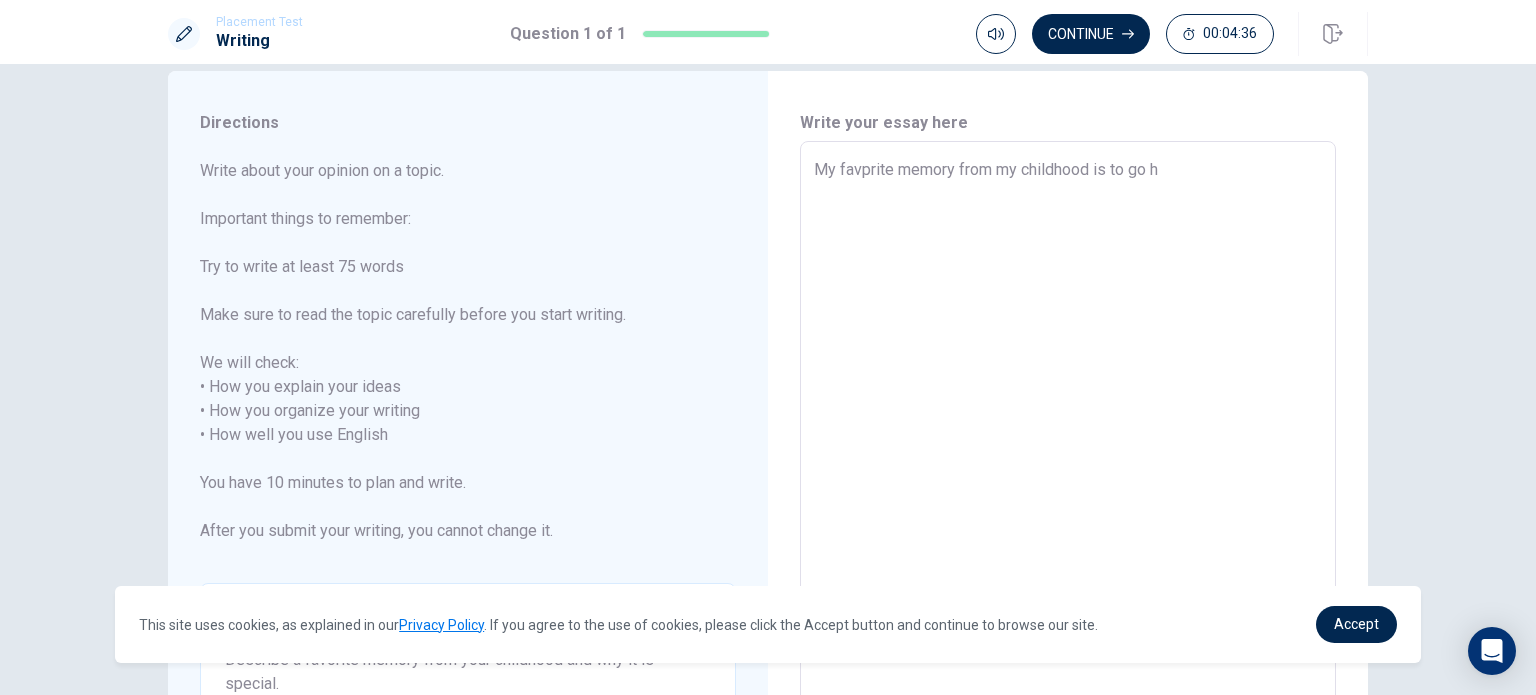 type on "x" 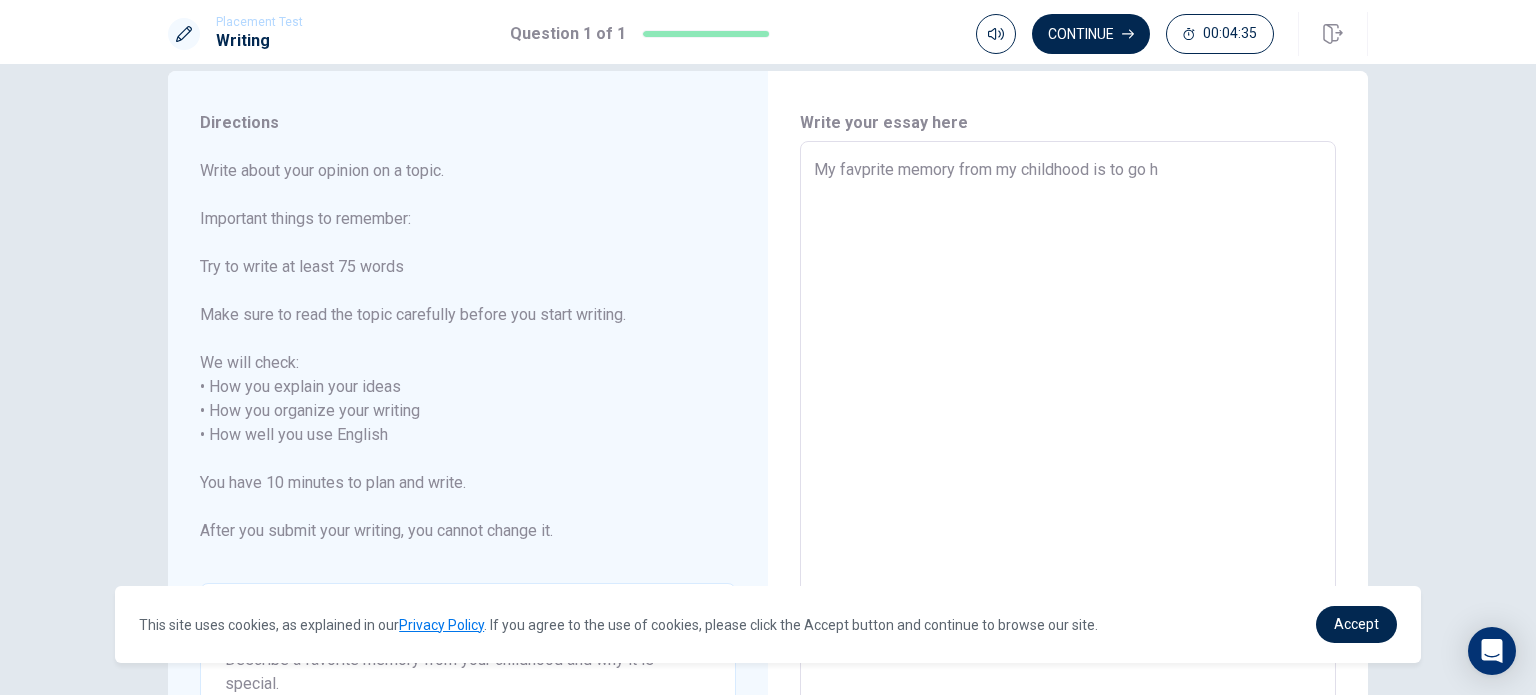type on "My favprite memory from my childhood is to go hi" 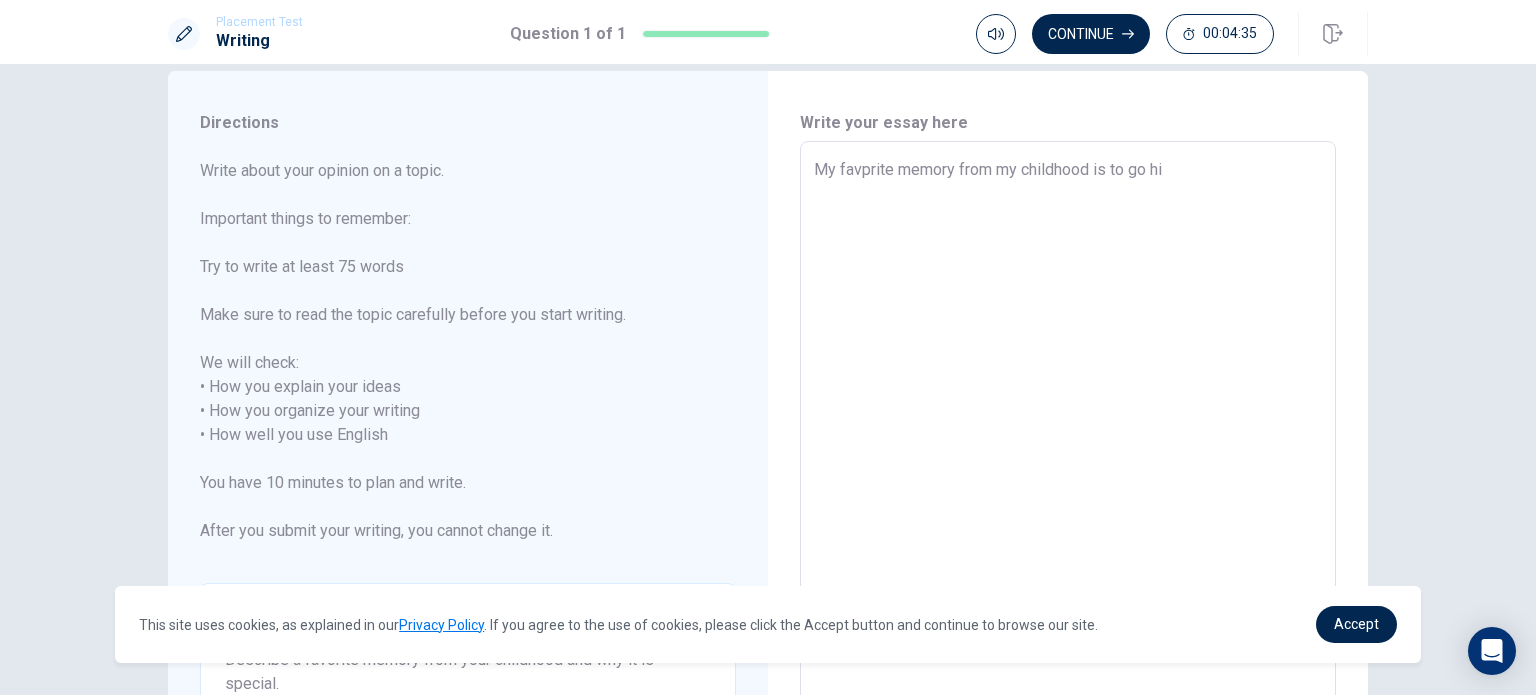 type on "x" 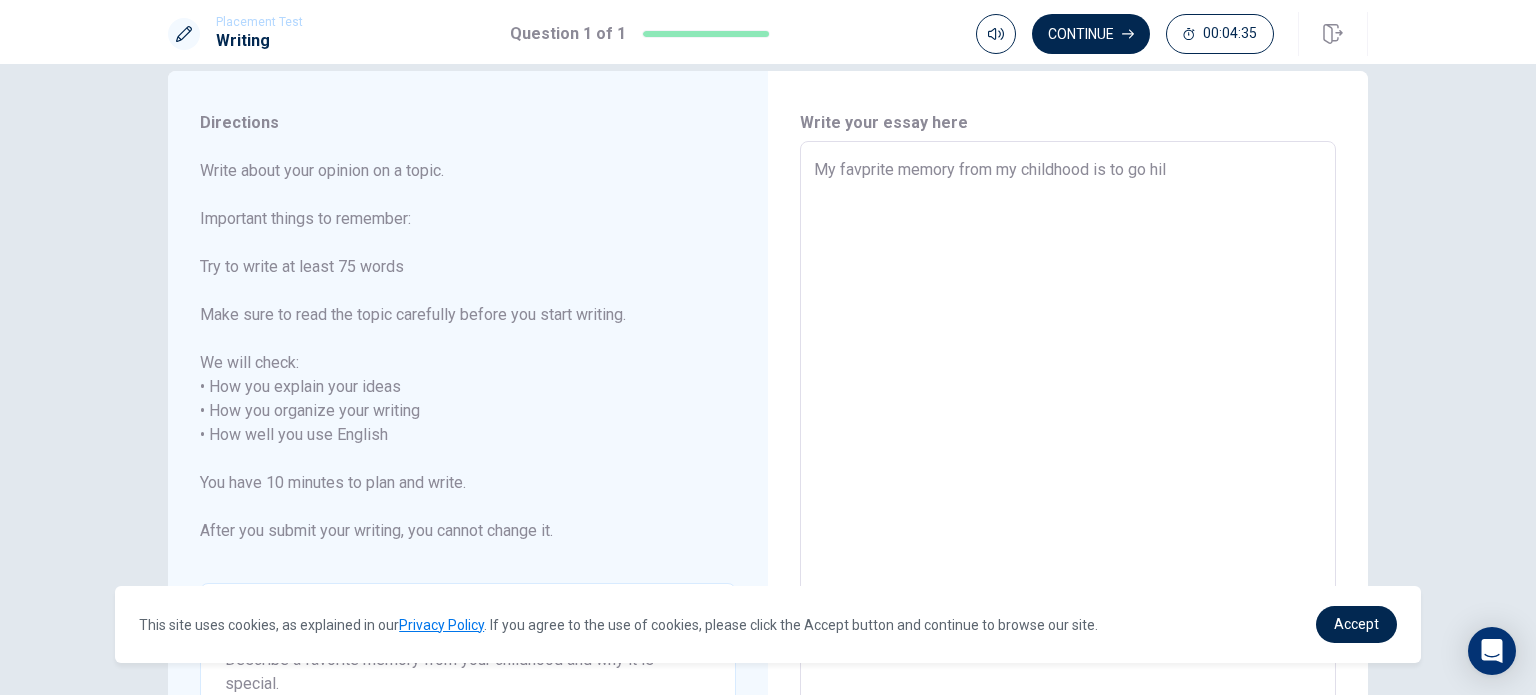 type on "x" 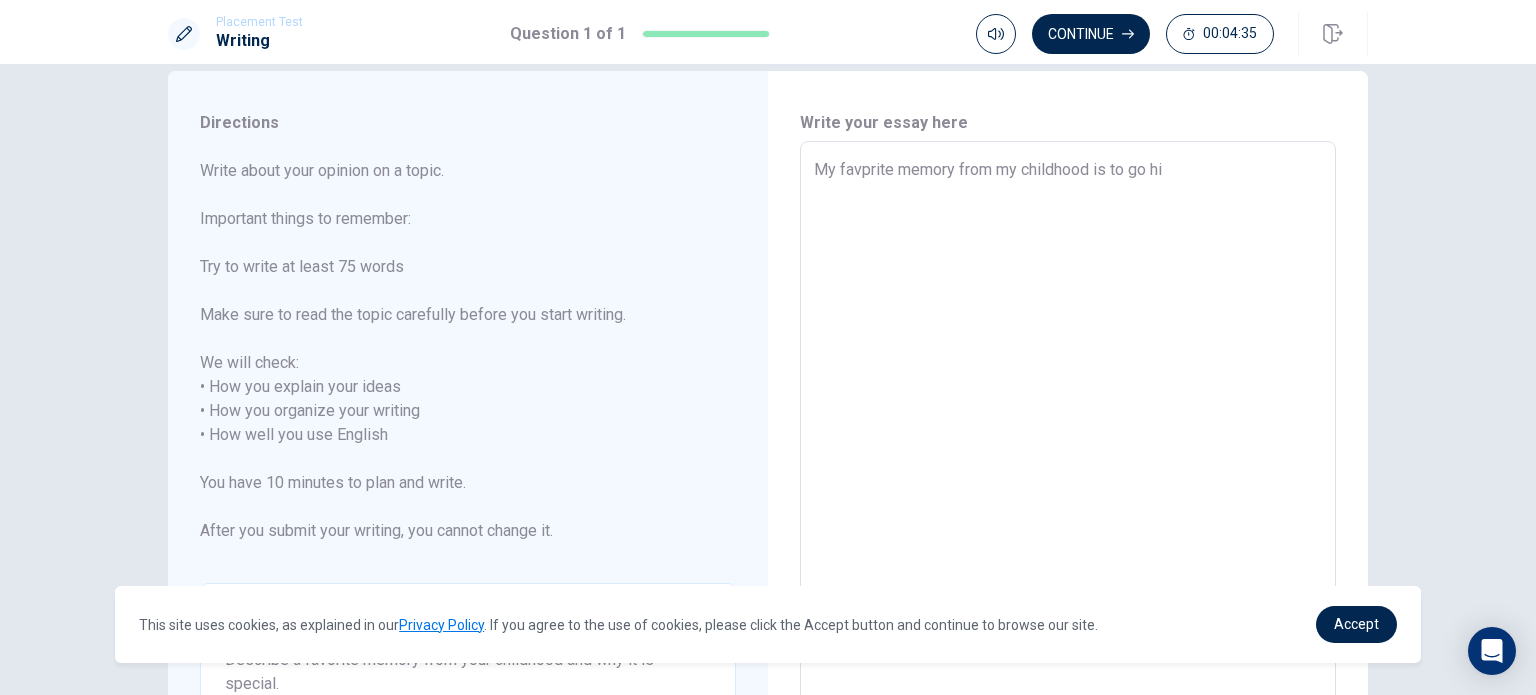 type on "x" 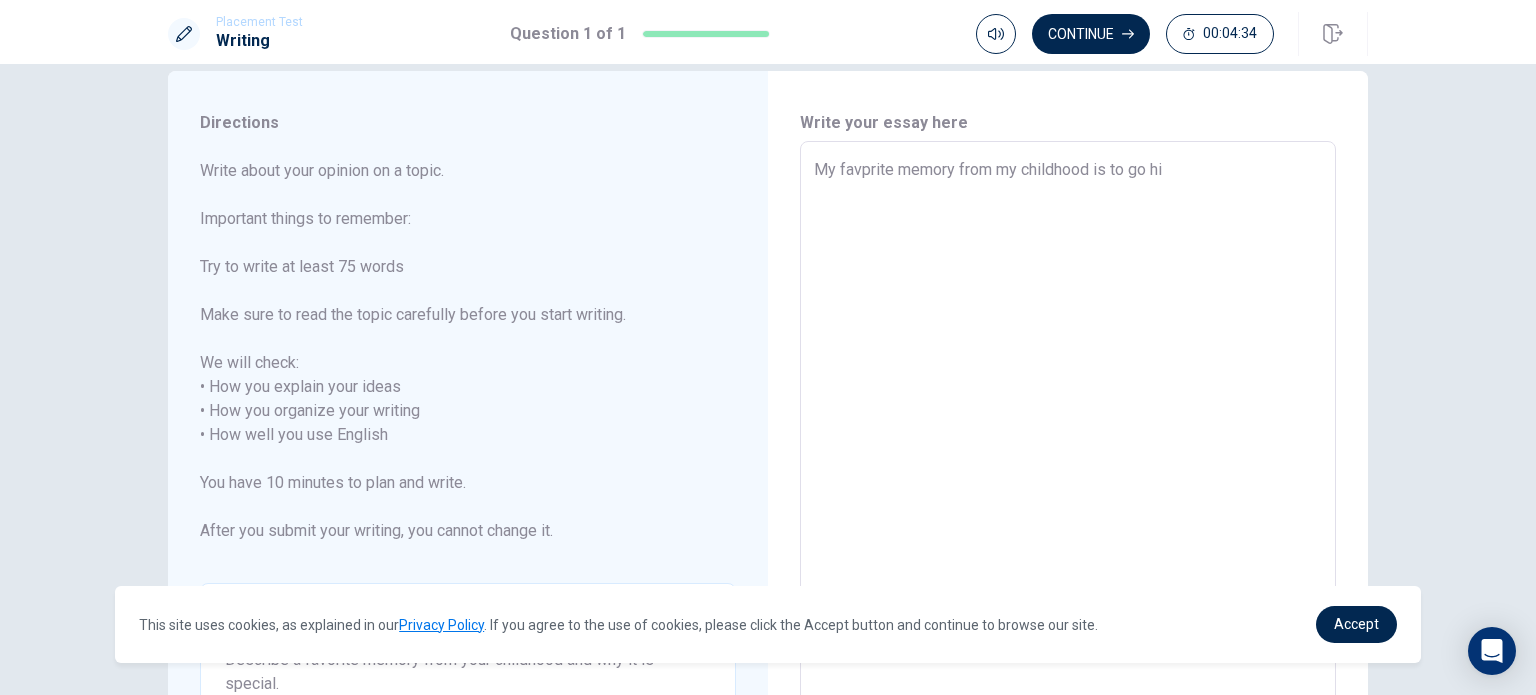 type on "My favprite memory from my childhood is to go hik" 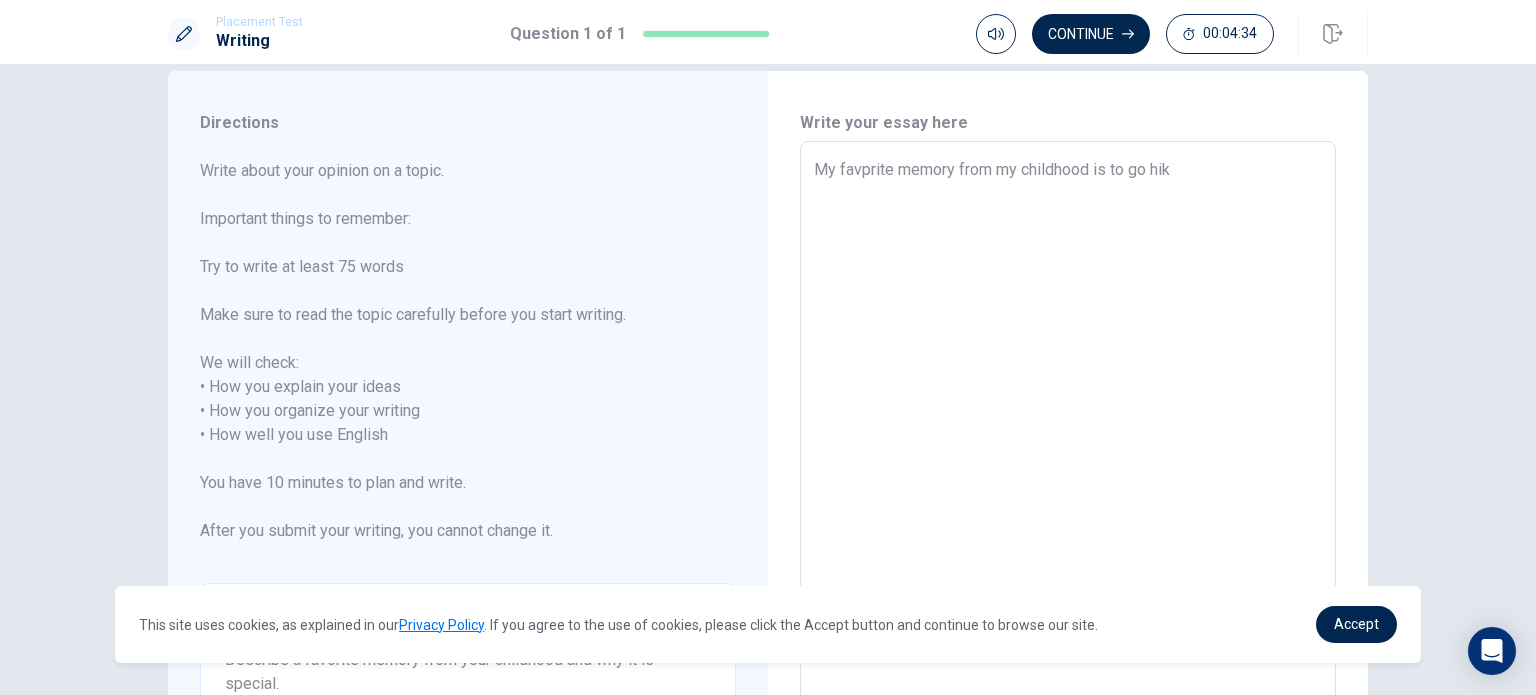 type on "x" 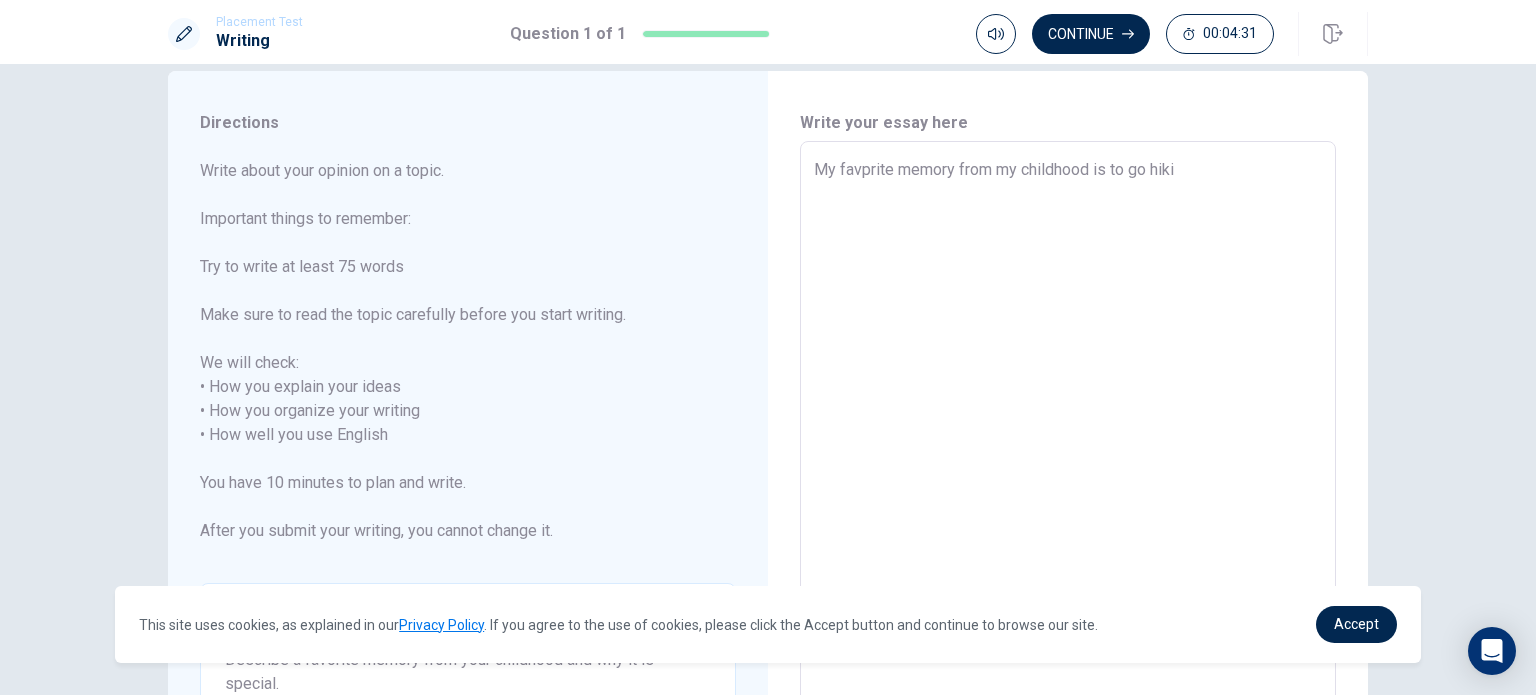 type on "x" 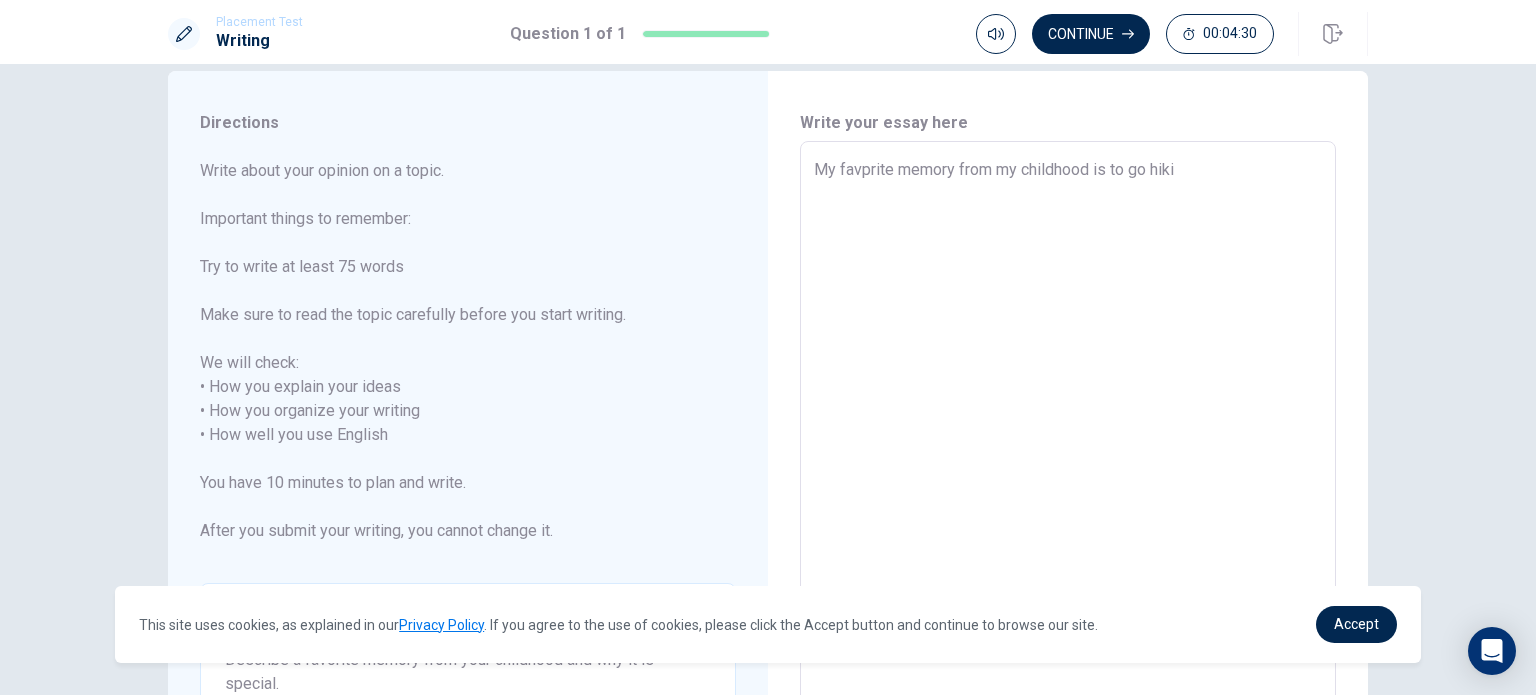 type on "My favprite memory from my childhood is to go hikin" 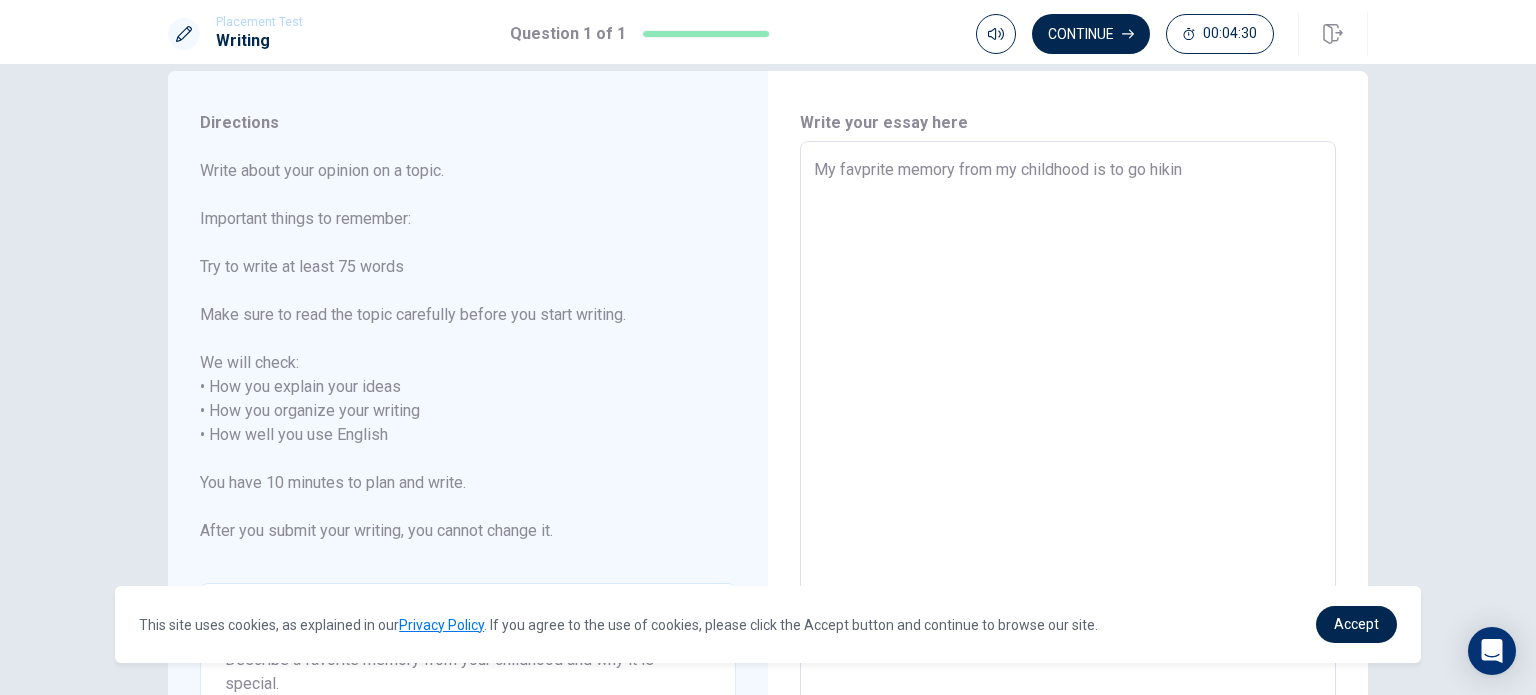 type on "x" 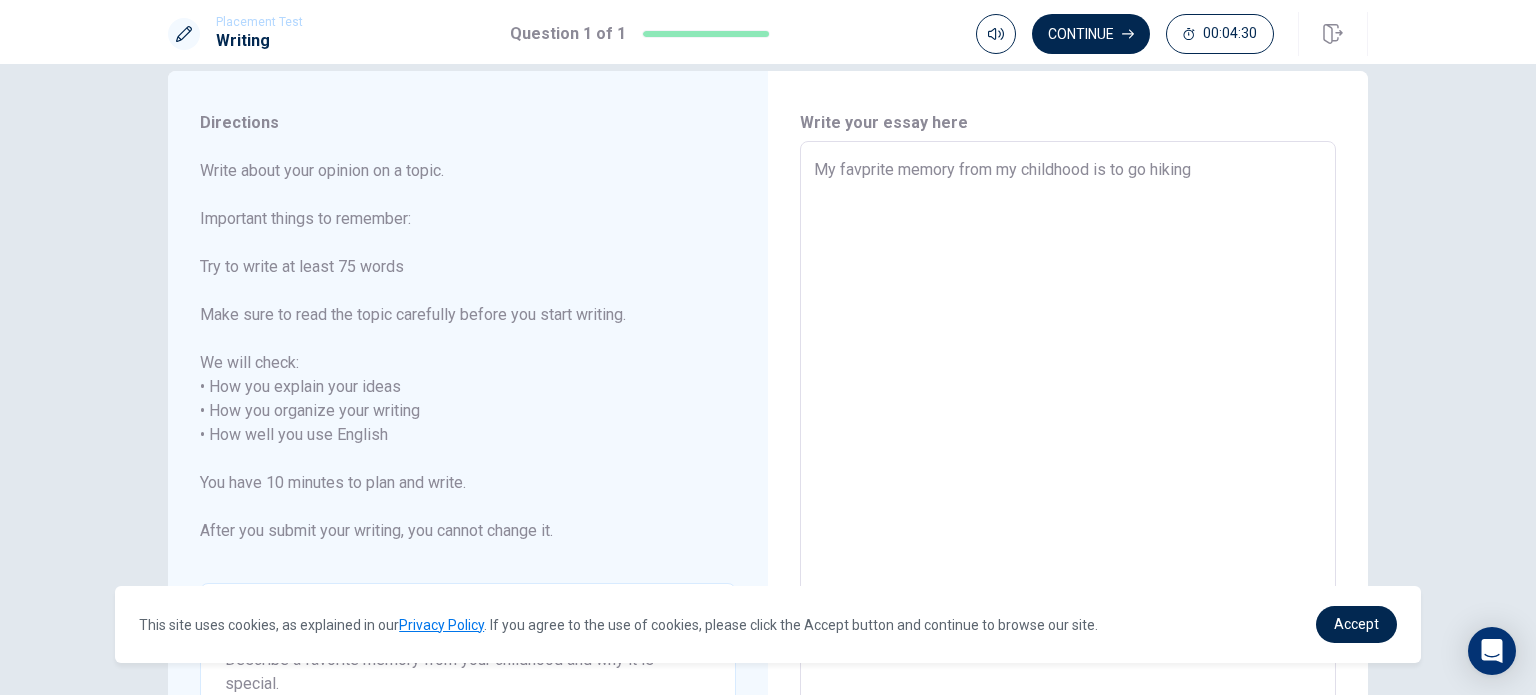 type on "x" 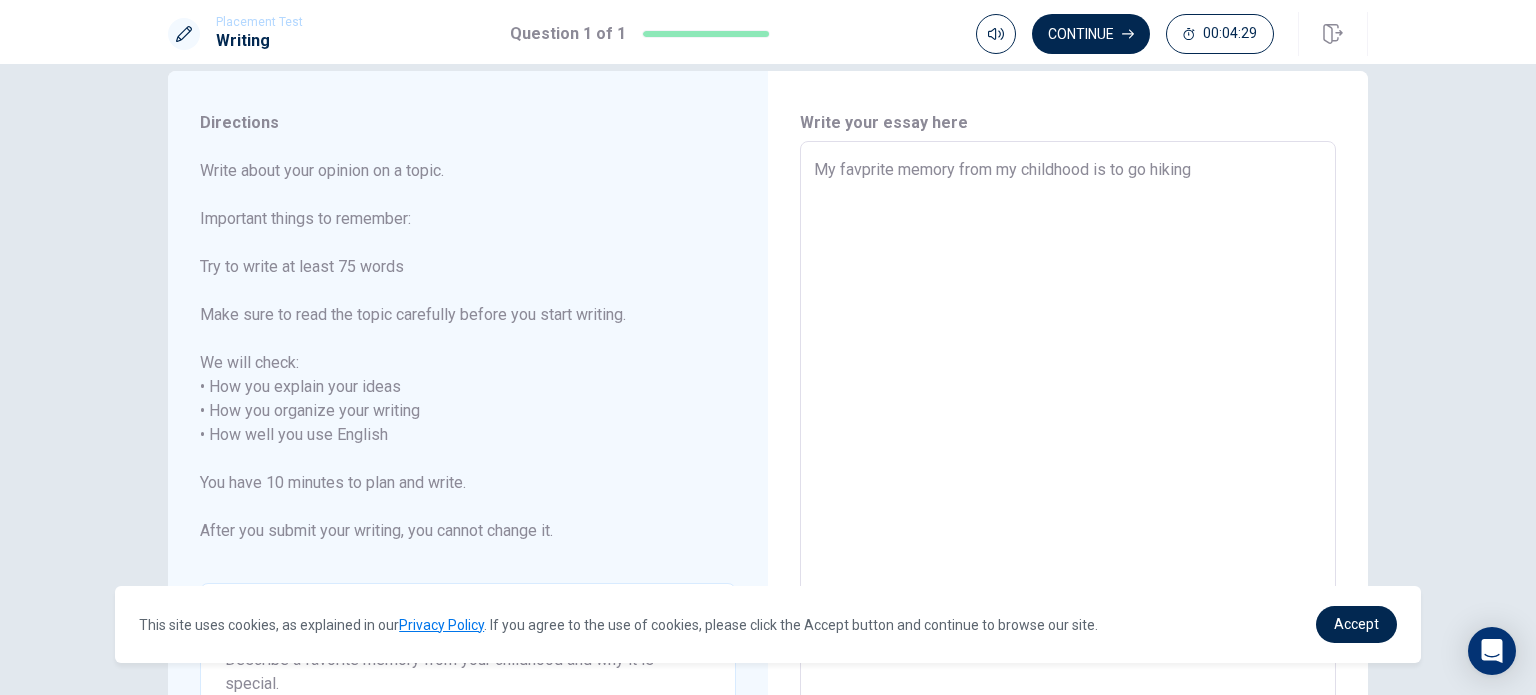 type on "My favprite memory from my childhood is to go hiking" 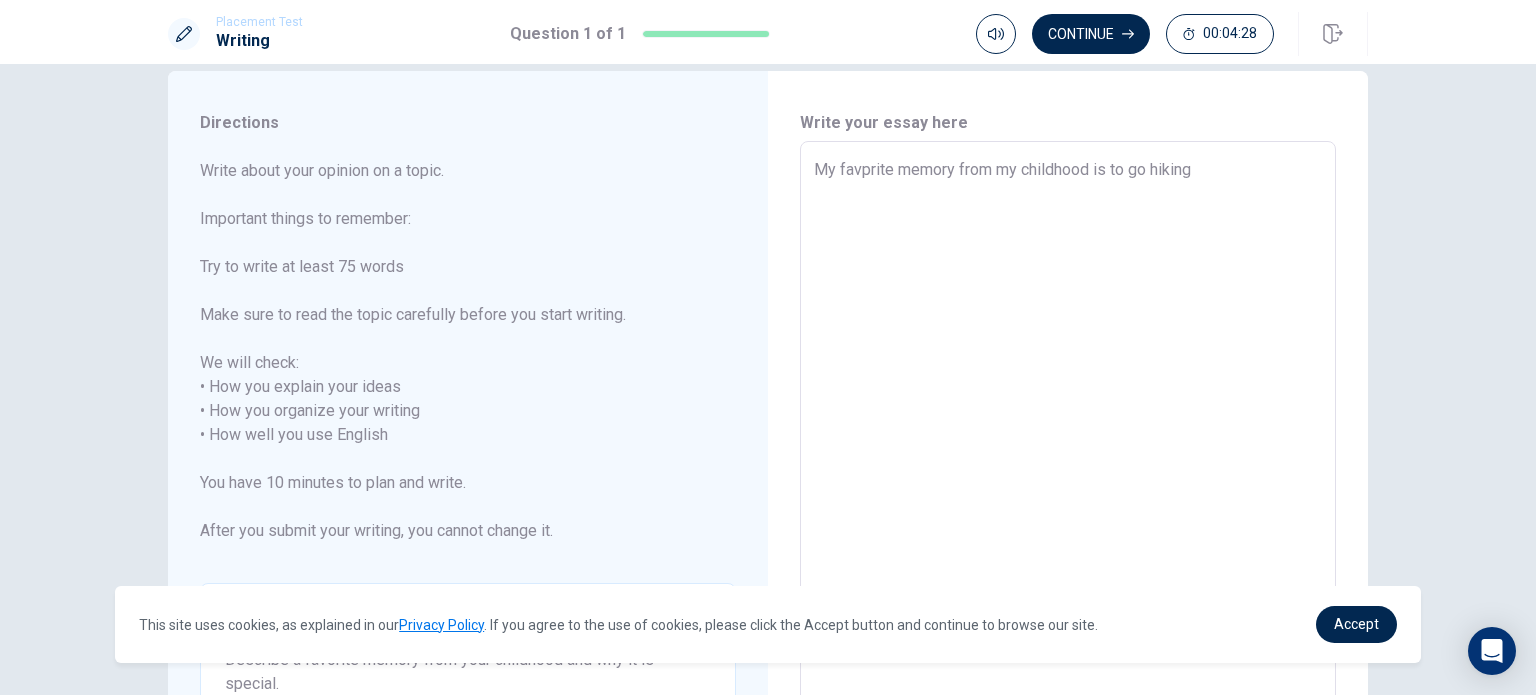 type on "My favprite memory from my childhood is to go hiking w" 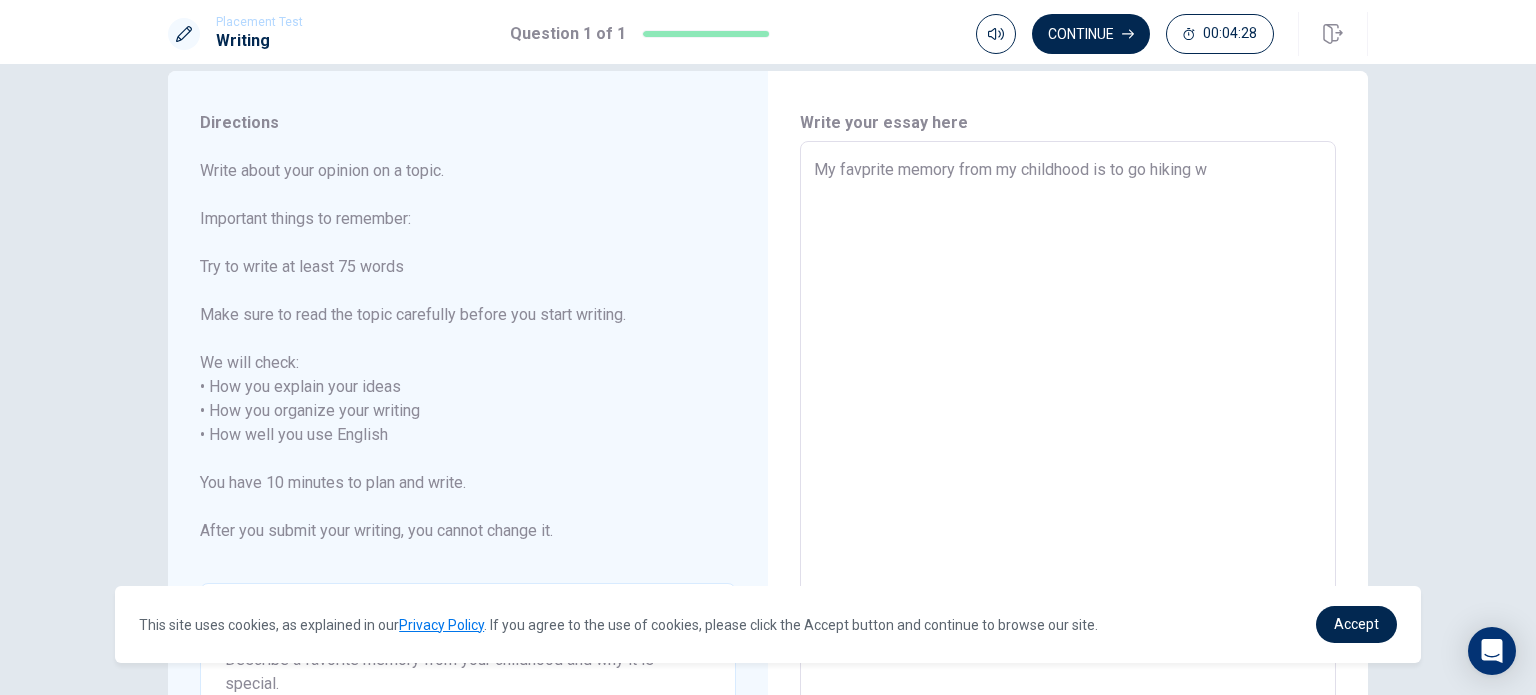 type on "x" 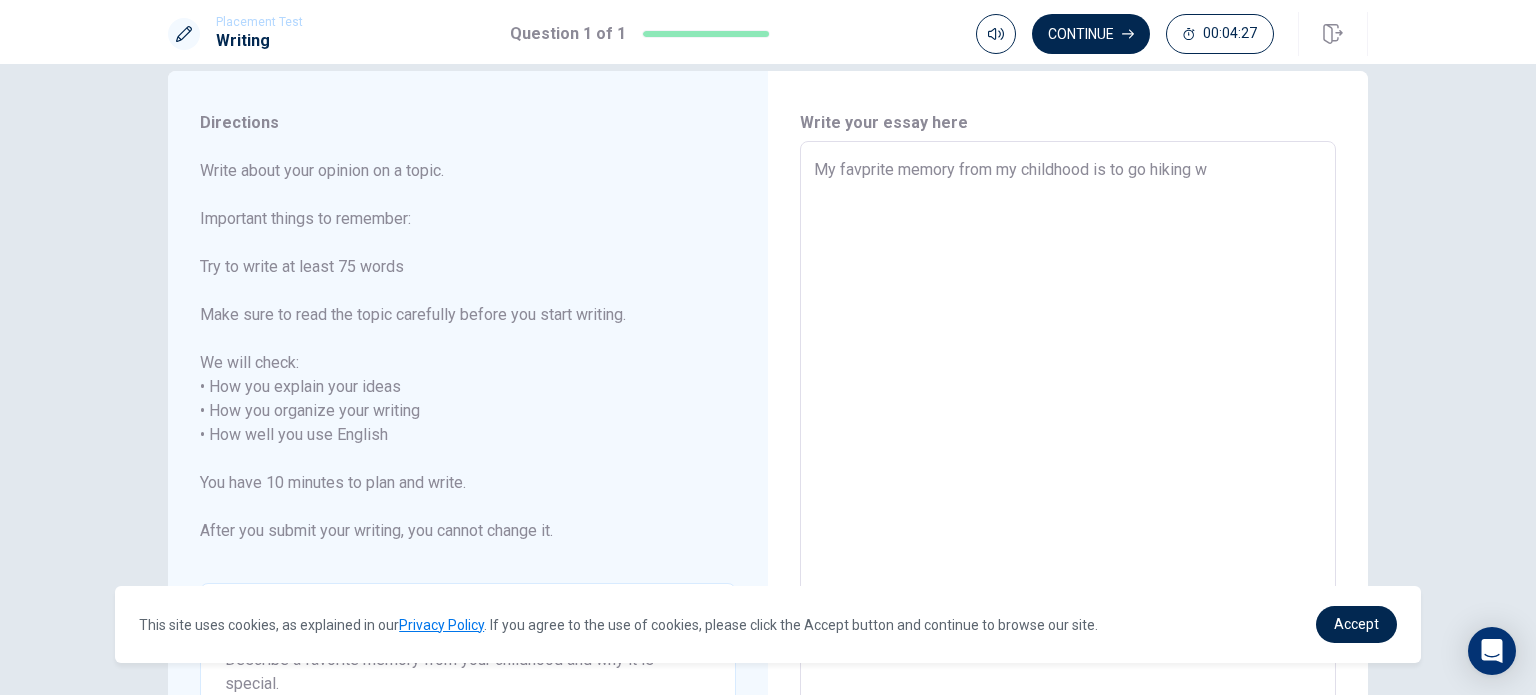 type on "My favprite memory from my childhood is to go hiking wi" 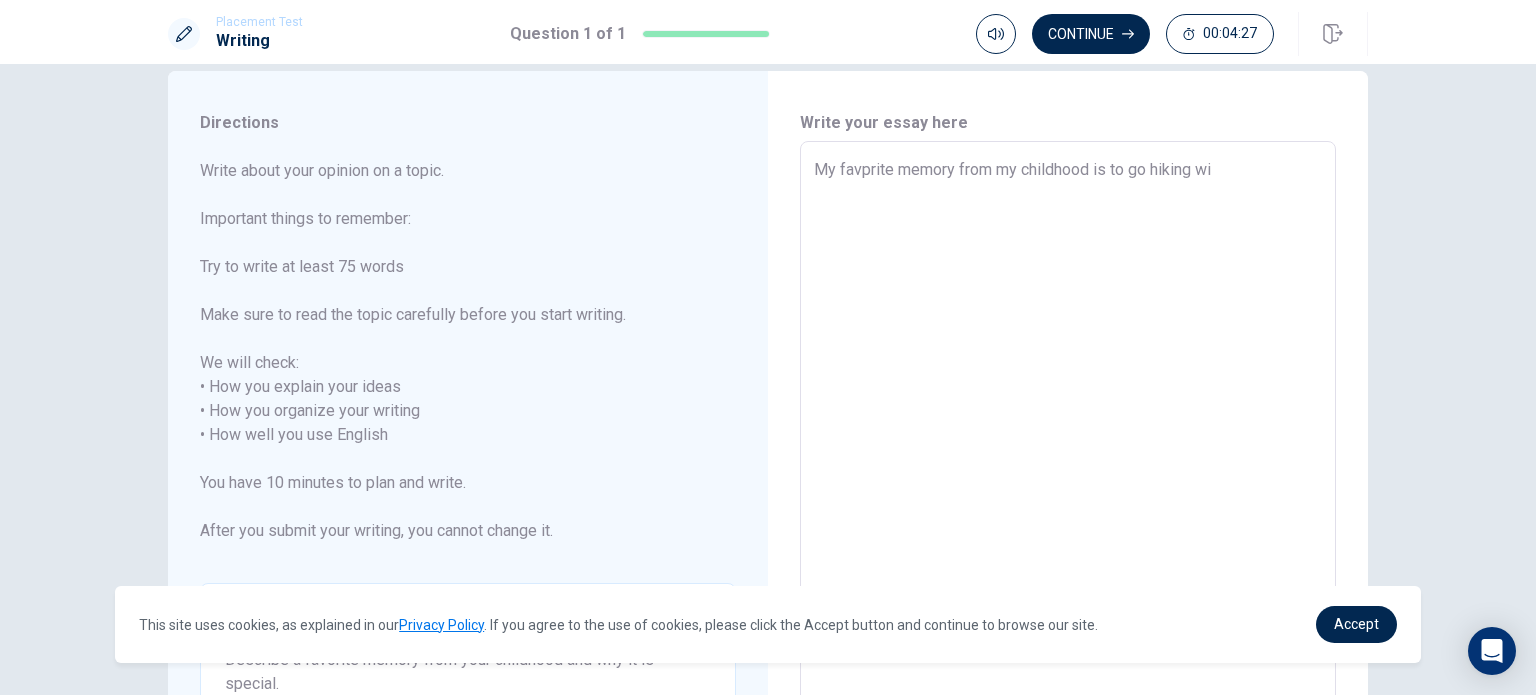 type on "x" 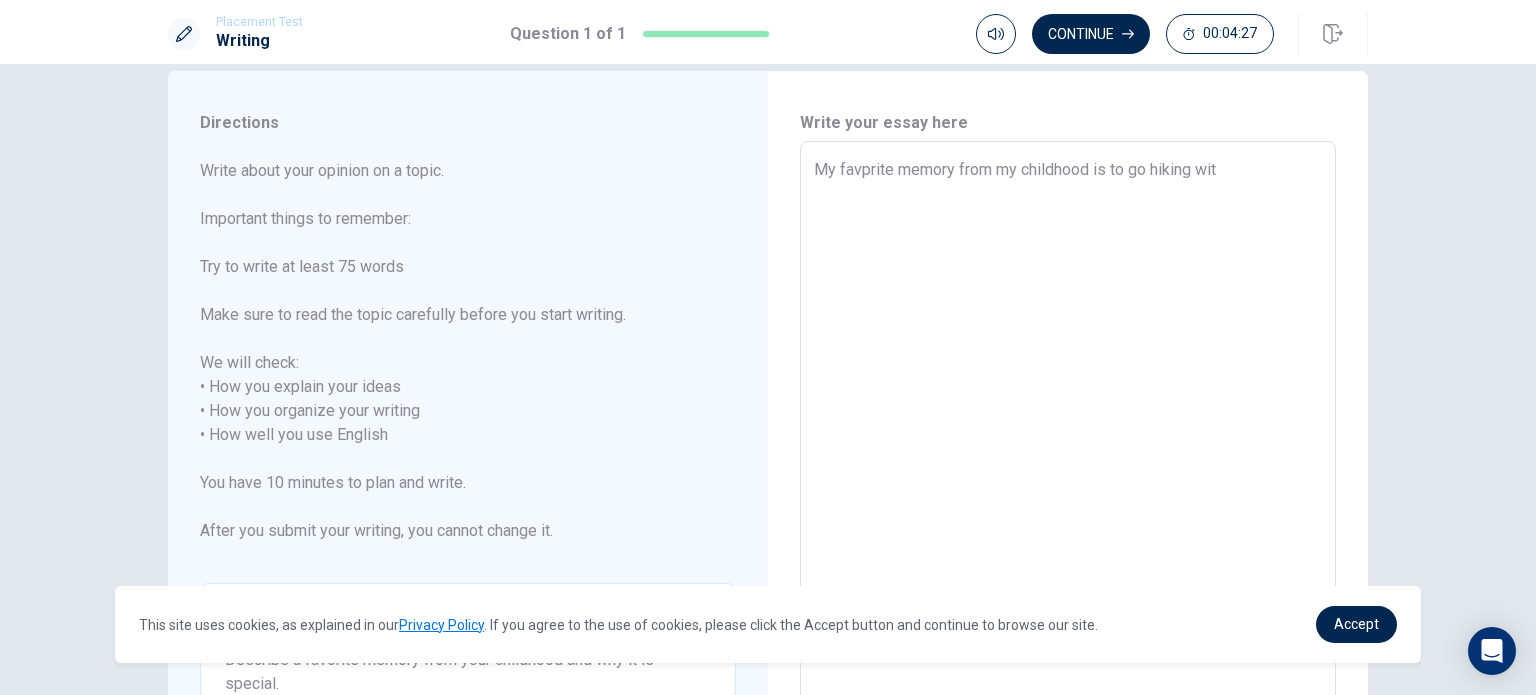 type on "x" 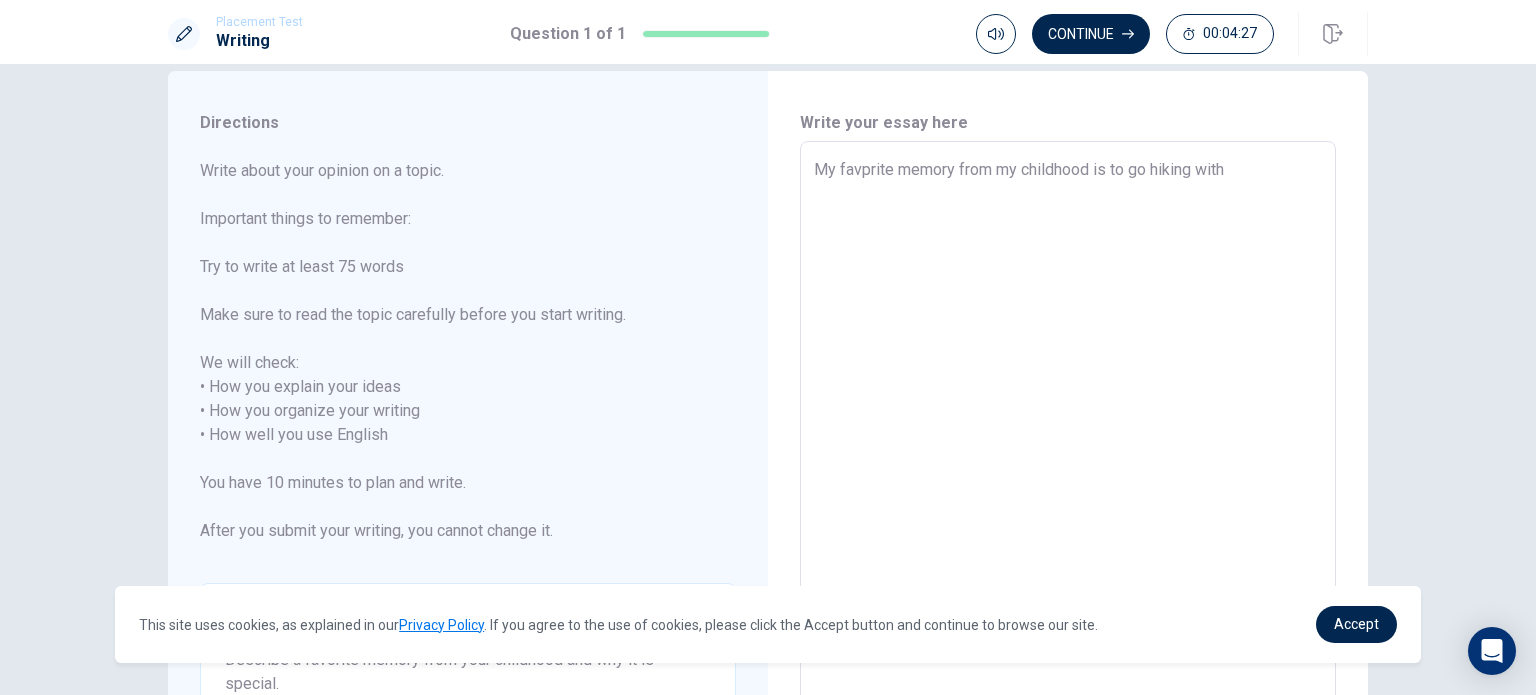 type on "x" 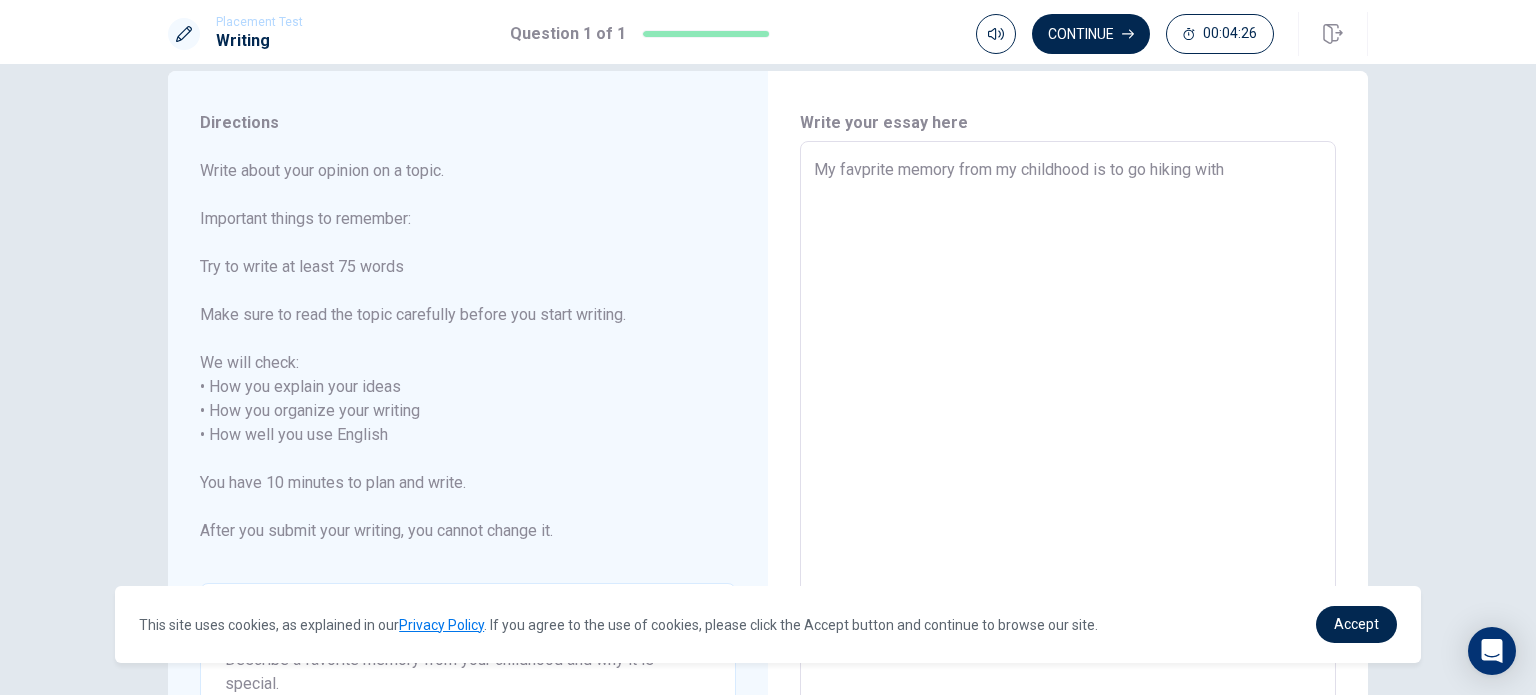 type on "My favprite memory from my childhood is to go hiking with" 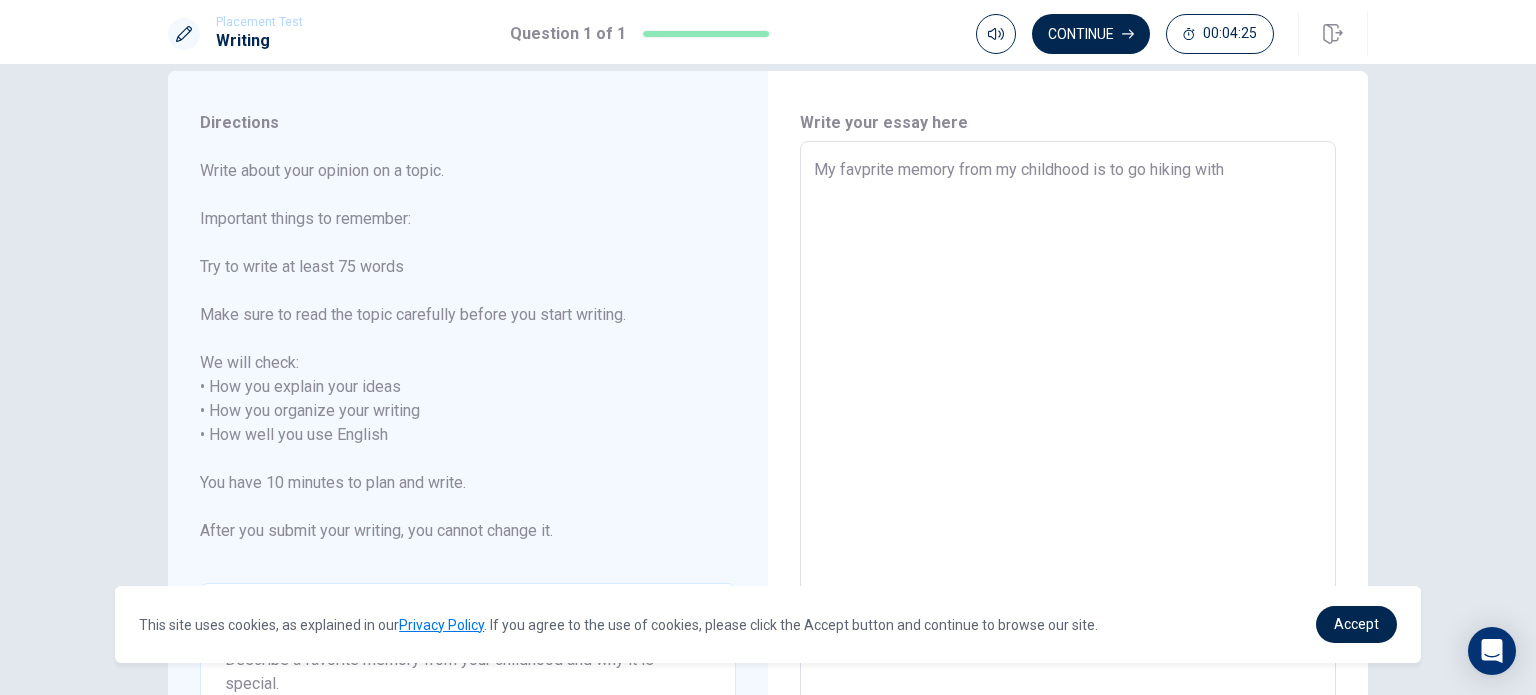 type on "My favprite memory from my childhood is to go hiking with m" 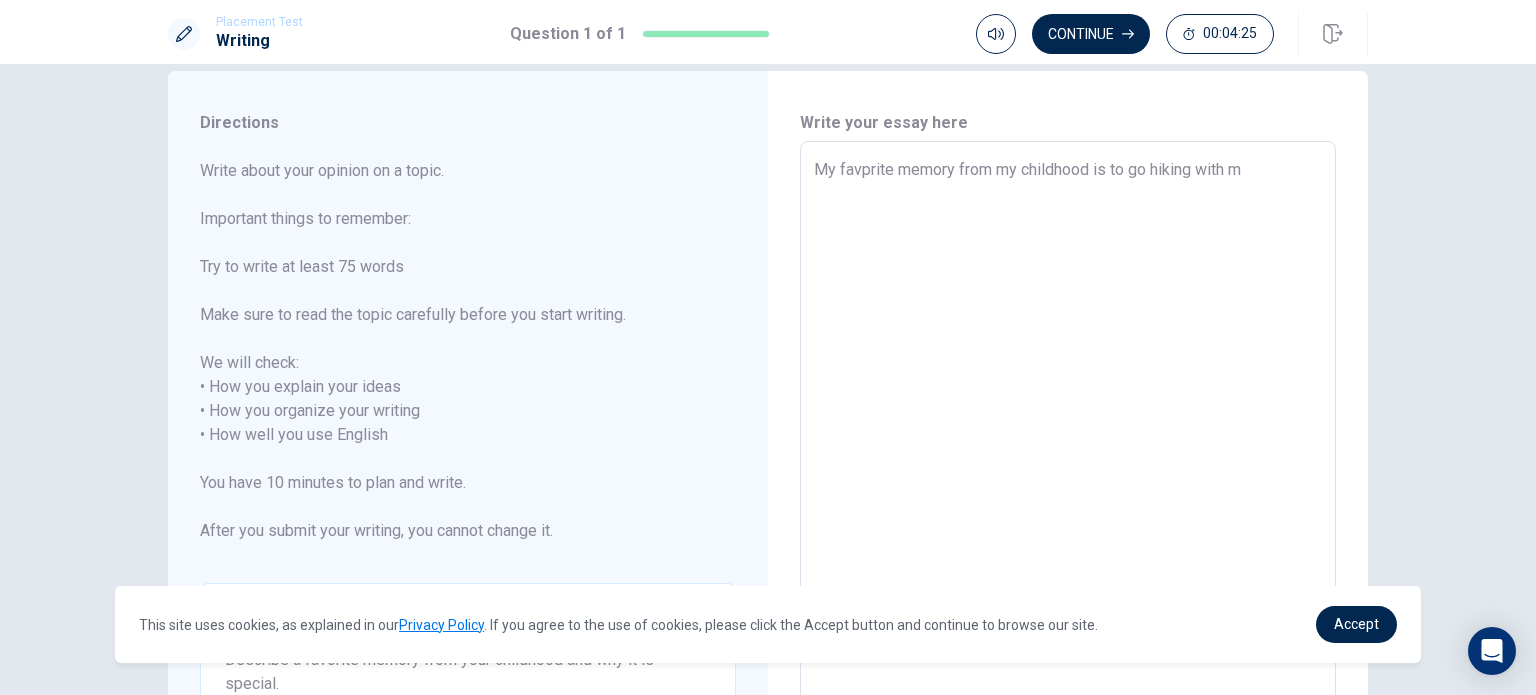 type on "x" 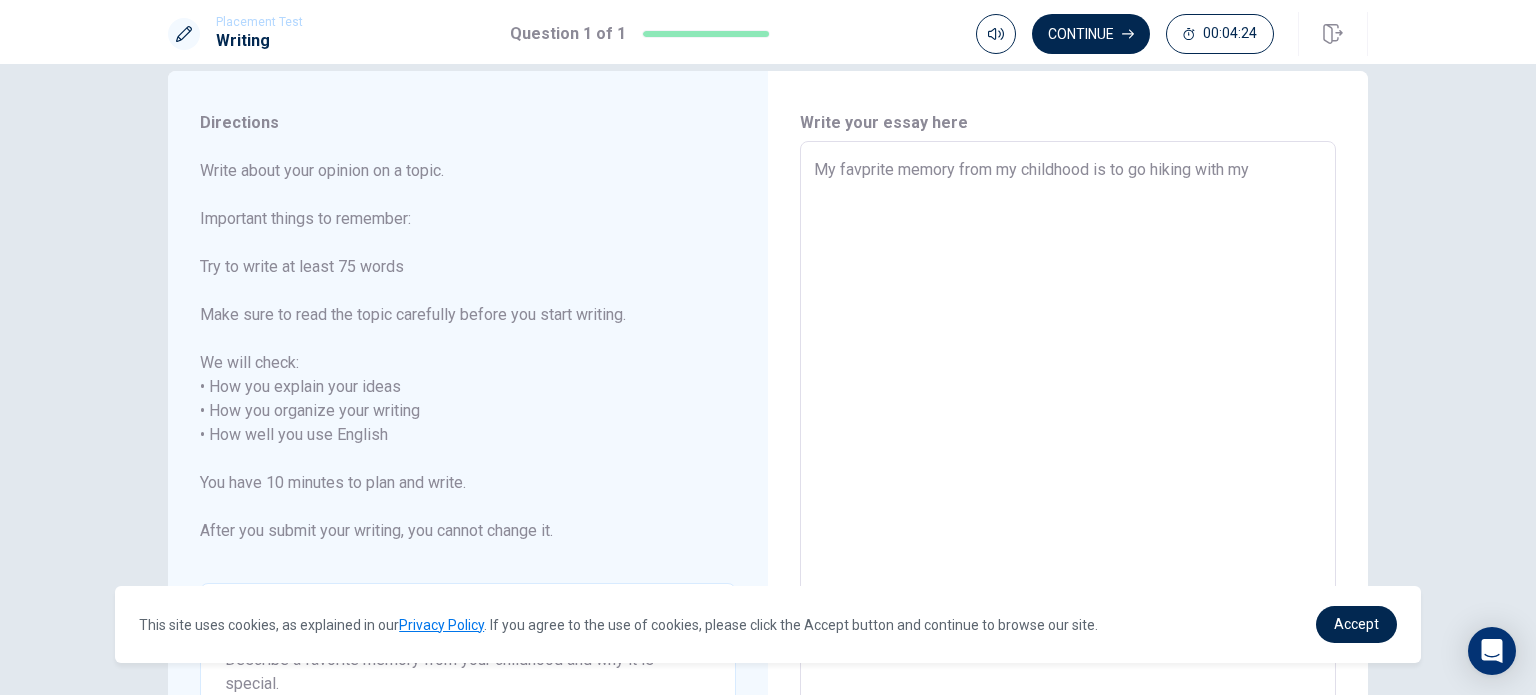 scroll, scrollTop: 242, scrollLeft: 0, axis: vertical 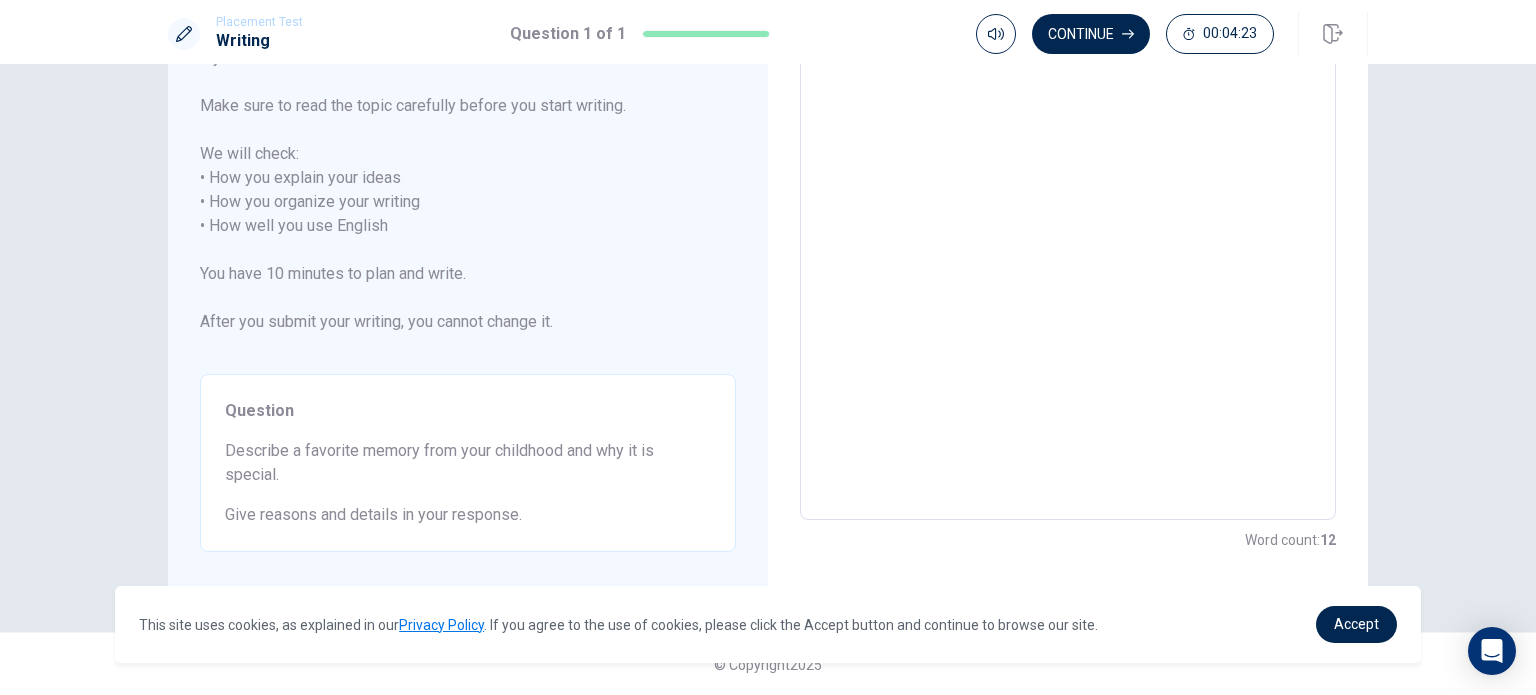 type on "x" 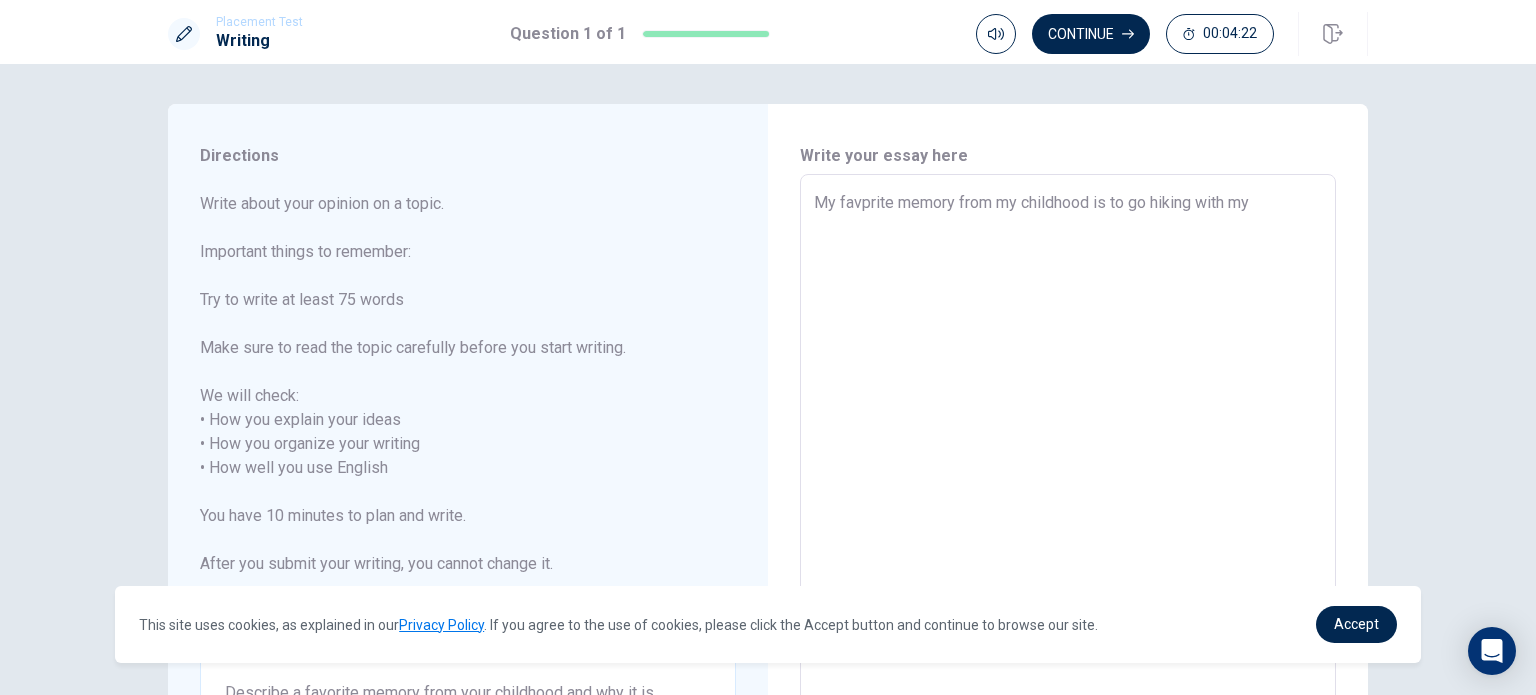 type on "My favprite memory from my childhood is to go hiking with my" 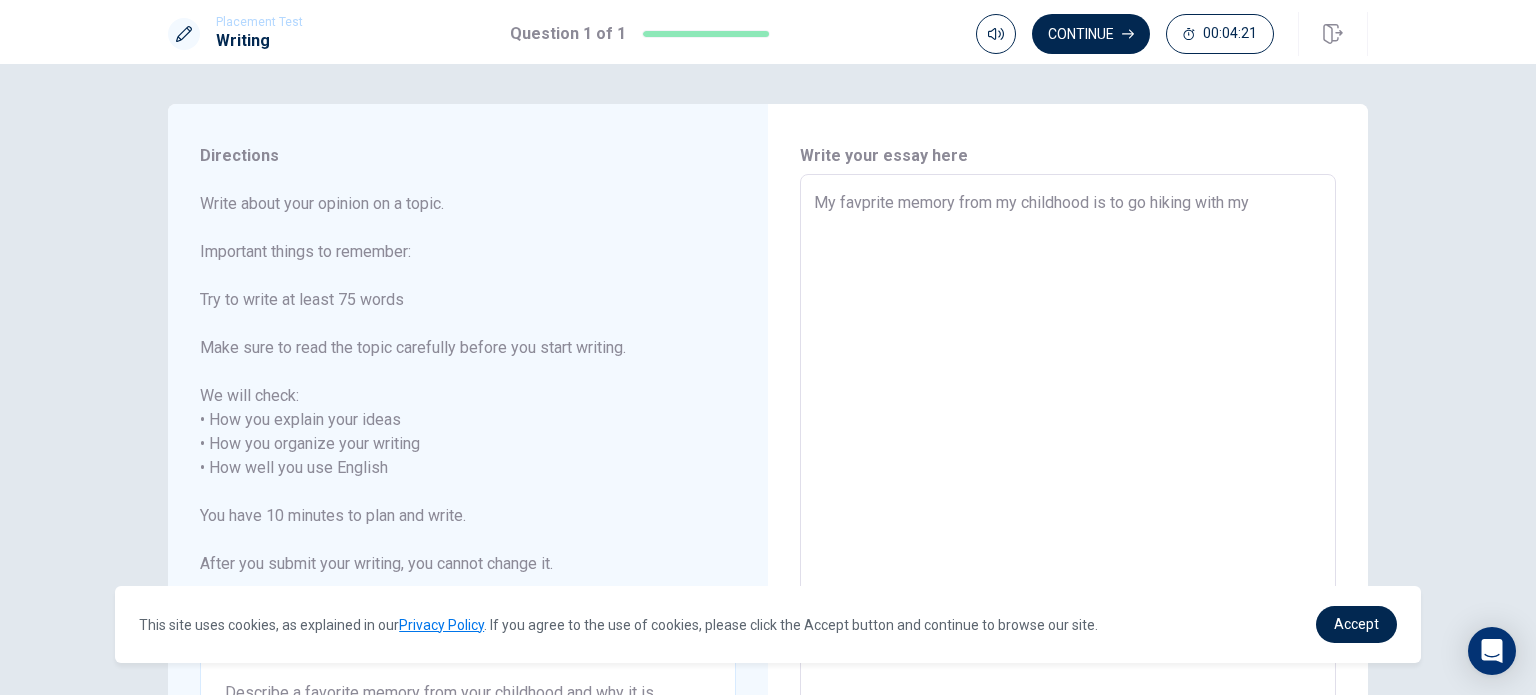 type on "x" 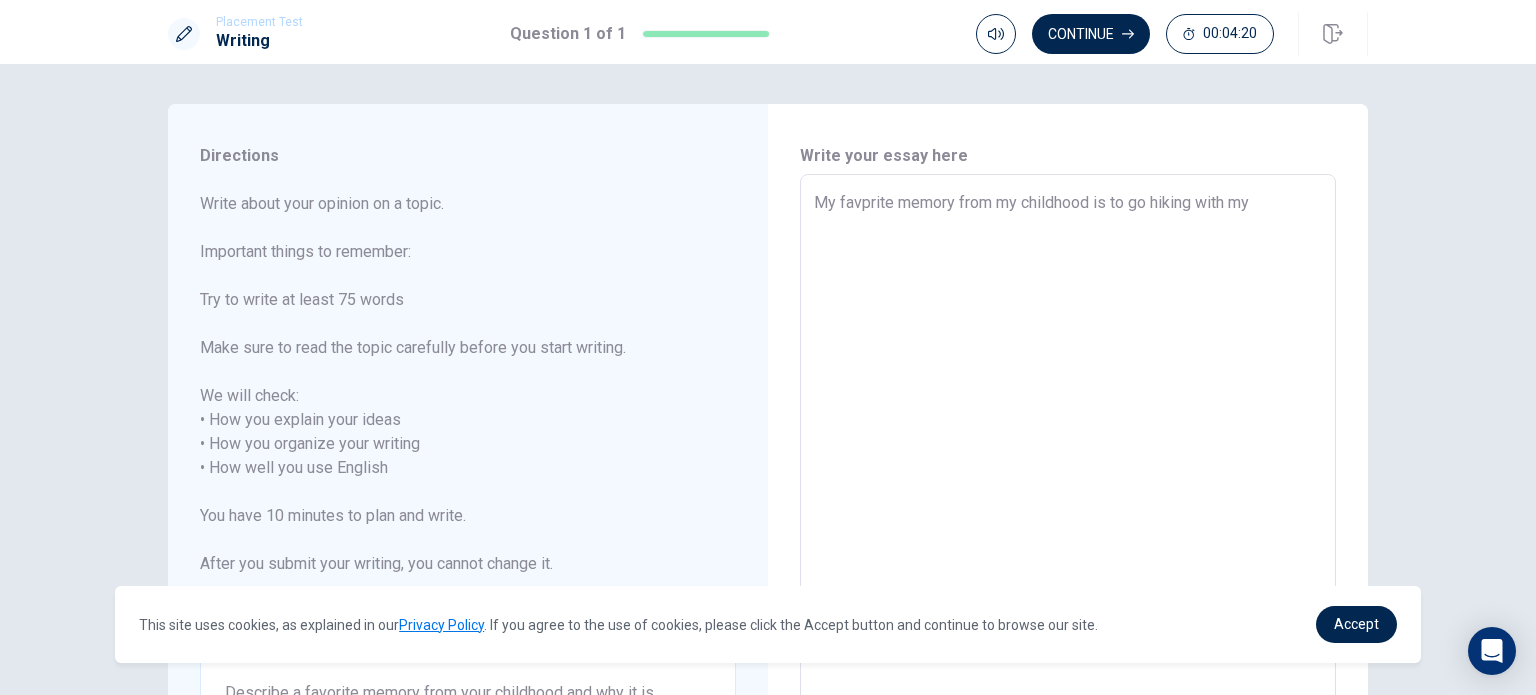 type on "My favprite memory from my childhood is to go hiking with my g" 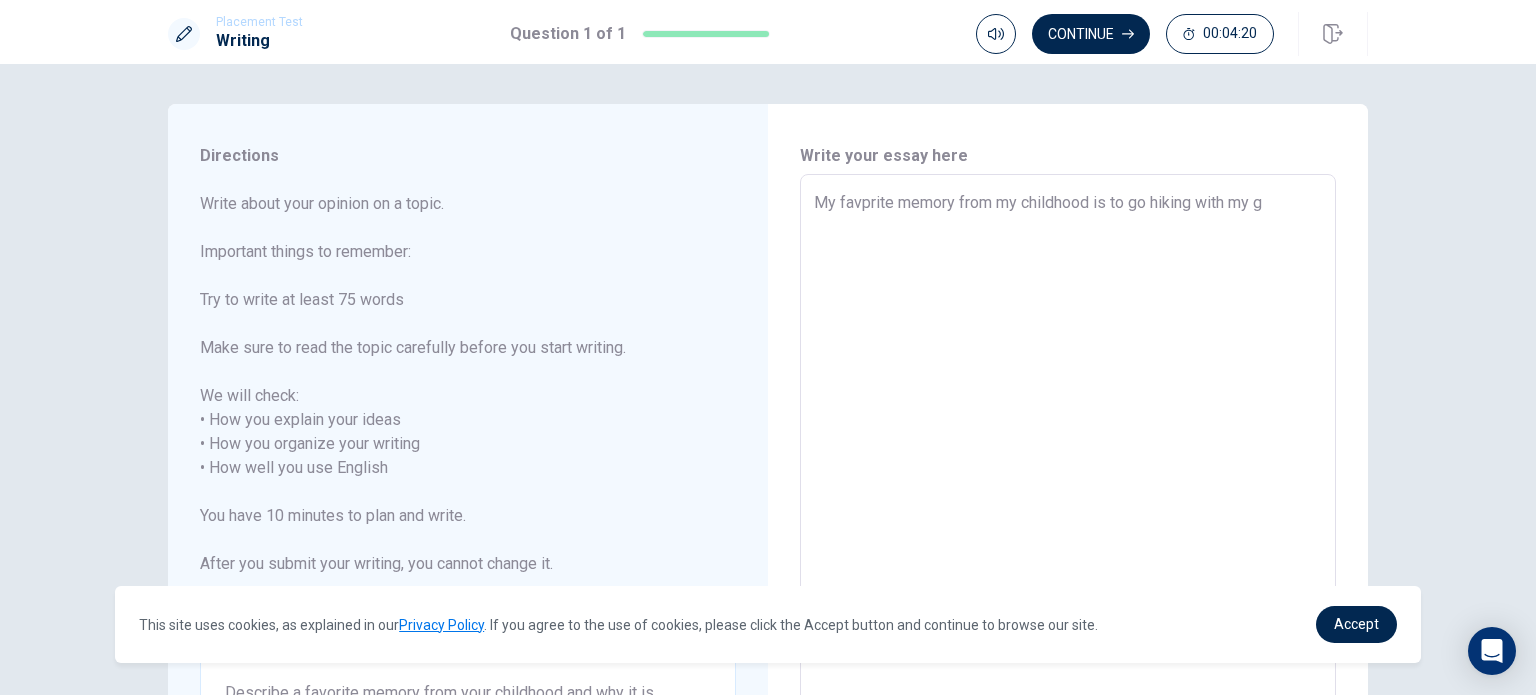 type on "x" 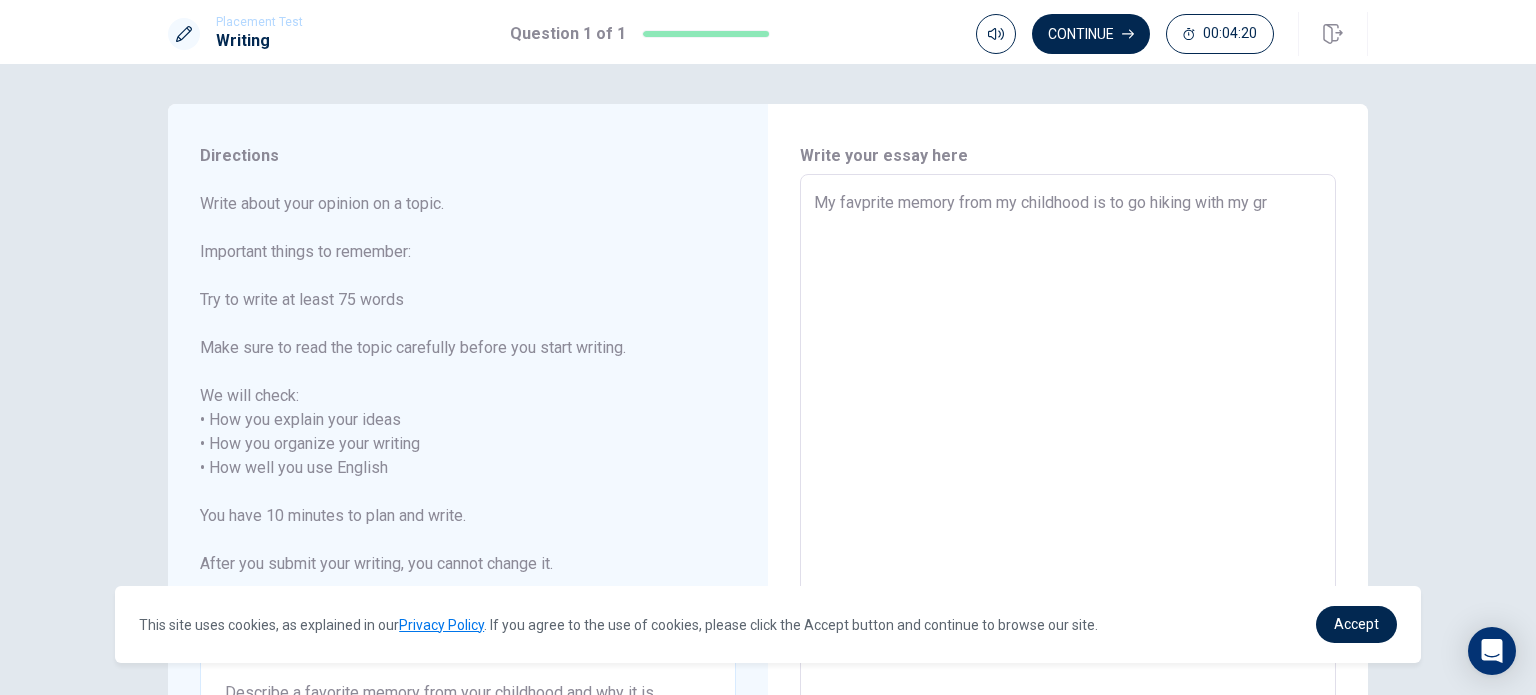 type on "x" 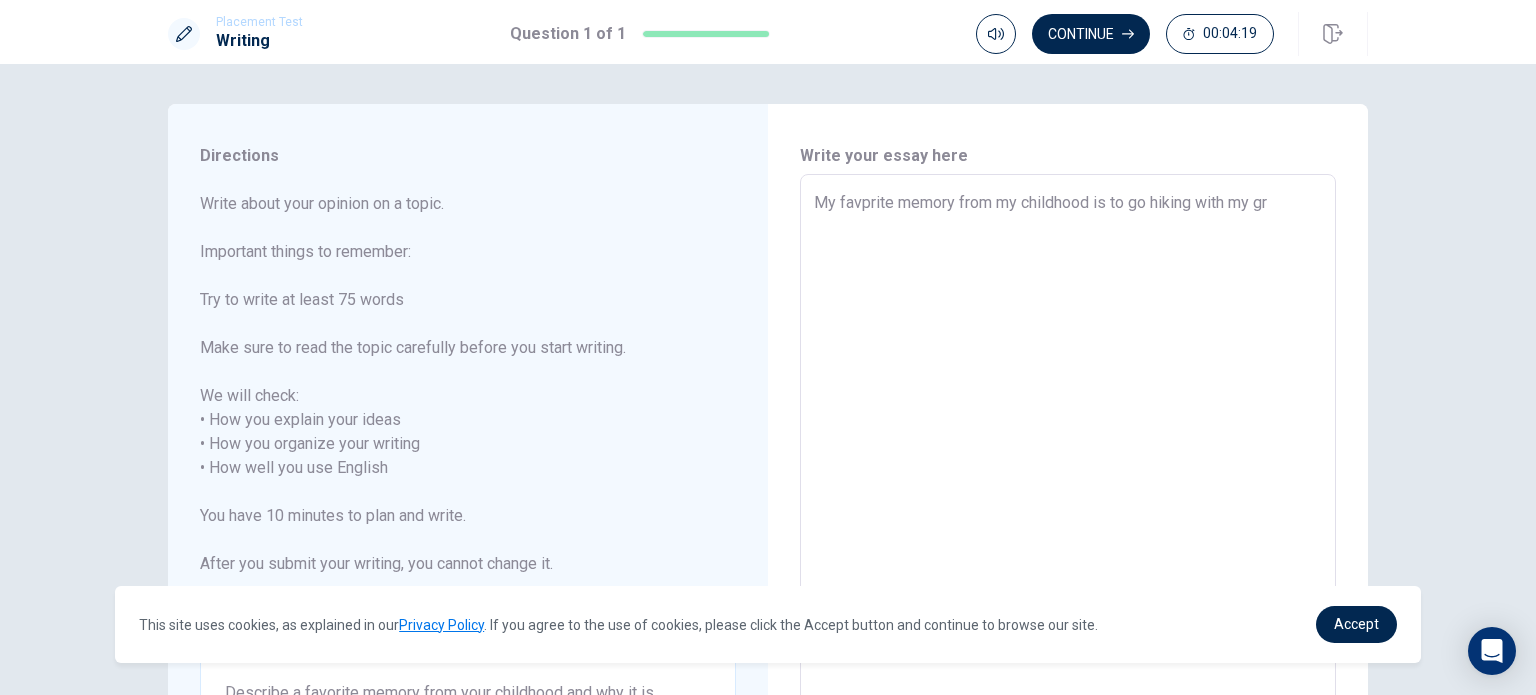 type on "My favprite memory from my childhood is to go hiking with my gra" 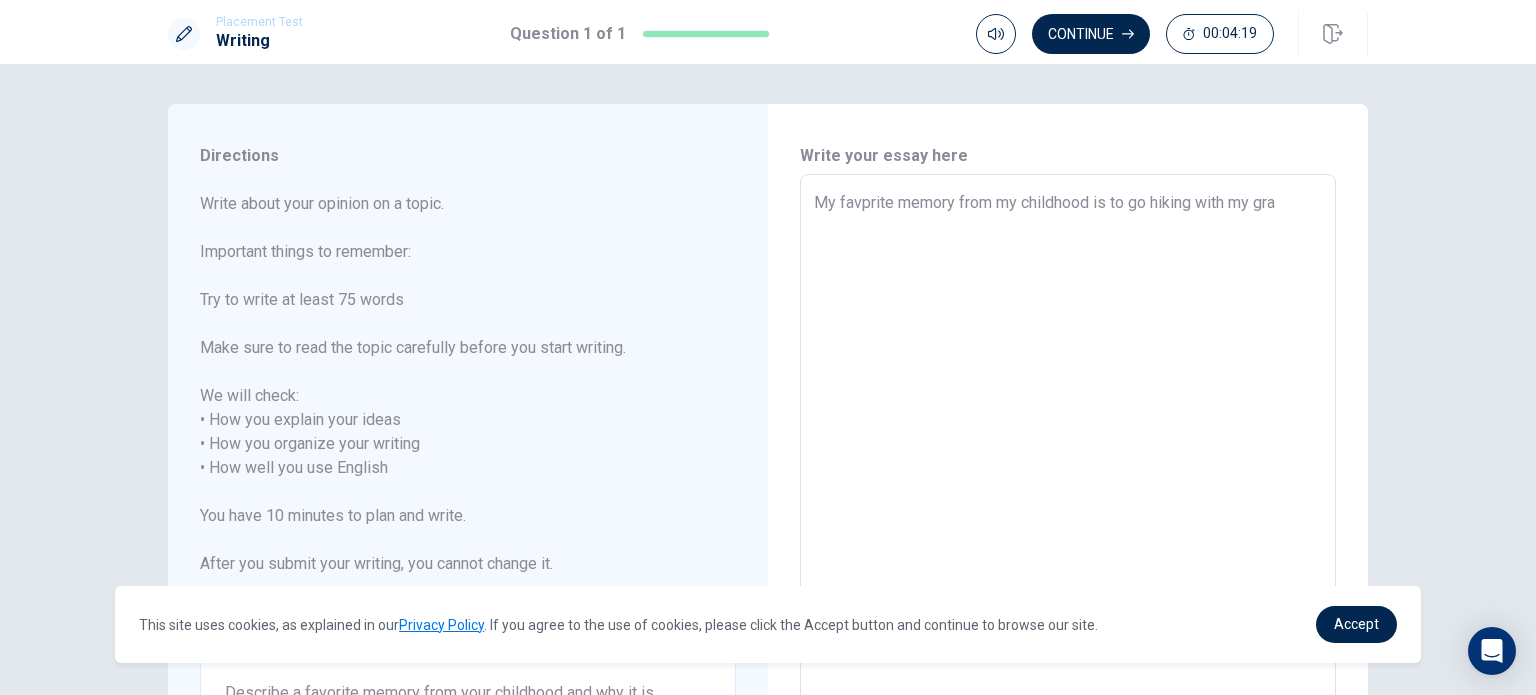 type on "x" 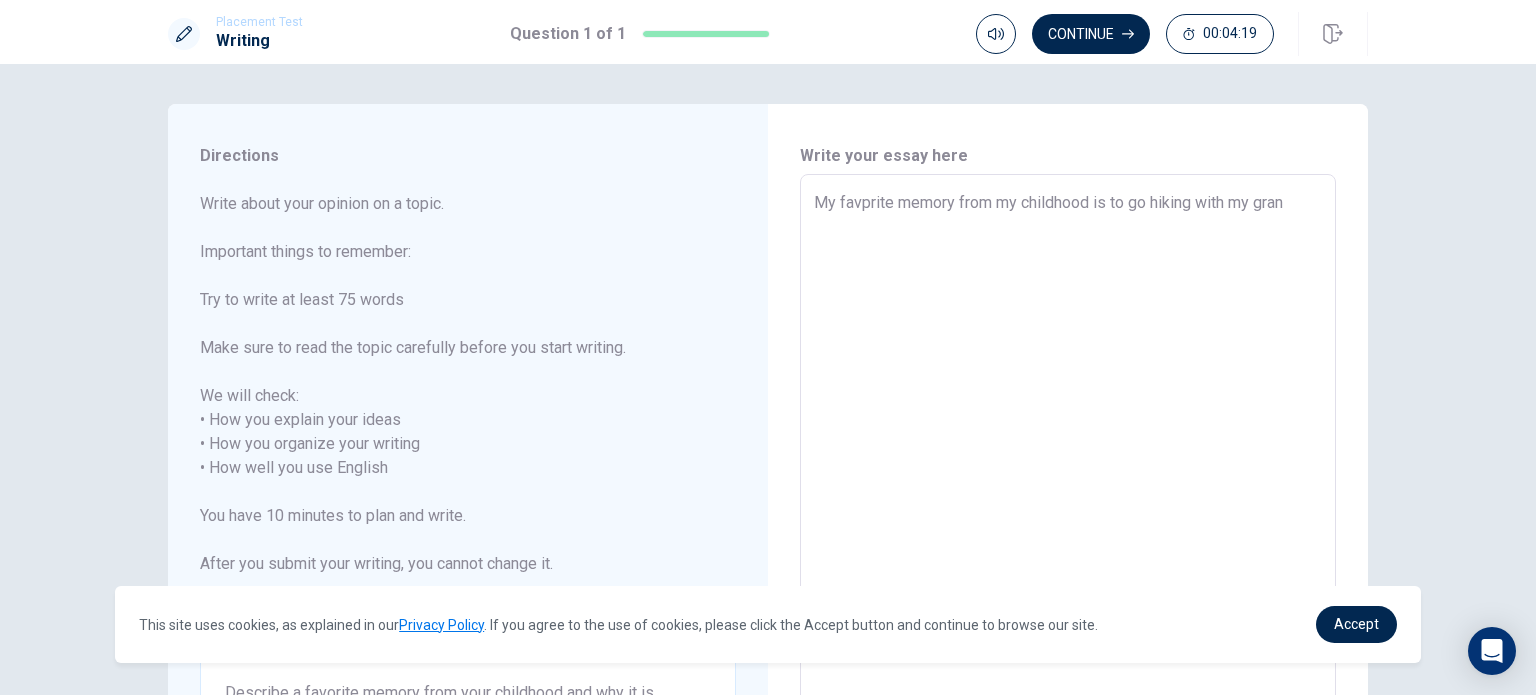 type on "x" 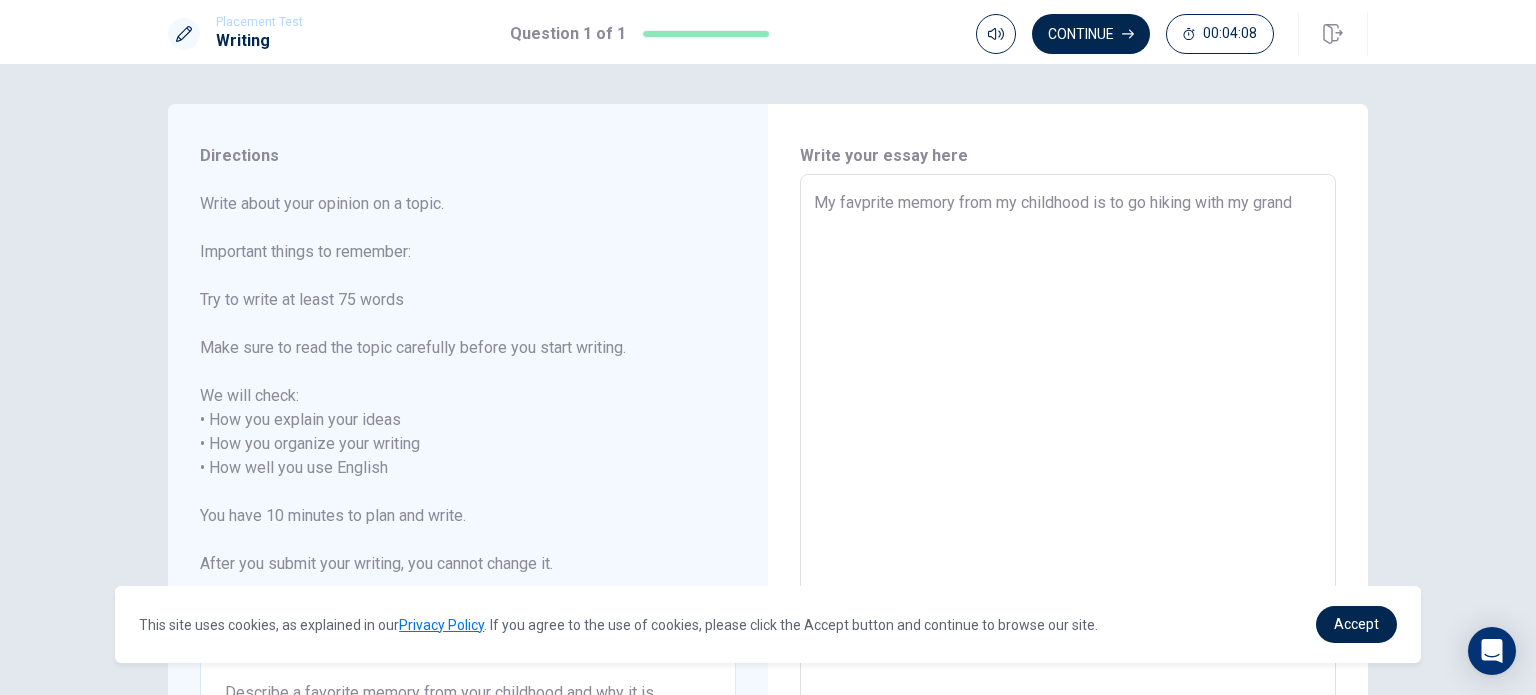 type on "x" 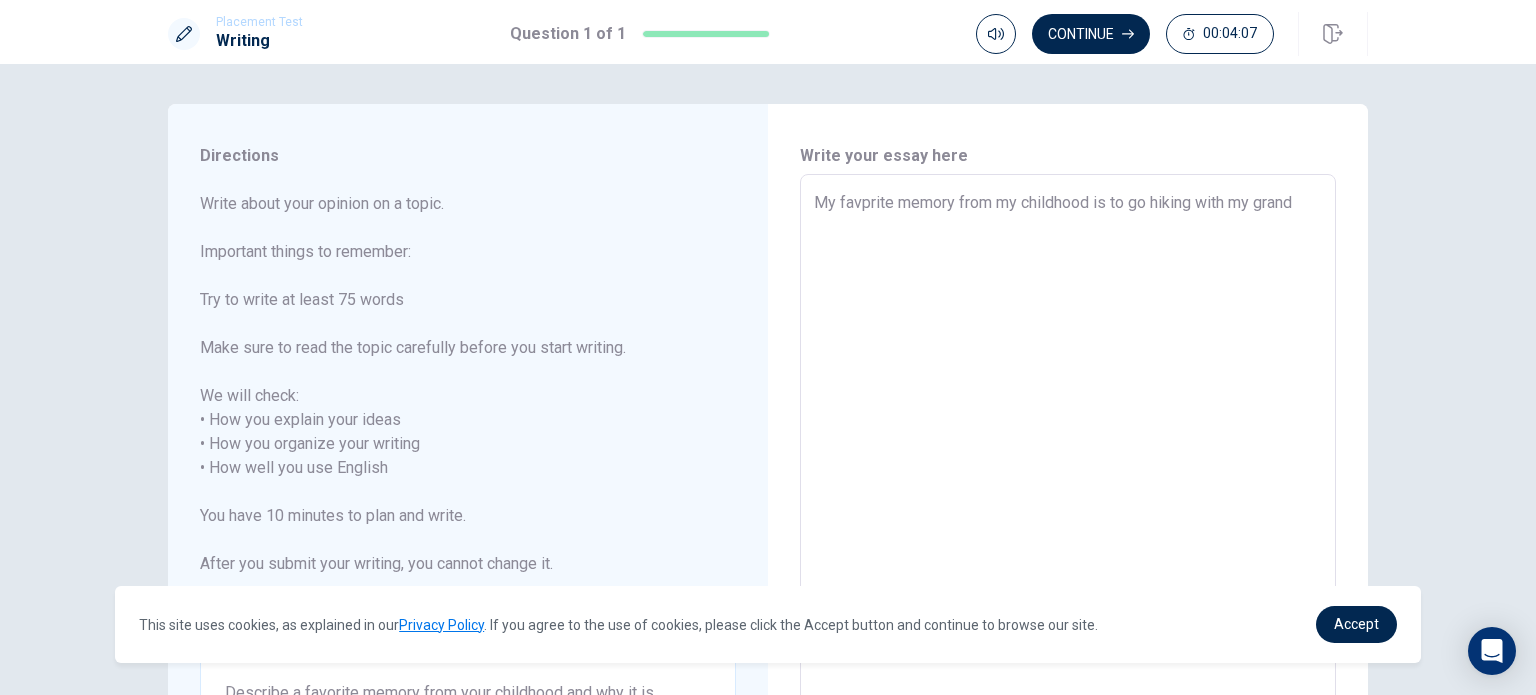 type on "My favprite memory from my childhood is to go hiking with my grandm" 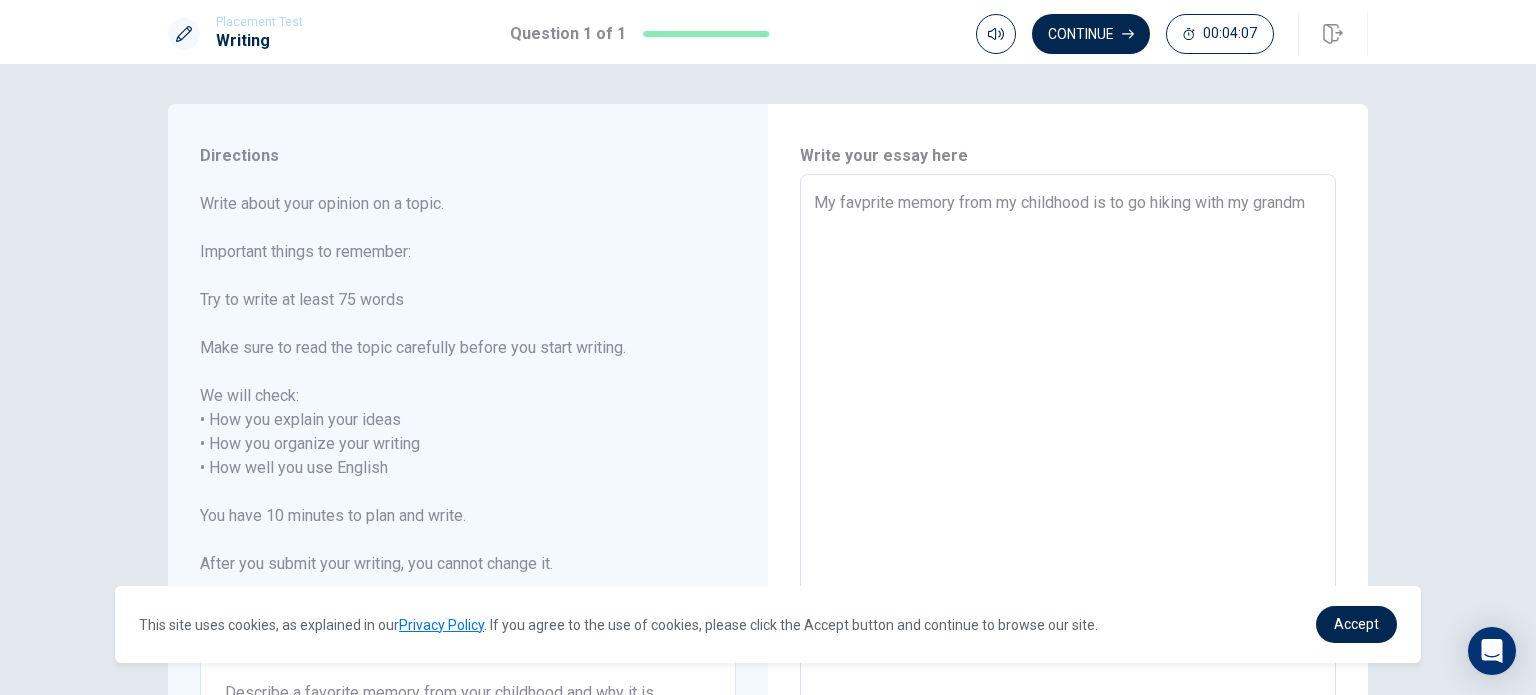 type on "x" 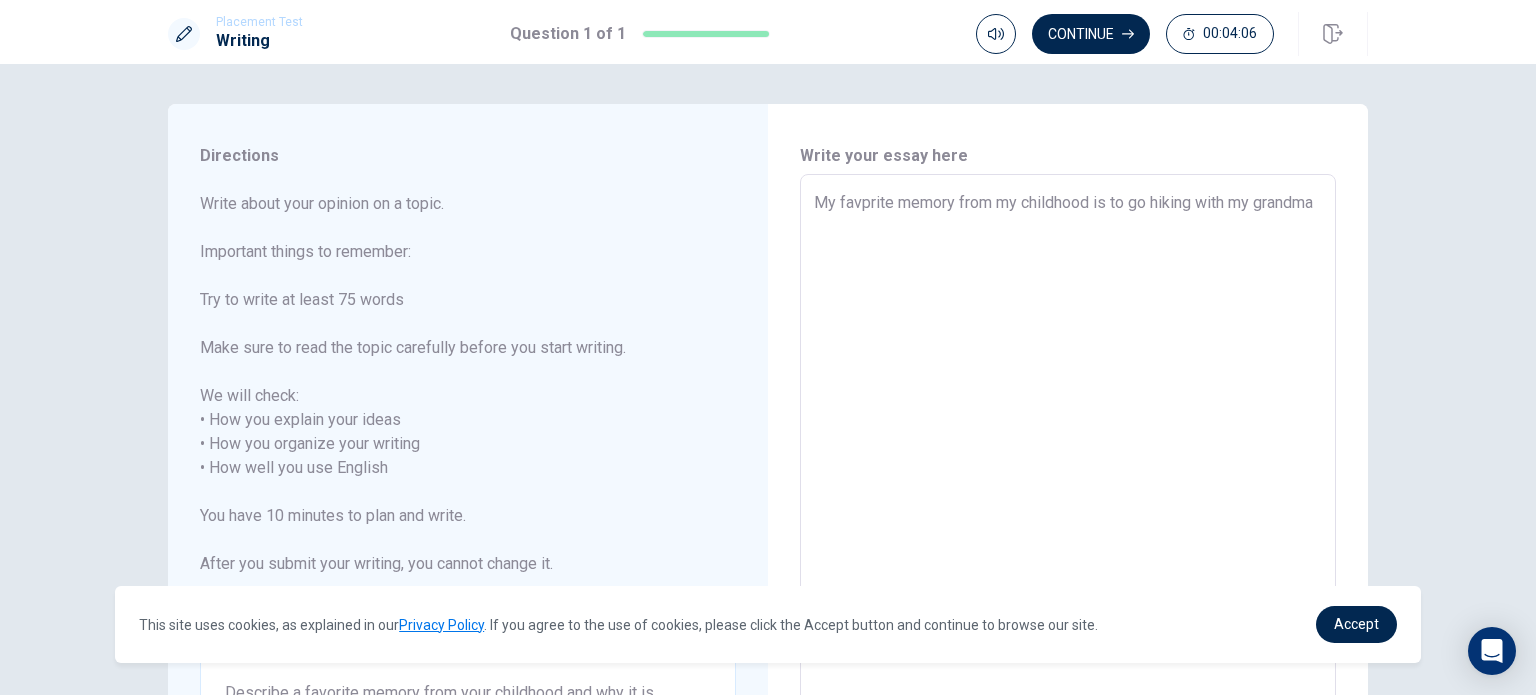 type on "x" 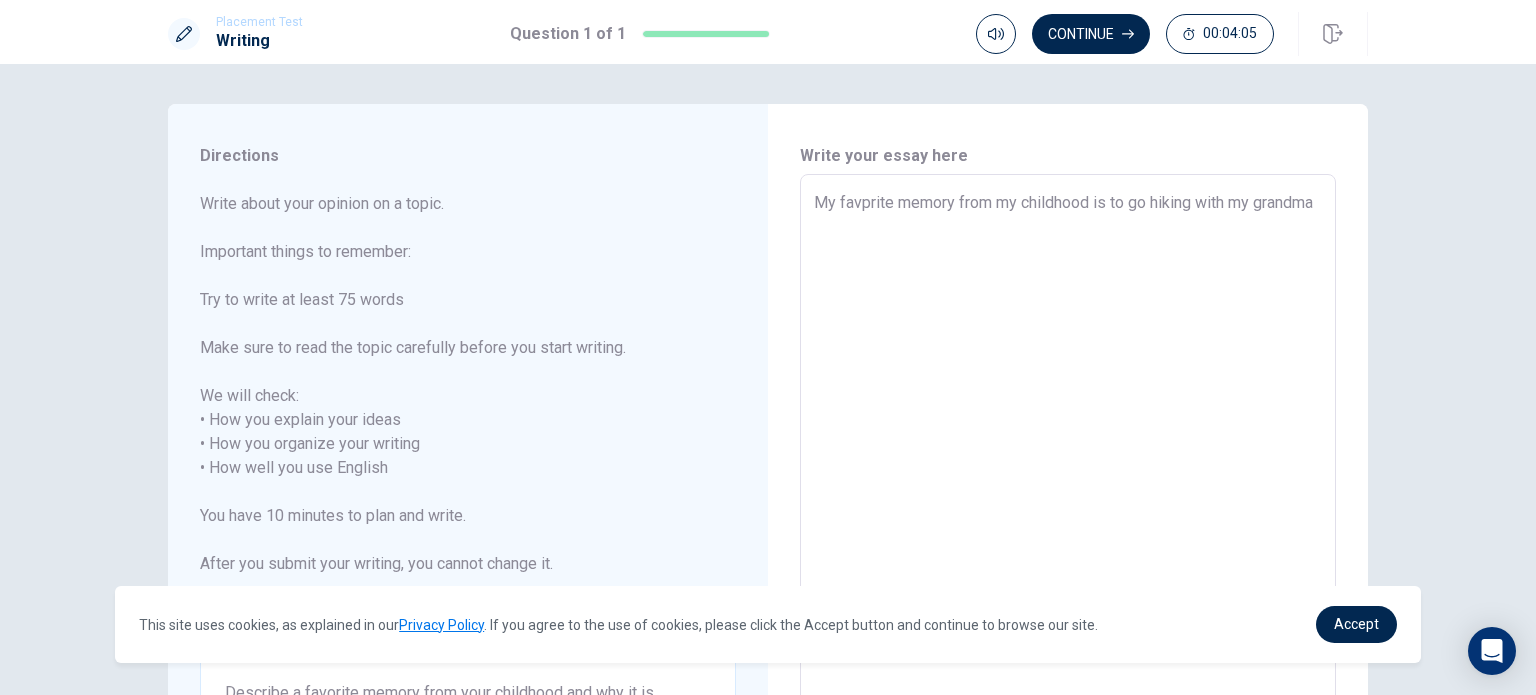 type on "My favprite memory from my childhood is to go hiking with my grandmat" 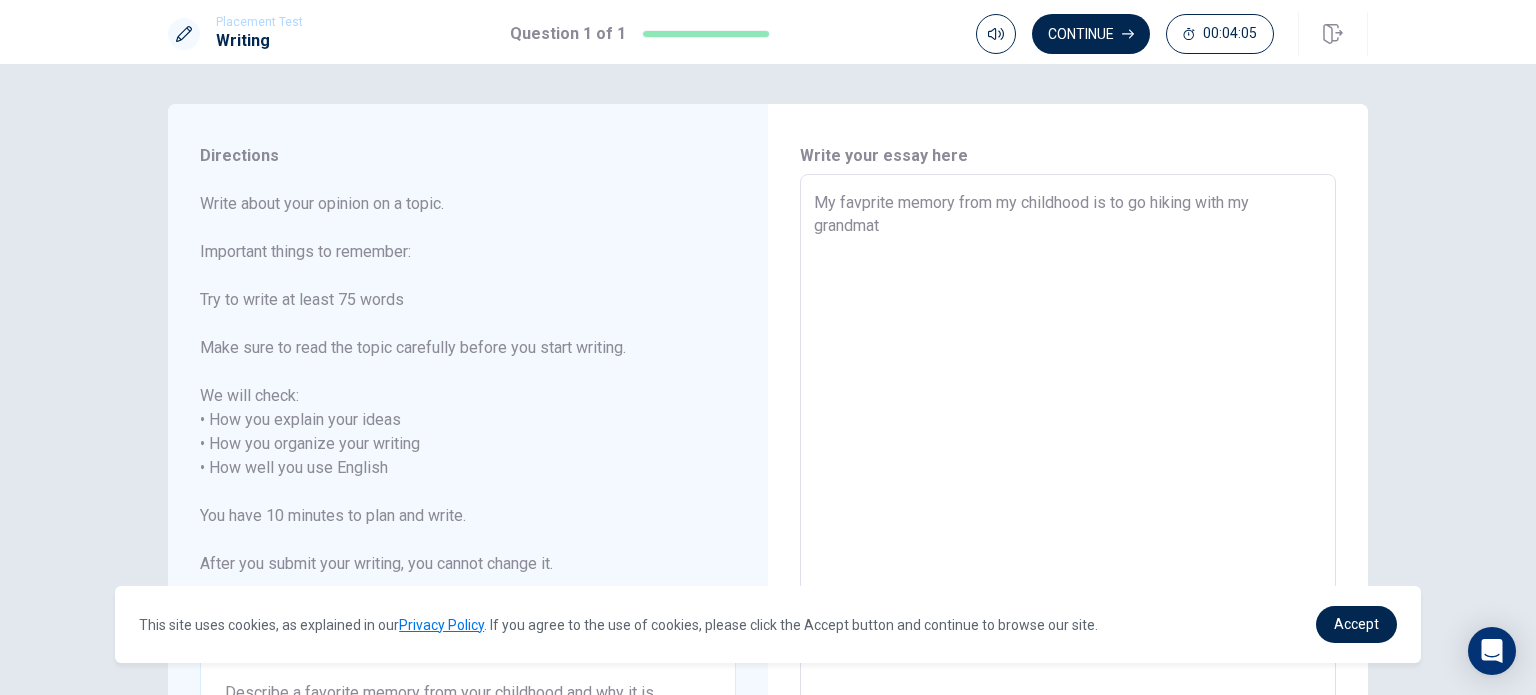 type on "x" 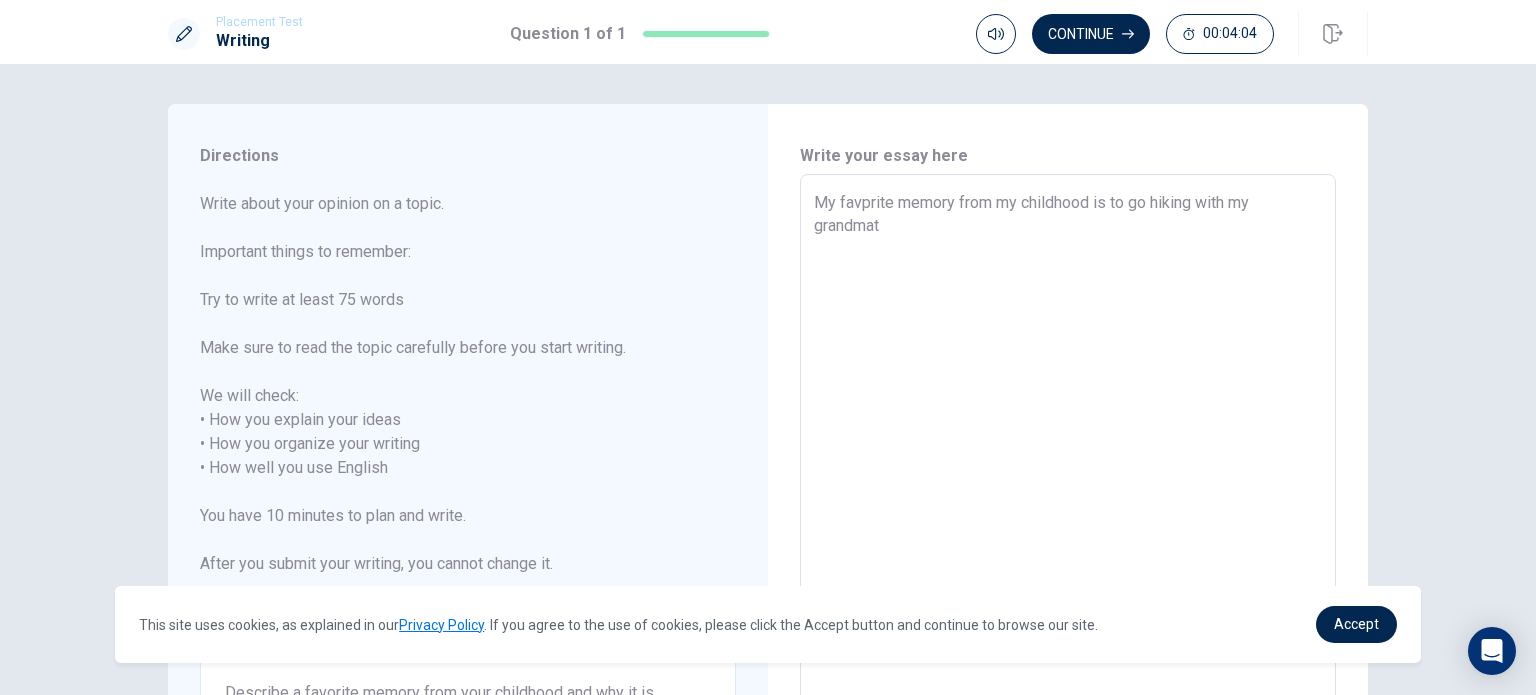 type on "My favprite memory from my childhood is to go hiking with my grandmath" 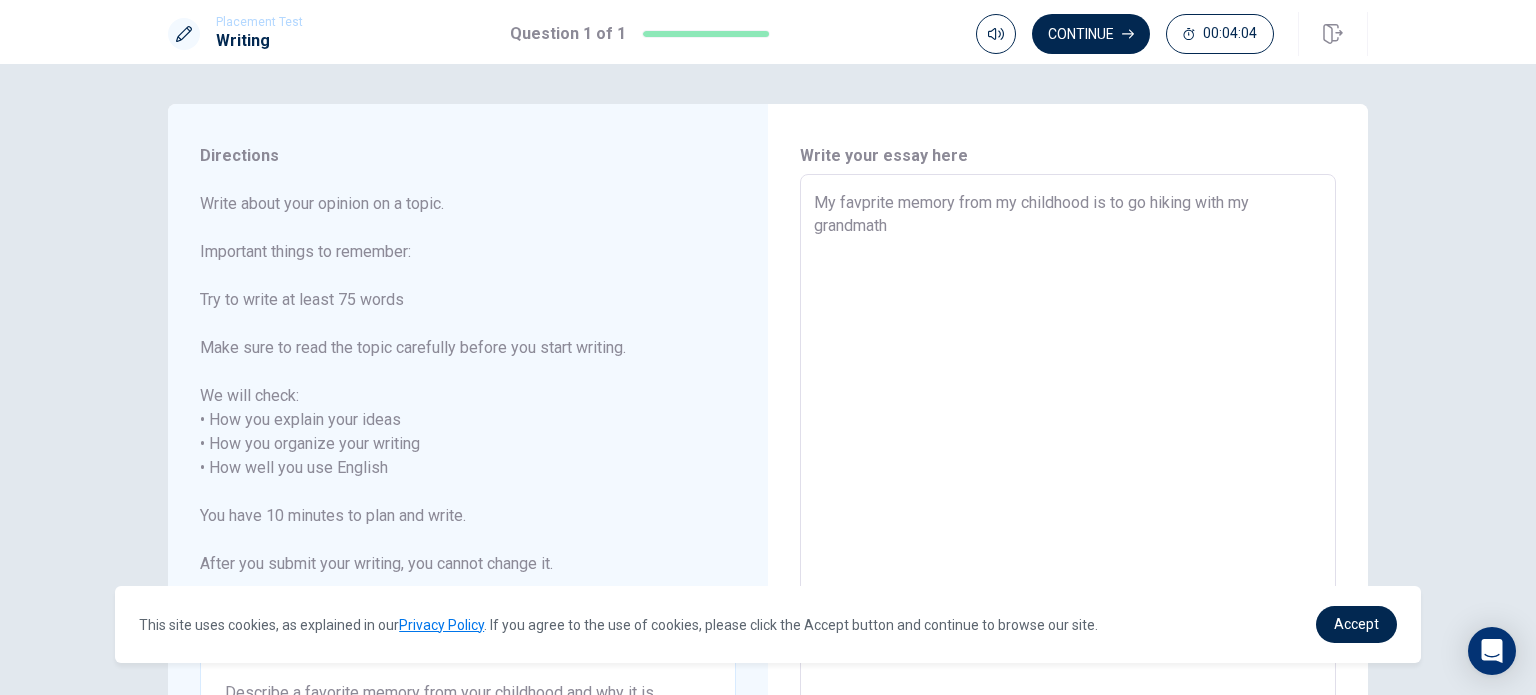type on "x" 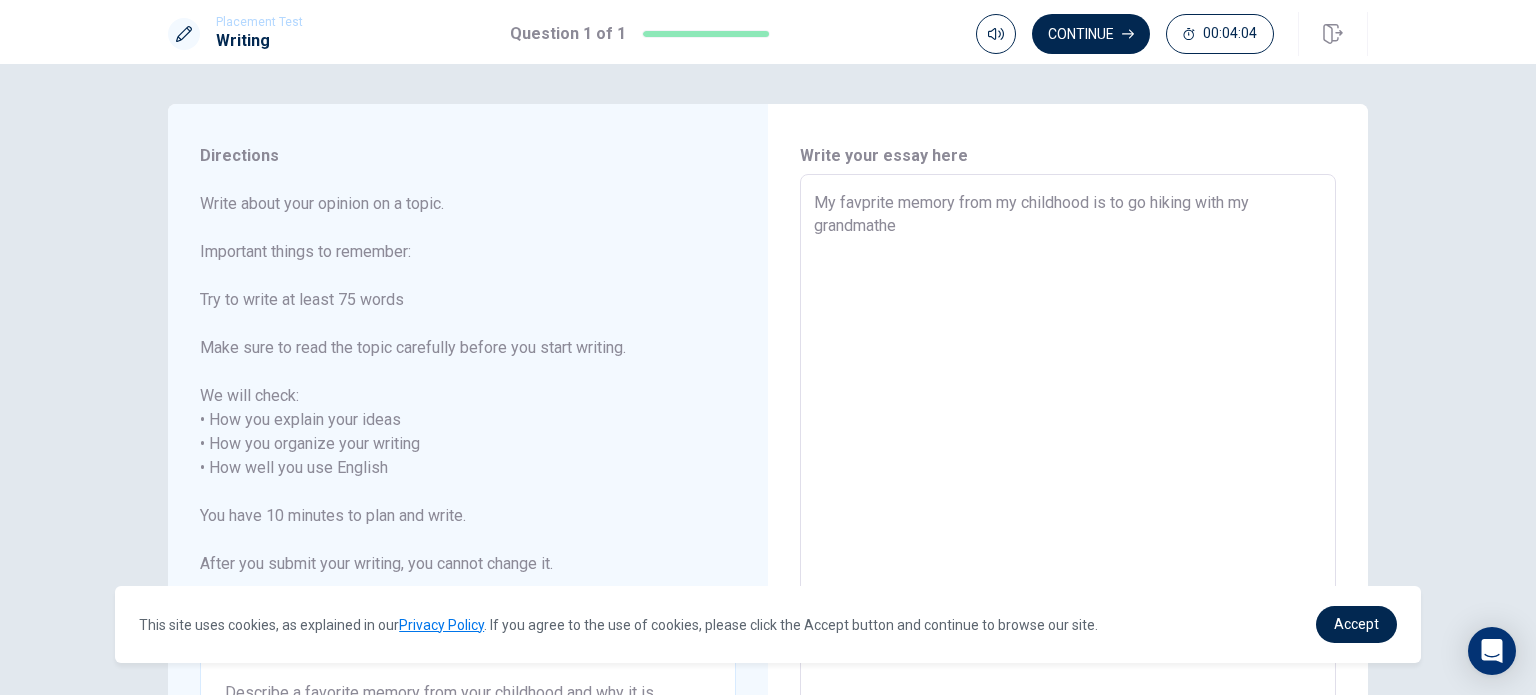 type on "x" 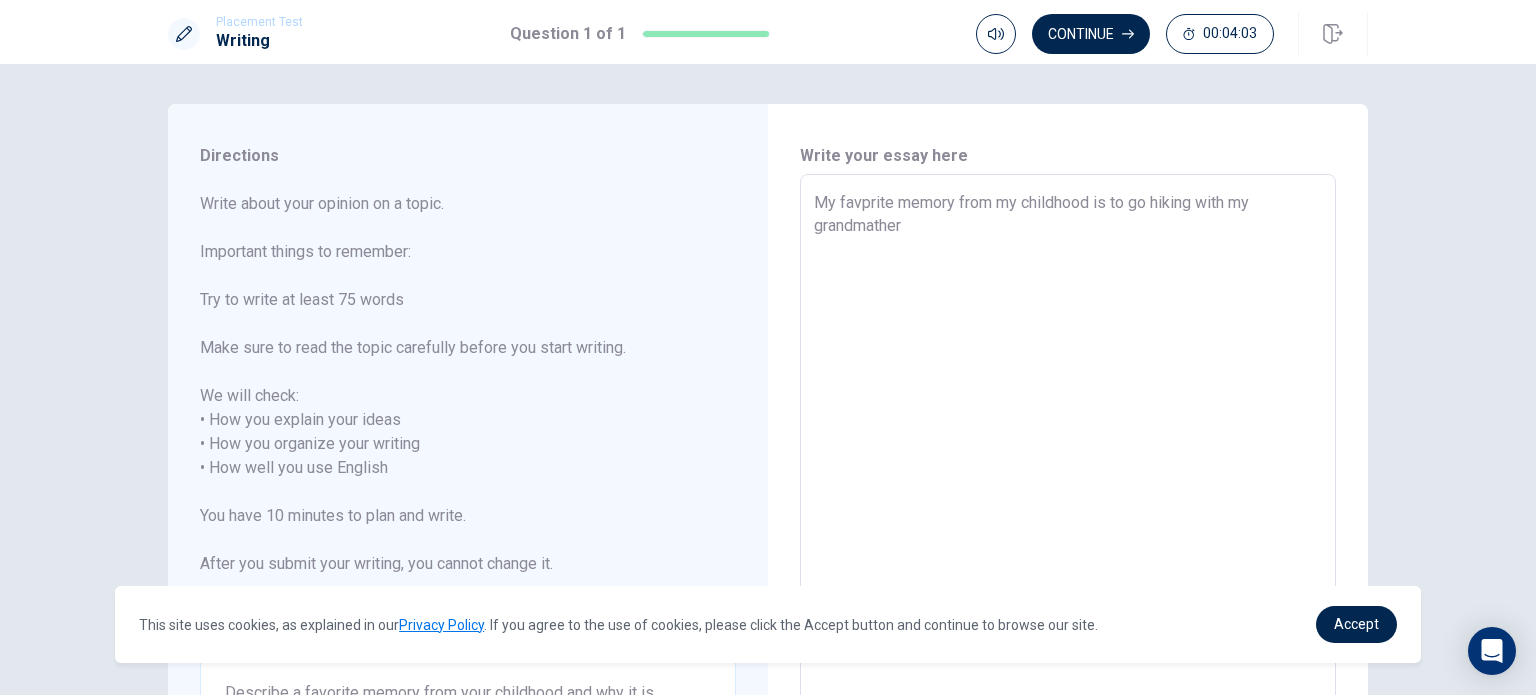 type on "x" 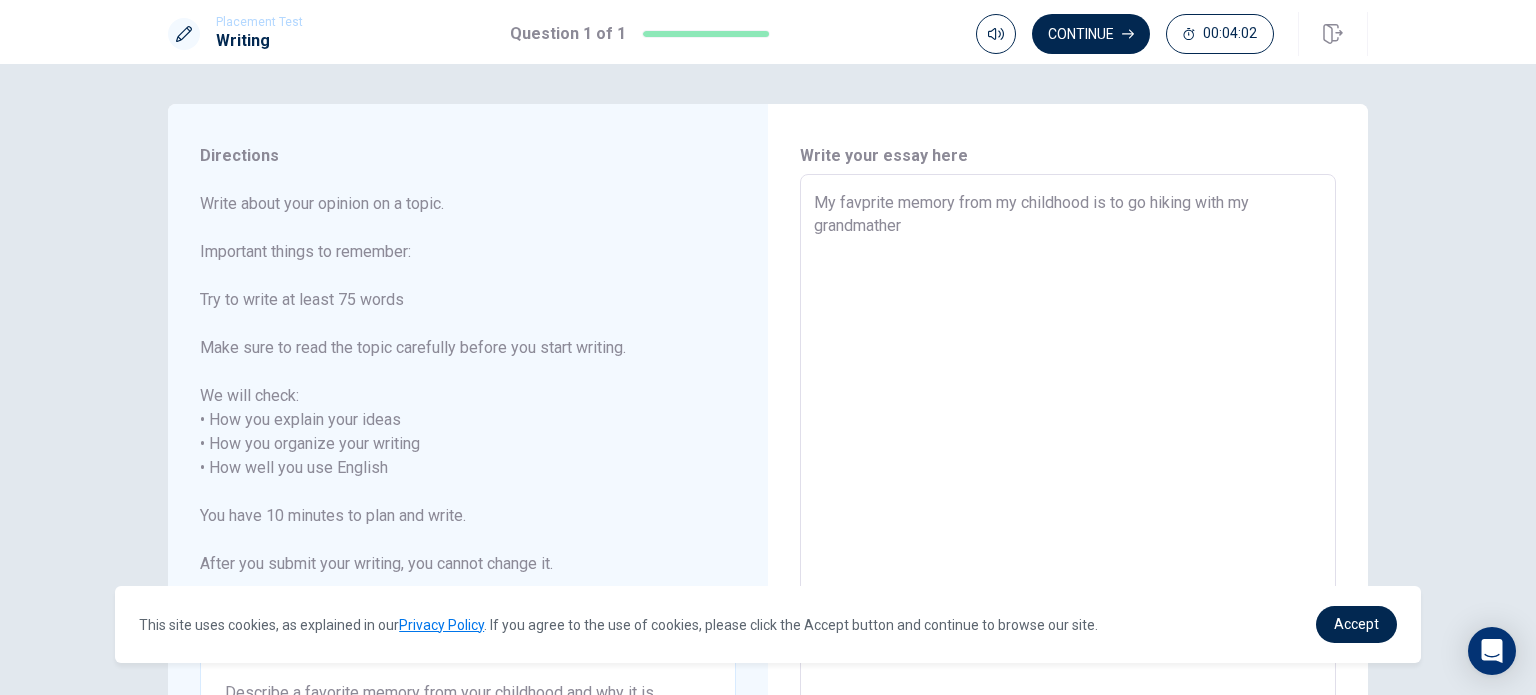 type on "My favprite memory from my childhood is to go hiking with my grandmather" 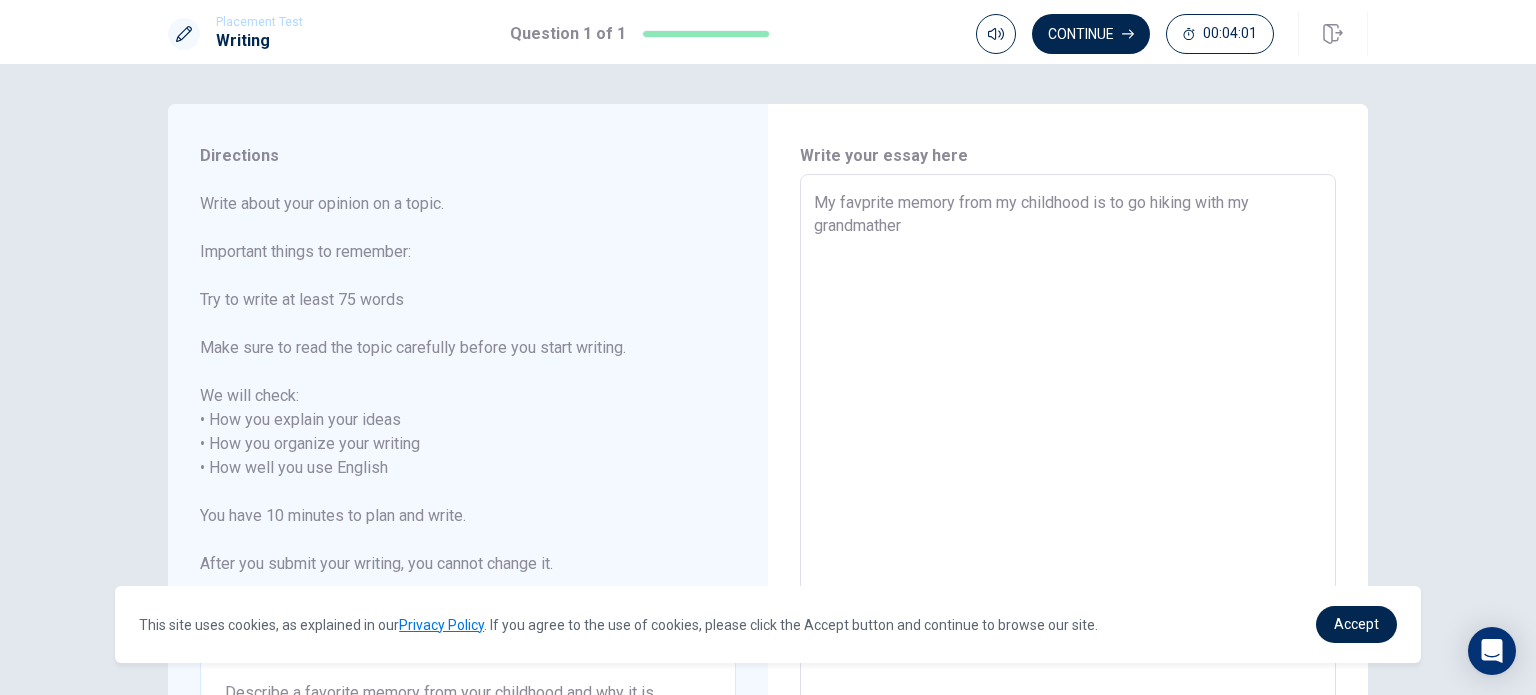 type on "My favprite memory from my childhood is to go hiking with my grandmather" 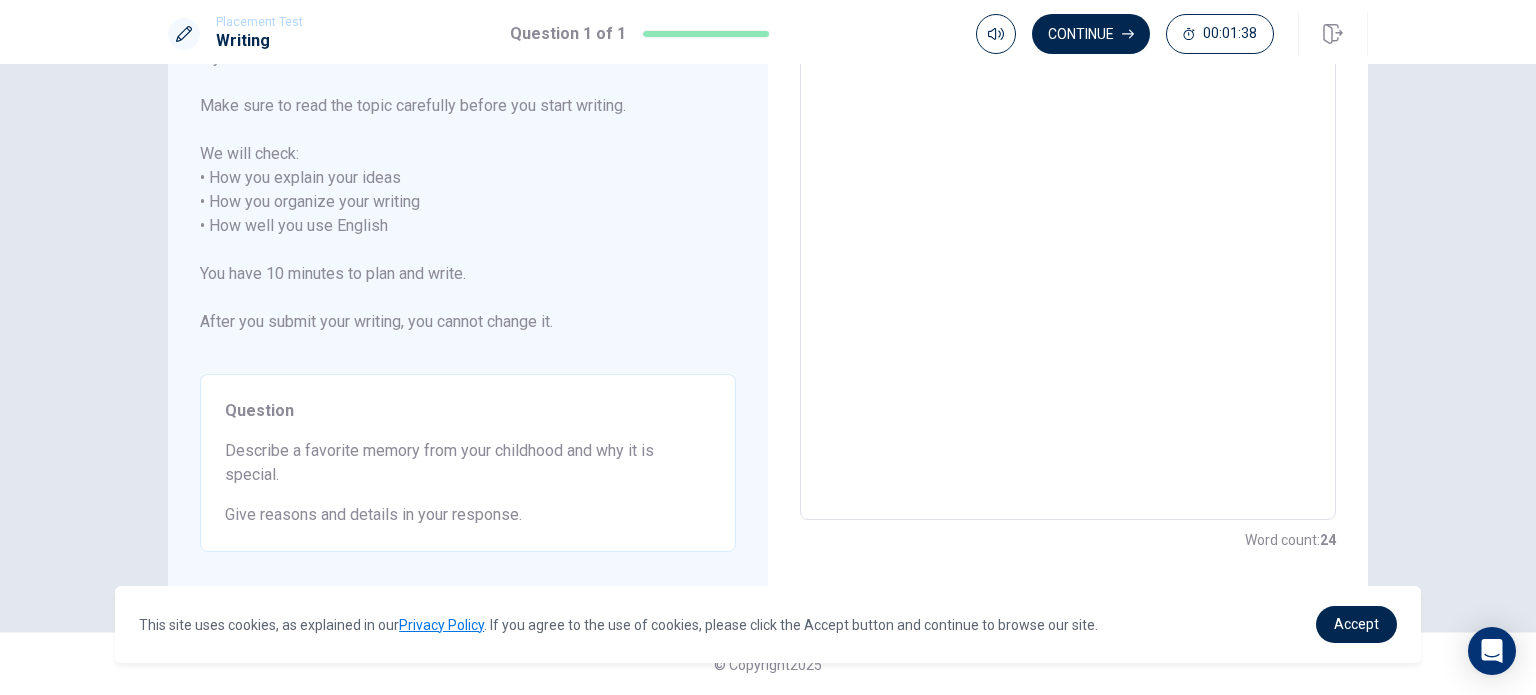scroll, scrollTop: 0, scrollLeft: 0, axis: both 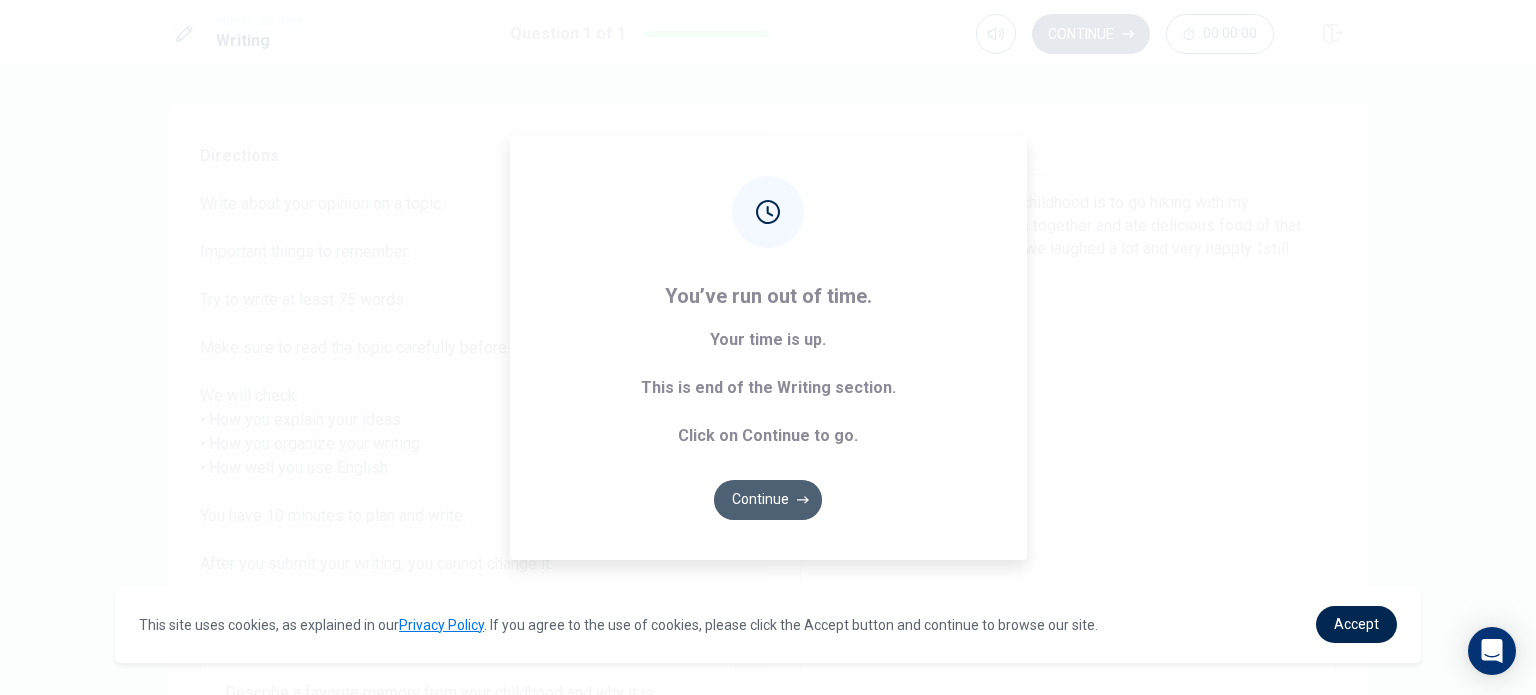 click on "Continue" at bounding box center (768, 500) 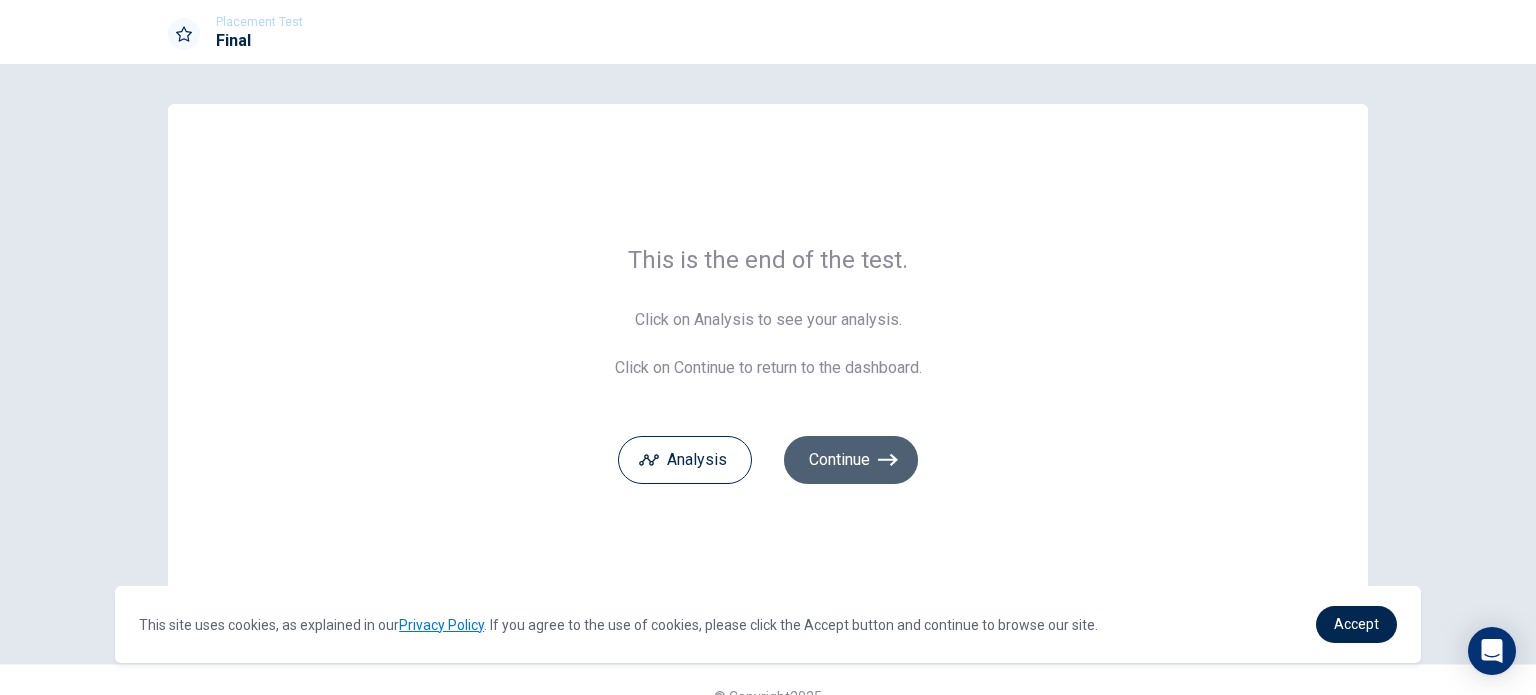 click on "Continue" at bounding box center (851, 460) 